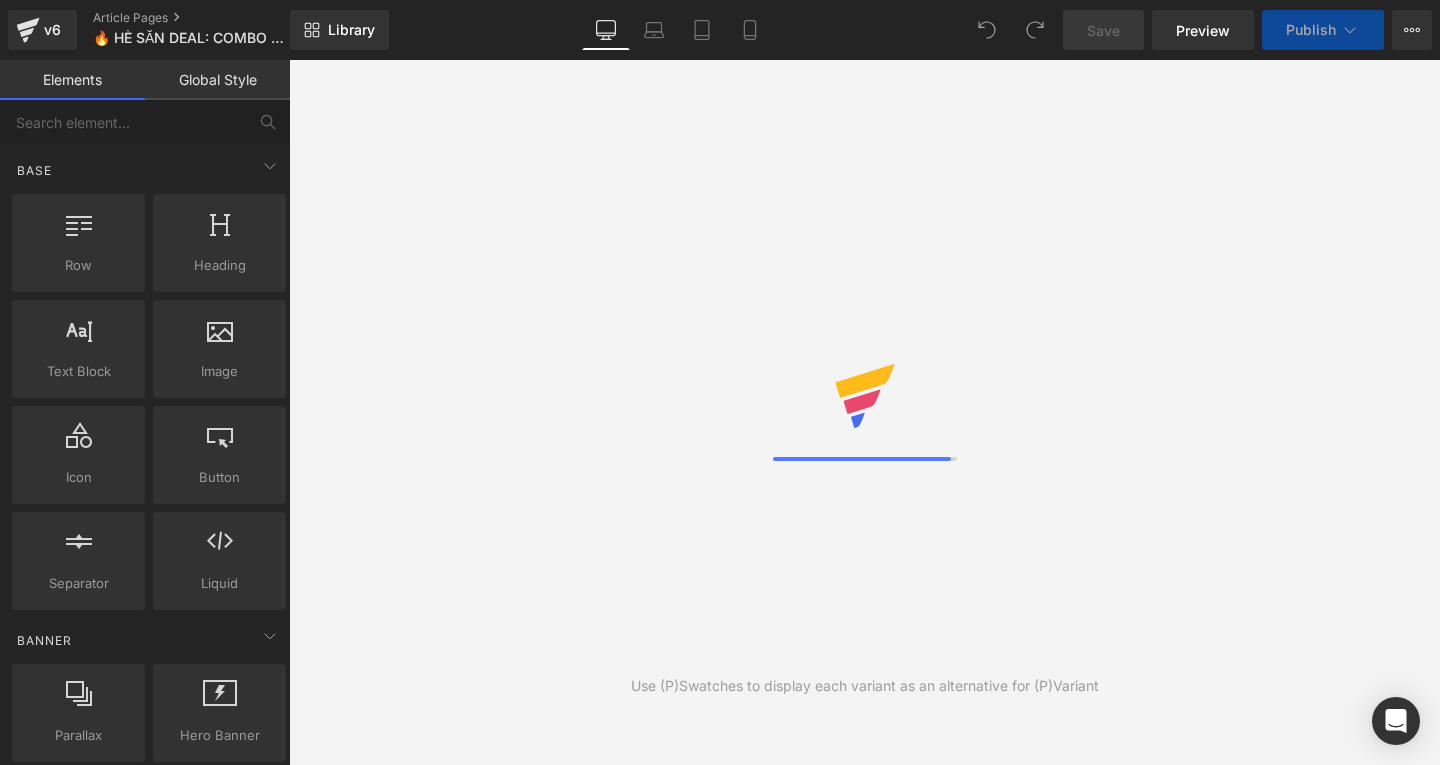 scroll, scrollTop: 0, scrollLeft: 0, axis: both 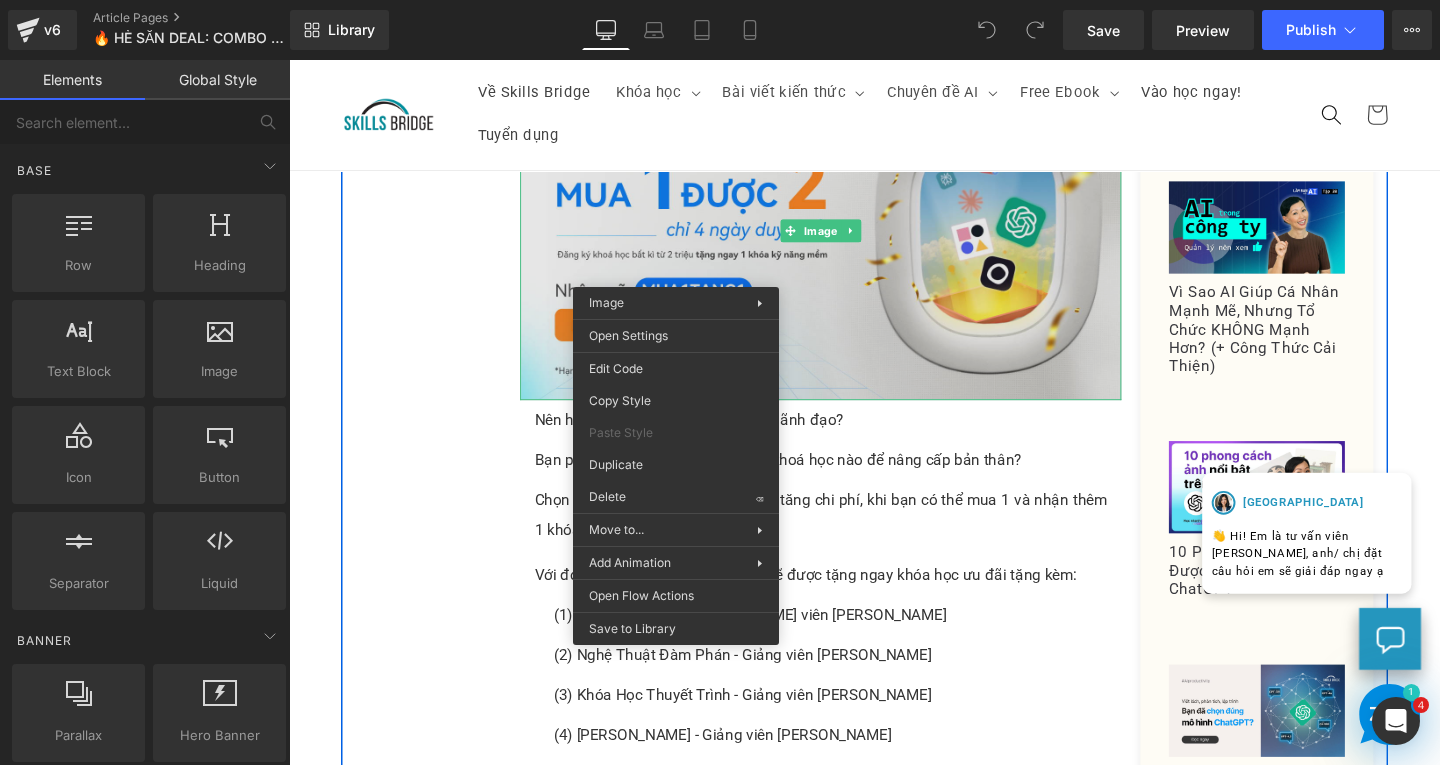 click at bounding box center [848, 240] 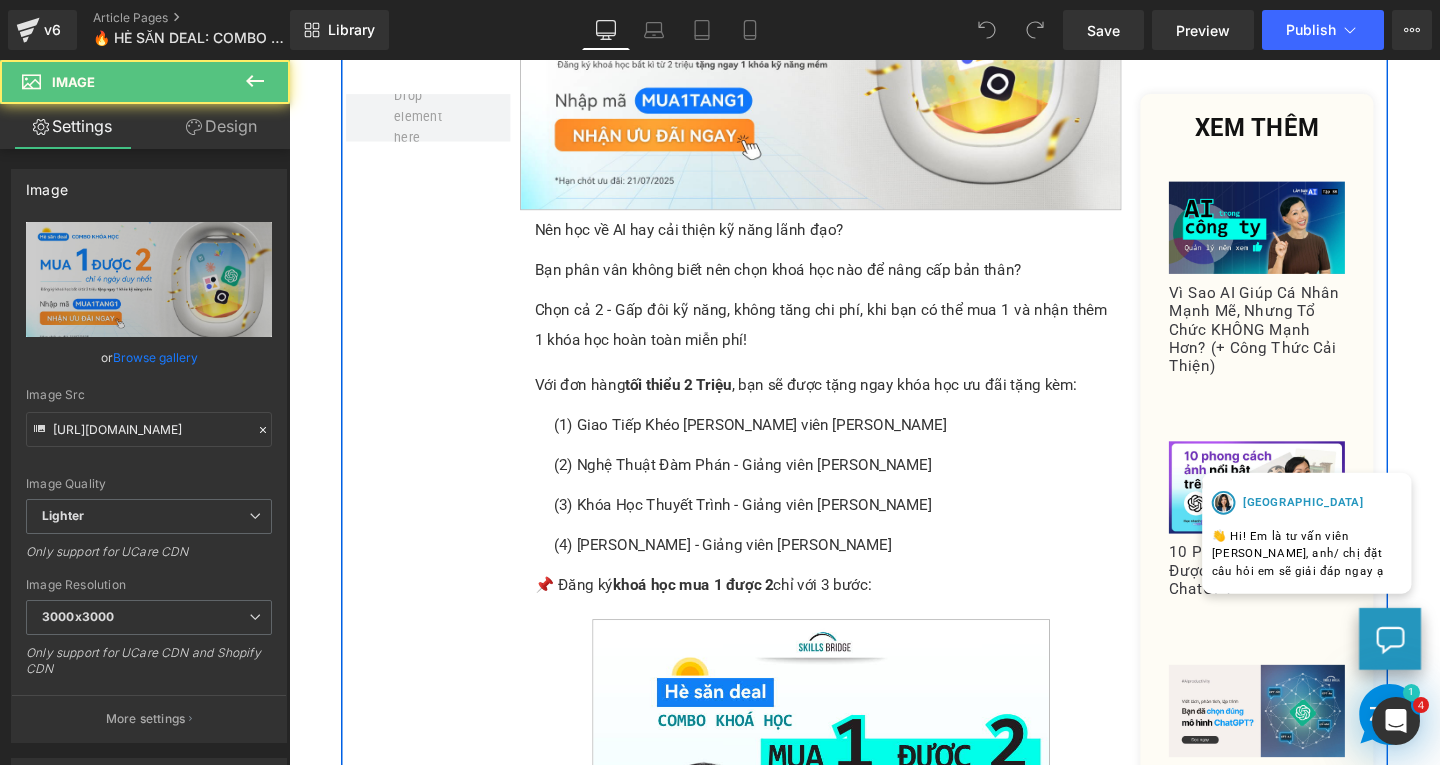 scroll, scrollTop: 800, scrollLeft: 0, axis: vertical 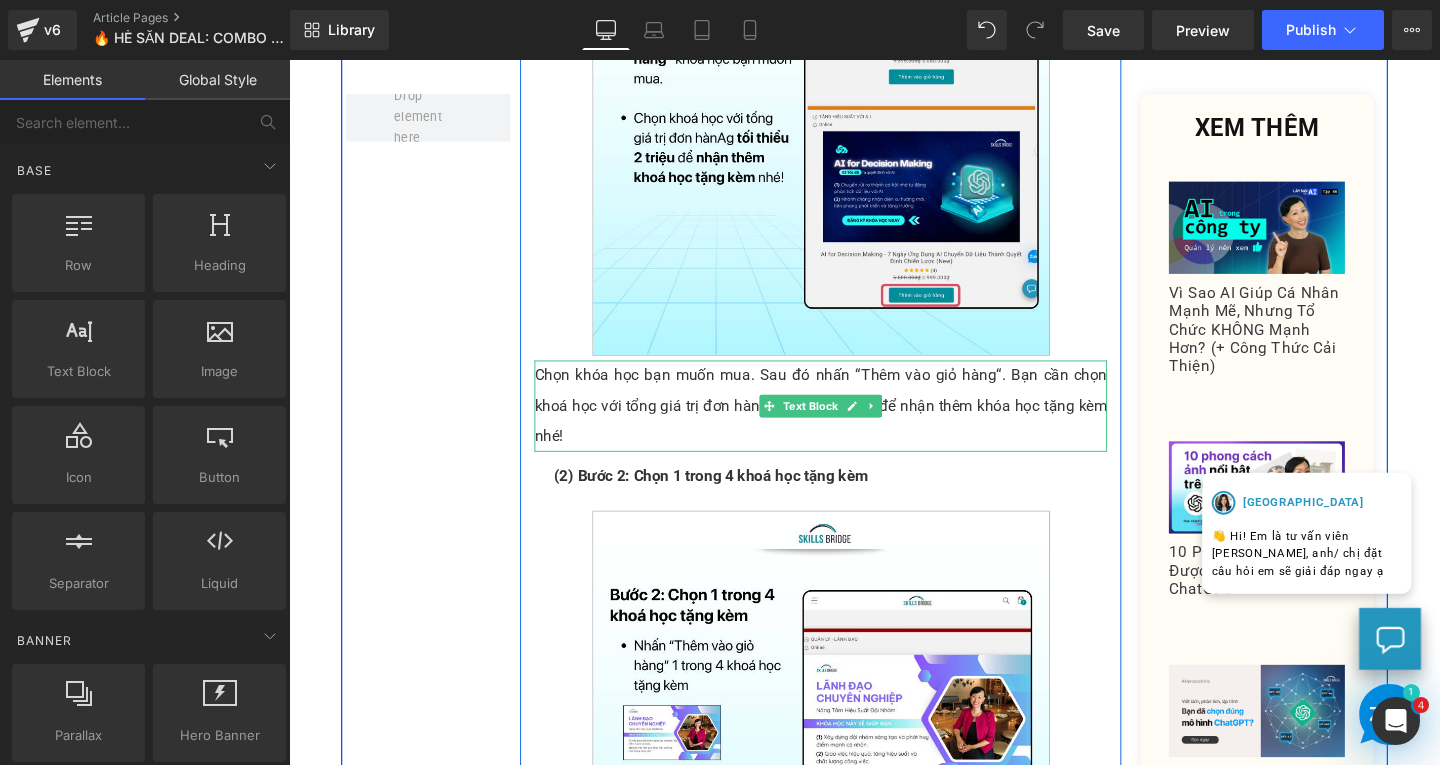 click on "Chọn khóa học bạn muốn mua. Sau đó nhấn “Thêm vào giỏ hàng“. Bạn cần chọn khoá học với tổng giá trị đơn hàng tối thiểu 2 triệu để nhận thêm khóa học tặng kèm nhé!" at bounding box center [848, 424] 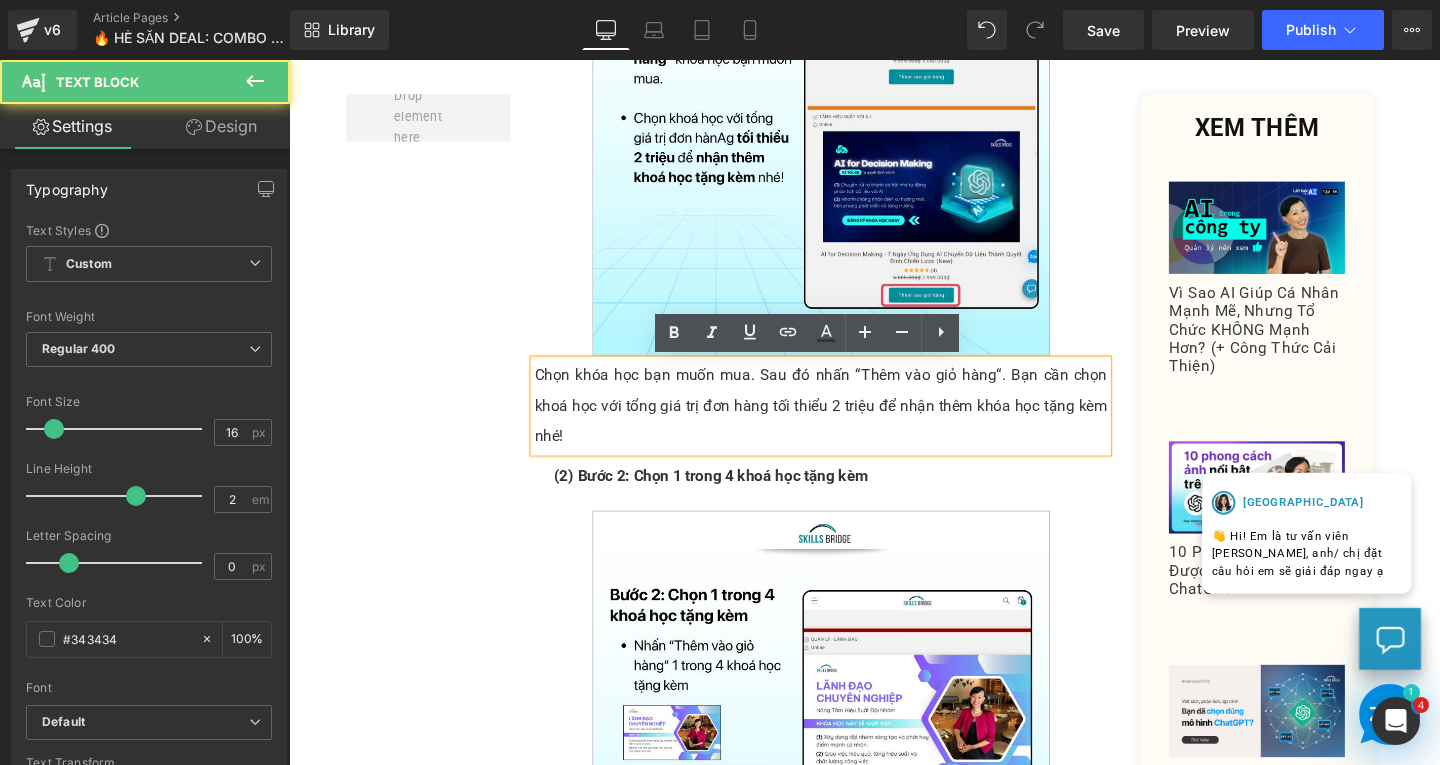 click on "Chọn khóa học bạn muốn mua. Sau đó nhấn “Thêm vào giỏ hàng“. Bạn cần chọn khoá học với tổng giá trị đơn hàng tối thiểu 2 triệu để nhận thêm khóa học tặng kèm nhé!" at bounding box center (848, 424) 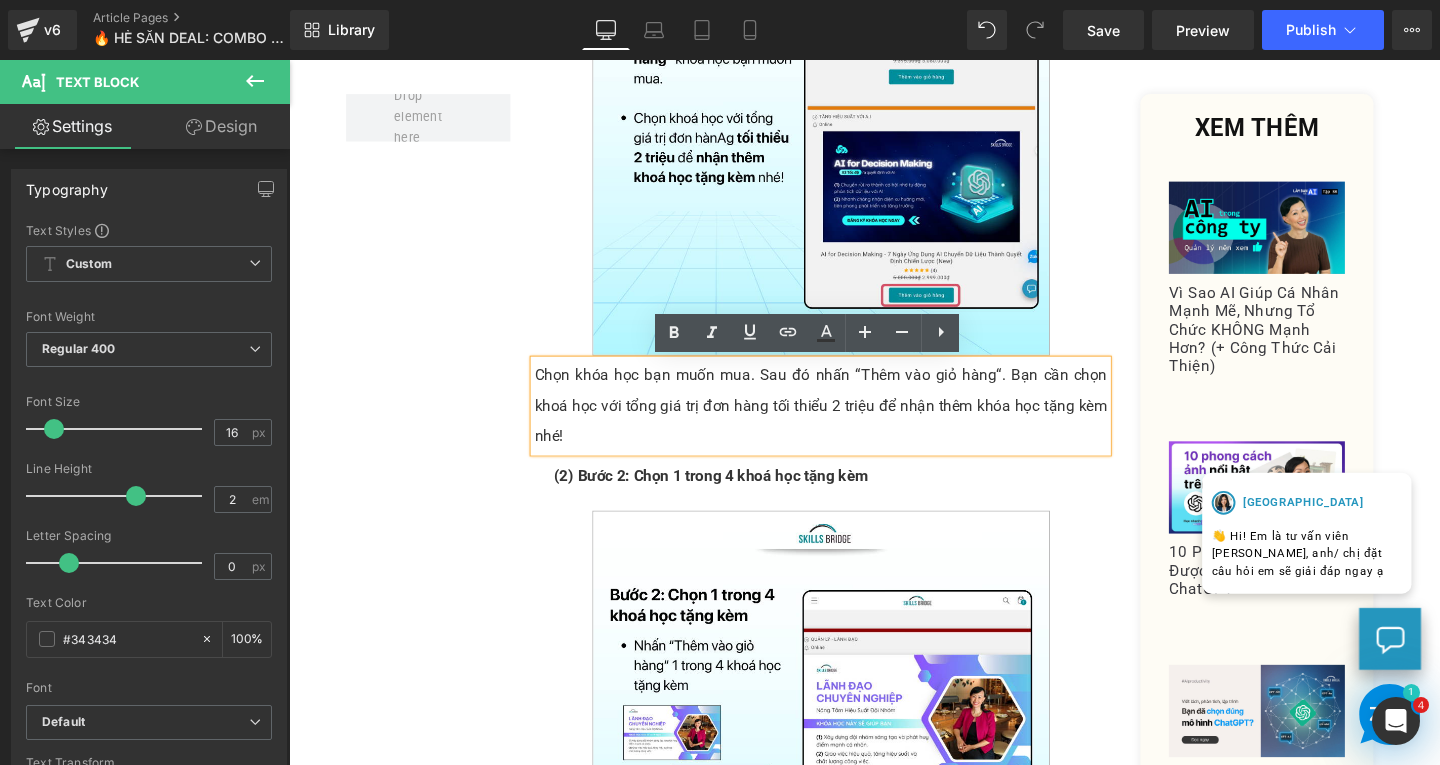 type 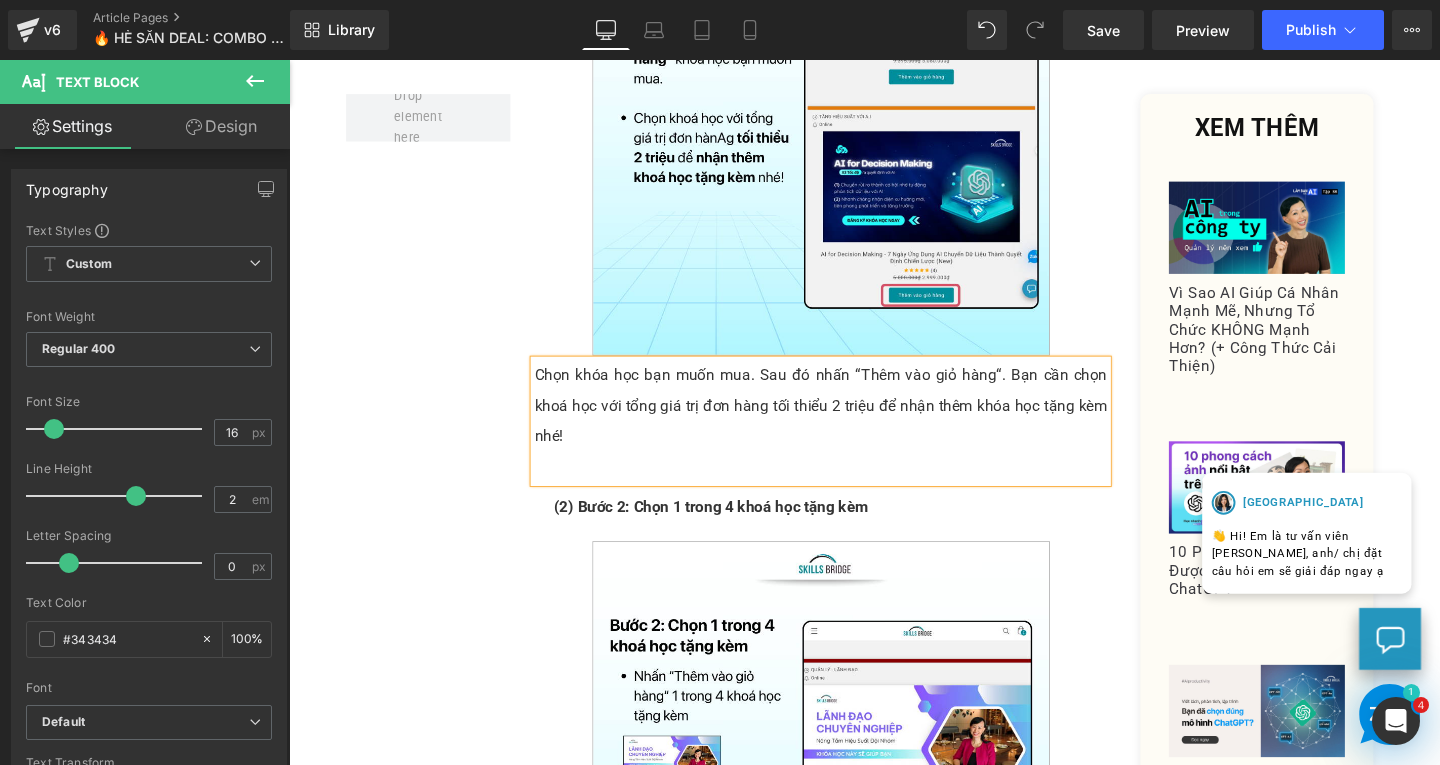 click on "Image         Nên học về AI hay cải thiện kỹ năng lãnh đạo? Text Block         Bạn phân vân không biết nên chọn khoá học nào để nâng cấp bản thân? Text Block         Chọn cả 2 - Gấp đôi kỹ năng, không tăng chi phí, khi bạn có thể mua 1 và nhận thêm 1 khóa học hoàn toàn miễn phí! Text Block         Row         Với đơn hàng  tối thiểu 2 Triệu , bạn sẽ được tặng ngay khóa học ưu đãi tặng kèm: Text Block         (1) Giao Tiếp Khéo [PERSON_NAME] viên Thái Vân Linh  Text Block         (2) Nghệ Thuật Đàm Phán - Giảng viên Thái Vân Linh Text Block         (3) Khóa Học Thuyết Trình - Giảng viên Thái Vân Linh Text Block         (4) [PERSON_NAME] - Giảng viên Thái Vân Linh Text Block         📌 Đăng ký  khoá học mua 1 được 2  chỉ với 3 bước: Text Block         (1) Bước 1: Chọn khóa học Text Block         Image         Text Block" at bounding box center (894, 605) 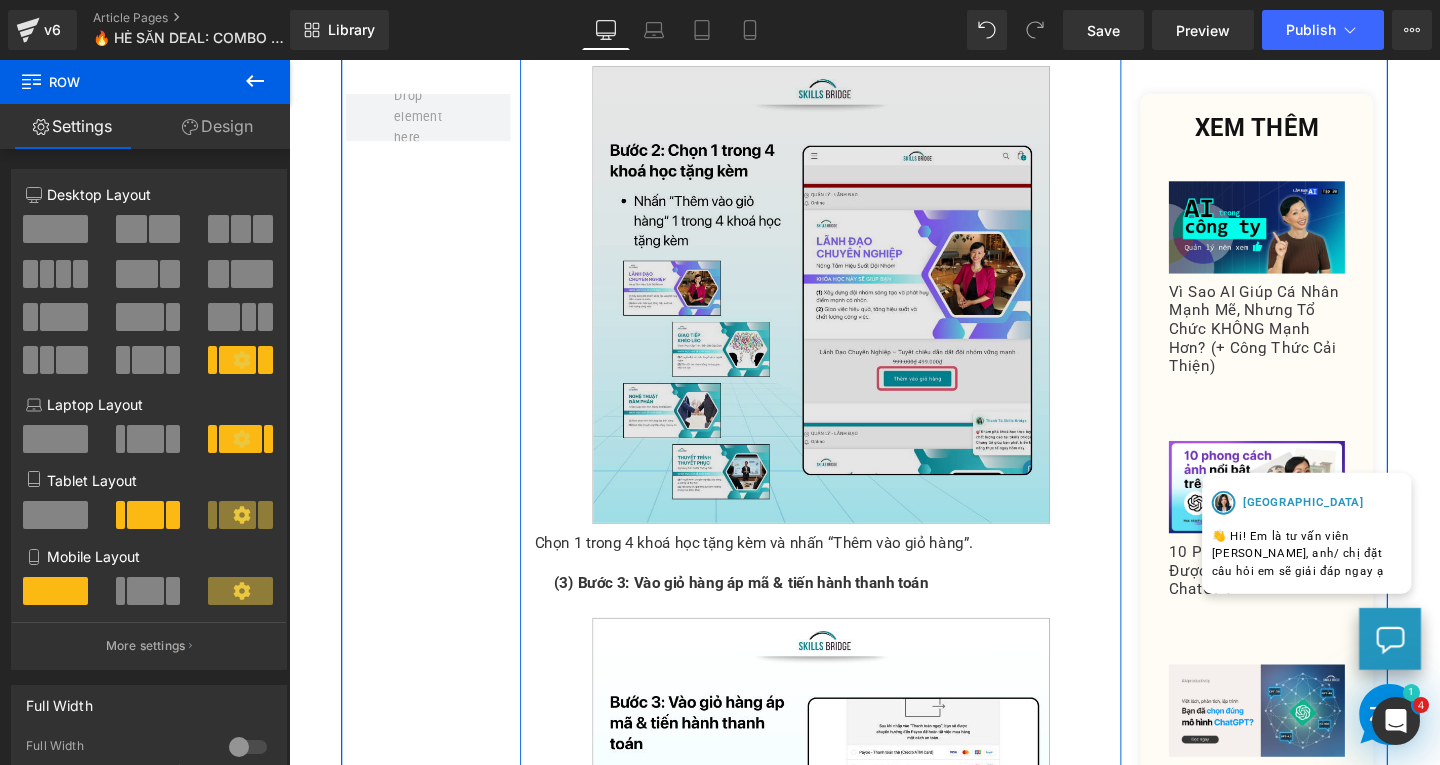 scroll, scrollTop: 2100, scrollLeft: 0, axis: vertical 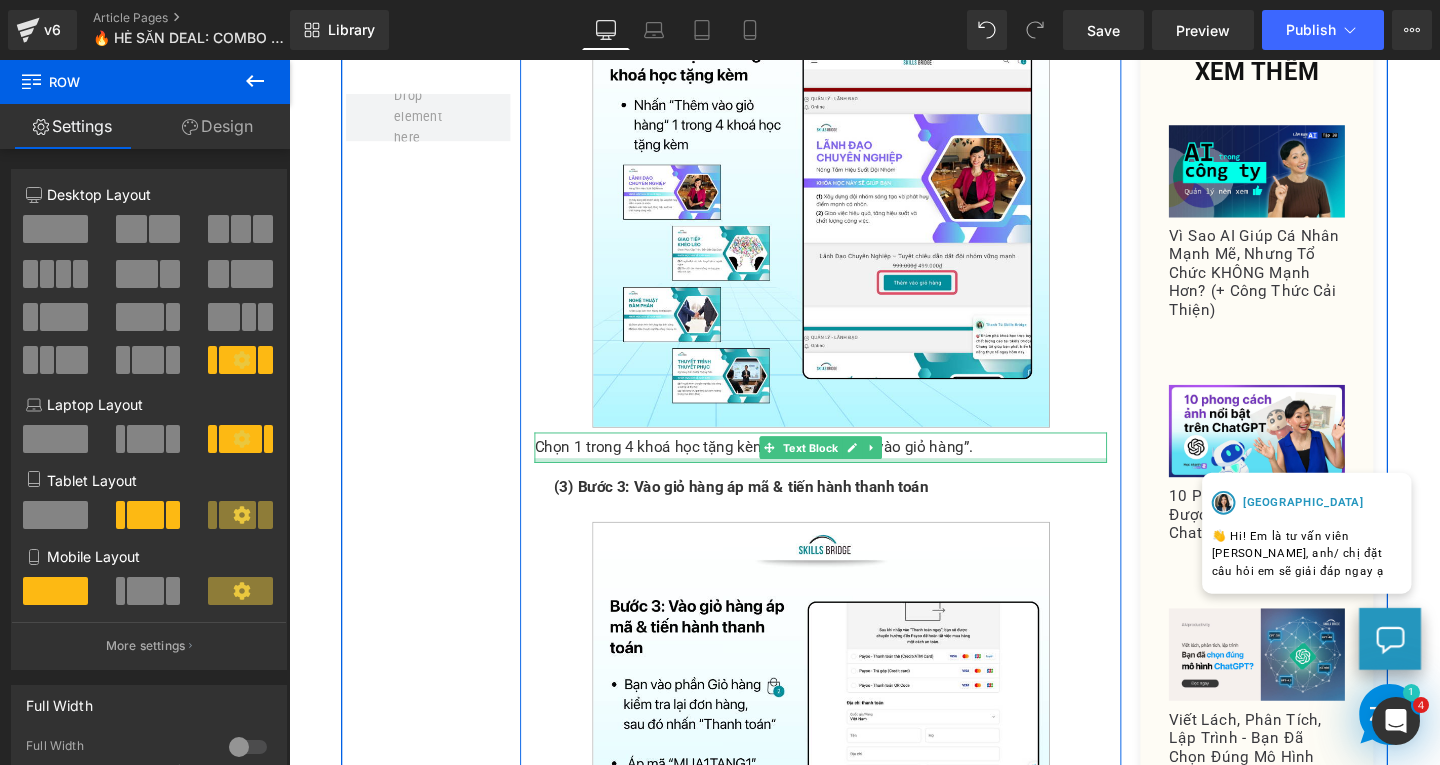 click on "Chọn 1 trong 4 khoá học tặng kèm và nhấn “Thêm vào giỏ hàng”." at bounding box center (848, 468) 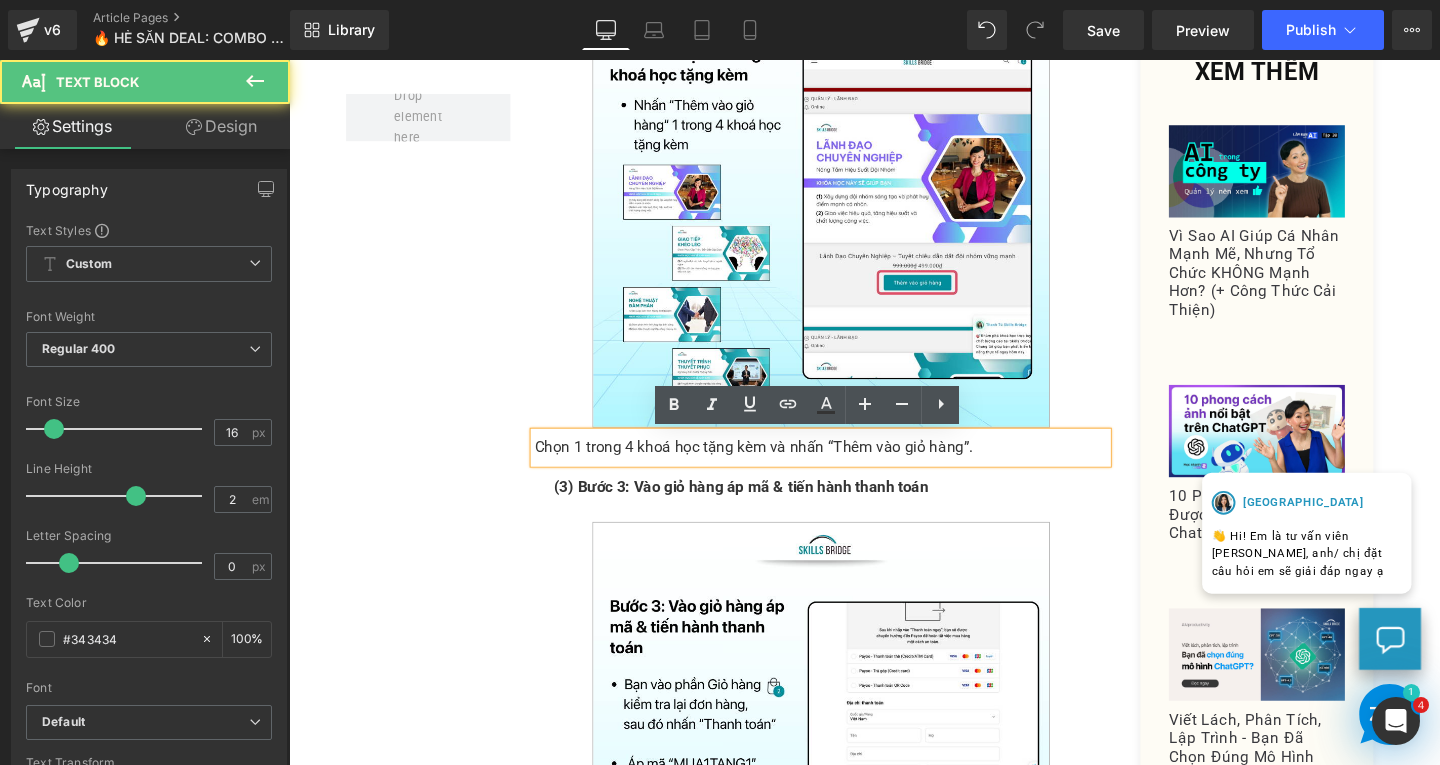 click on "Chọn 1 trong 4 khoá học tặng kèm và nhấn “Thêm vào giỏ hàng”." at bounding box center [848, 468] 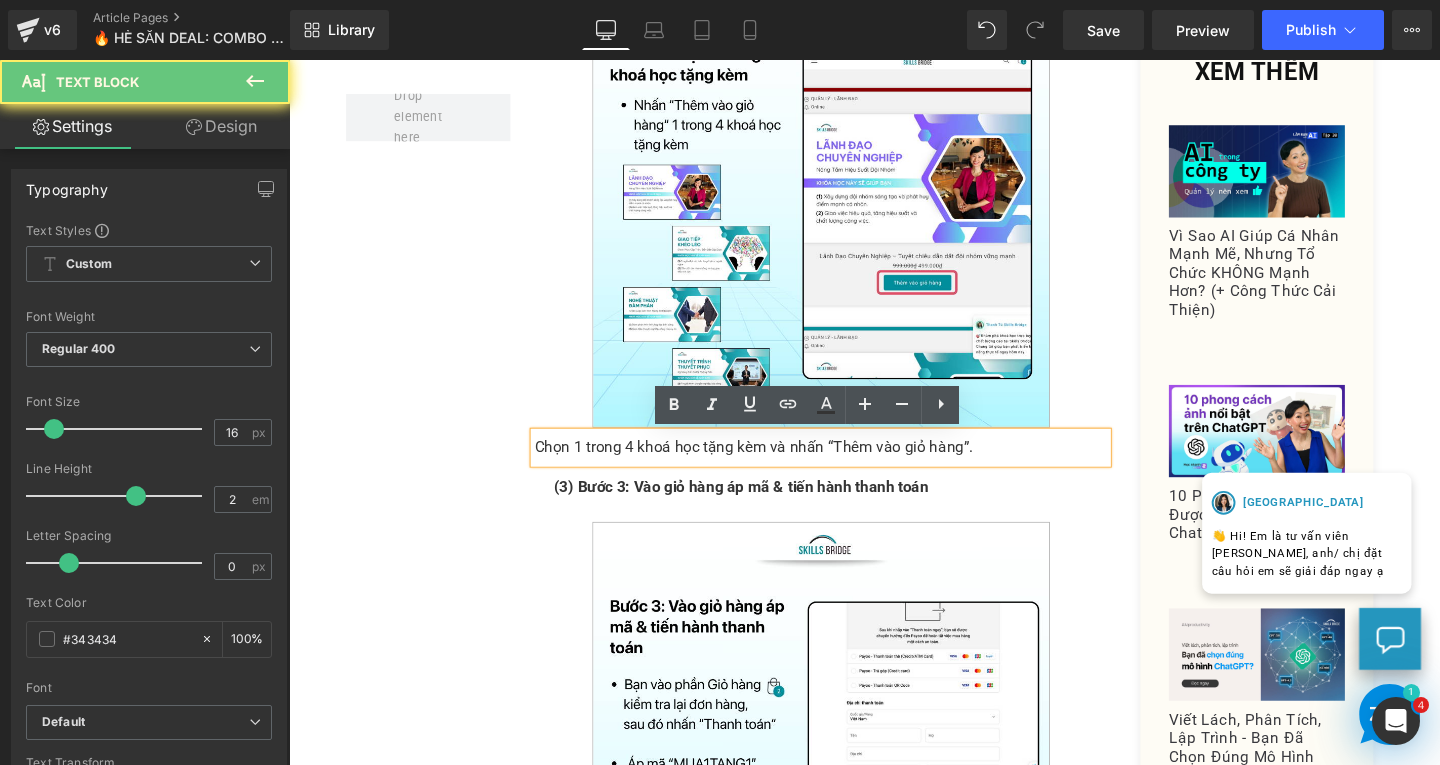 type 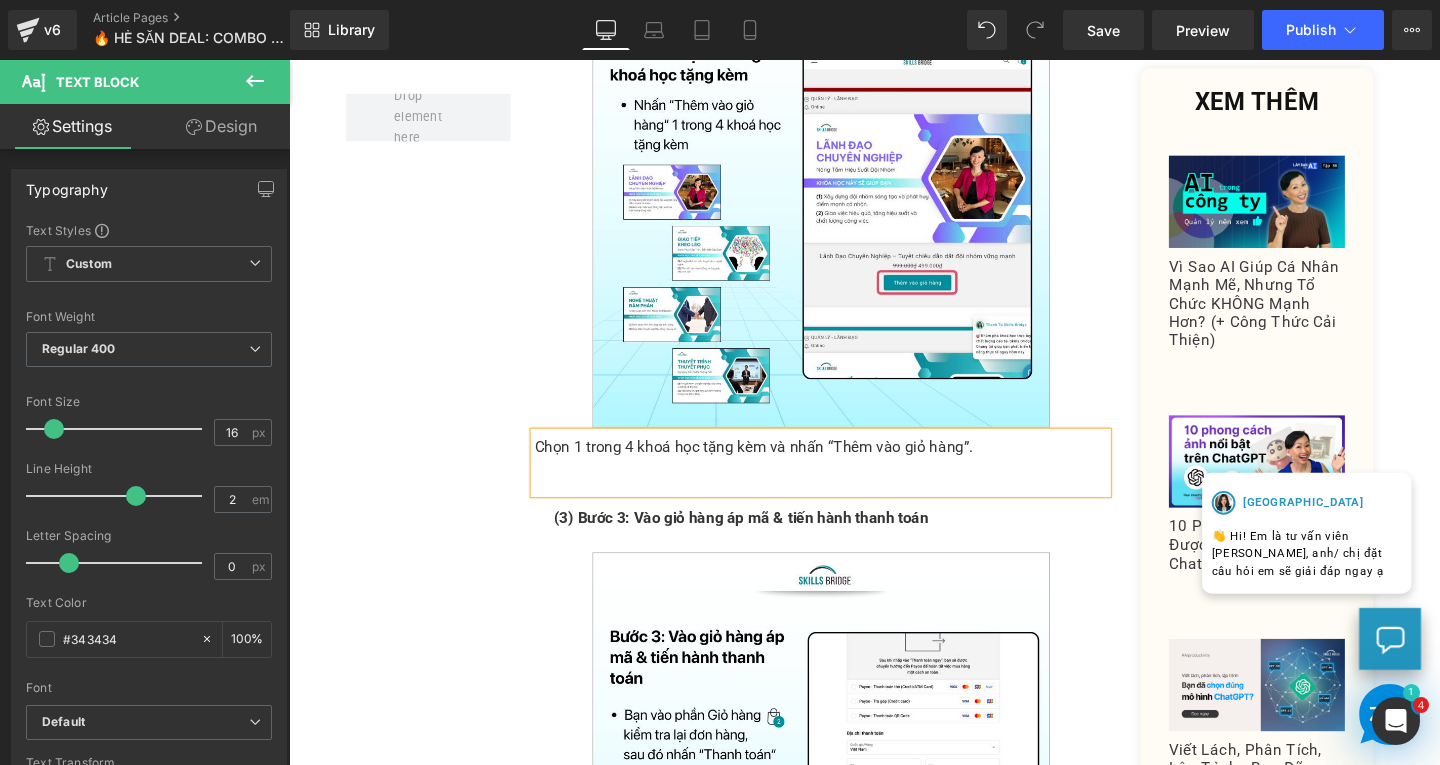click on "Image         Nên học về AI hay cải thiện kỹ năng lãnh đạo? Text Block         Bạn phân vân không biết nên chọn khoá học nào để nâng cấp bản thân? Text Block         Chọn cả 2 - Gấp đôi kỹ năng, không tăng chi phí, khi bạn có thể mua 1 và nhận thêm 1 khóa học hoàn toàn miễn phí! Text Block         Row         Với đơn hàng  tối thiểu 2 Triệu , bạn sẽ được tặng ngay khóa học ưu đãi tặng kèm: Text Block         (1) Giao Tiếp Khéo [PERSON_NAME] viên Thái Vân Linh  Text Block         (2) Nghệ Thuật Đàm Phán - Giảng viên Thái Vân Linh Text Block         (3) Khóa Học Thuyết Trình - Giảng viên Thái Vân Linh Text Block         (4) [PERSON_NAME] - Giảng viên Thái Vân Linh Text Block         📌 Đăng ký  khoá học mua 1 được 2  chỉ với 3 bước: Text Block         (1) Bước 1: Chọn khóa học Text Block         Image         Text Block" at bounding box center (894, 21) 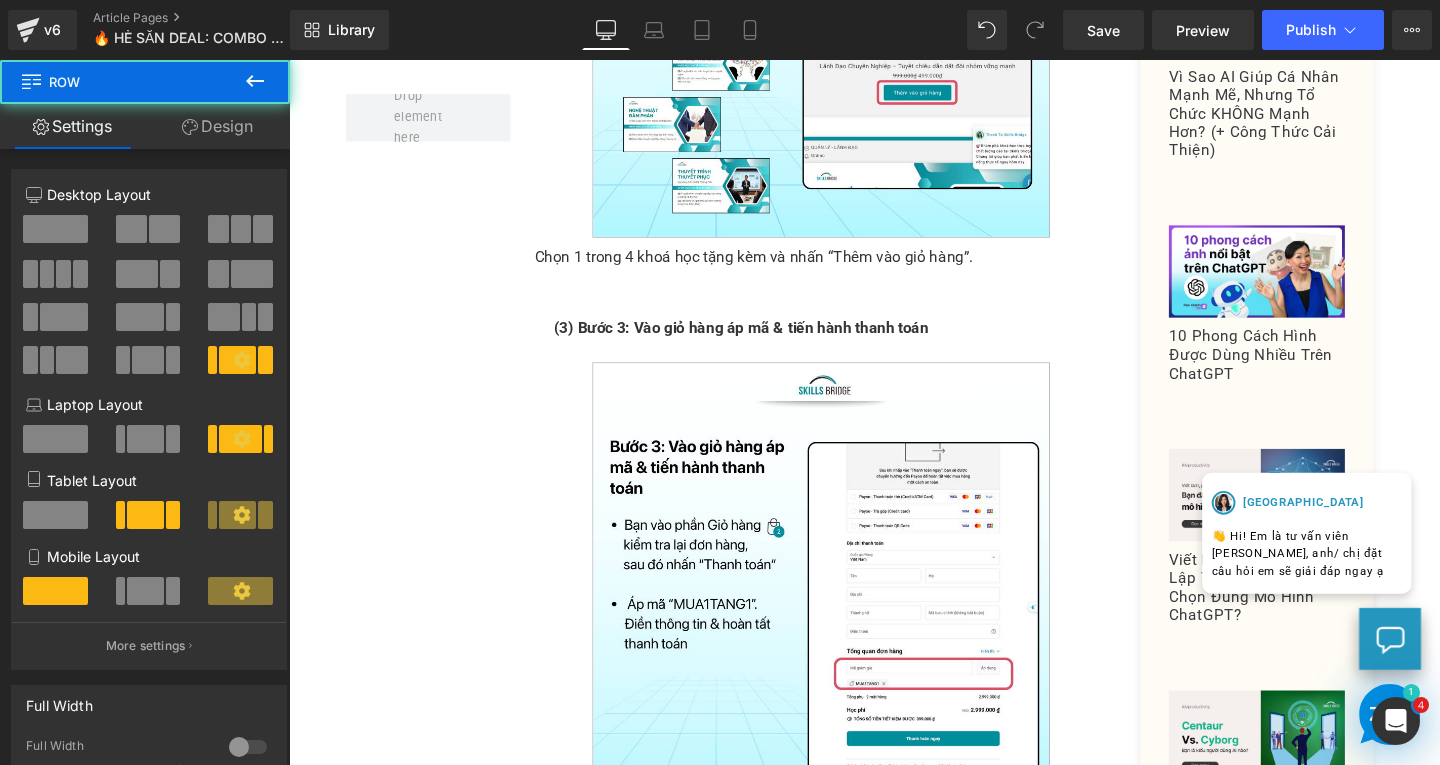 scroll, scrollTop: 2600, scrollLeft: 0, axis: vertical 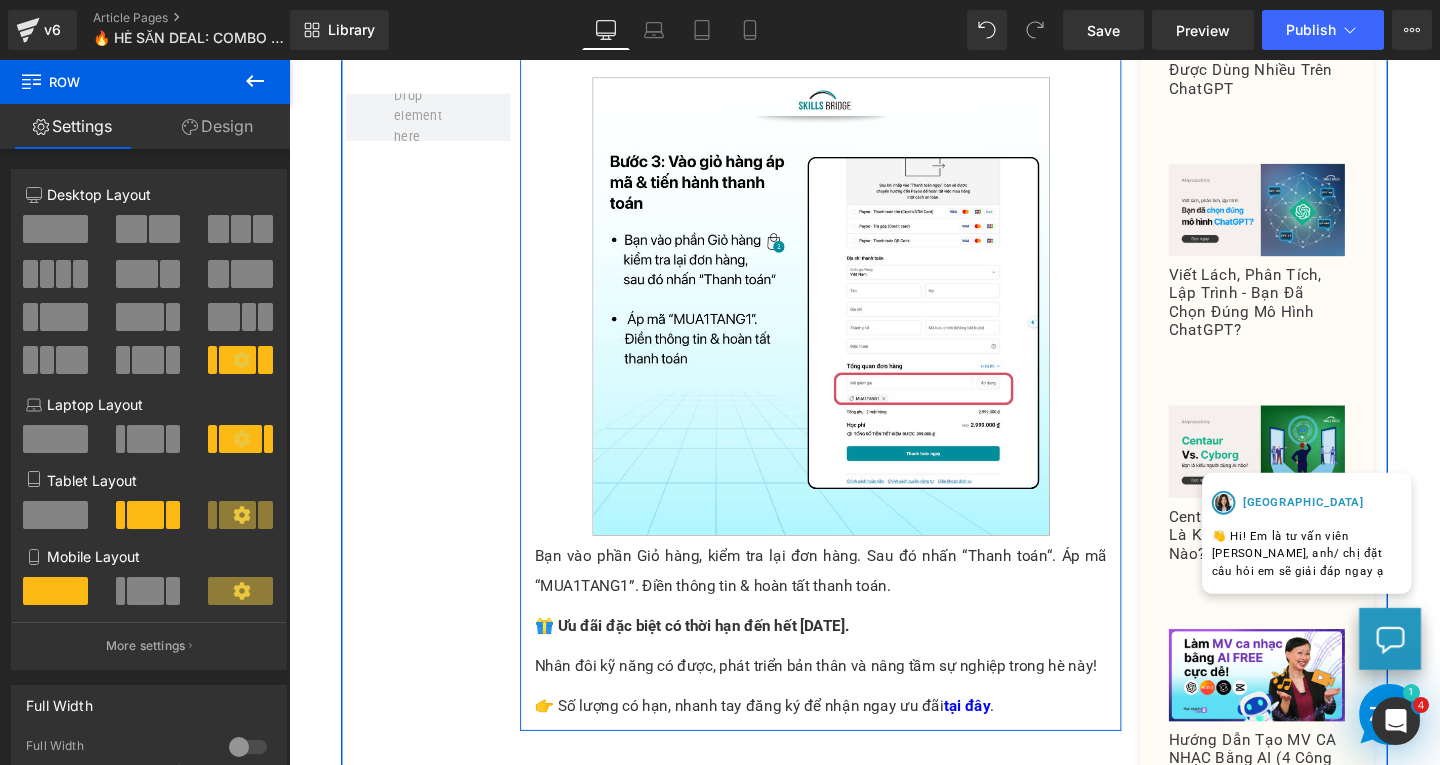 click on "Bạn vào phần Giỏ hàng, kiểm tra lại đơn hàng. Sau đó nhấn “Thanh toán“.  Áp mã “MUA1TANG1”. Điền thông tin & hoàn tất thanh toán." at bounding box center [848, 597] 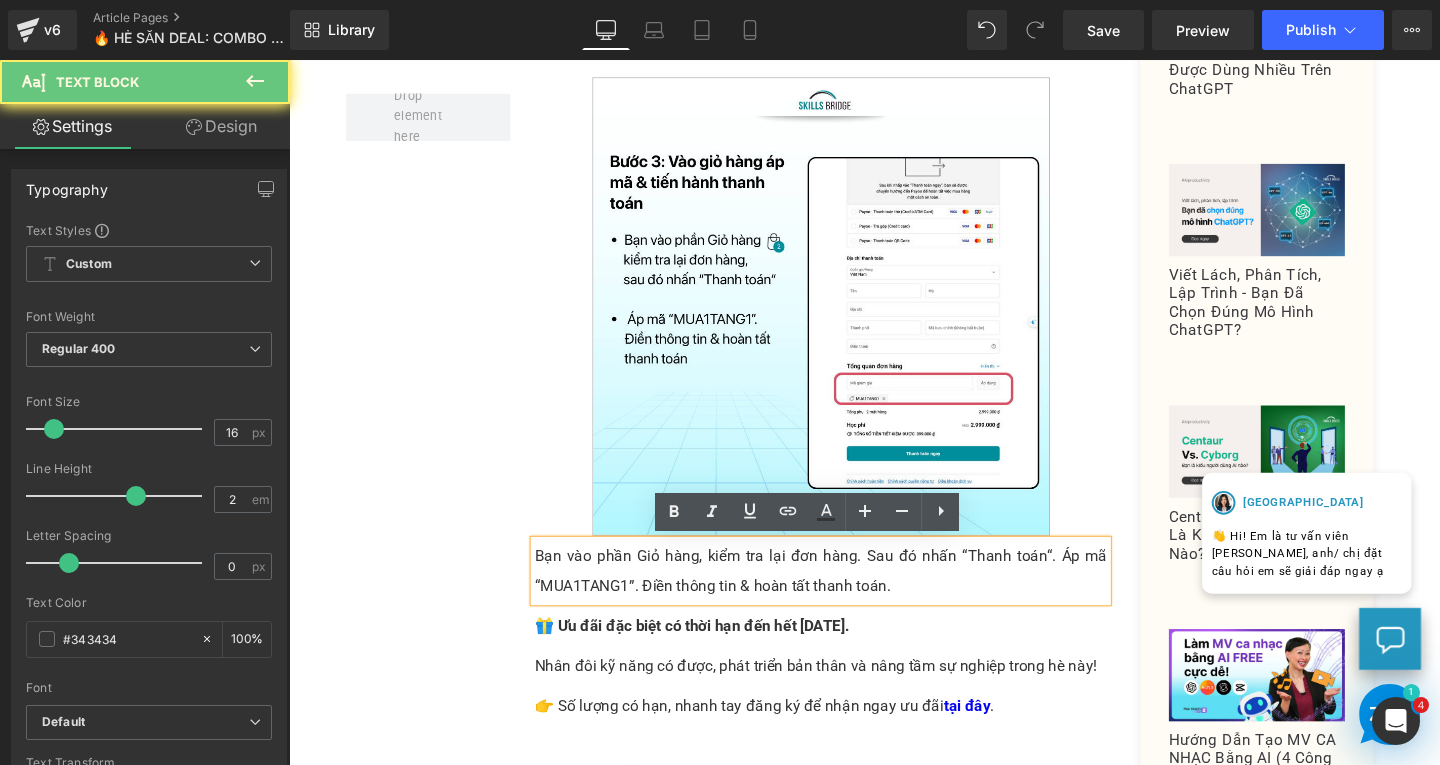 click on "Bạn vào phần Giỏ hàng, kiểm tra lại đơn hàng. Sau đó nhấn “Thanh toán“.  Áp mã “MUA1TANG1”. Điền thông tin & hoàn tất thanh toán." at bounding box center (848, 597) 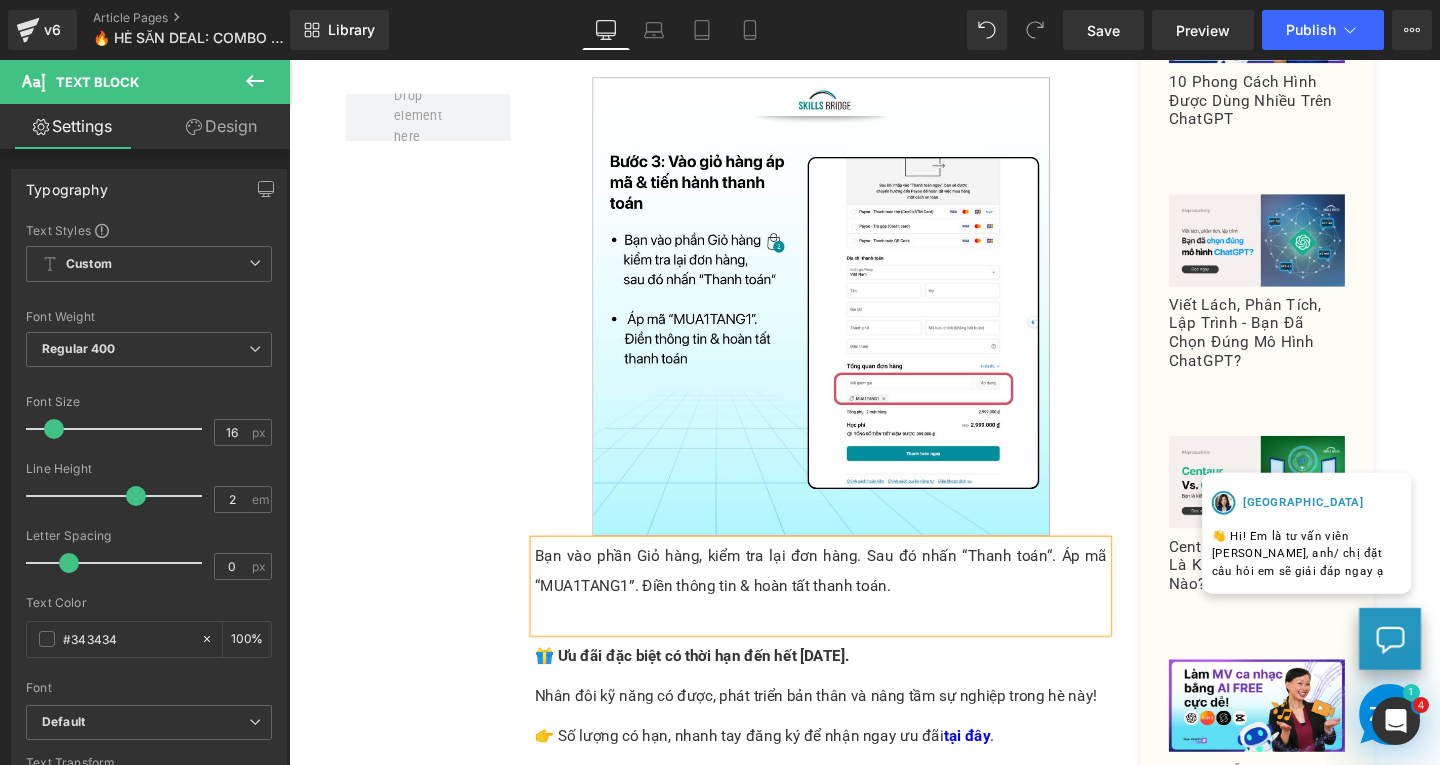 click on "Image         Nên học về AI hay cải thiện kỹ năng lãnh đạo? Text Block         Bạn phân vân không biết nên chọn khoá học nào để nâng cấp bản thân? Text Block         Chọn cả 2 - Gấp đôi kỹ năng, không tăng chi phí, khi bạn có thể mua 1 và nhận thêm 1 khóa học hoàn toàn miễn phí! Text Block         Row         Với đơn hàng  tối thiểu 2 Triệu , bạn sẽ được tặng ngay khóa học ưu đãi tặng kèm: Text Block         (1) Giao Tiếp Khéo [PERSON_NAME] viên Thái Vân Linh  Text Block         (2) Nghệ Thuật Đàm Phán - Giảng viên Thái Vân Linh Text Block         (3) Khóa Học Thuyết Trình - Giảng viên Thái Vân Linh Text Block         (4) [PERSON_NAME] - Giảng viên Thái Vân Linh Text Block         📌 Đăng ký  khoá học mua 1 được 2  chỉ với 3 bước: Text Block         (1) Bước 1: Chọn khóa học Text Block         Image         Text Block" at bounding box center [894, -463] 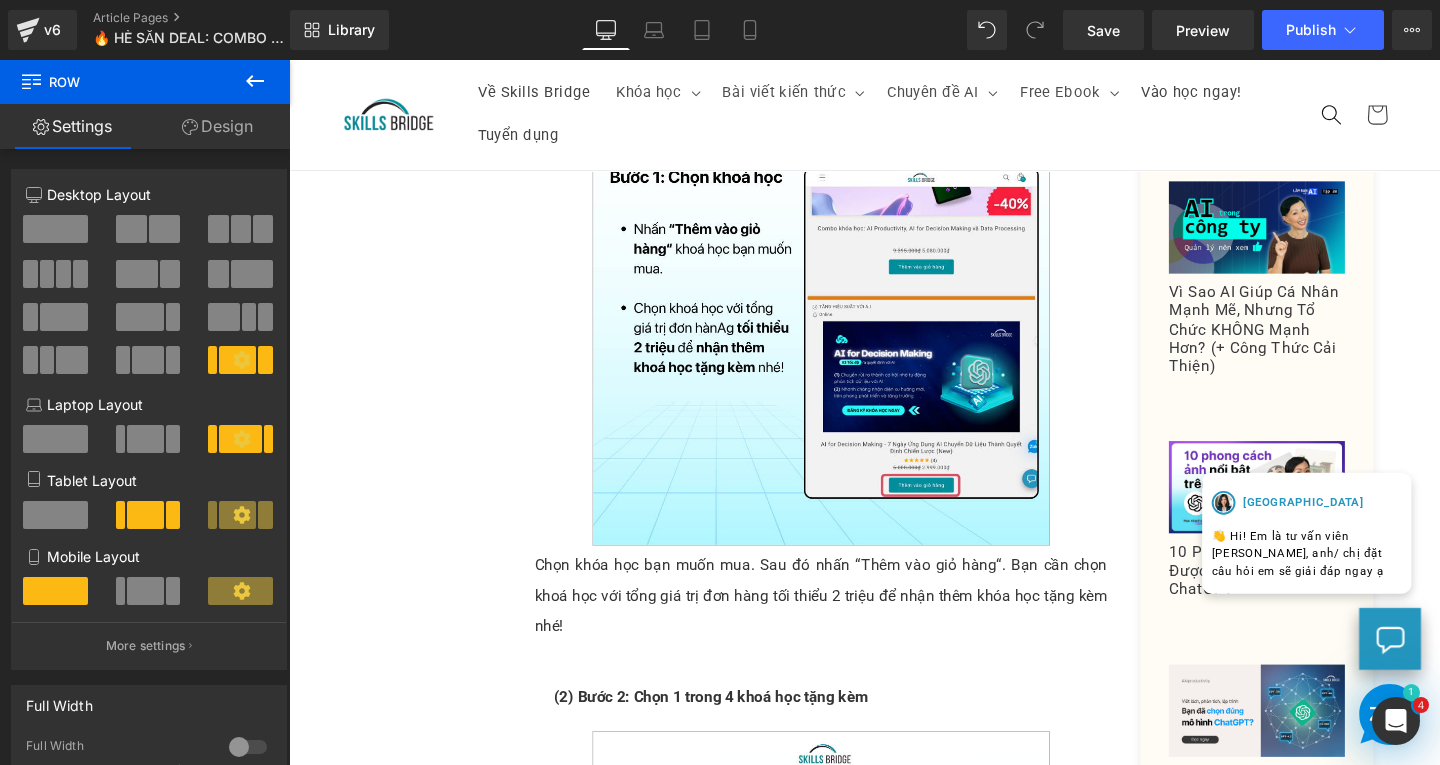scroll, scrollTop: 1000, scrollLeft: 0, axis: vertical 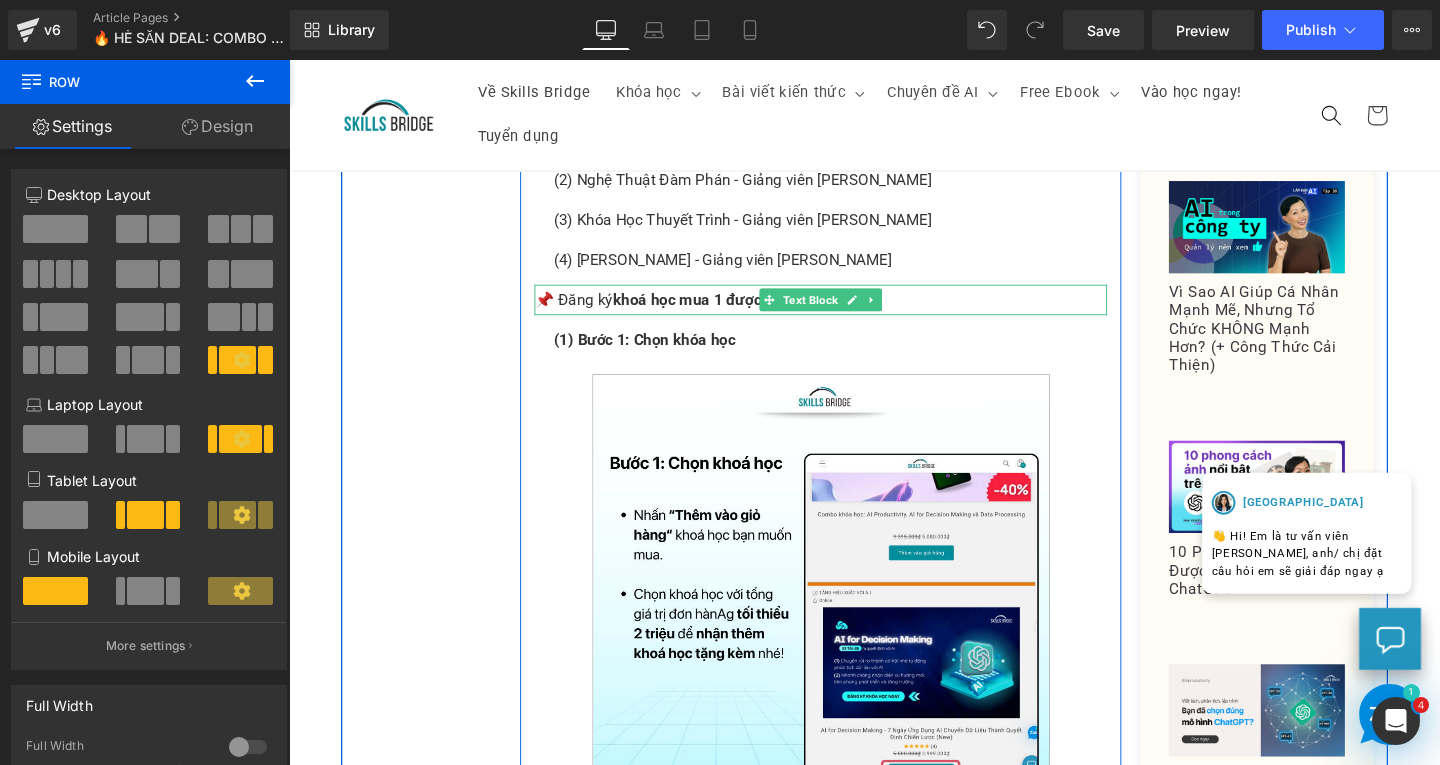 click on "📌 Đăng ký  khoá học mua 1 được 2  chỉ với 3 bước:" at bounding box center (848, 312) 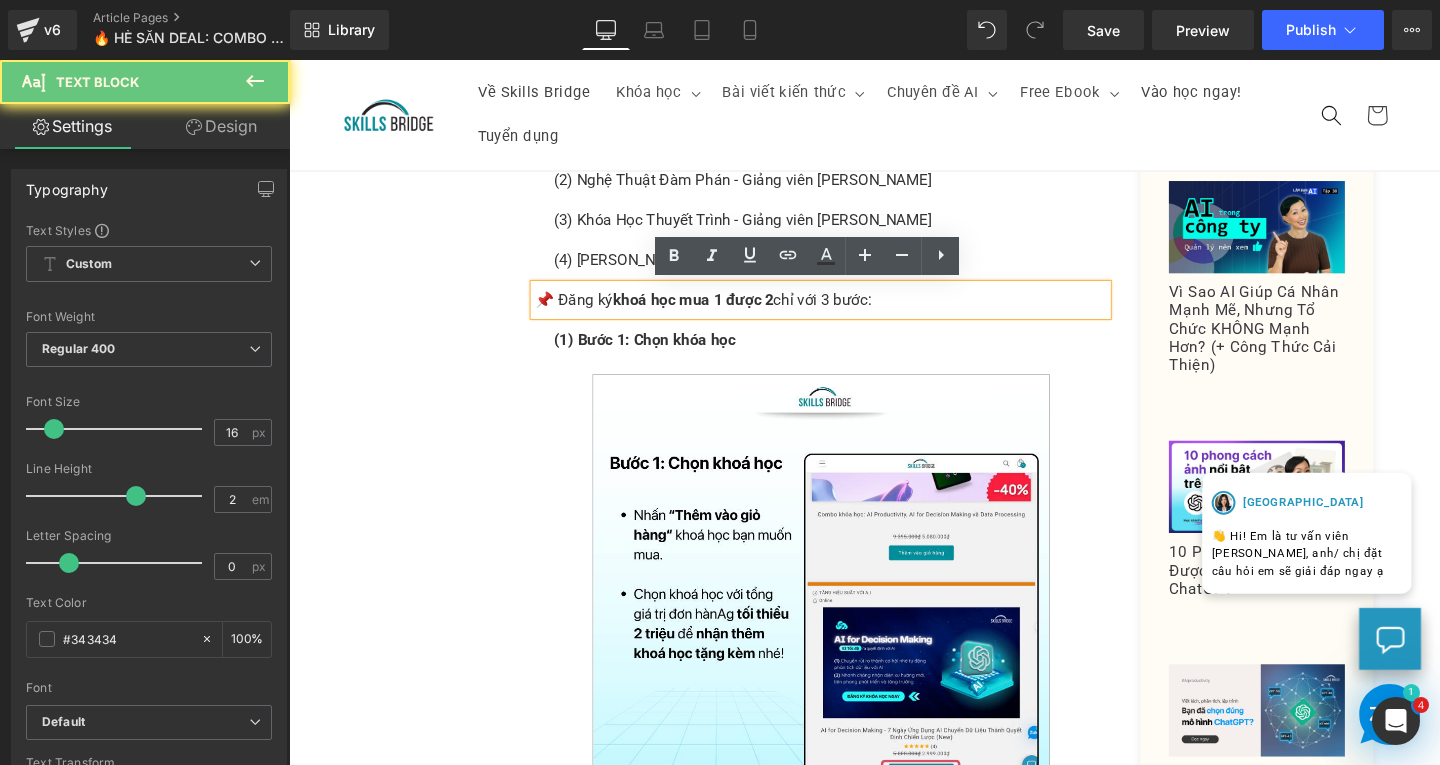 click on "📌 Đăng ký  khoá học mua 1 được 2  chỉ với 3 bước:" at bounding box center [848, 312] 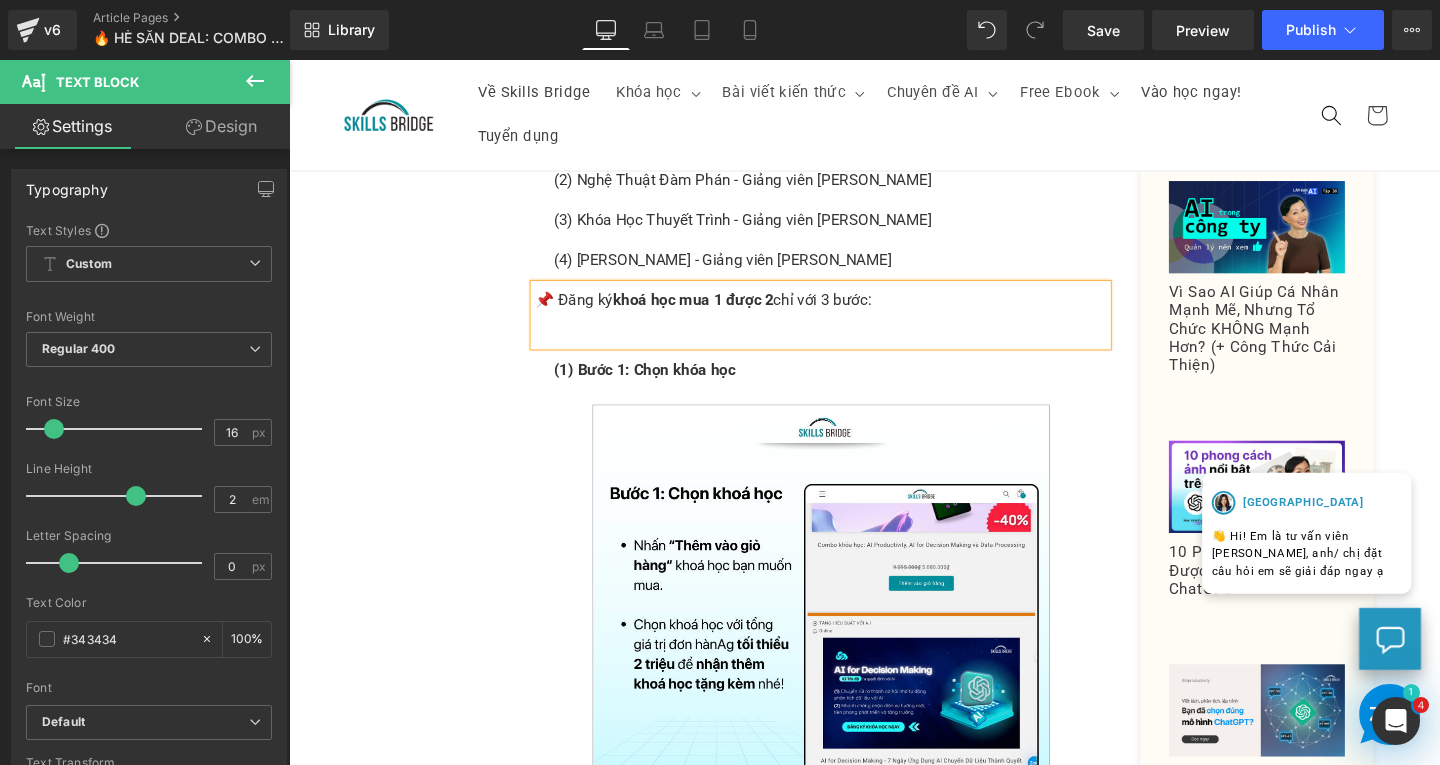 click on "Image         Nên học về AI hay cải thiện kỹ năng lãnh đạo? Text Block         Bạn phân vân không biết nên chọn khoá học nào để nâng cấp bản thân? Text Block         Chọn cả 2 - Gấp đôi kỹ năng, không tăng chi phí, khi bạn có thể mua 1 và nhận thêm 1 khóa học hoàn toàn miễn phí! Text Block         Row         Với đơn hàng  tối thiểu 2 Triệu , bạn sẽ được tặng ngay khóa học ưu đãi tặng kèm: Text Block         (1) Giao Tiếp Khéo [PERSON_NAME] viên Thái Vân Linh  Text Block         (2) Nghệ Thuật Đàm Phán - Giảng viên Thái Vân Linh Text Block         (3) Khóa Học Thuyết Trình - Giảng viên Thái Vân Linh Text Block         (4) [PERSON_NAME] - Giảng viên Thái Vân Linh Text Block         📌 Đăng ký  khoá học mua 1 được 2  chỉ với 3 bước: Text Block         (1) Bước 1: Chọn khóa học Text Block         Image         Text Block" at bounding box center (894, 1153) 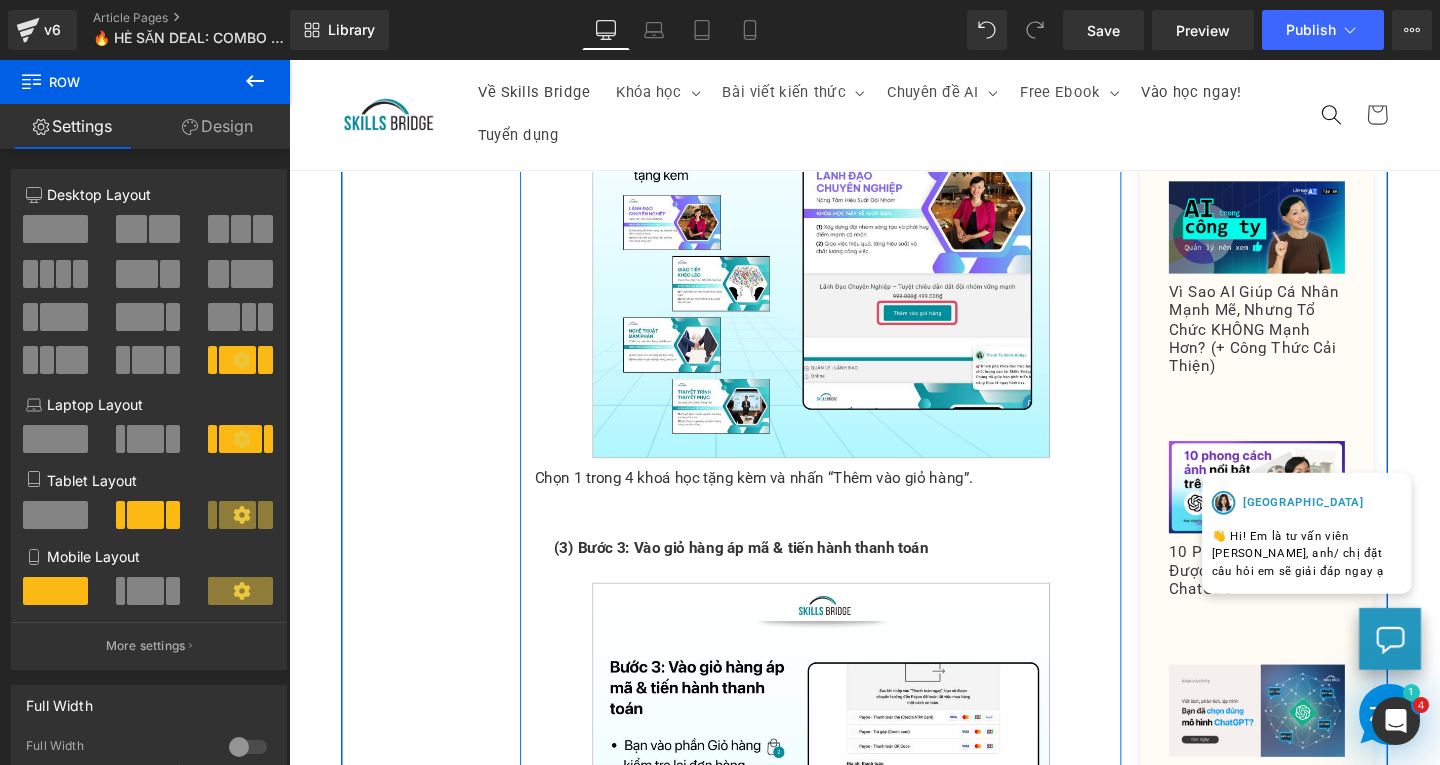 scroll, scrollTop: 1700, scrollLeft: 0, axis: vertical 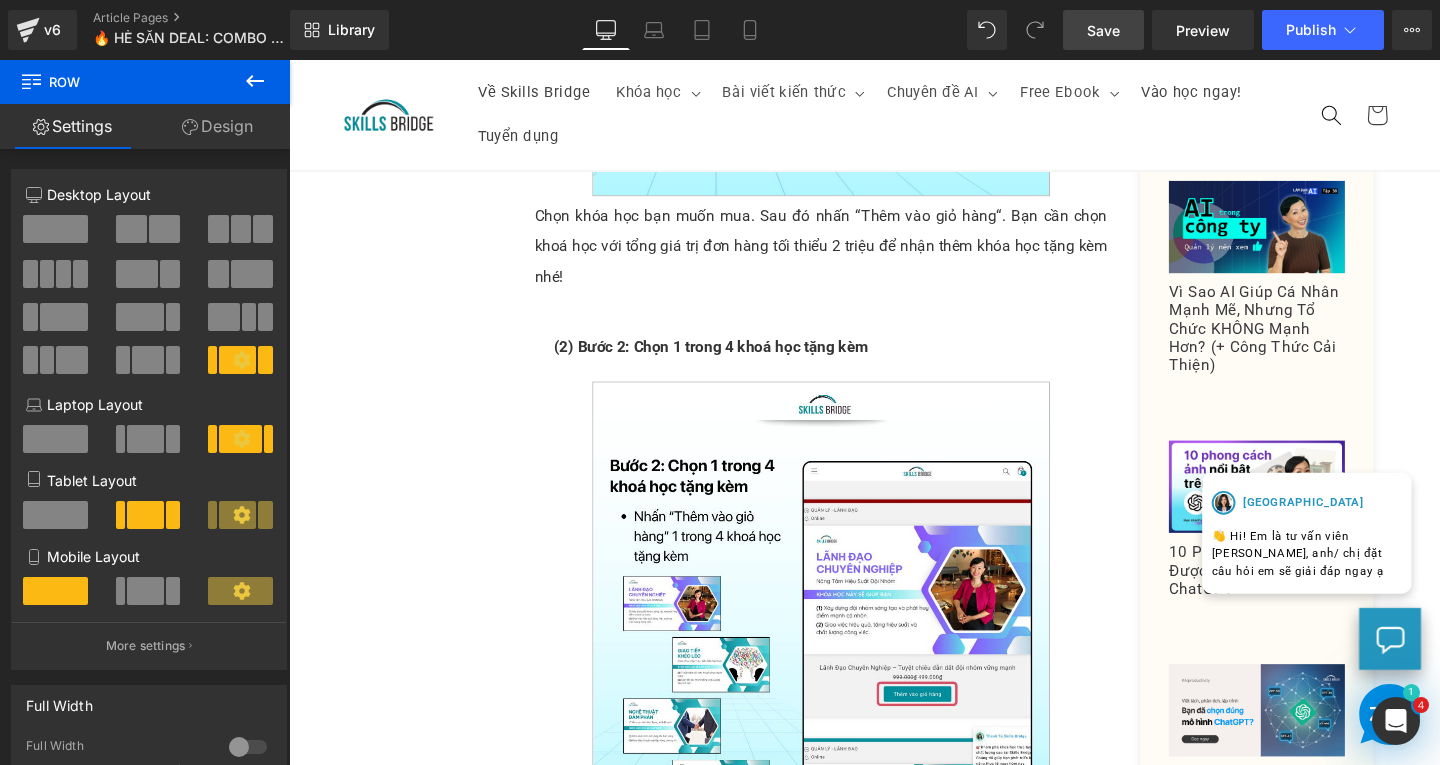 click on "Save" at bounding box center (1103, 30) 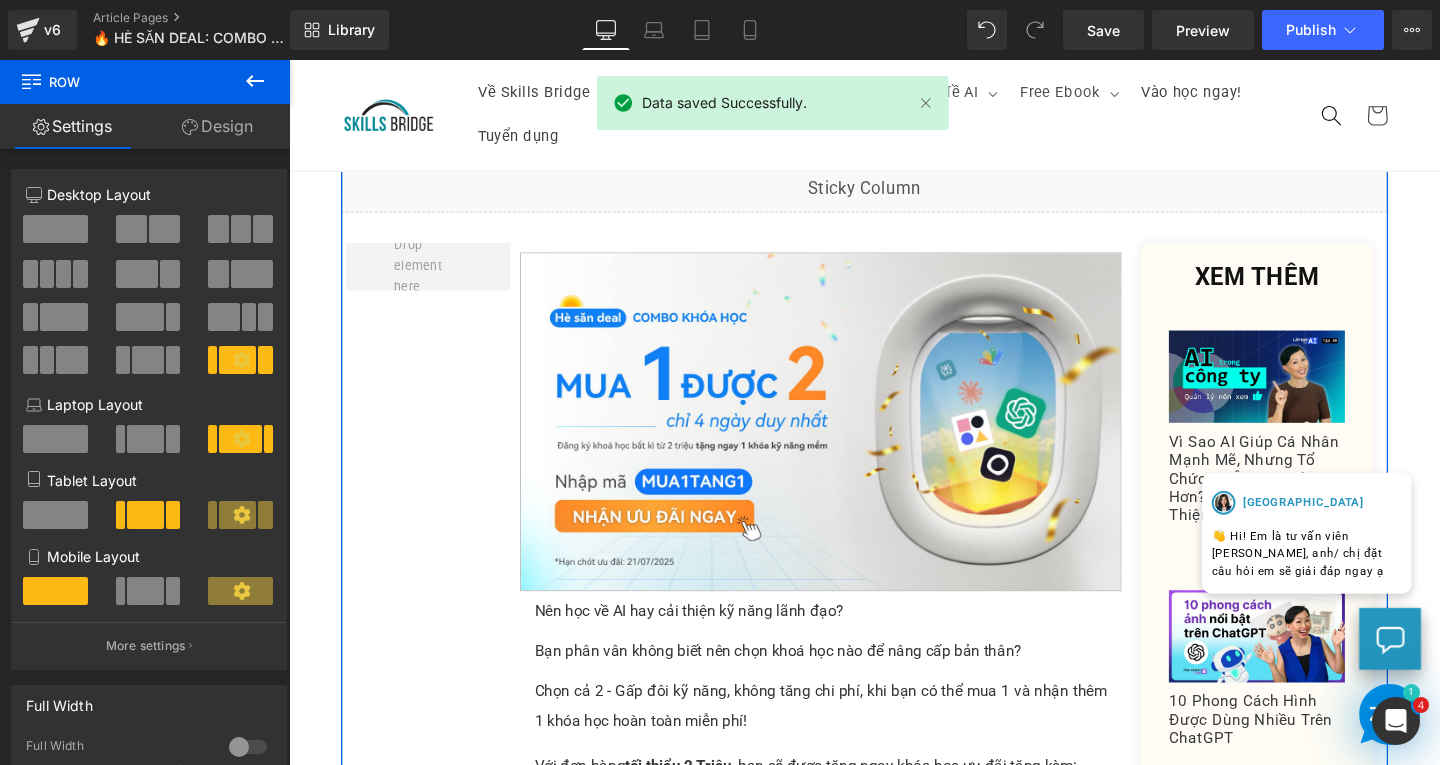 scroll, scrollTop: 200, scrollLeft: 0, axis: vertical 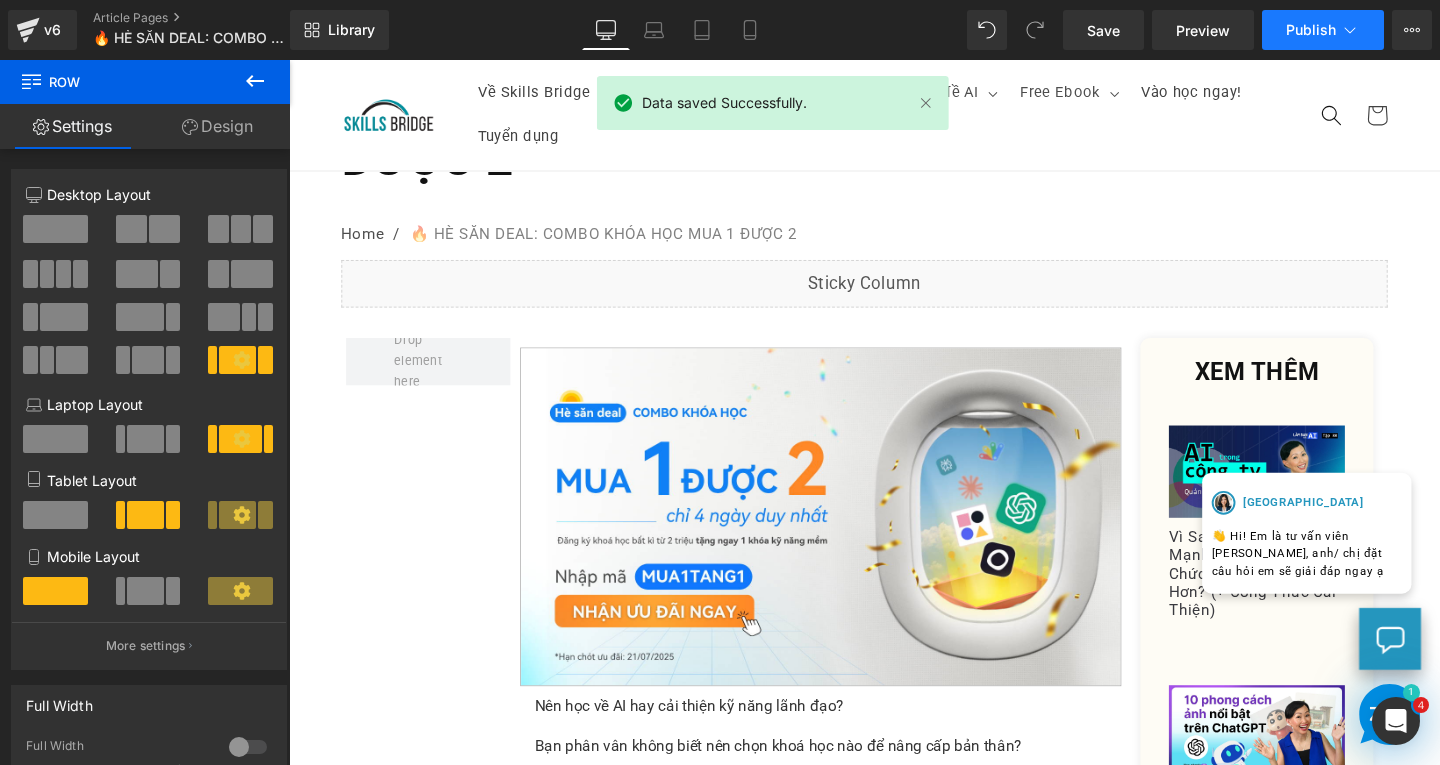 click on "Publish" at bounding box center (1323, 30) 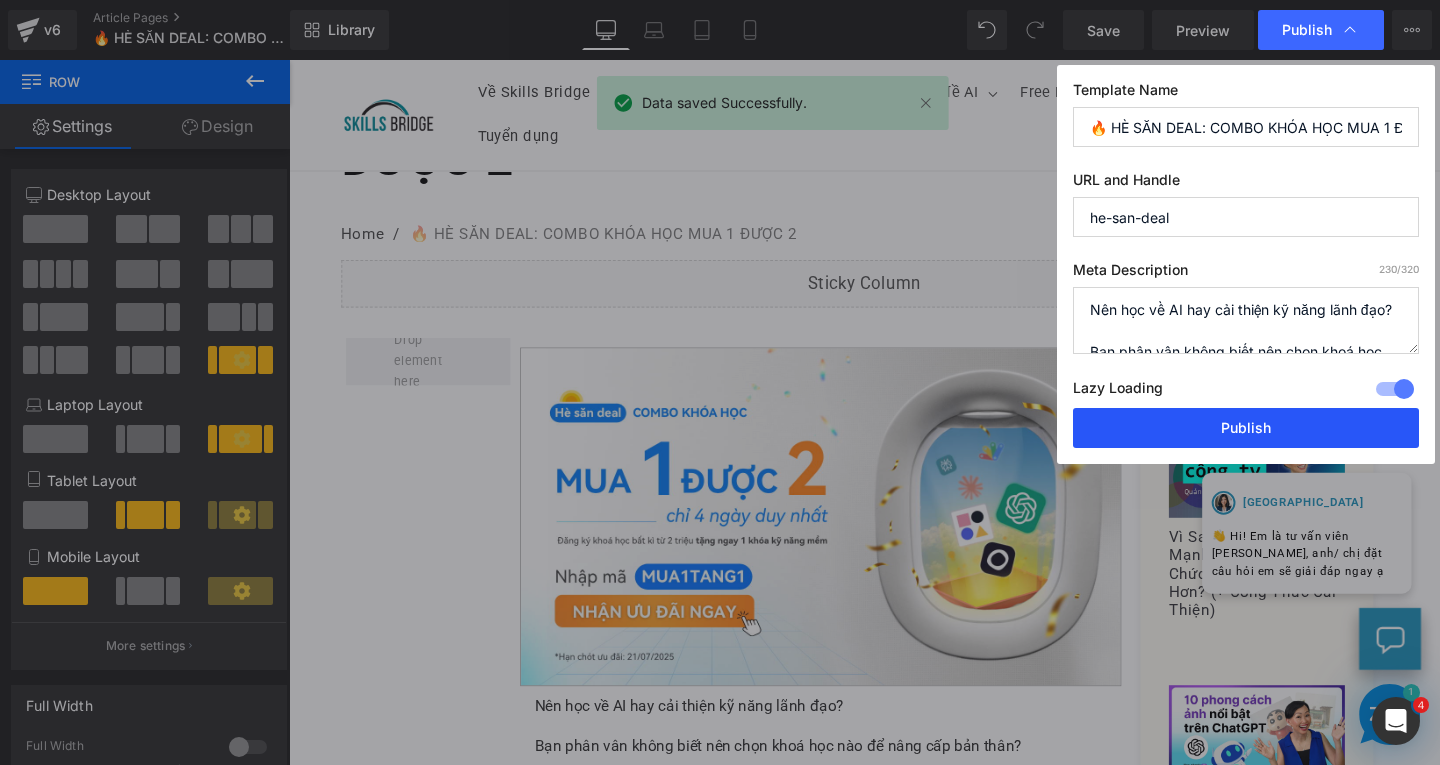 click on "Publish" at bounding box center (1246, 428) 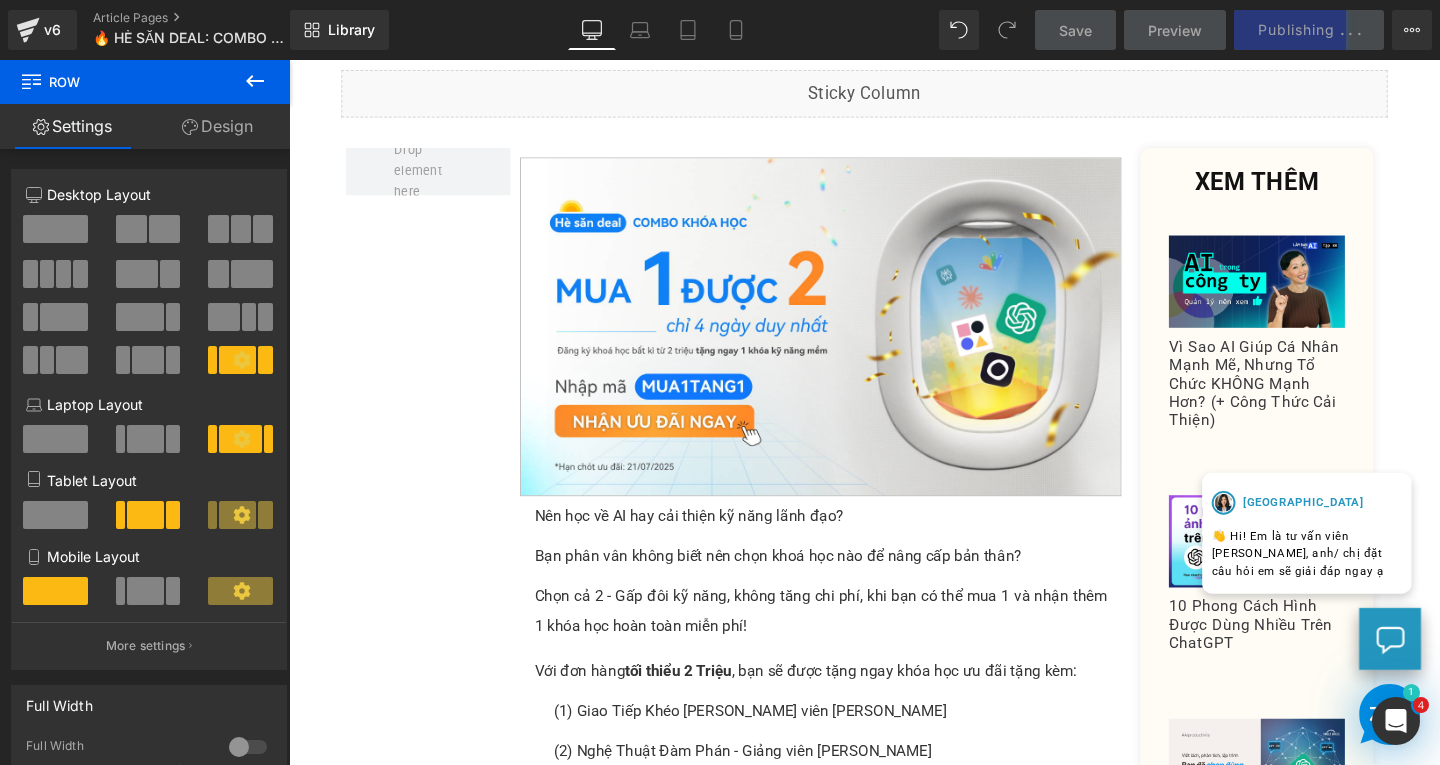 scroll, scrollTop: 0, scrollLeft: 0, axis: both 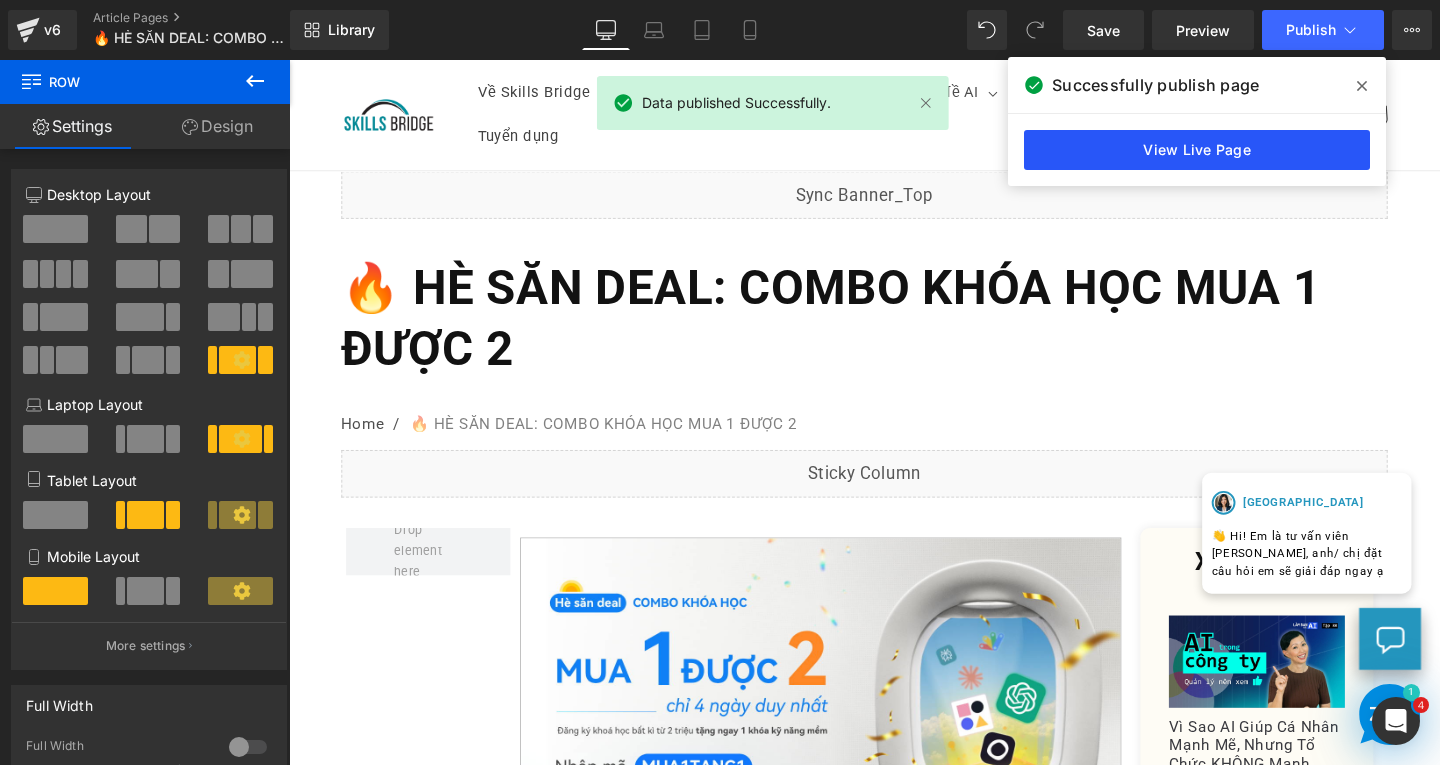click on "View Live Page" at bounding box center [1197, 150] 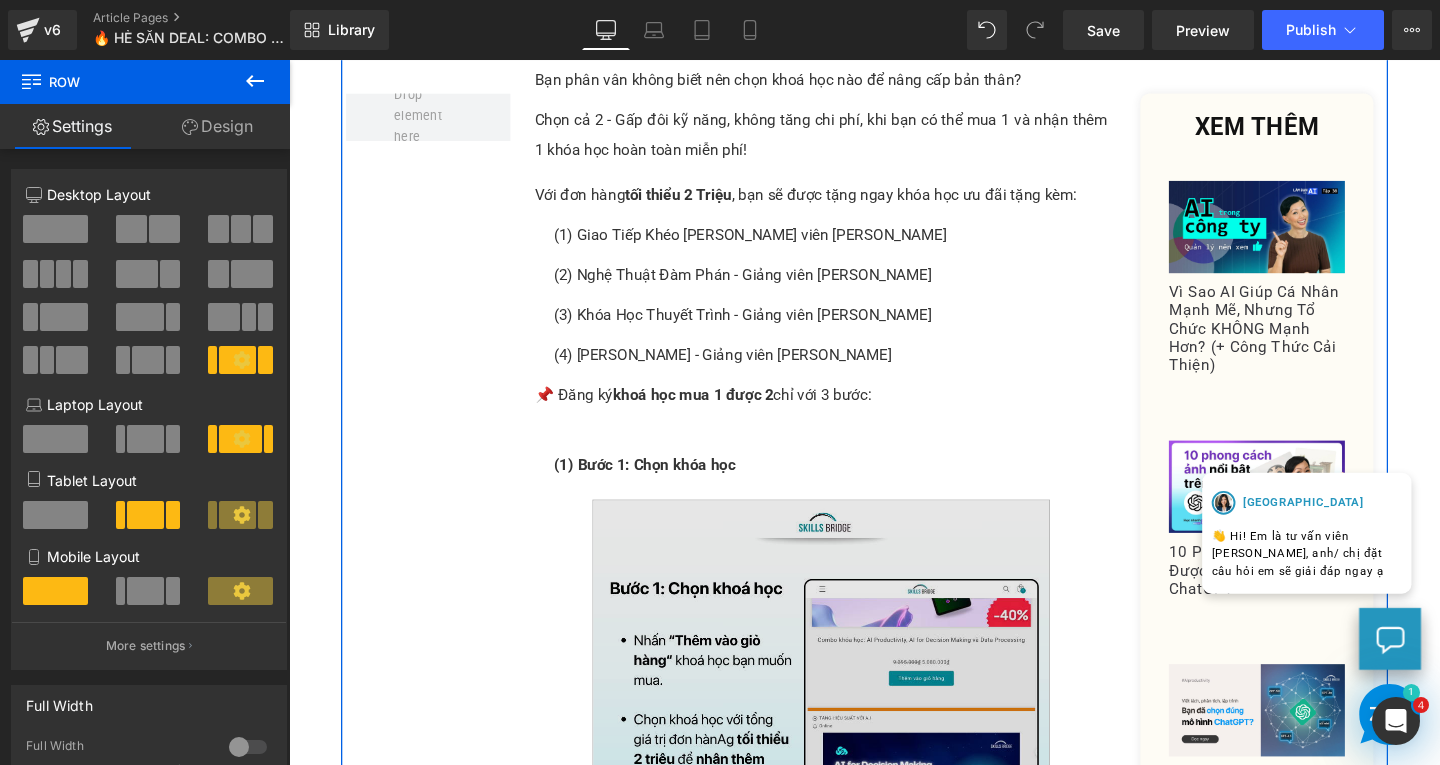 scroll, scrollTop: 1100, scrollLeft: 0, axis: vertical 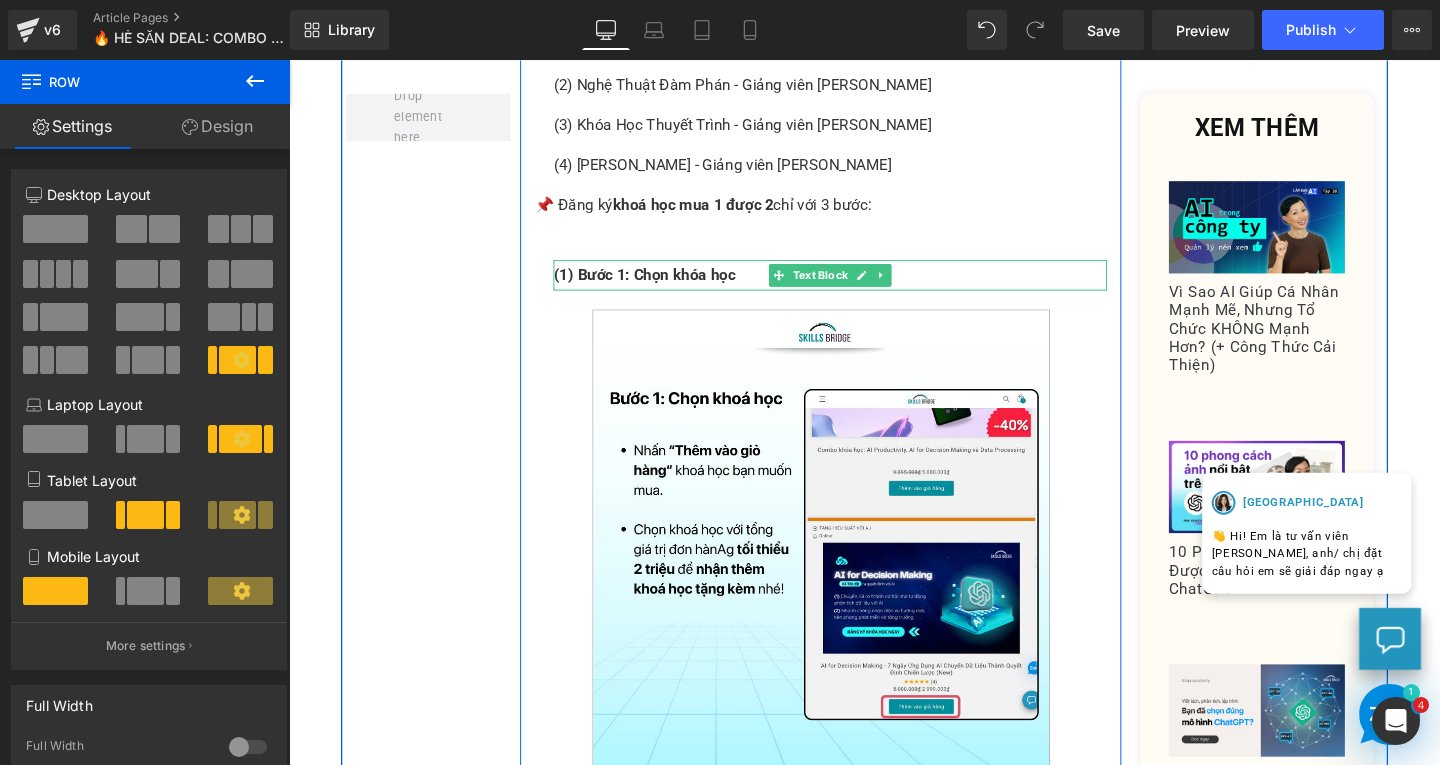 click on "(1) Bước 1: Chọn khóa học" at bounding box center (662, 285) 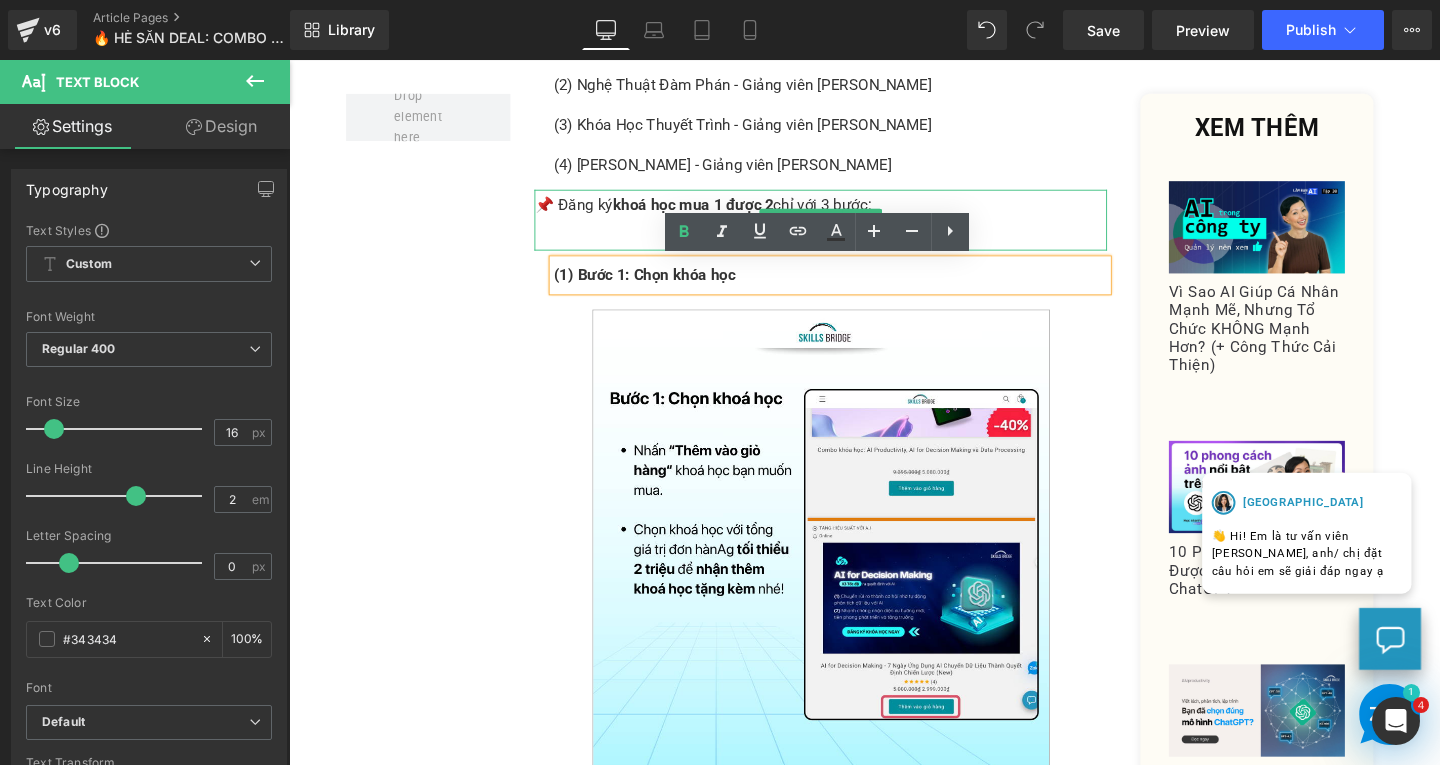 click at bounding box center (848, 244) 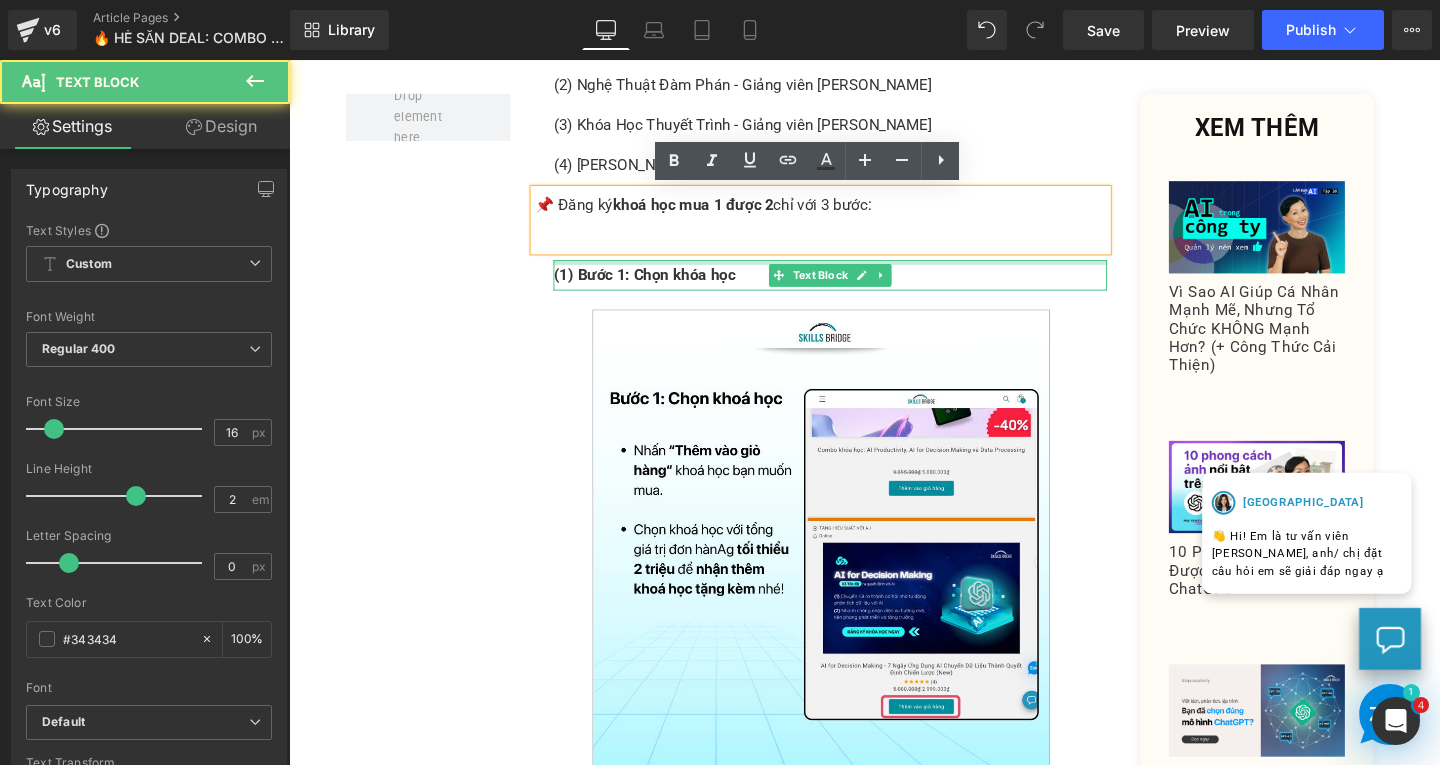 click on "(1) Bước 1: Chọn khóa học" at bounding box center [662, 285] 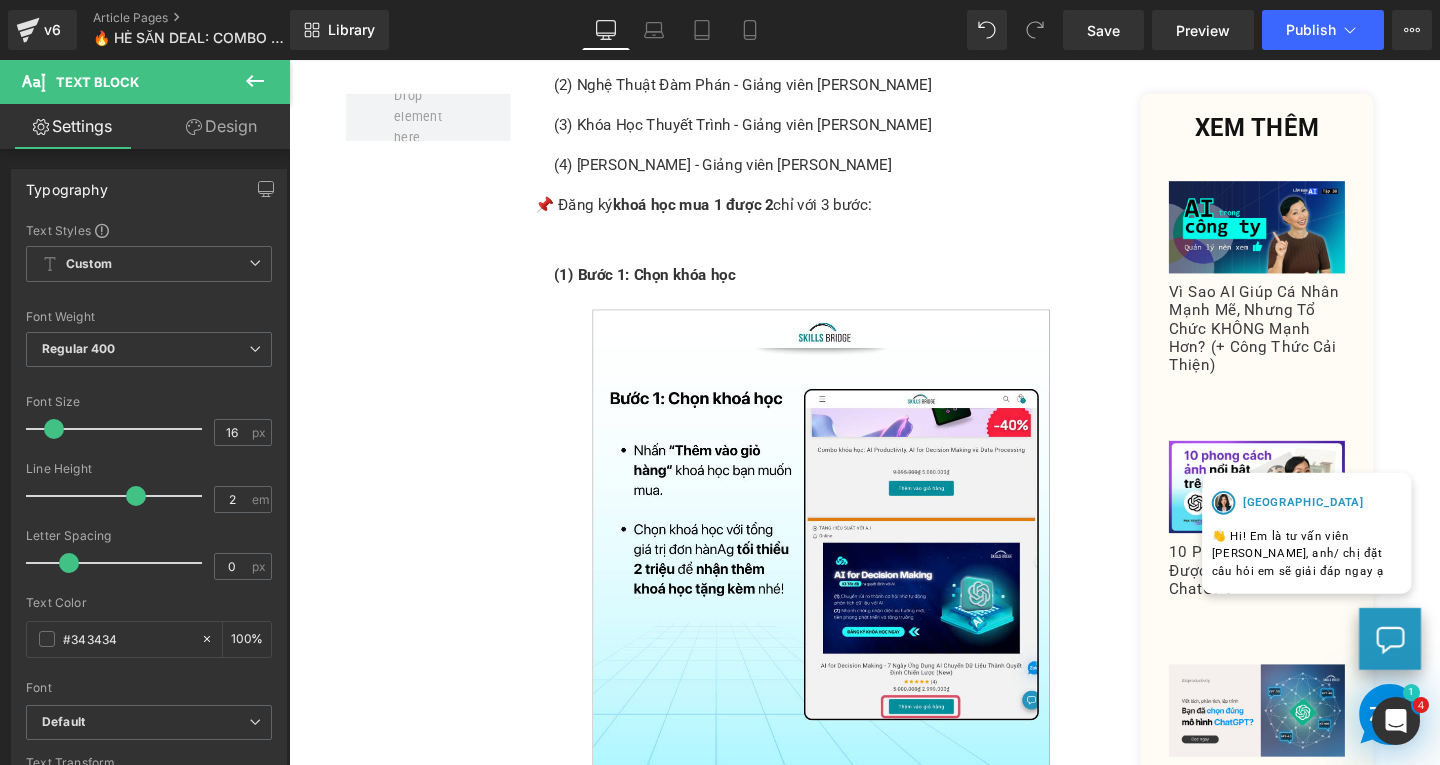 click on "Design" at bounding box center [221, 126] 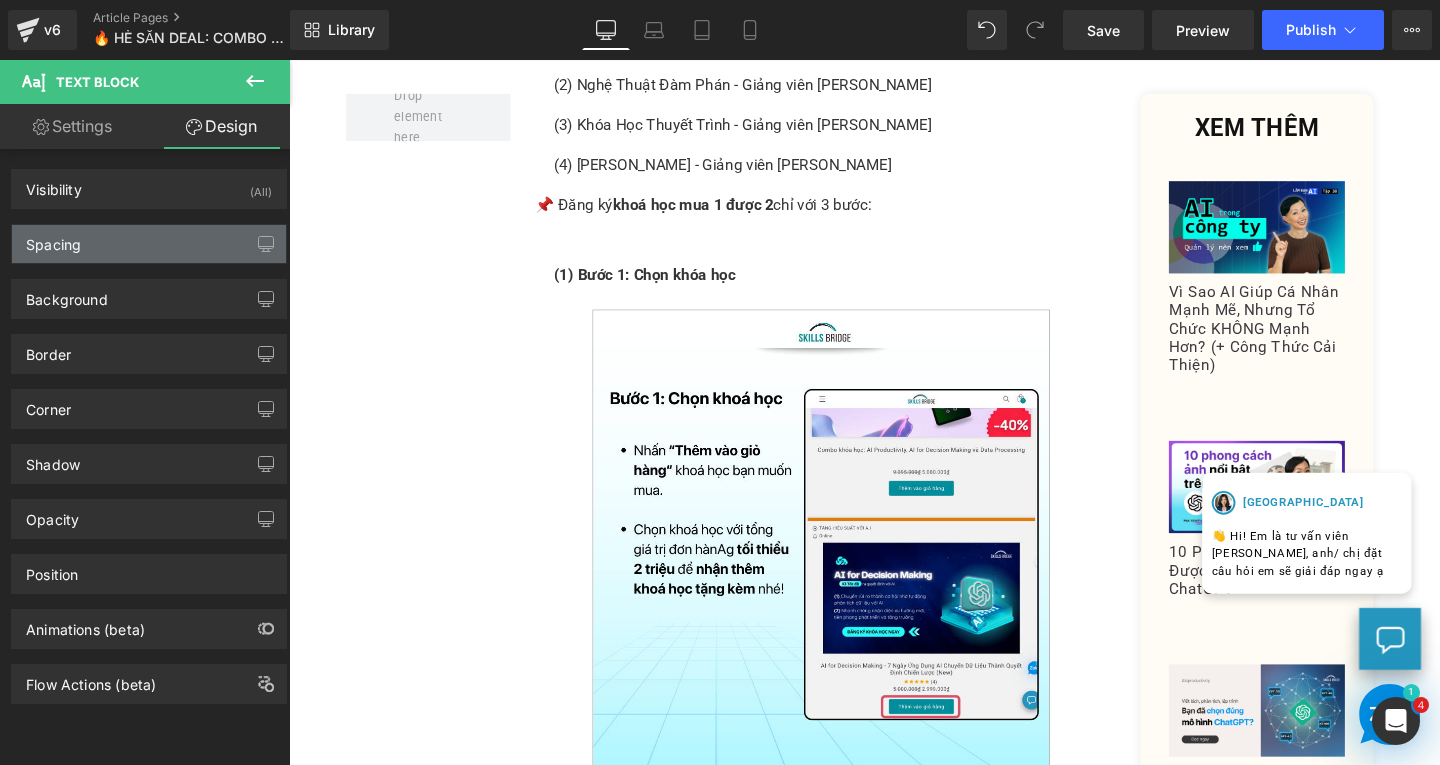 click on "Spacing" at bounding box center [149, 244] 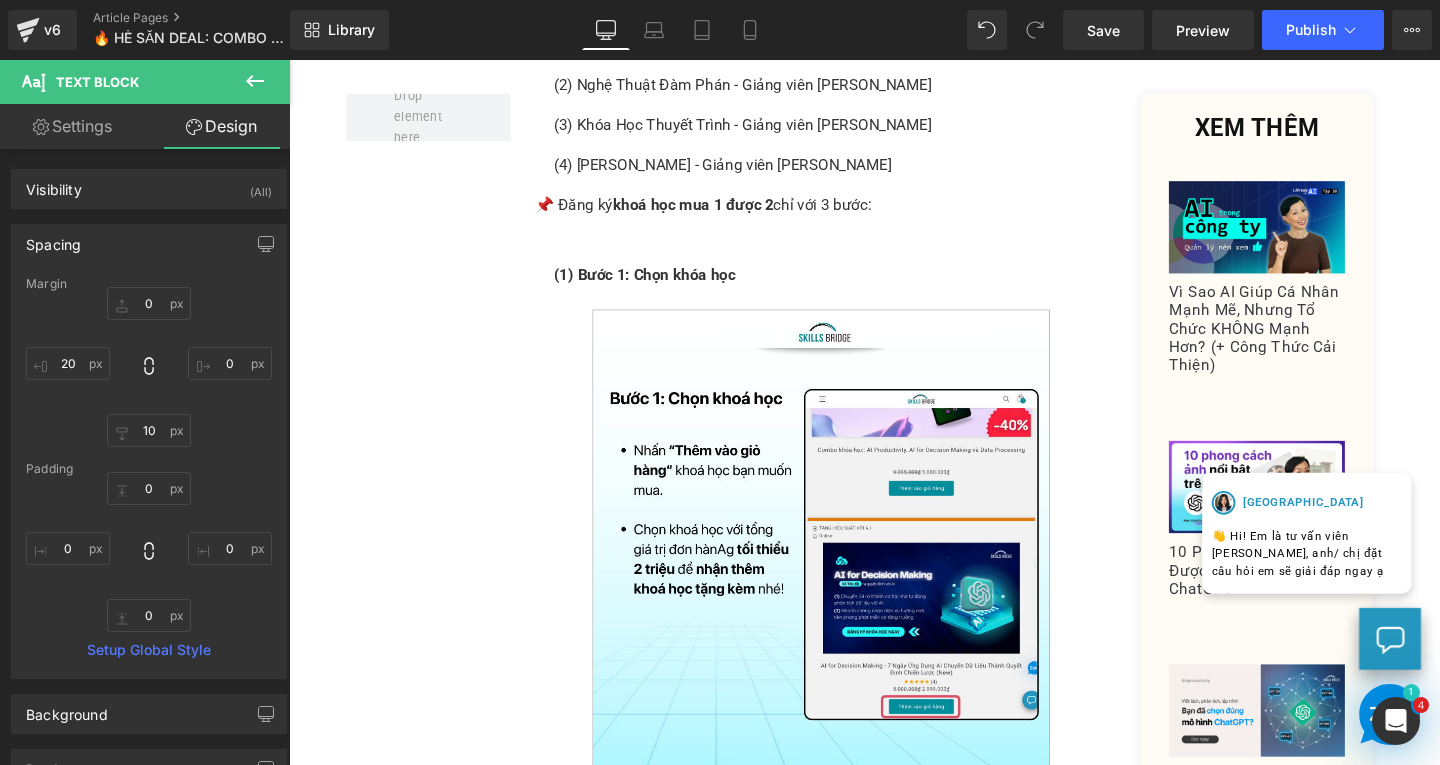 type on "0" 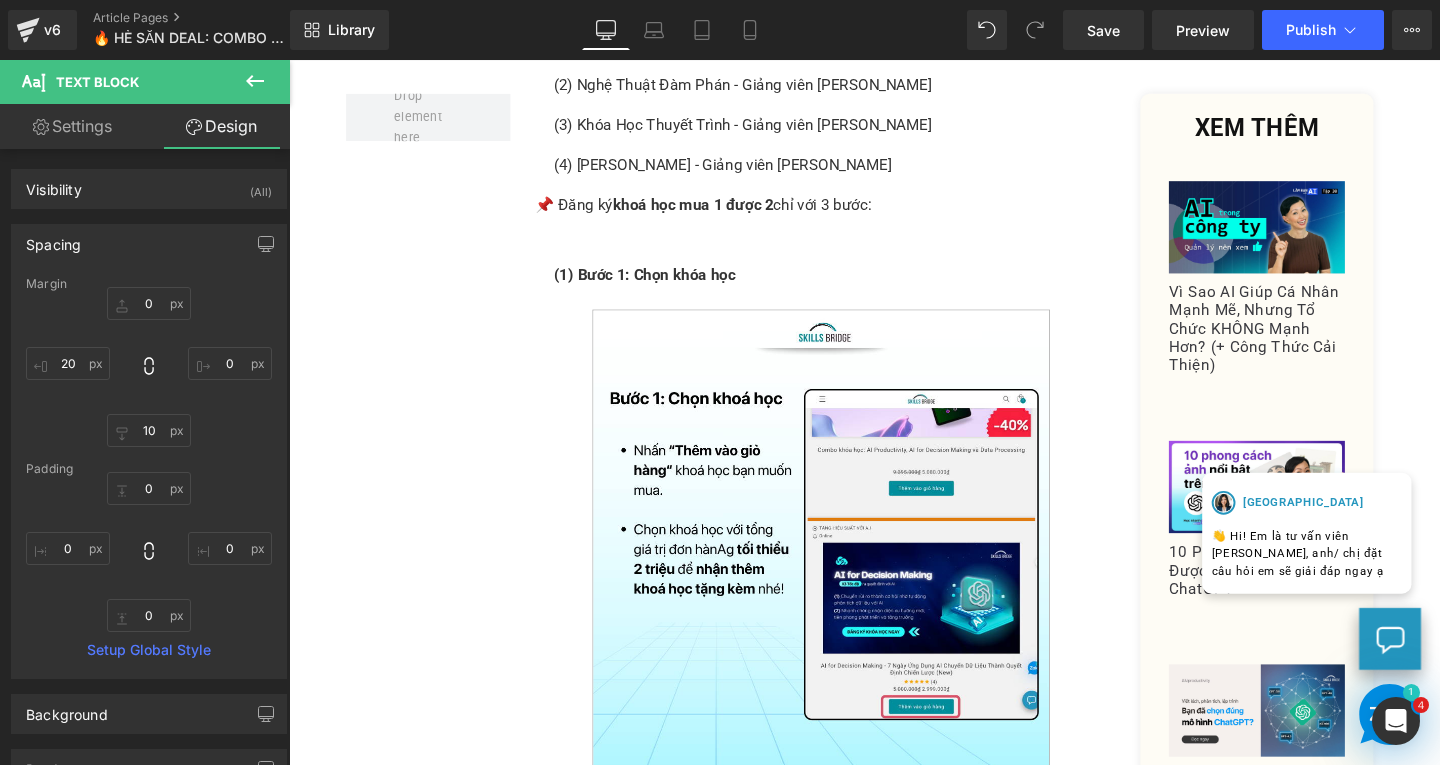 type on "0" 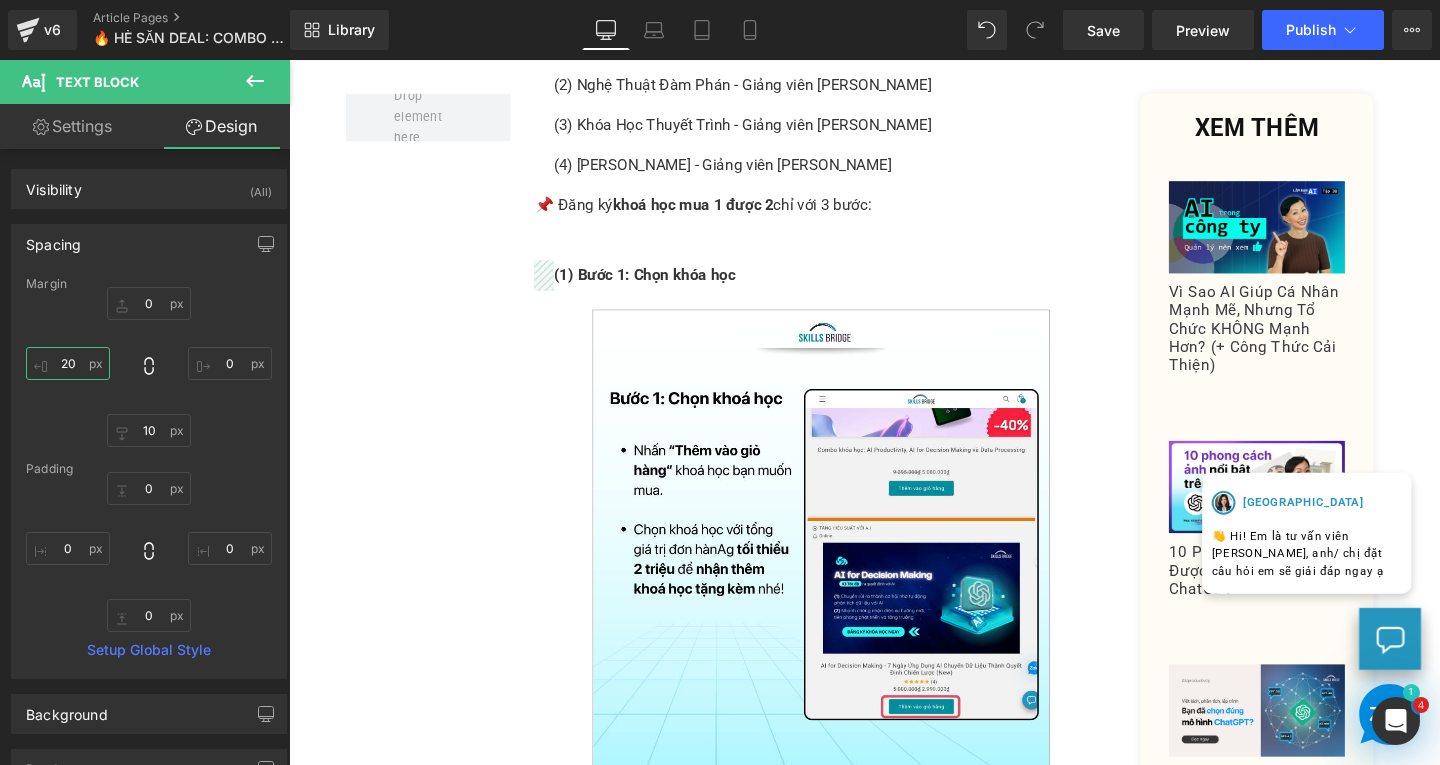 click on "20" at bounding box center (68, 363) 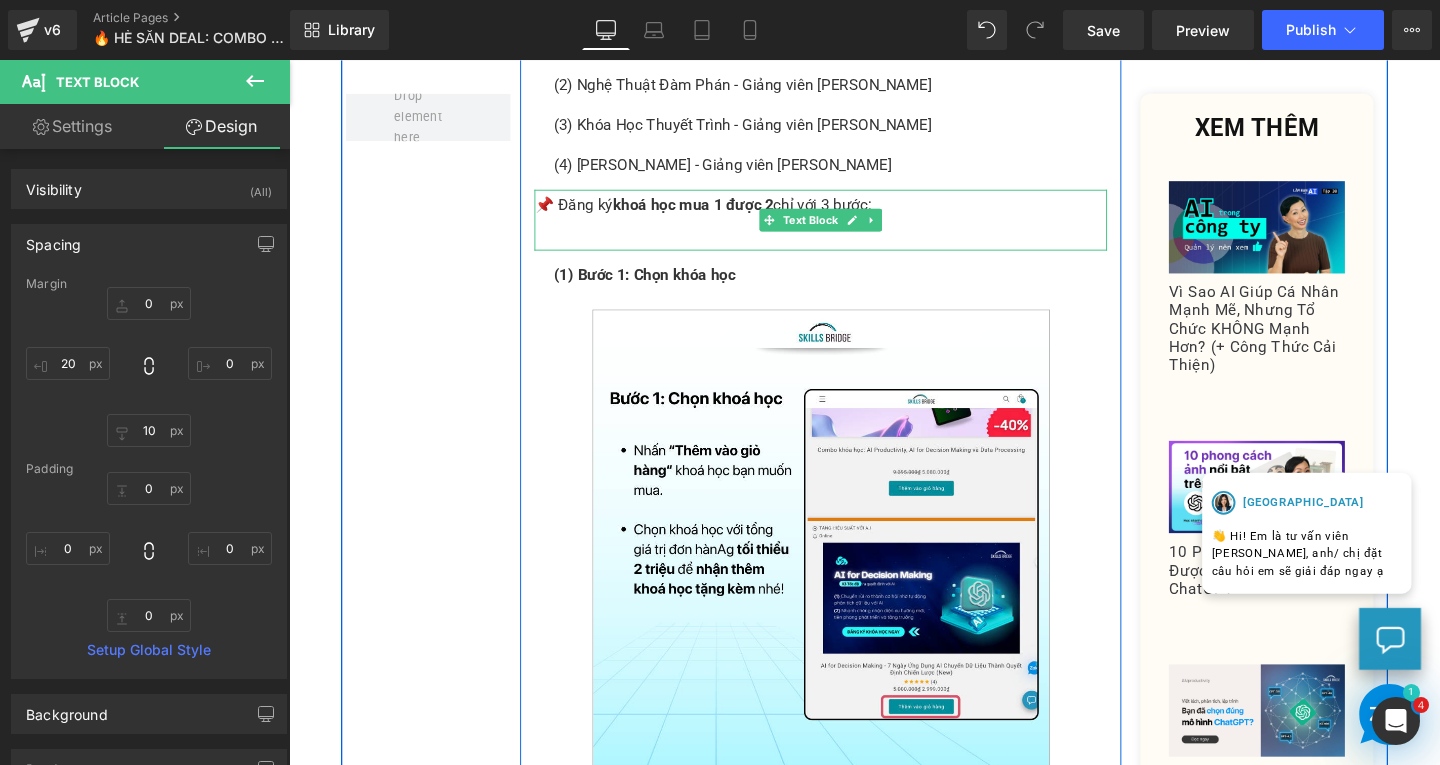 click on "📌 Đăng ký  khoá học mua 1 được 2  chỉ với 3 bước:" at bounding box center [848, 212] 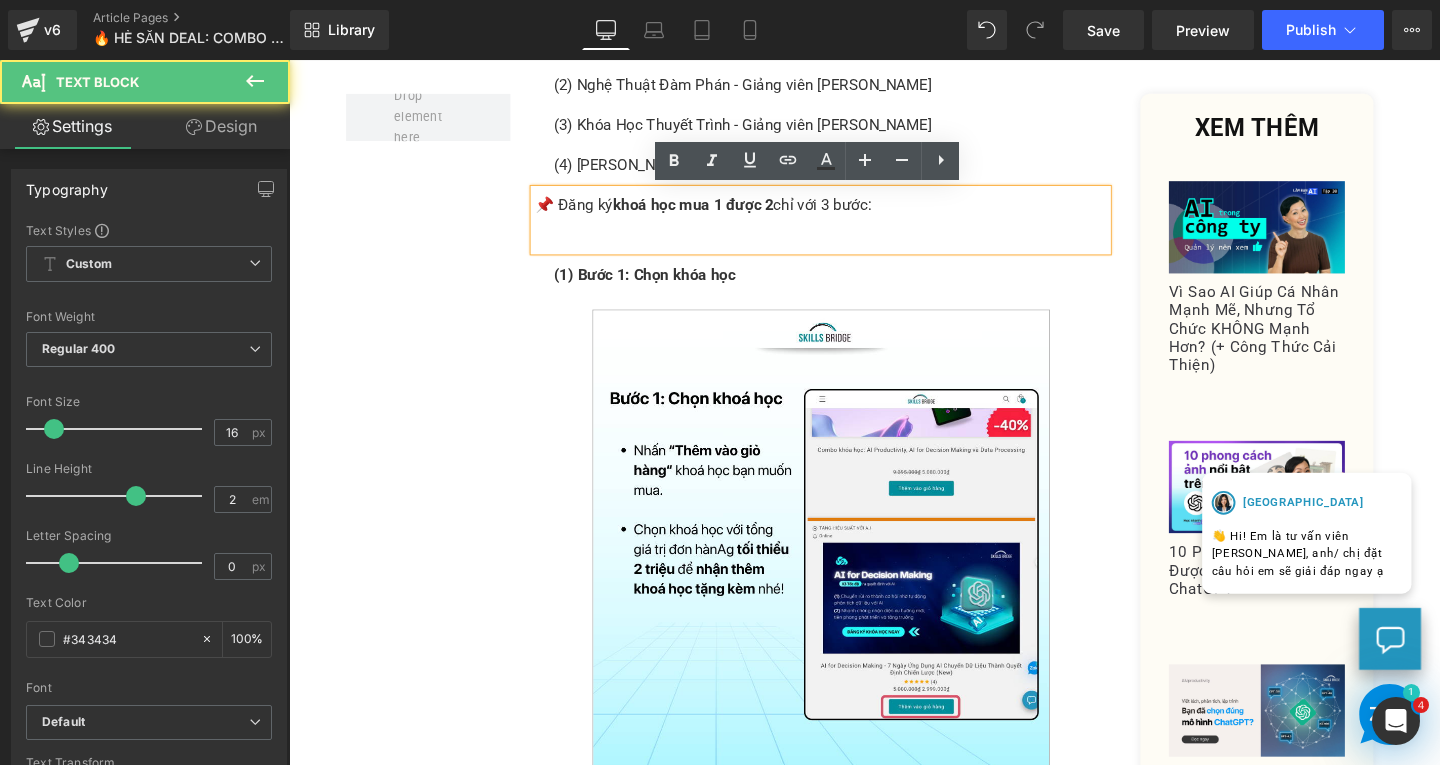 drag, startPoint x: 239, startPoint y: 118, endPoint x: 134, endPoint y: 261, distance: 177.40913 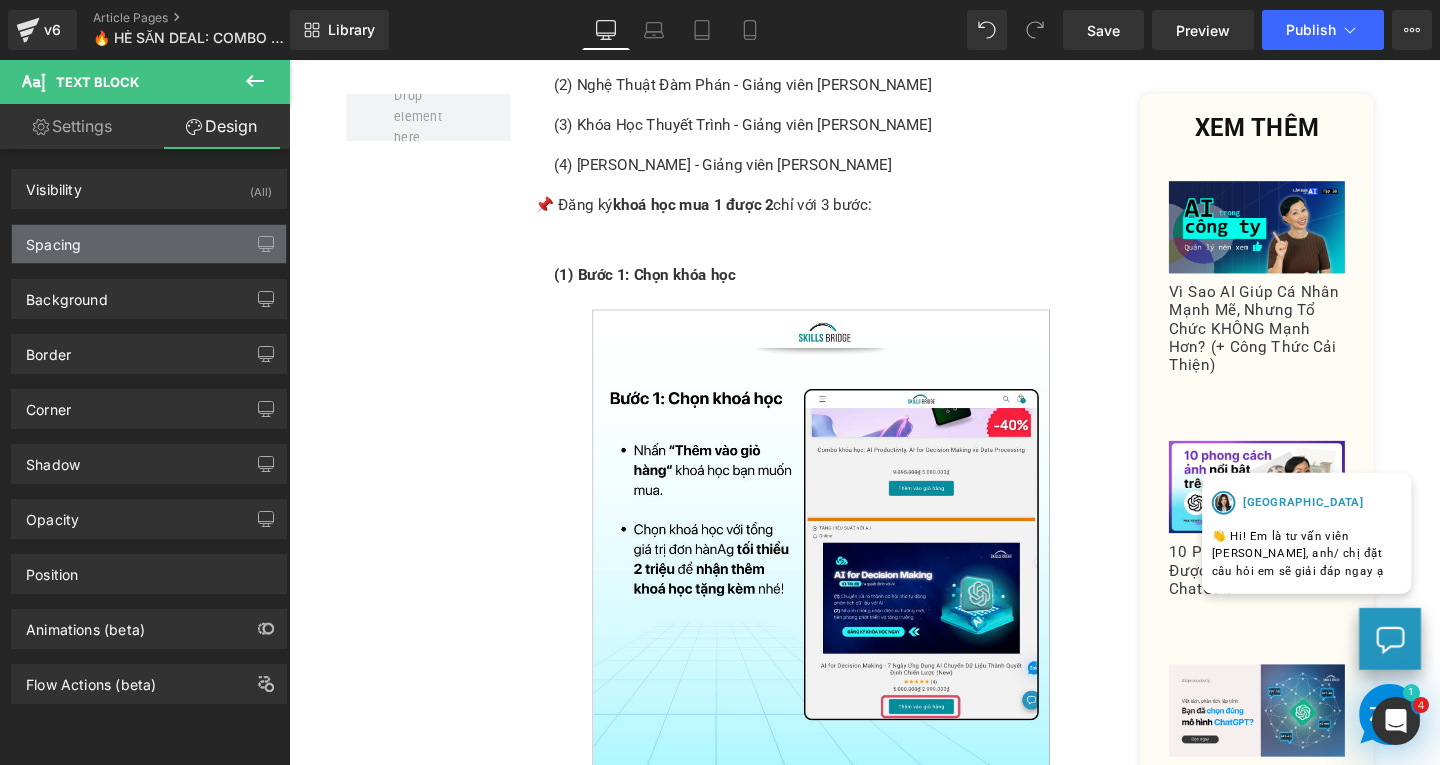 click on "Spacing" at bounding box center (149, 244) 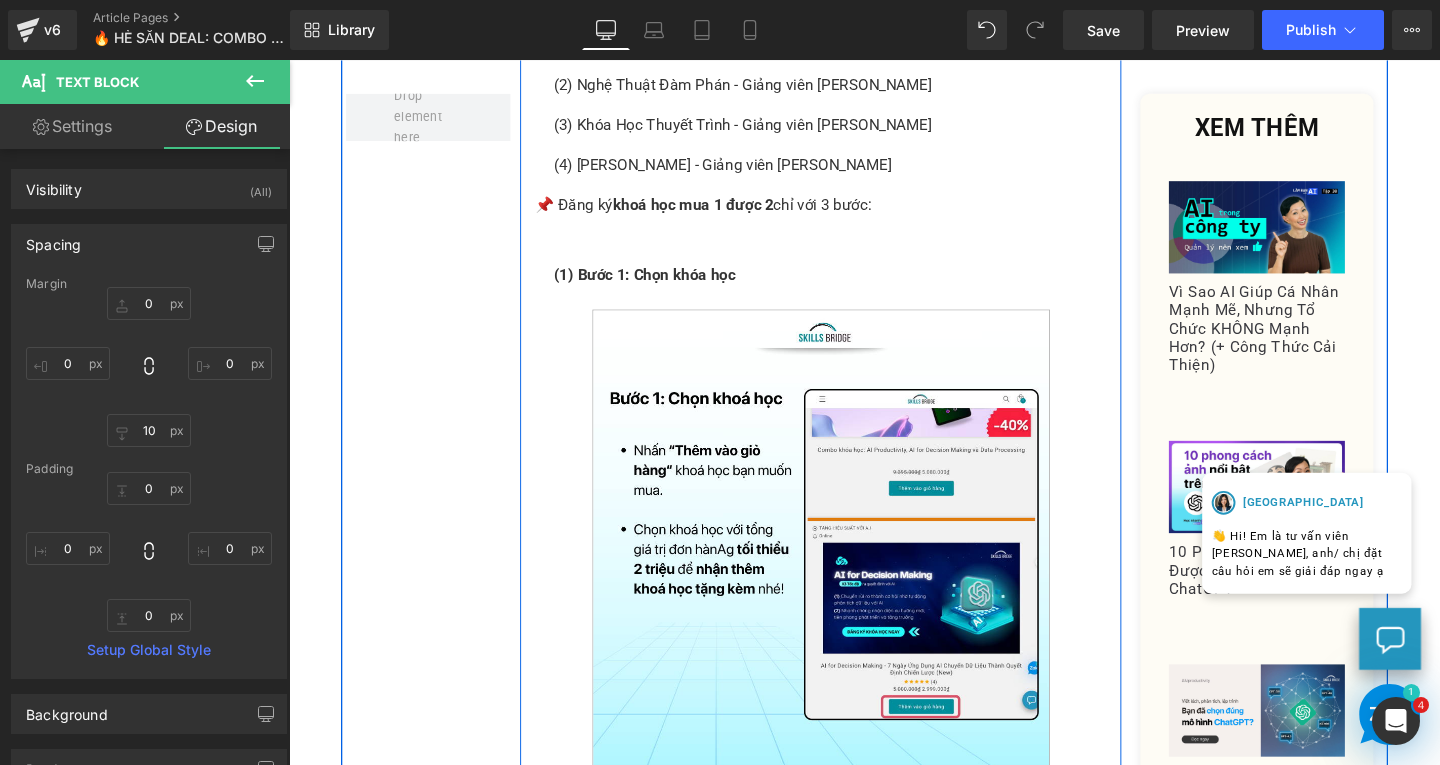 click on "(1) Bước 1: Chọn khóa học" at bounding box center [662, 285] 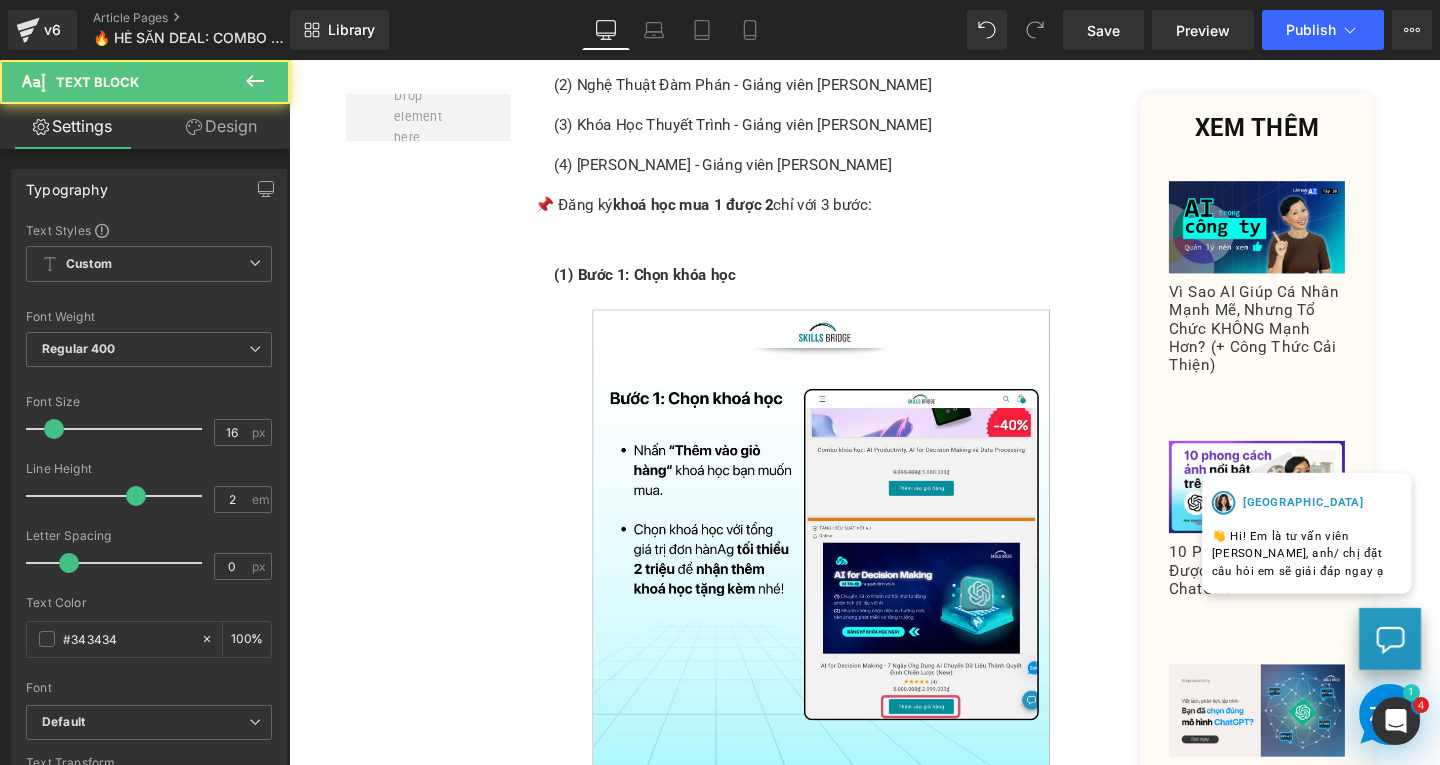 click on "Design" at bounding box center (221, 126) 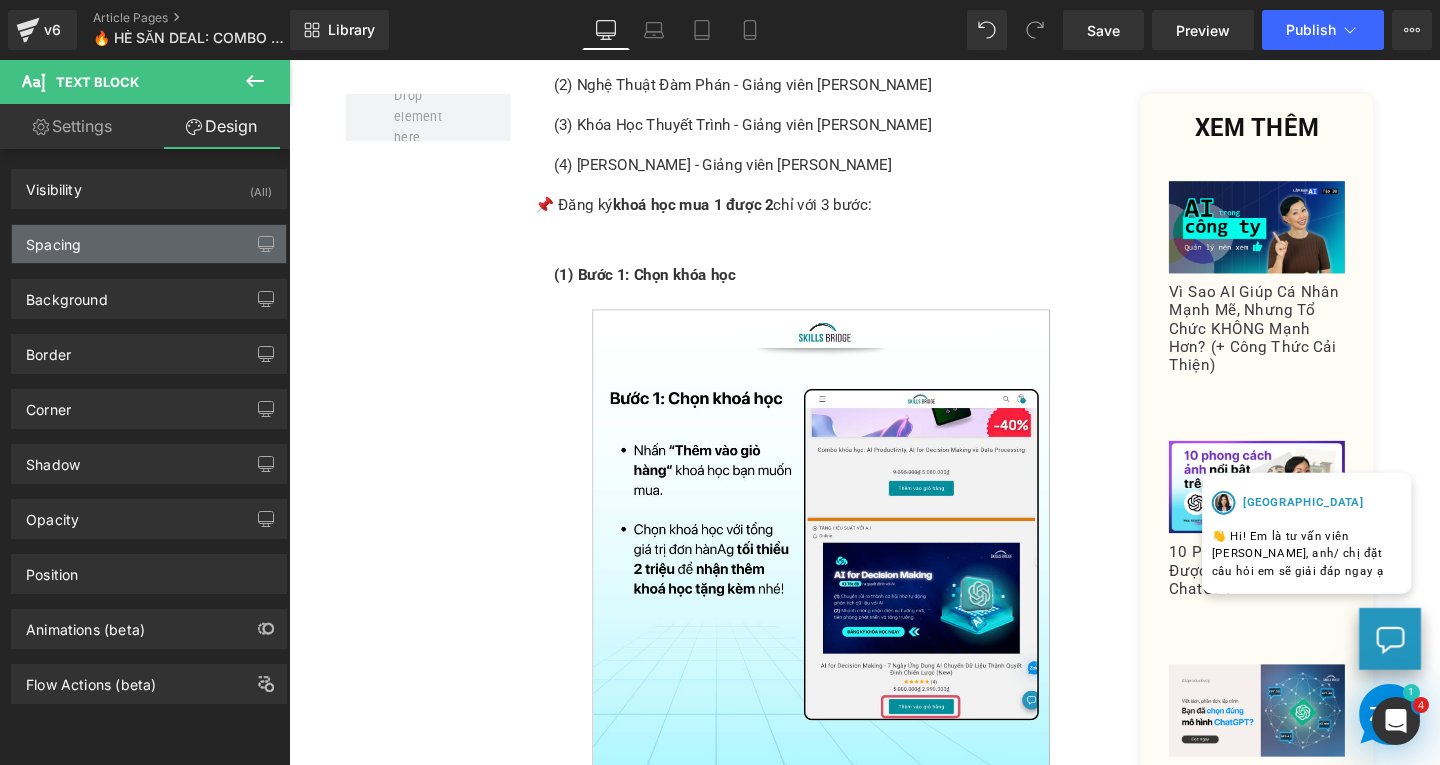 click on "Spacing" at bounding box center [149, 244] 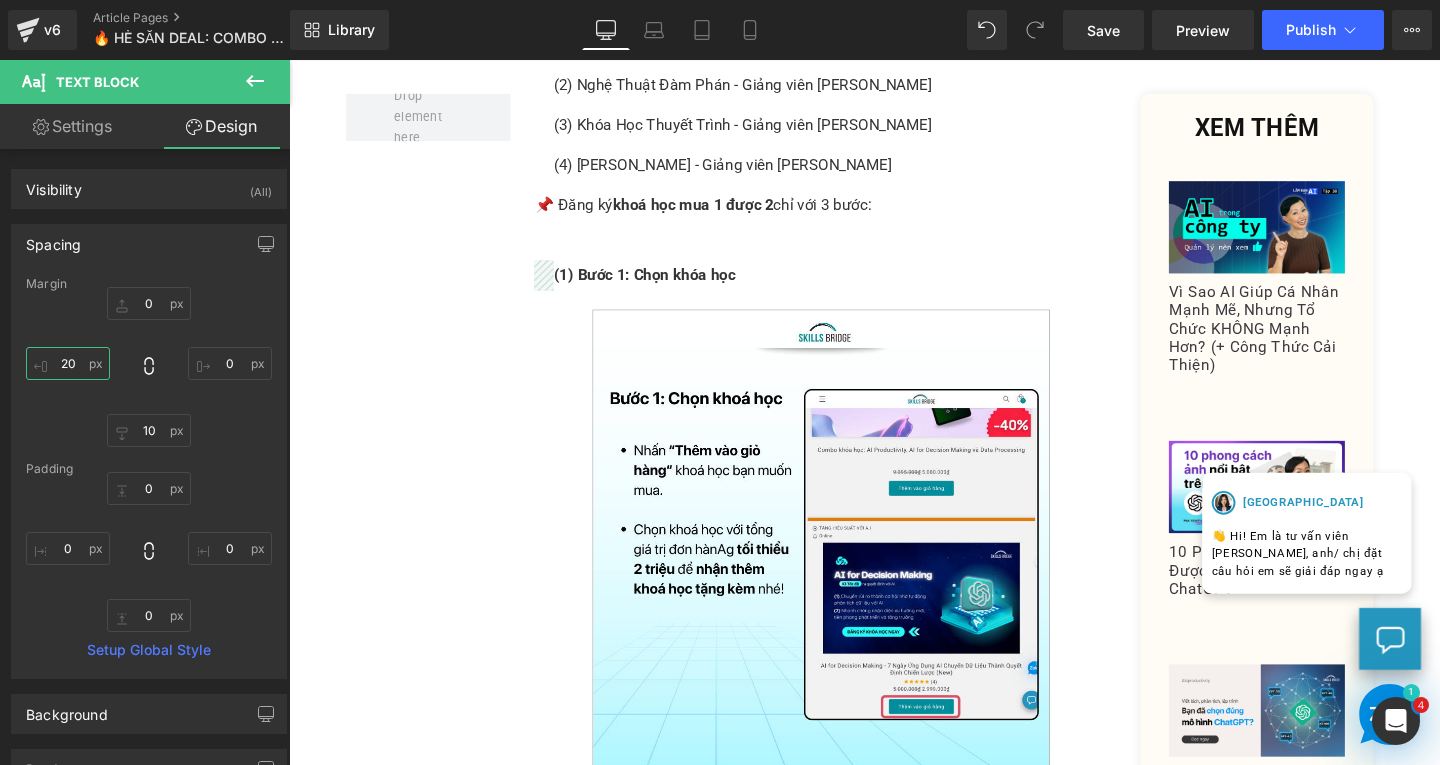 click on "20" at bounding box center [68, 363] 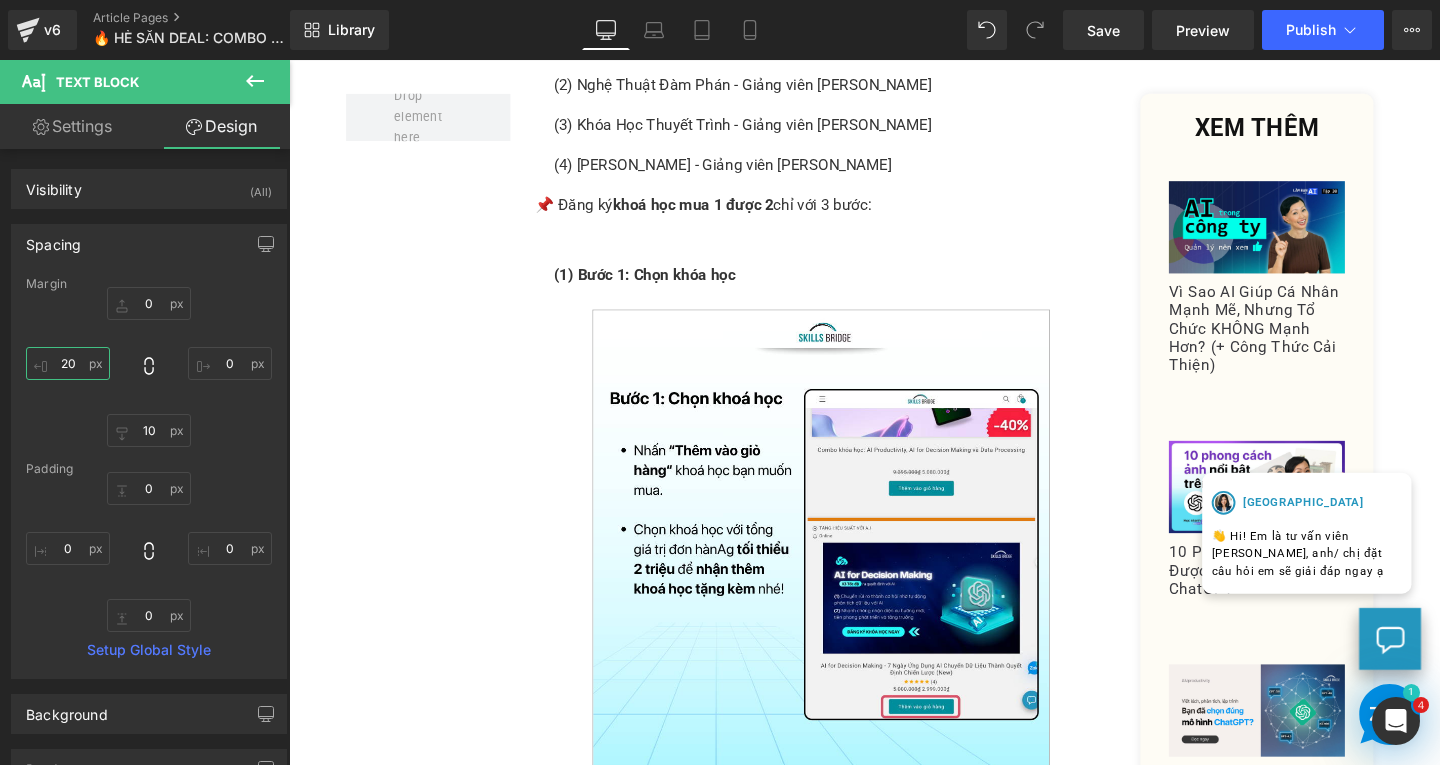 type on "0" 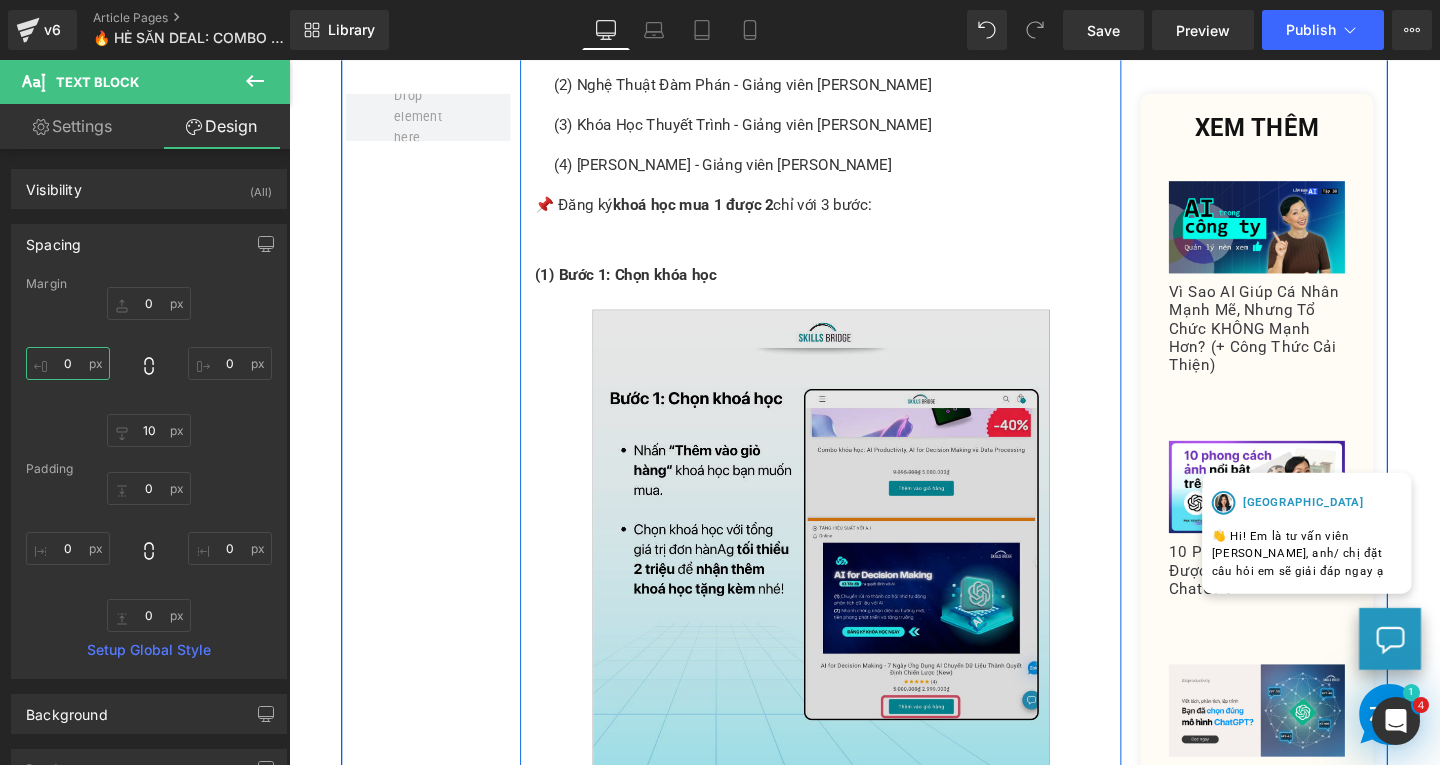 scroll, scrollTop: 1400, scrollLeft: 0, axis: vertical 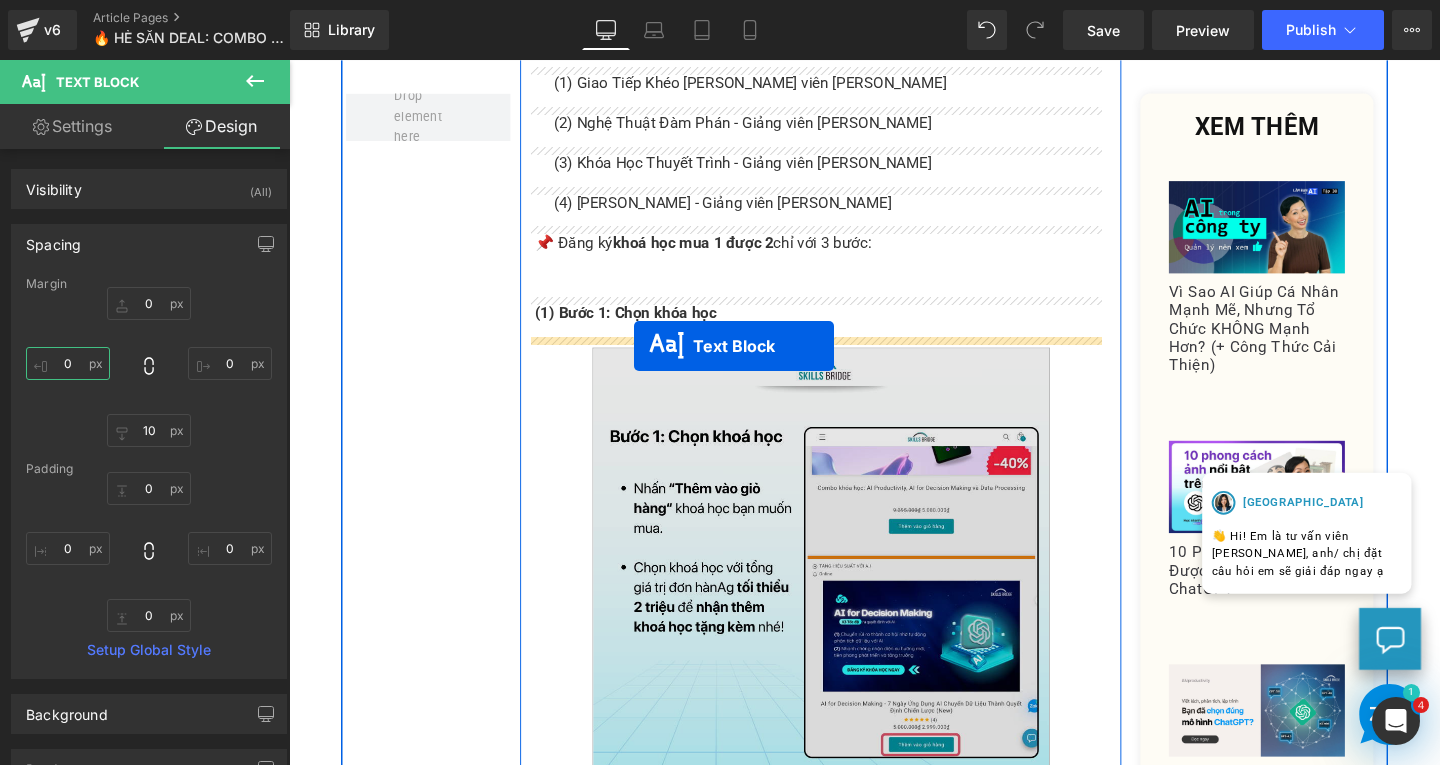 drag, startPoint x: 784, startPoint y: 576, endPoint x: 652, endPoint y: 361, distance: 252.28754 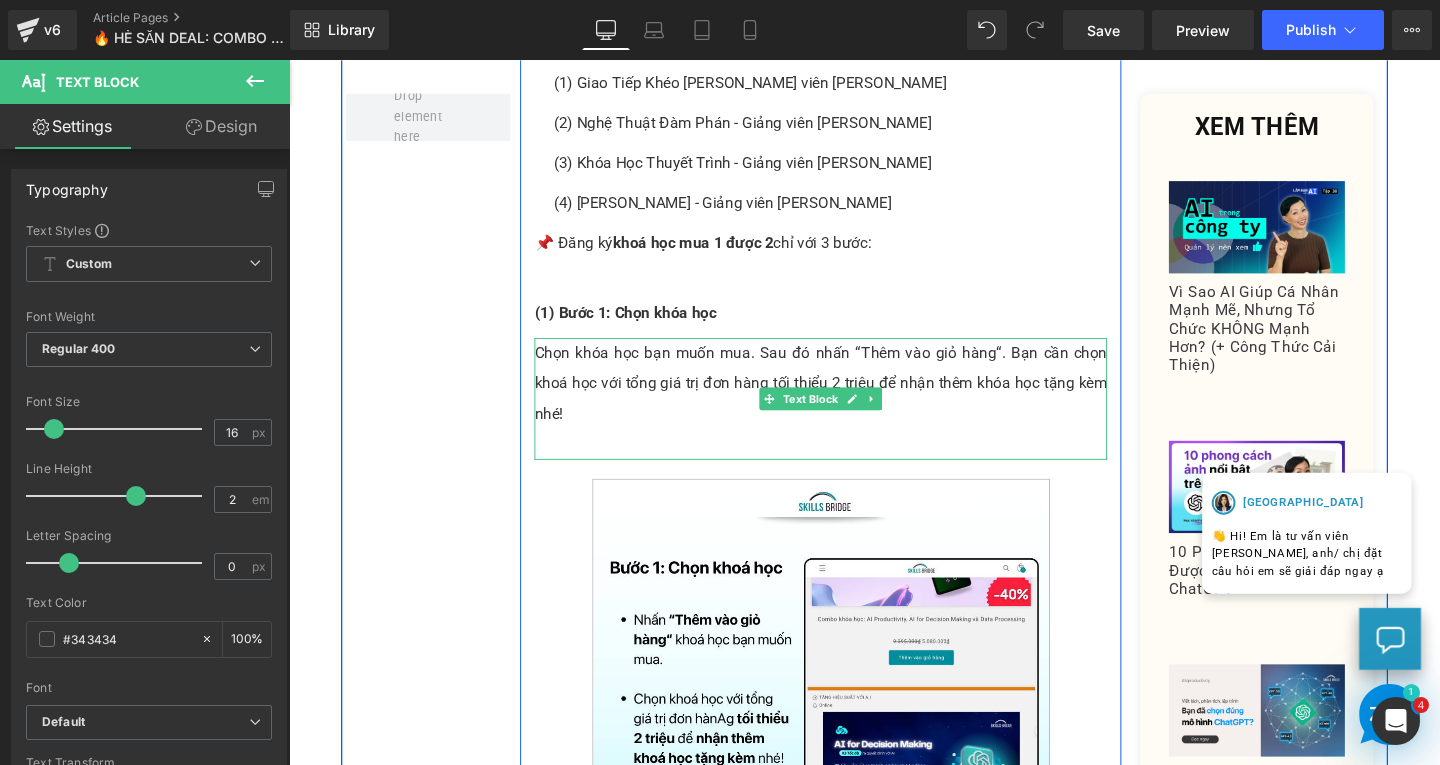 click at bounding box center [848, 464] 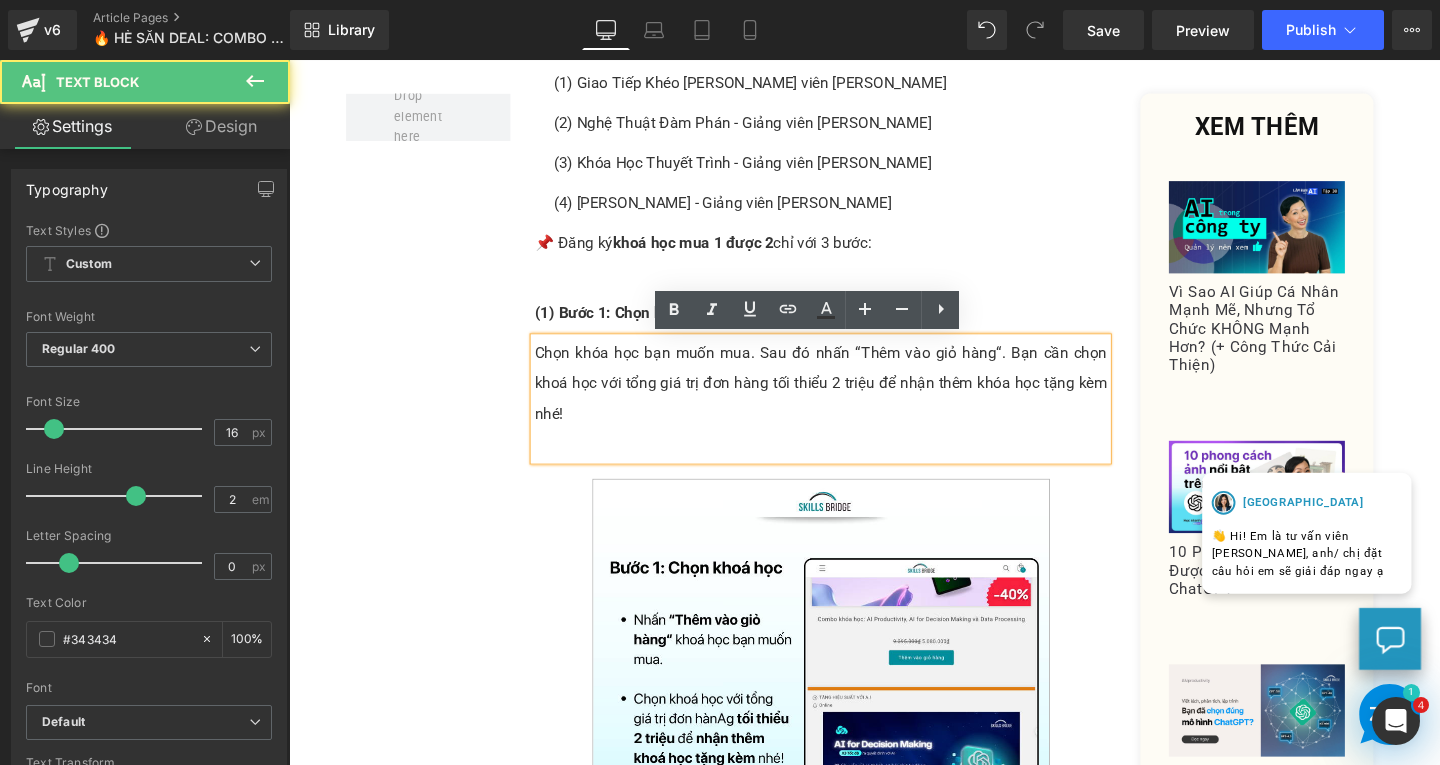 type 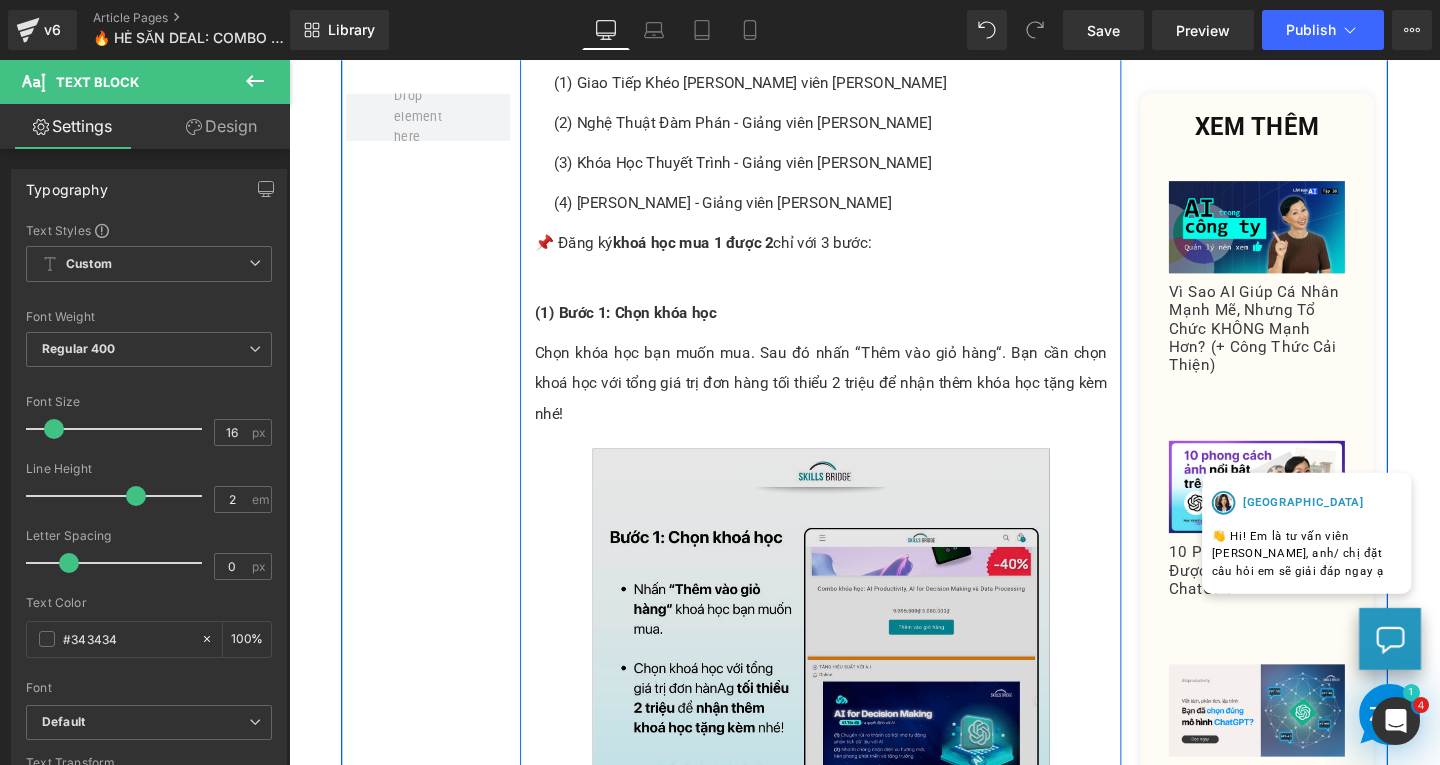 scroll, scrollTop: 1460, scrollLeft: 0, axis: vertical 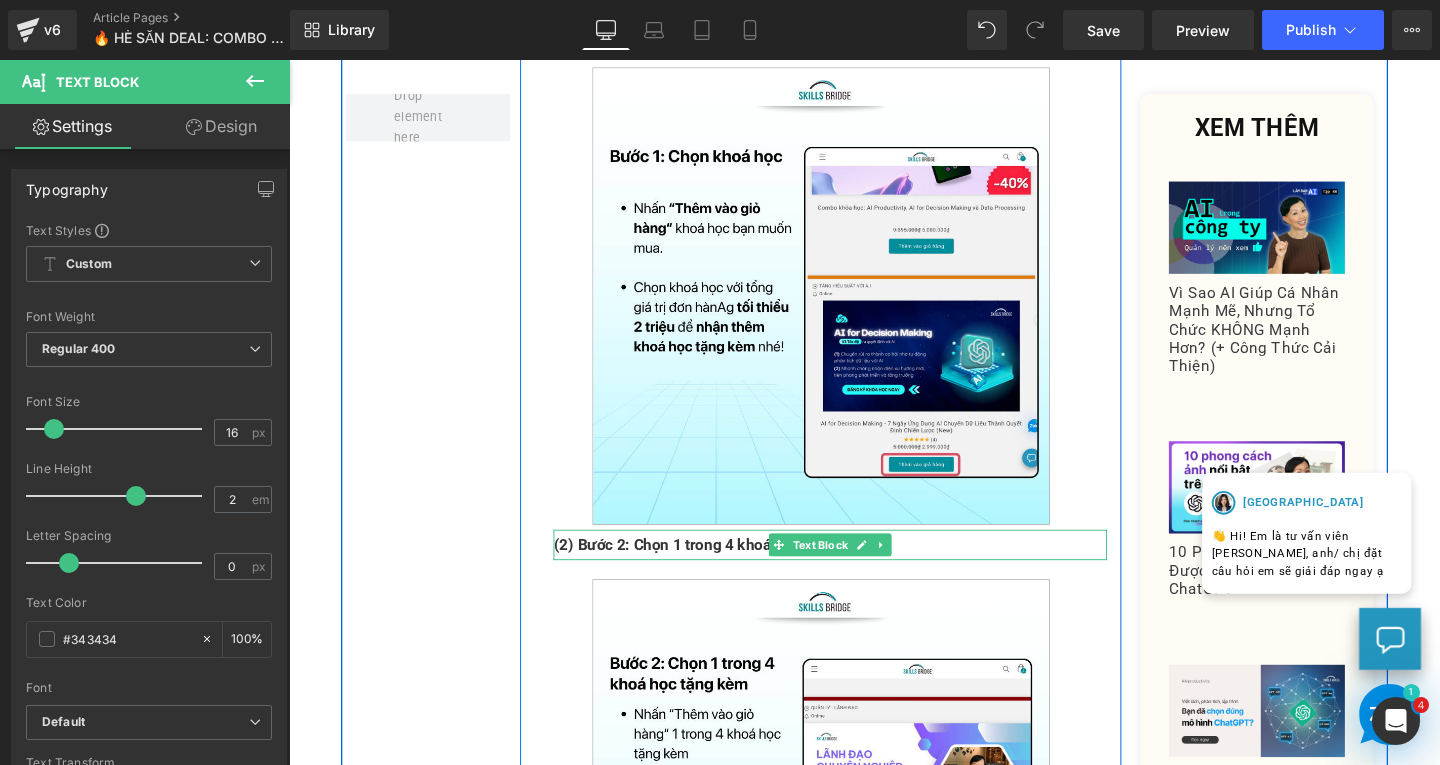 click on "(2) Bước 2: Chọn 1 trong 4 khoá học tặng kèm" at bounding box center (732, 569) 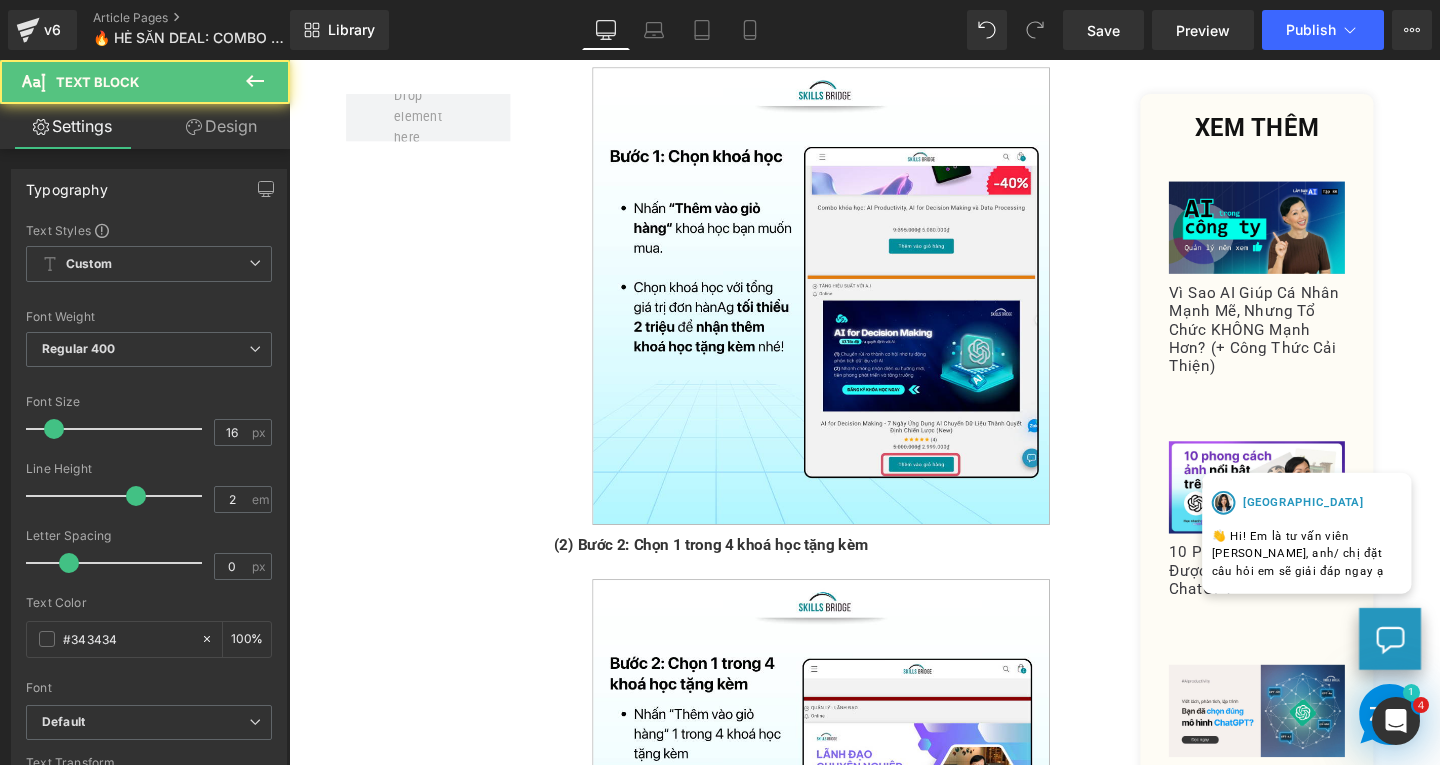 click on "Design" at bounding box center [221, 126] 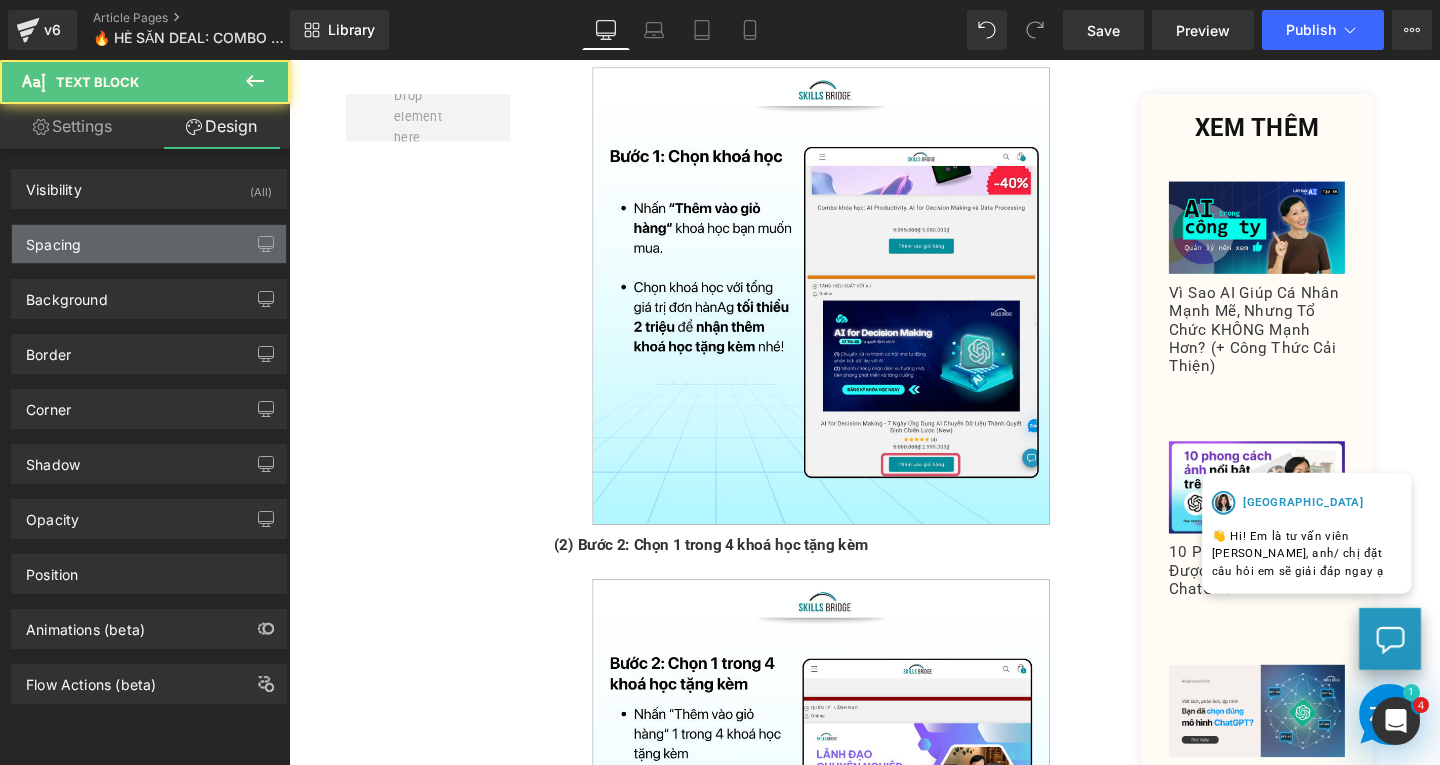 type on "0" 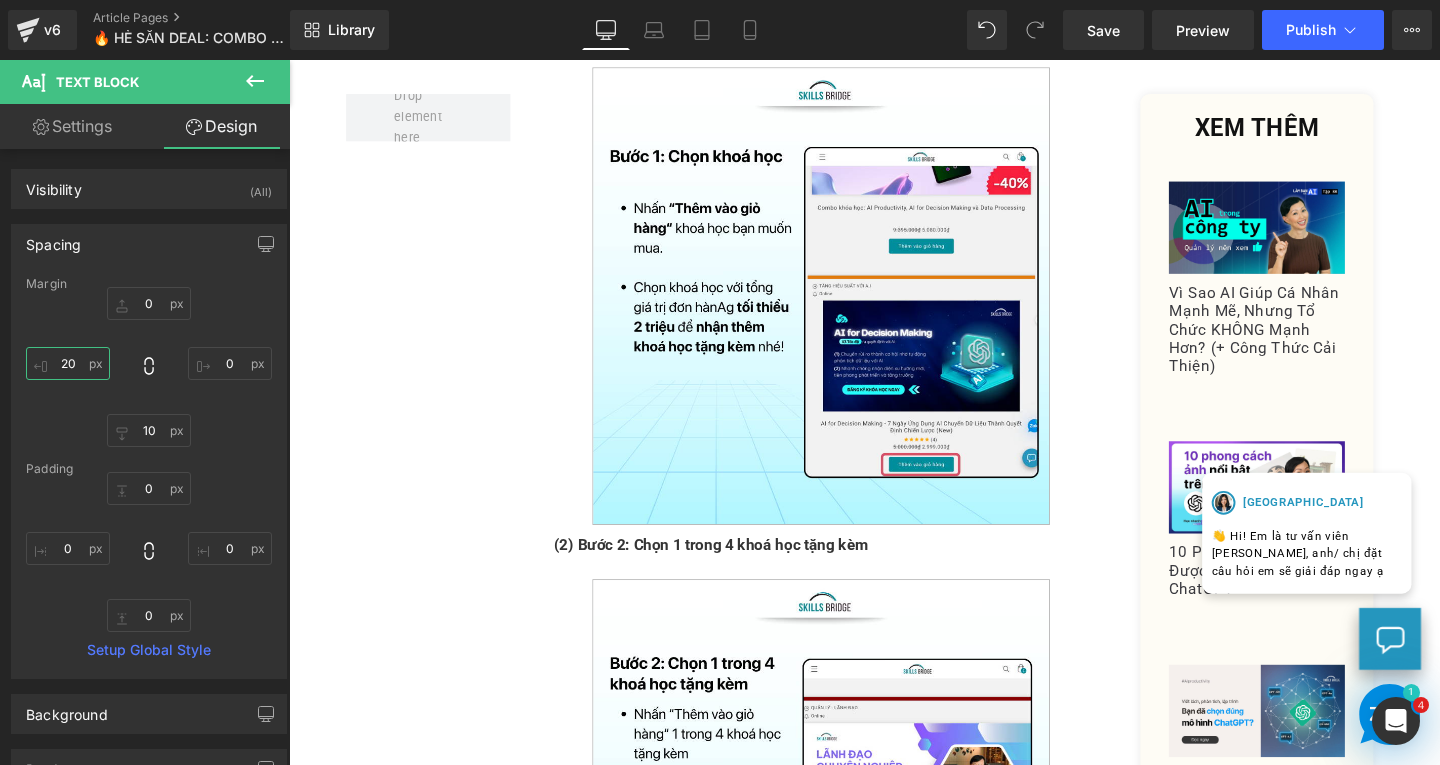 click on "20" at bounding box center (68, 363) 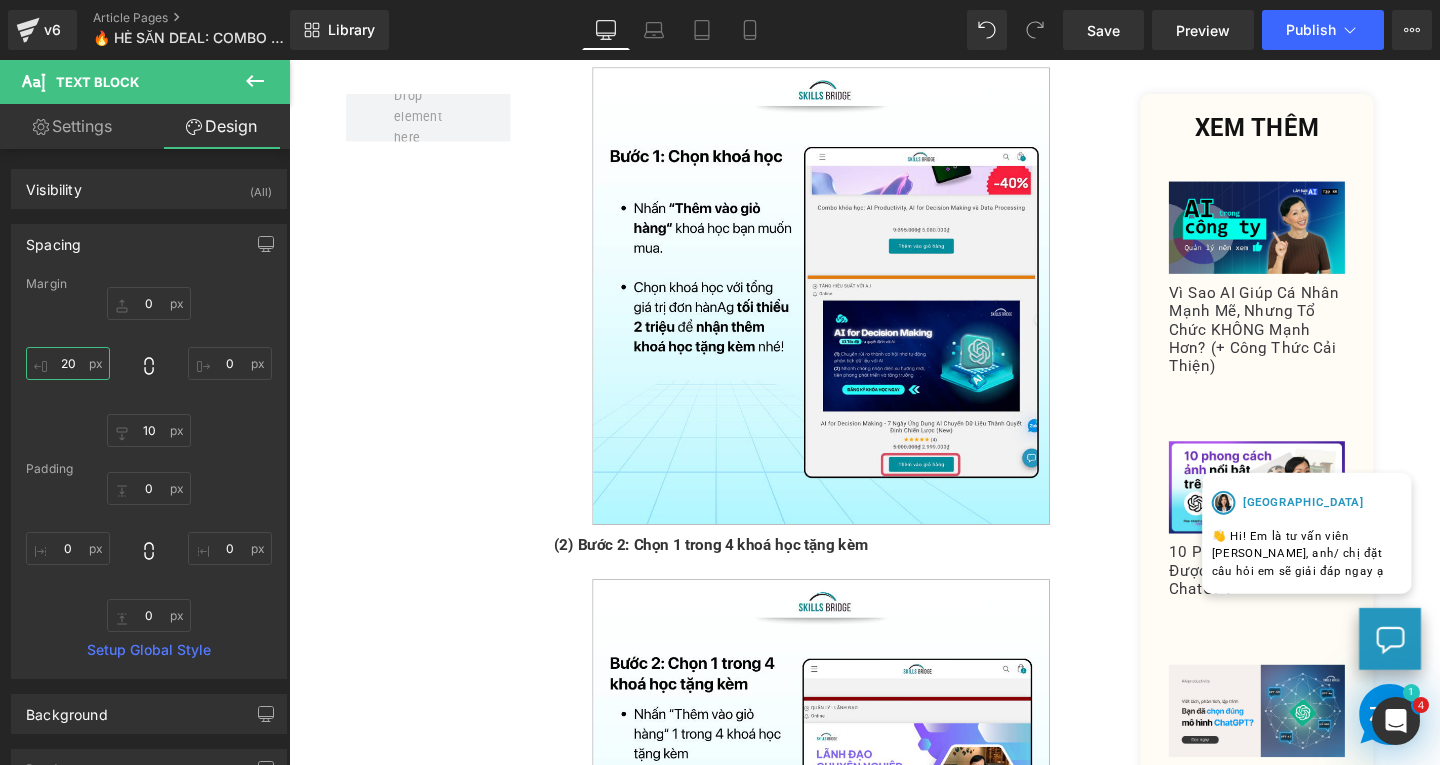 type on "0" 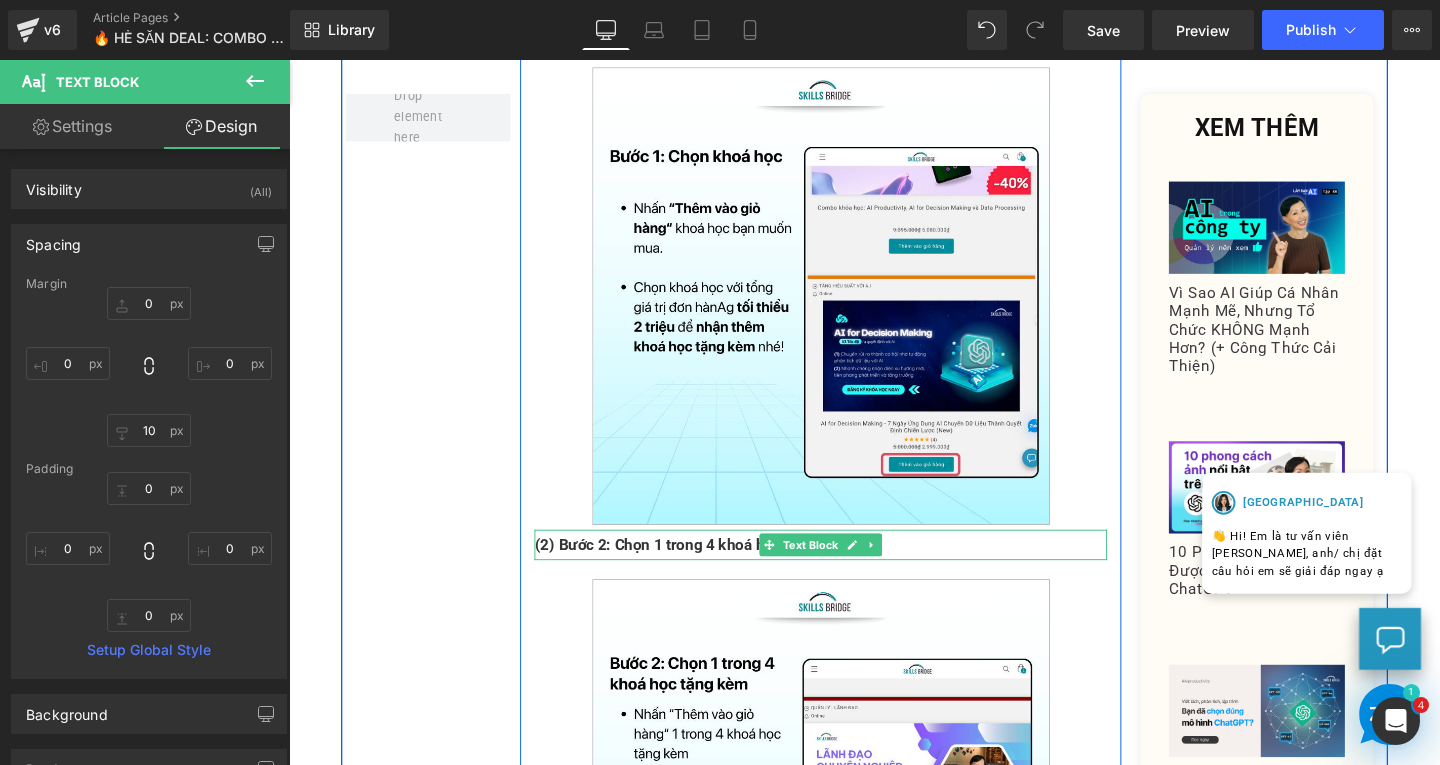 click on "(2) Bước 2: Chọn 1 trong 4 khoá học tặng kèm" at bounding box center [712, 569] 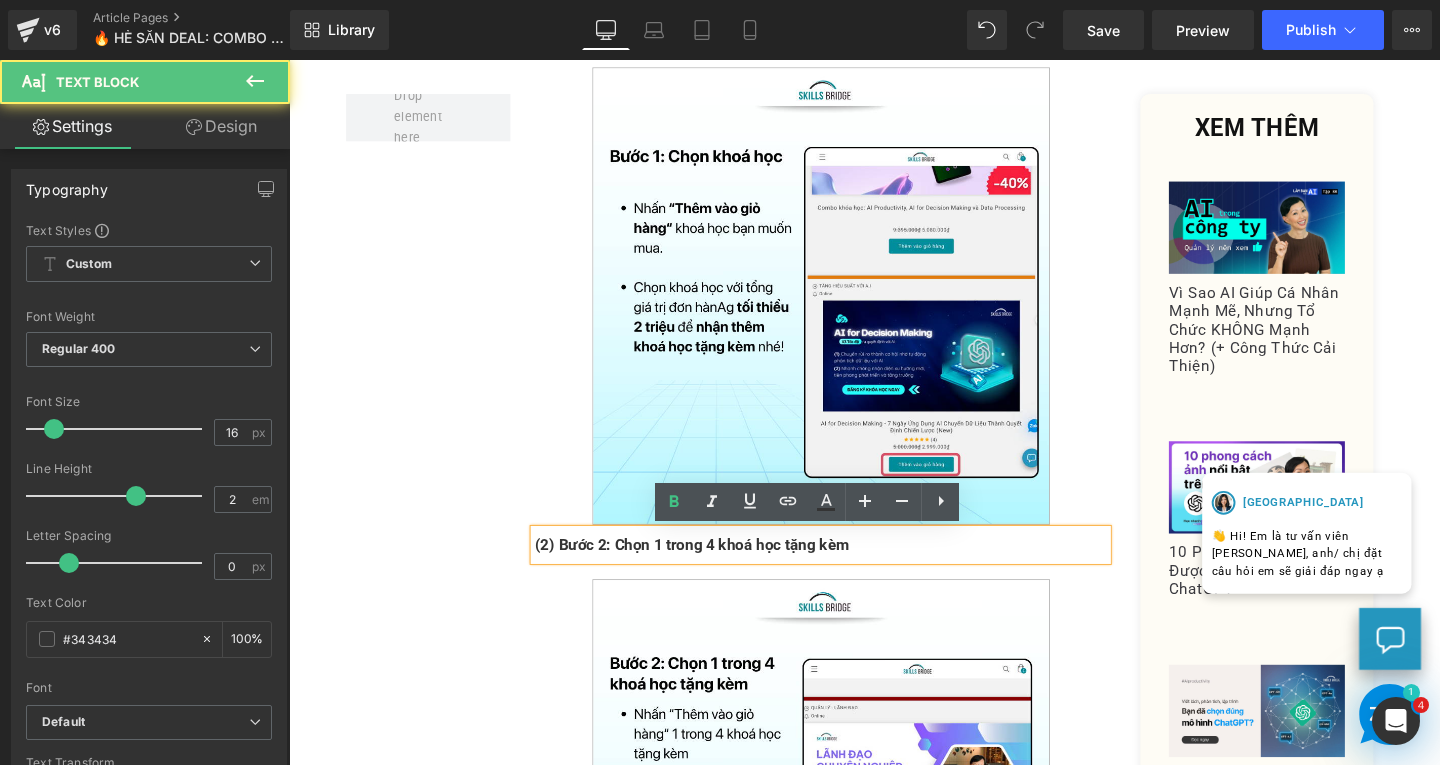 click on "(2) Bước 2: Chọn 1 trong 4 khoá học tặng kèm" at bounding box center [712, 569] 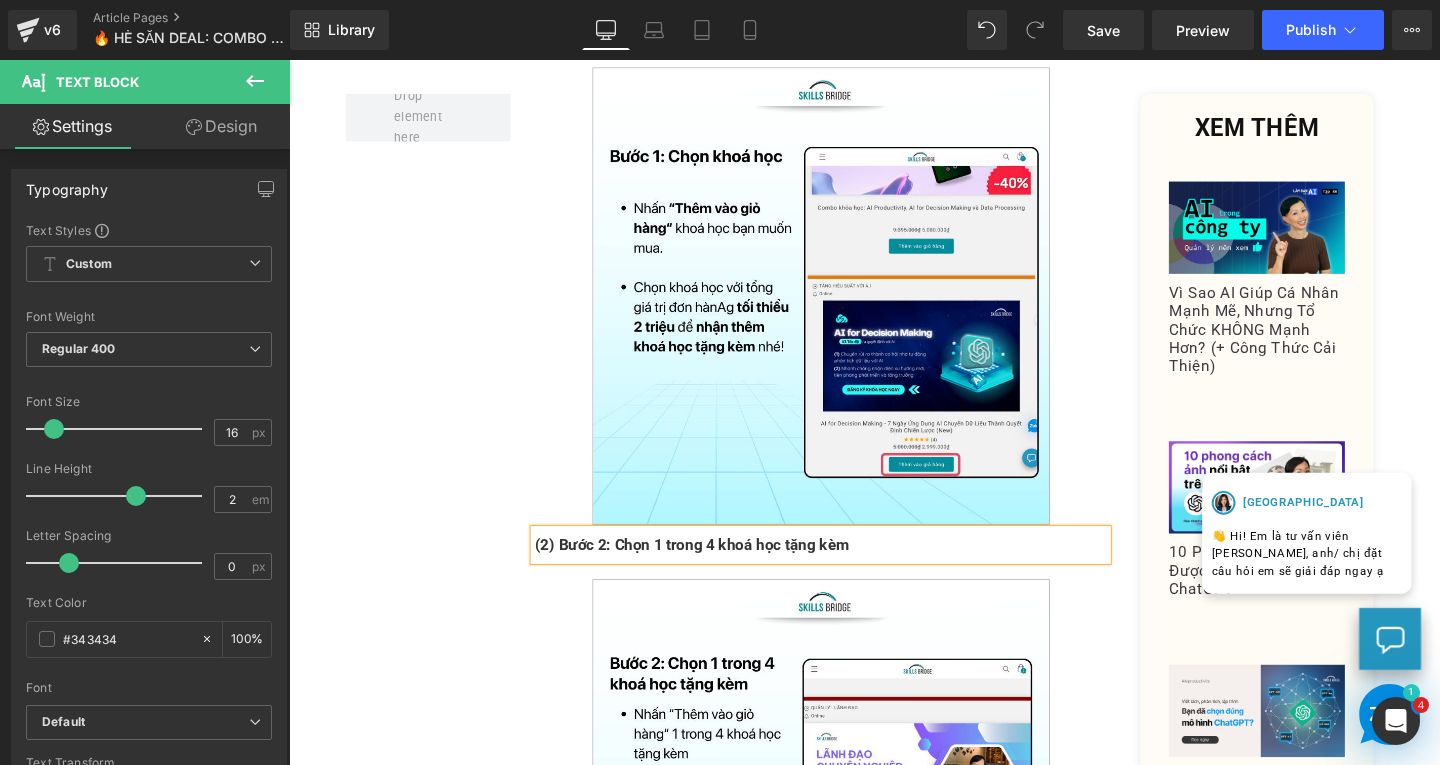 type 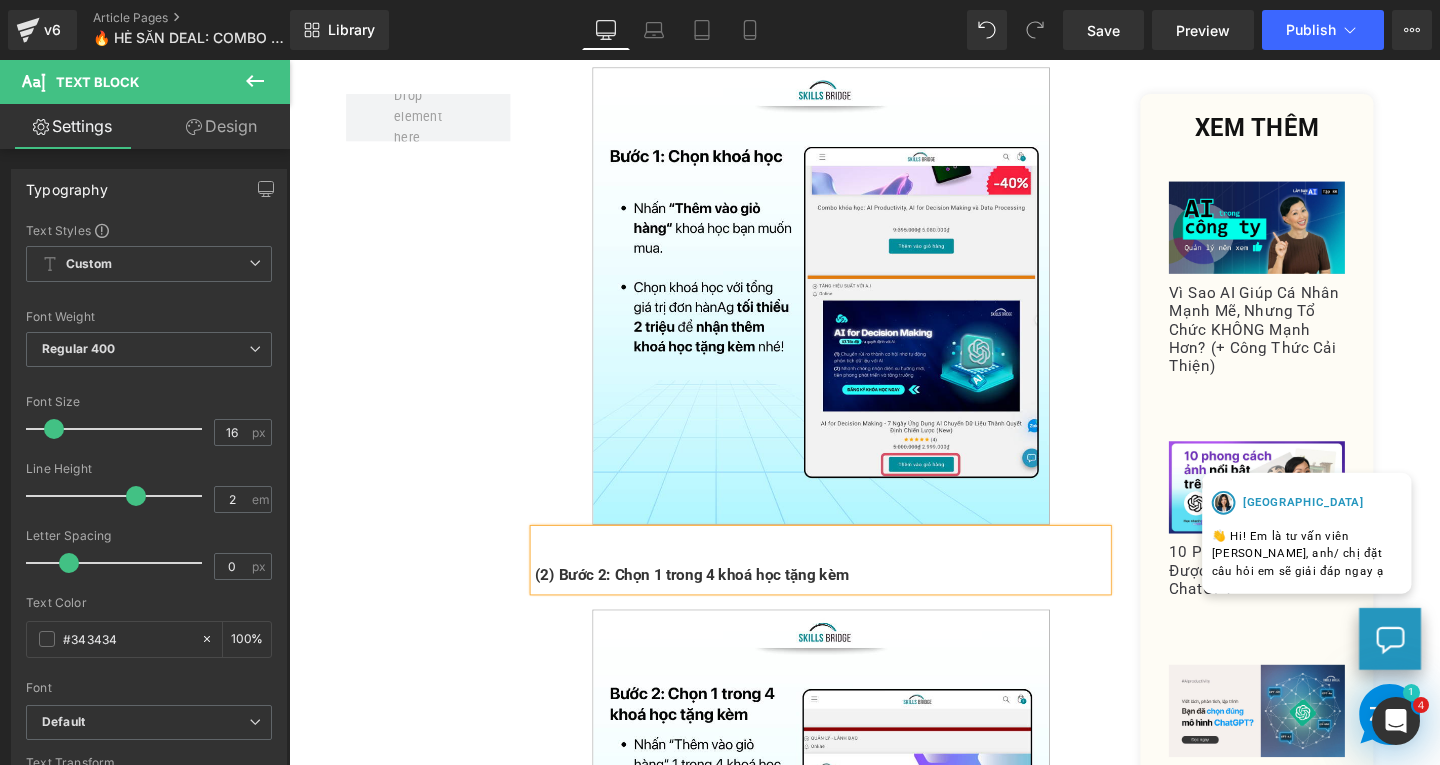 click on "Image         Nên học về AI hay cải thiện kỹ năng lãnh đạo? Text Block         Bạn phân vân không biết nên chọn khoá học nào để nâng cấp bản thân? Text Block         Chọn cả 2 - Gấp đôi kỹ năng, không tăng chi phí, khi bạn có thể mua 1 và nhận thêm 1 khóa học hoàn toàn miễn phí! Text Block         Row         Với đơn hàng  tối thiểu 2 Triệu , bạn sẽ được tặng ngay khóa học ưu đãi tặng kèm: Text Block         (1) Giao Tiếp Khéo [PERSON_NAME] viên Thái Vân Linh  Text Block         (2) Nghệ Thuật Đàm Phán - Giảng viên Thái Vân Linh Text Block         (3) Khóa Học Thuyết Trình - Giảng viên Thái Vân Linh Text Block         (4) [PERSON_NAME] - Giảng viên Thái Vân Linh Text Block         📌 Đăng ký  khoá học mua 1 được 2  chỉ với 3 bước: Text Block         (1) Bước 1: Chọn khóa học Text Block         Text Block         Image" at bounding box center (894, 693) 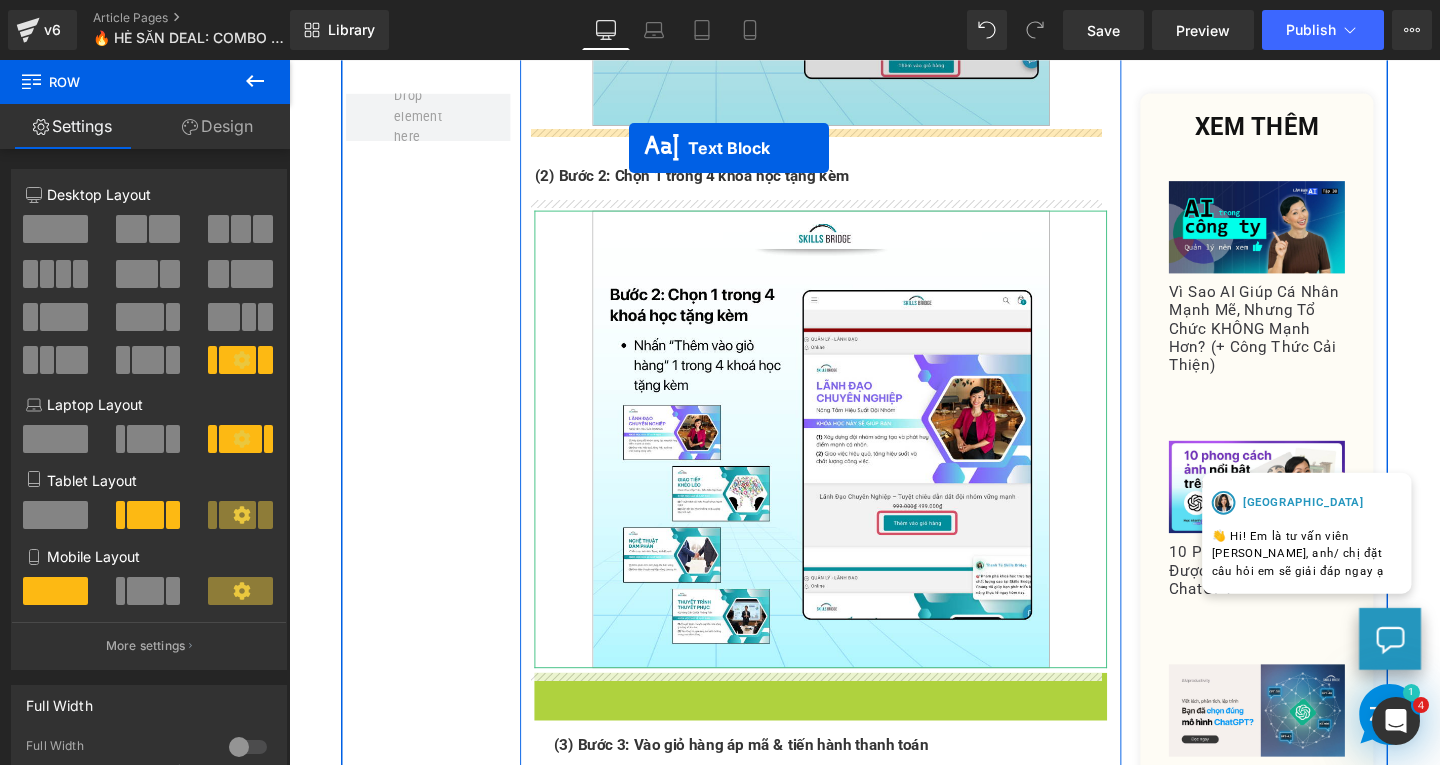 scroll, scrollTop: 1780, scrollLeft: 0, axis: vertical 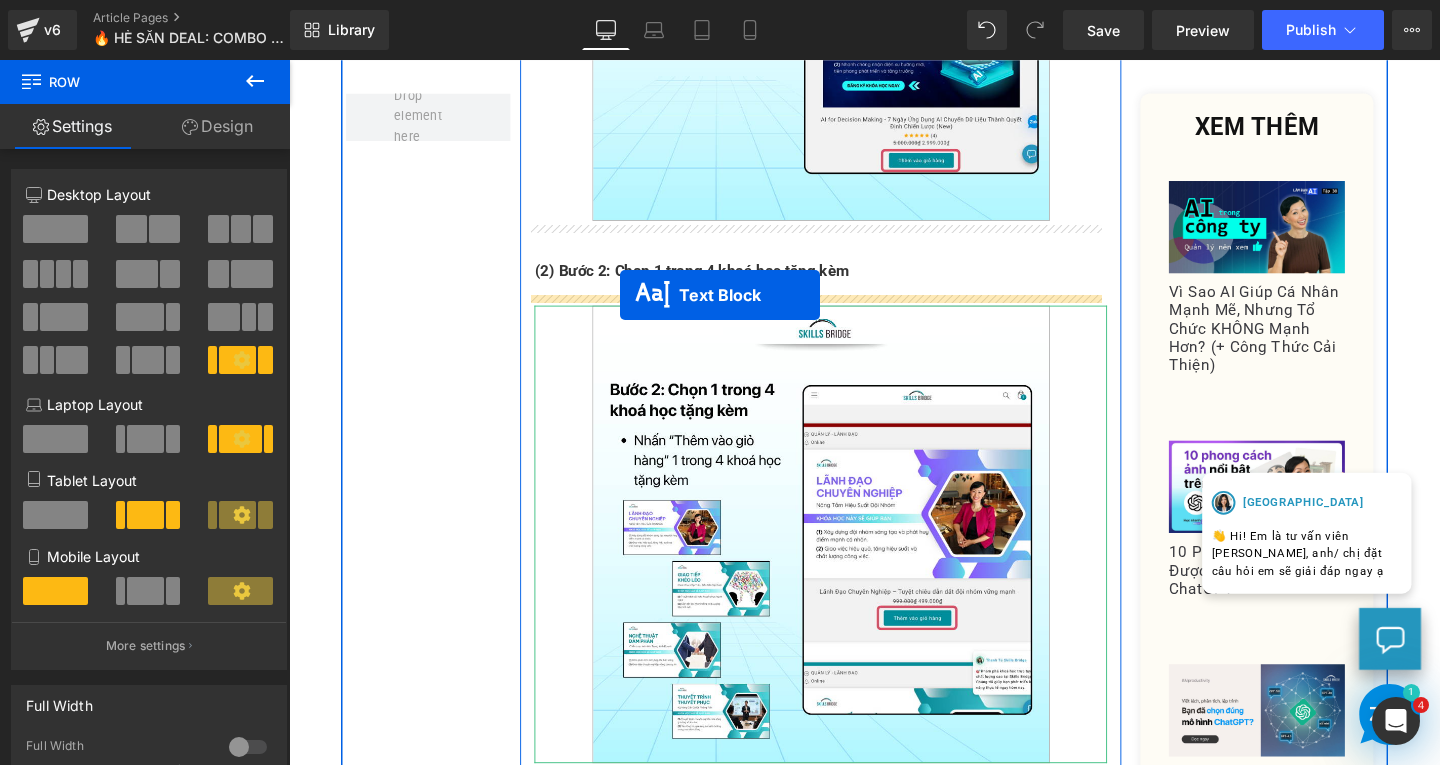 drag, startPoint x: 784, startPoint y: 660, endPoint x: 637, endPoint y: 308, distance: 381.46167 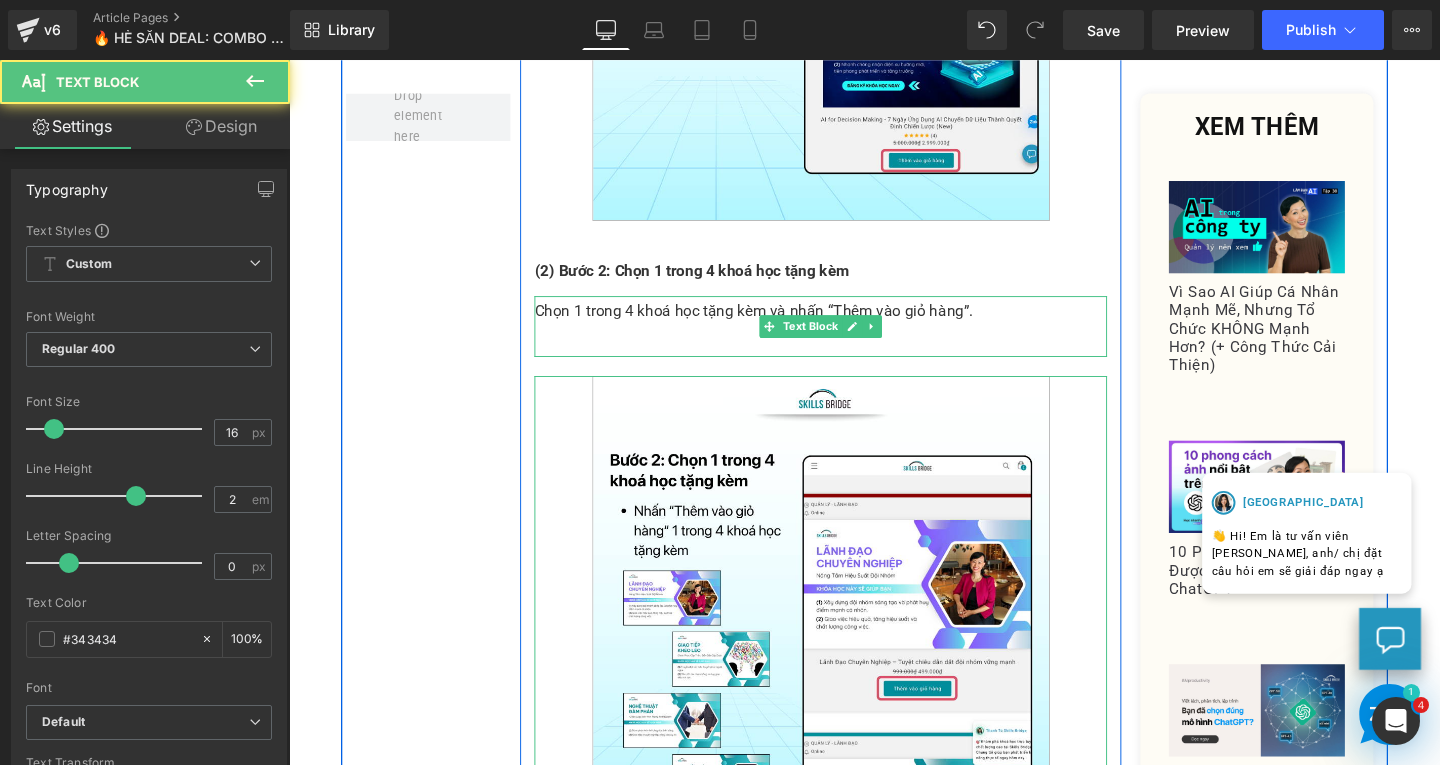 click at bounding box center [848, 356] 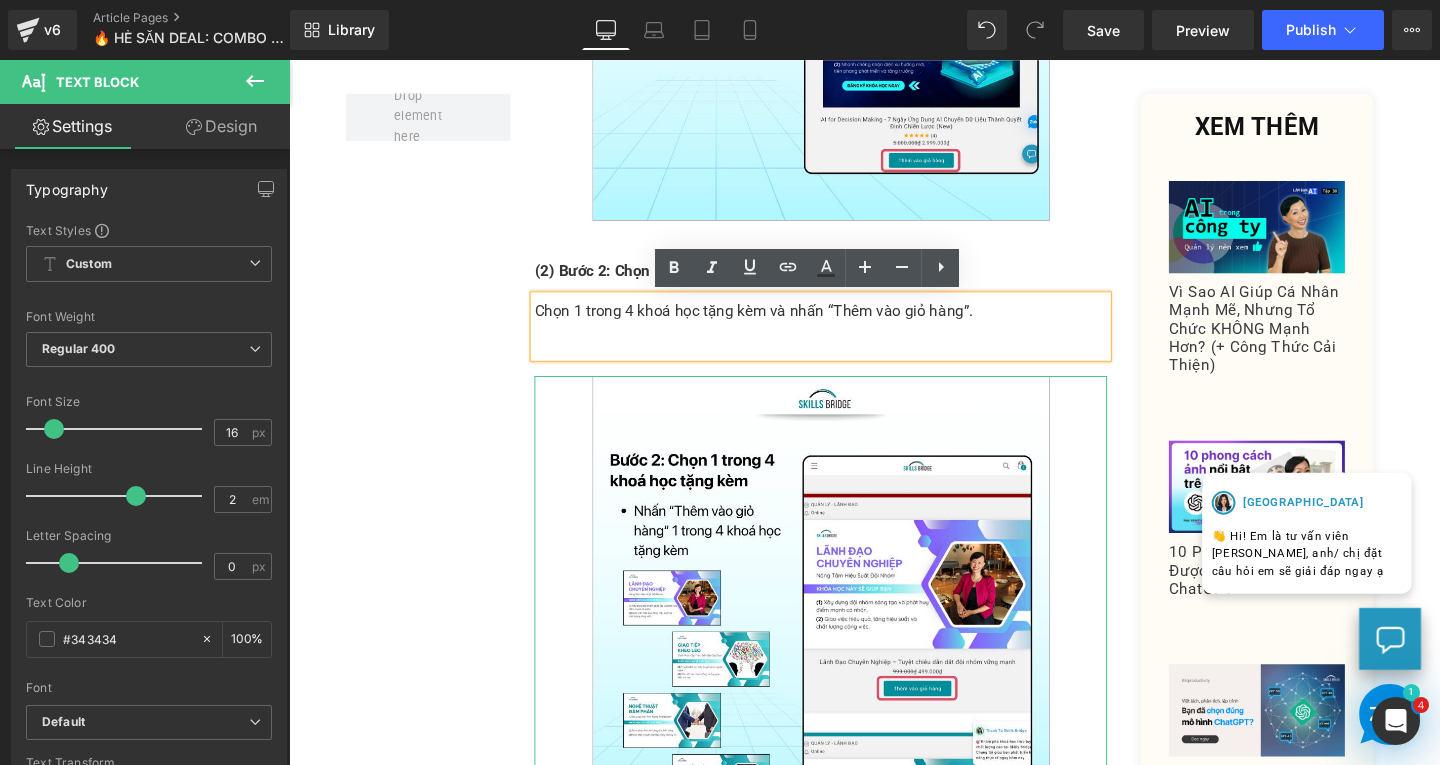 type 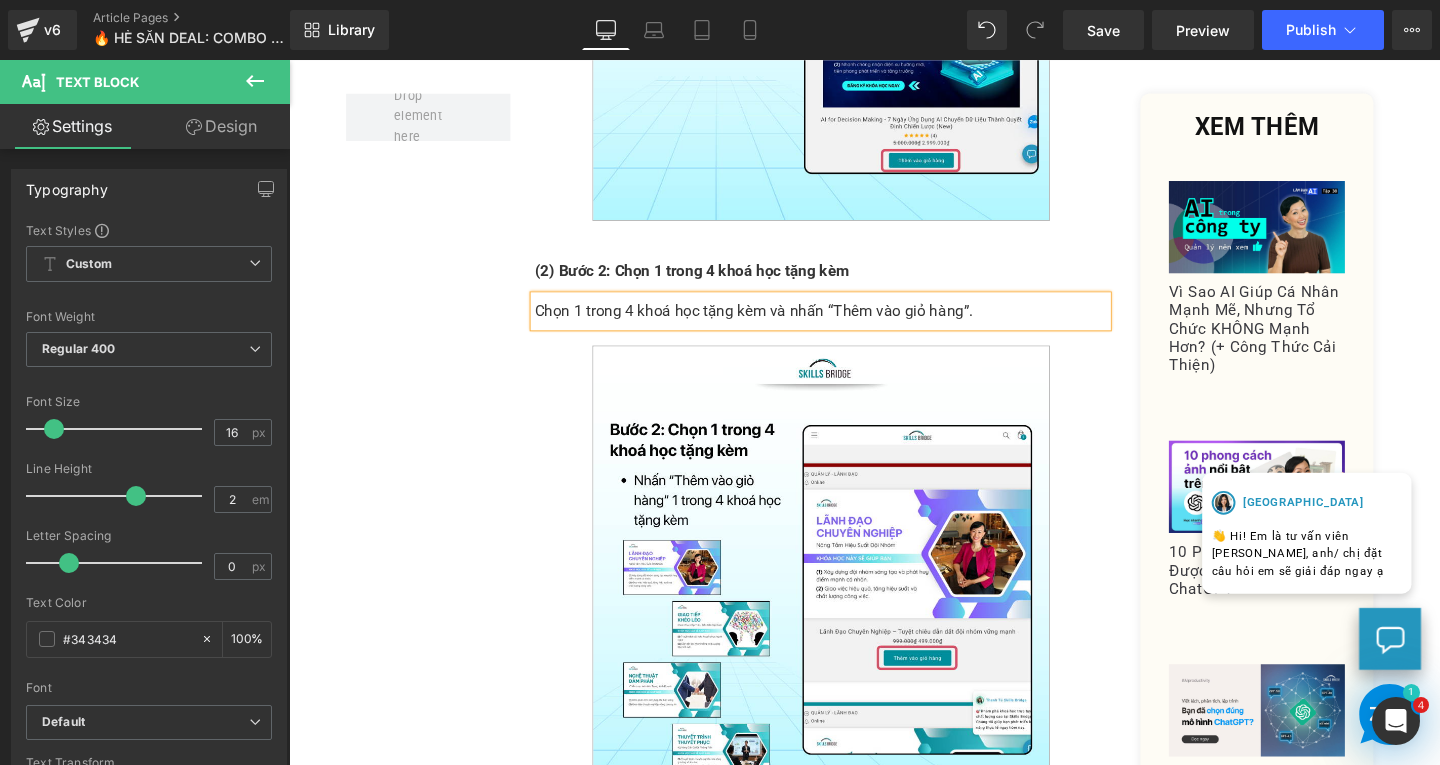 click on "Image         Nên học về AI hay cải thiện kỹ năng lãnh đạo? Text Block         Bạn phân vân không biết nên chọn khoá học nào để nâng cấp bản thân? Text Block         Chọn cả 2 - Gấp đôi kỹ năng, không tăng chi phí, khi bạn có thể mua 1 và nhận thêm 1 khóa học hoàn toàn miễn phí! Text Block         Row         Với đơn hàng  tối thiểu 2 Triệu , bạn sẽ được tặng ngay khóa học ưu đãi tặng kèm: Text Block         (1) Giao Tiếp Khéo [PERSON_NAME] viên Thái Vân Linh  Text Block         (2) Nghệ Thuật Đàm Phán - Giảng viên Thái Vân Linh Text Block         (3) Khóa Học Thuyết Trình - Giảng viên Thái Vân Linh Text Block         (4) [PERSON_NAME] - Giảng viên Thái Vân Linh Text Block         📌 Đăng ký  khoá học mua 1 được 2  chỉ với 3 bước: Text Block         (1) Bước 1: Chọn khóa học Text Block         Text Block         Image" at bounding box center (894, 357) 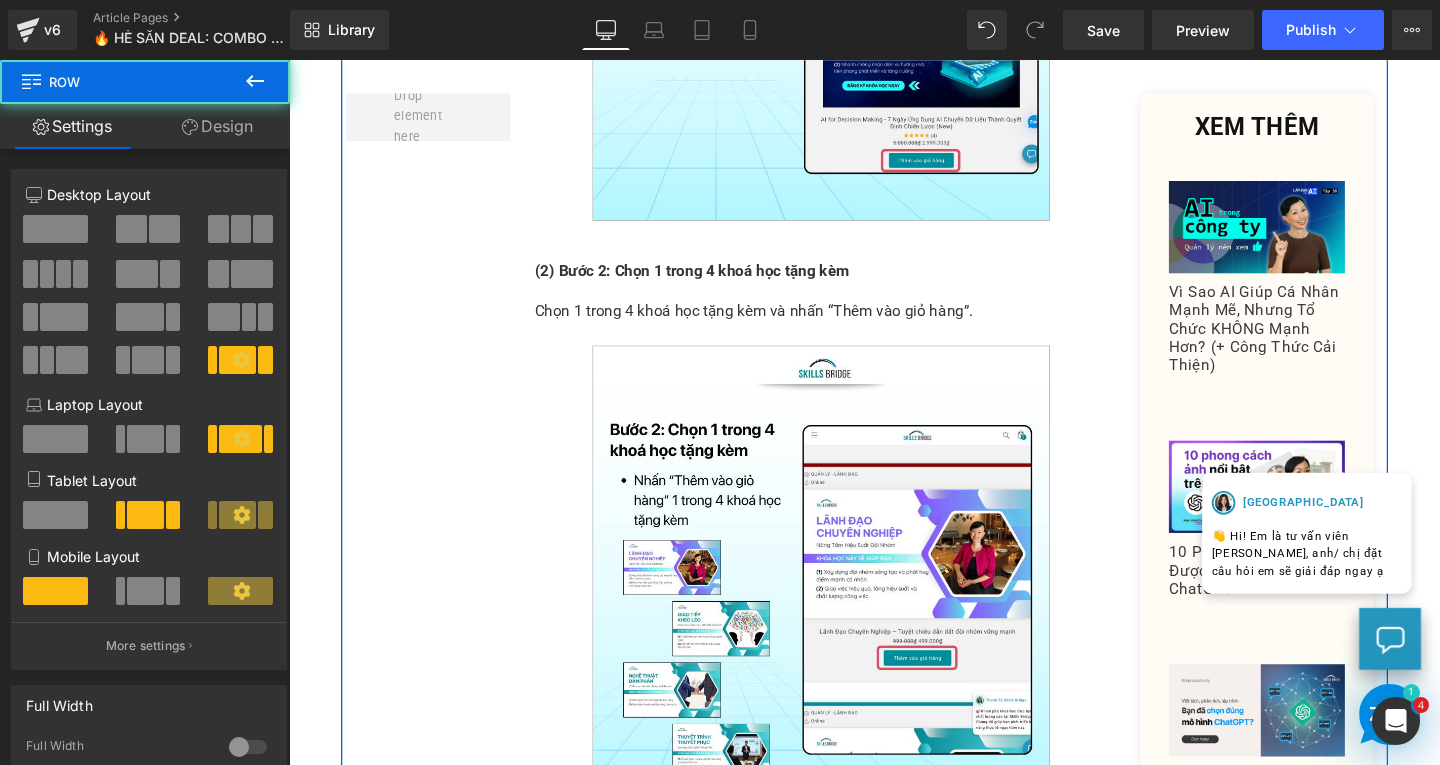 scroll, scrollTop: 2180, scrollLeft: 0, axis: vertical 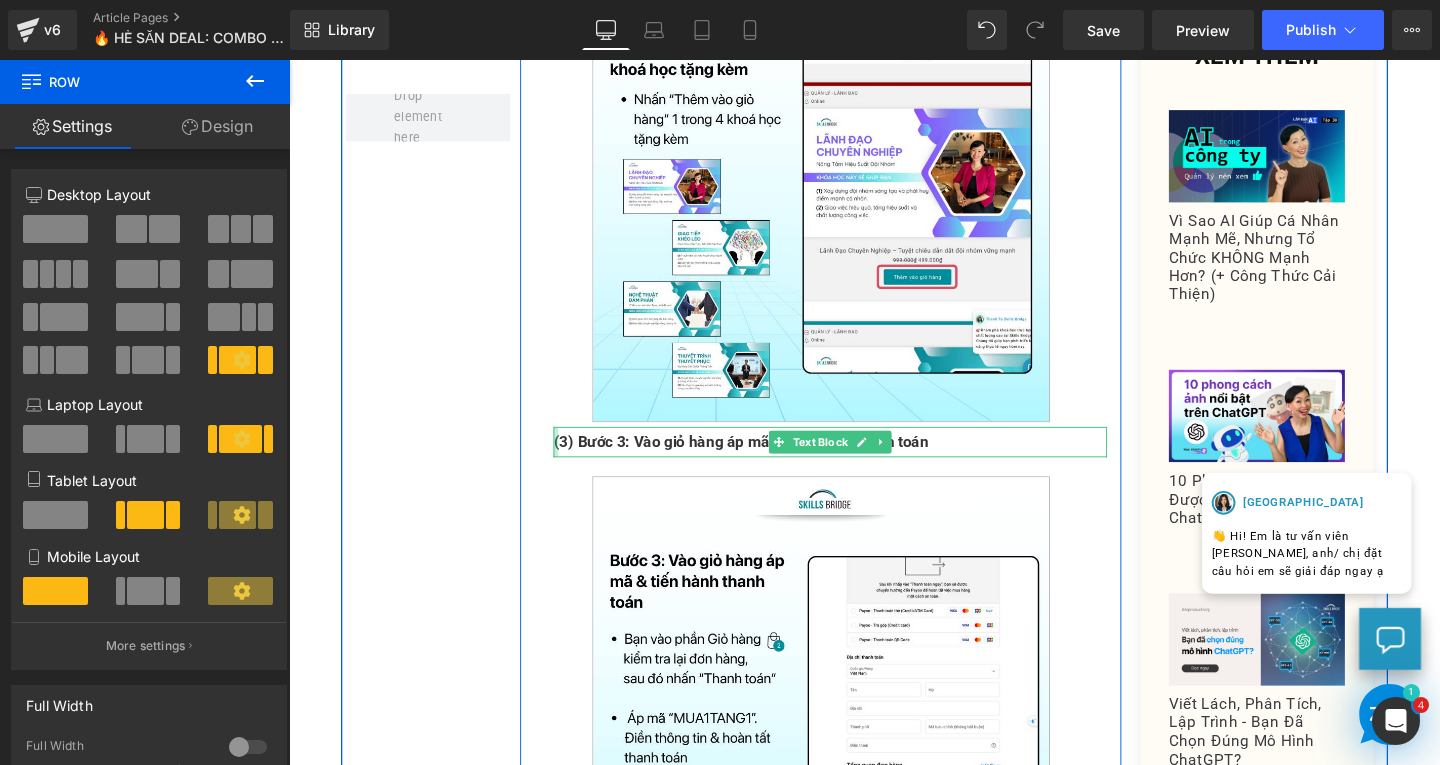 click on "(3) Bước 3: Vào giỏ hàng áp mã & tiến hành thanh toán" at bounding box center (764, 461) 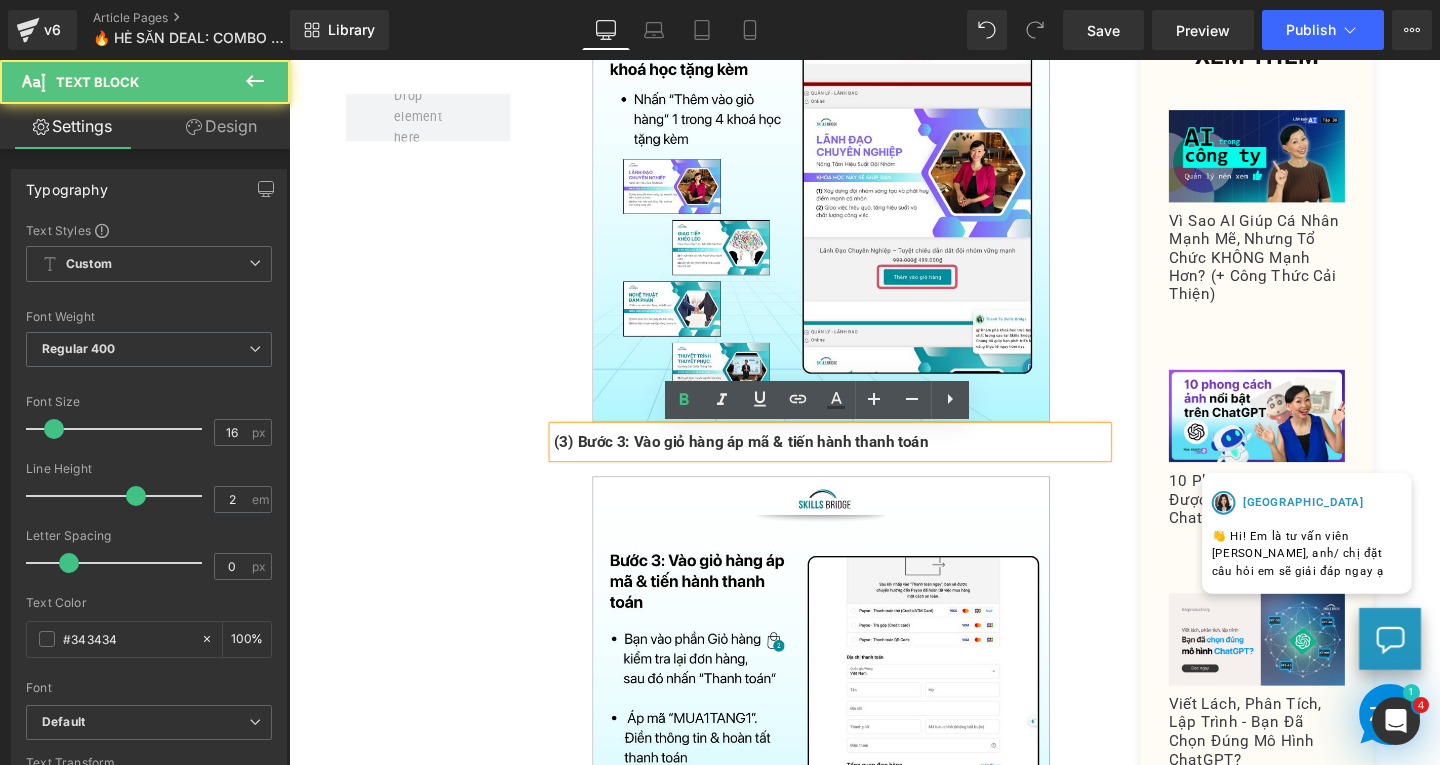 click on "(3) Bước 3: Vào giỏ hàng áp mã & tiến hành thanh toán" at bounding box center [764, 461] 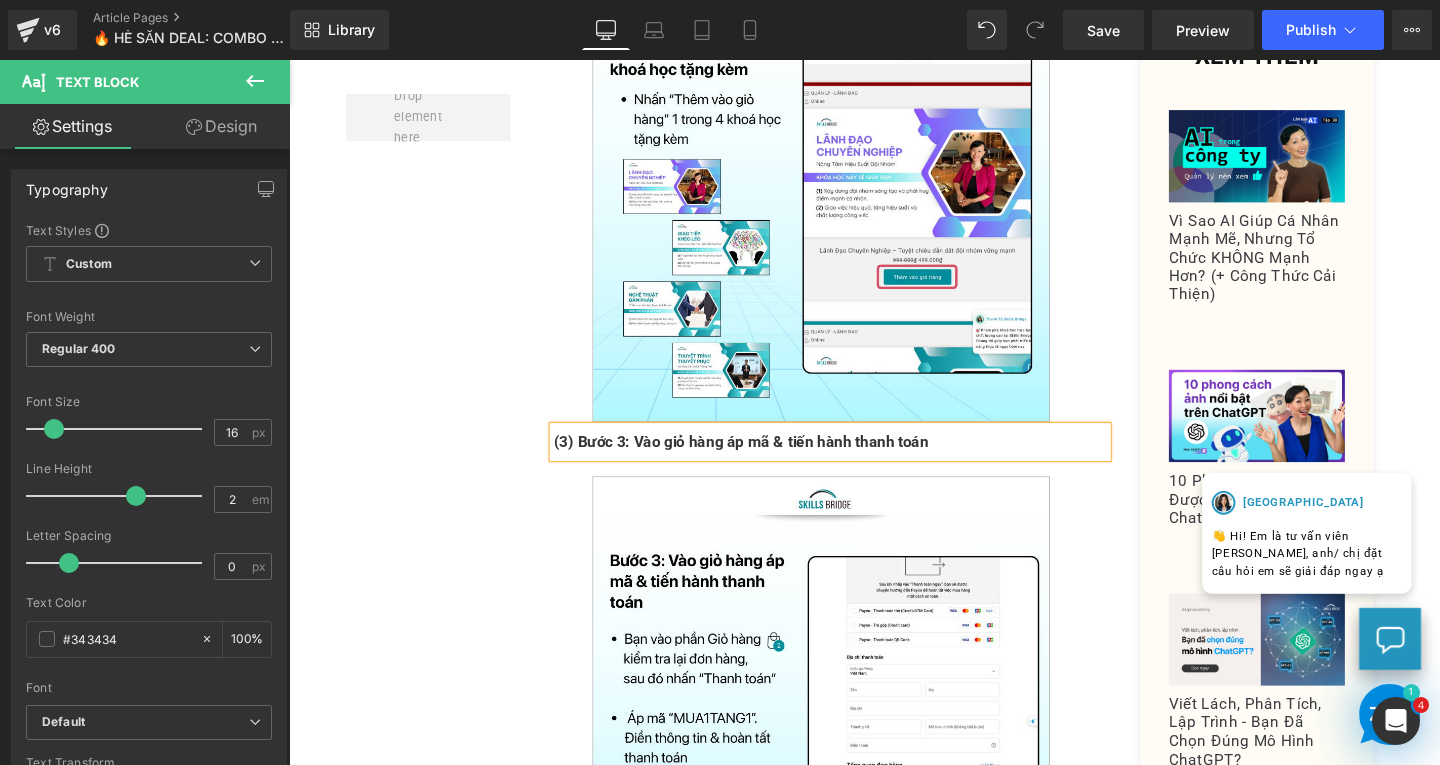 type 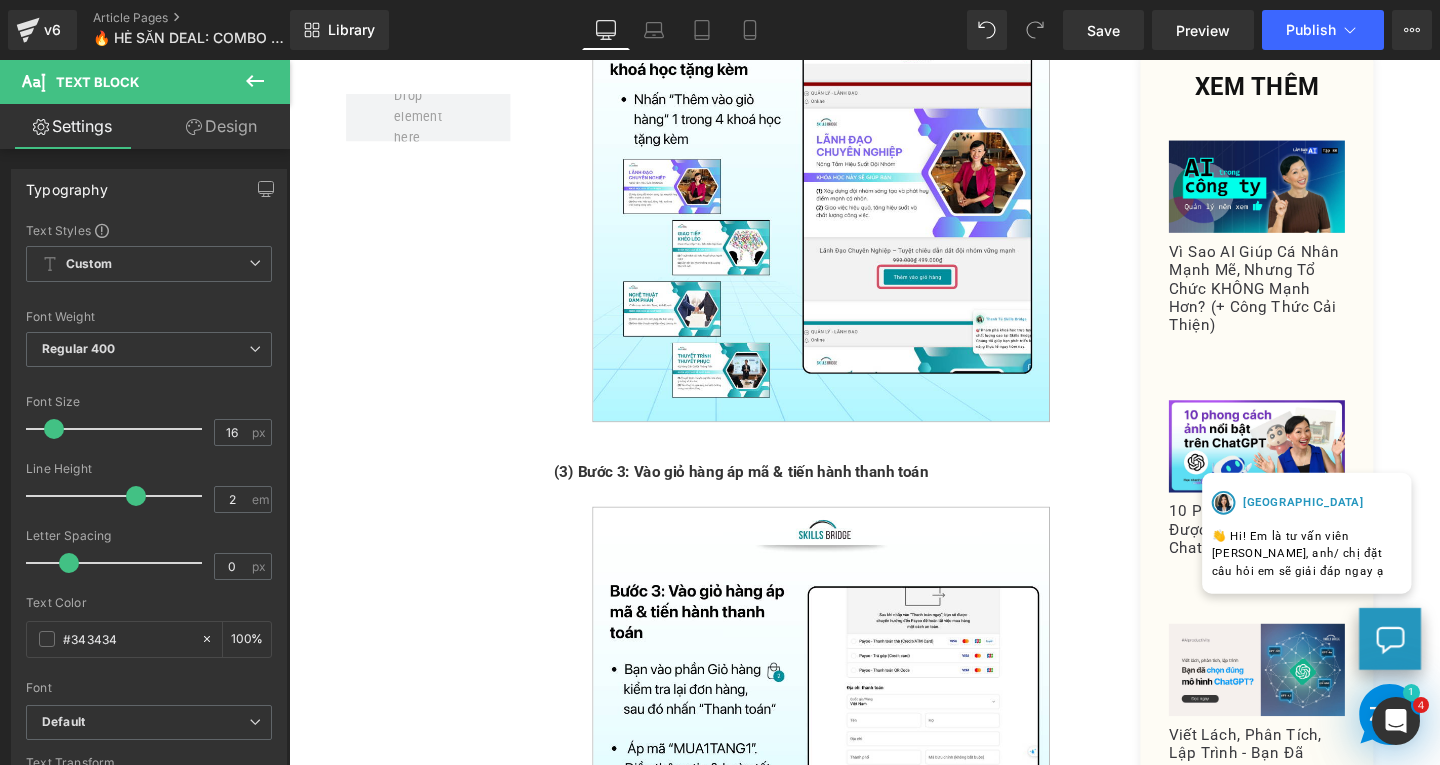click on "Design" at bounding box center (221, 126) 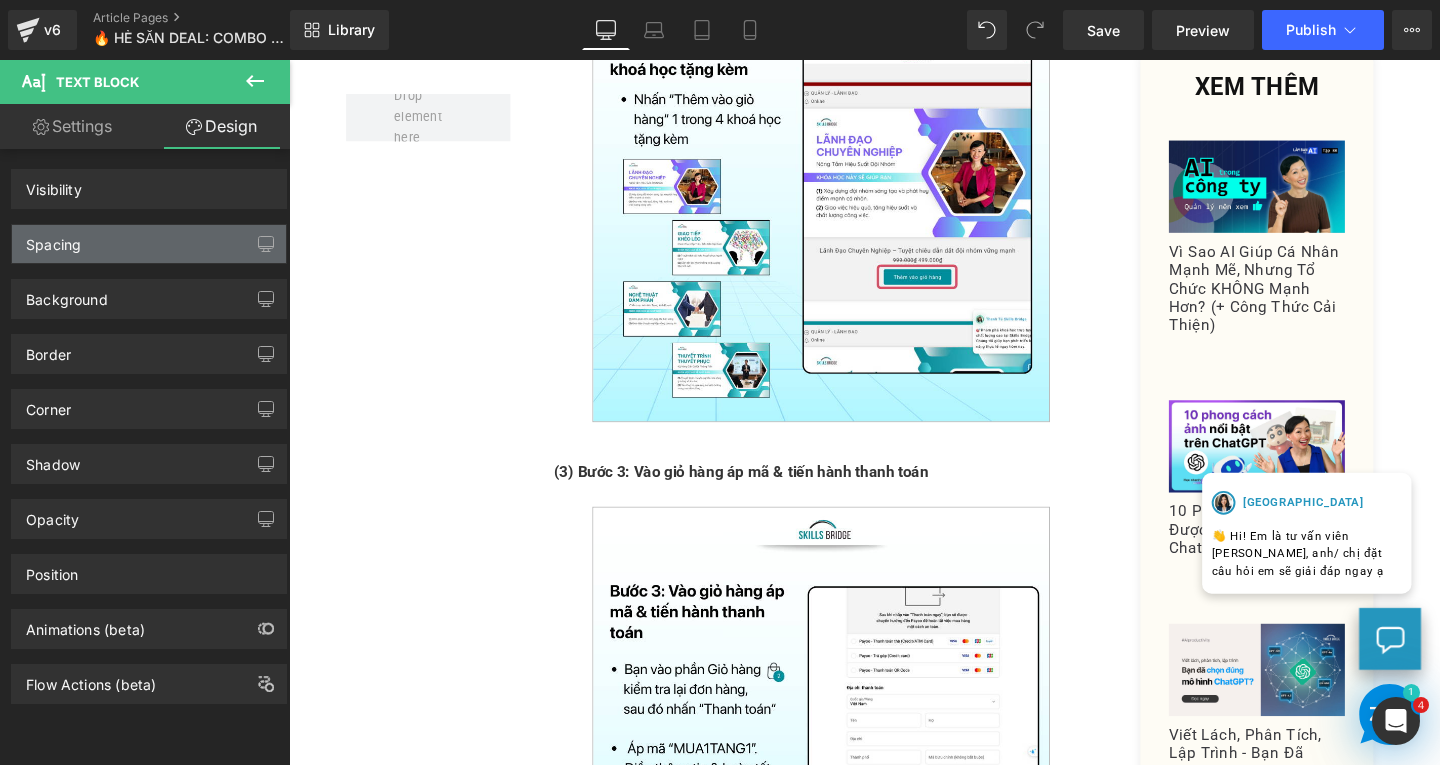 click on "Spacing" at bounding box center (149, 244) 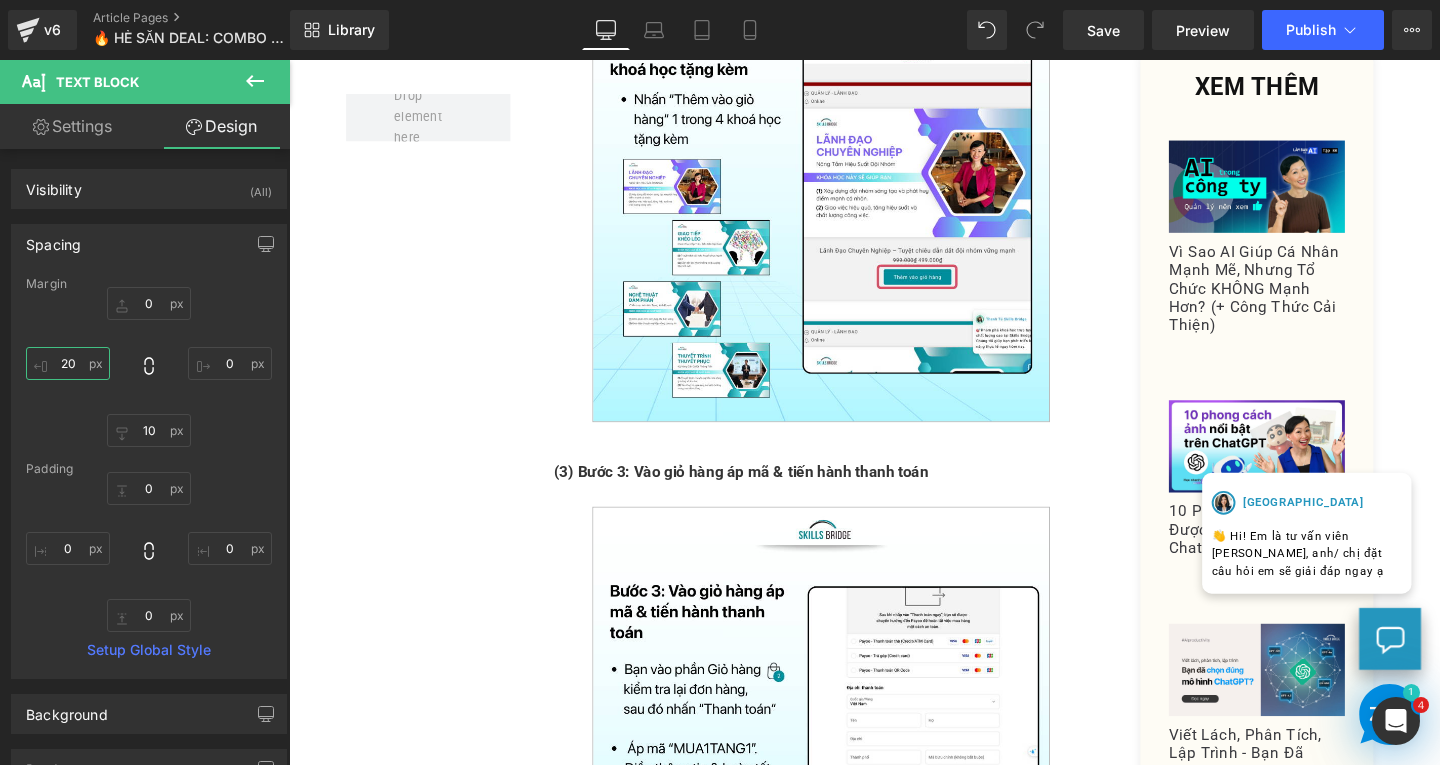 click on "20" at bounding box center [68, 363] 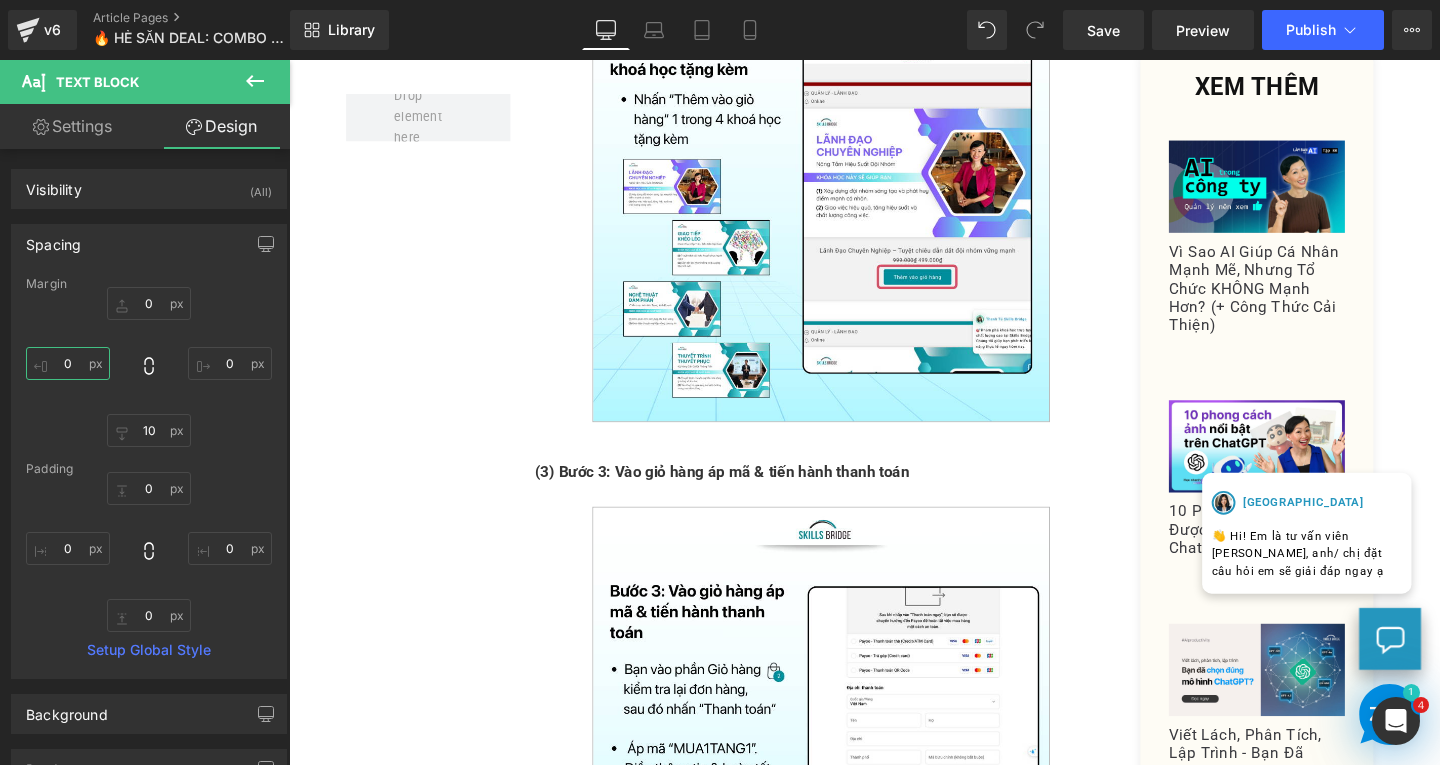 type on "0" 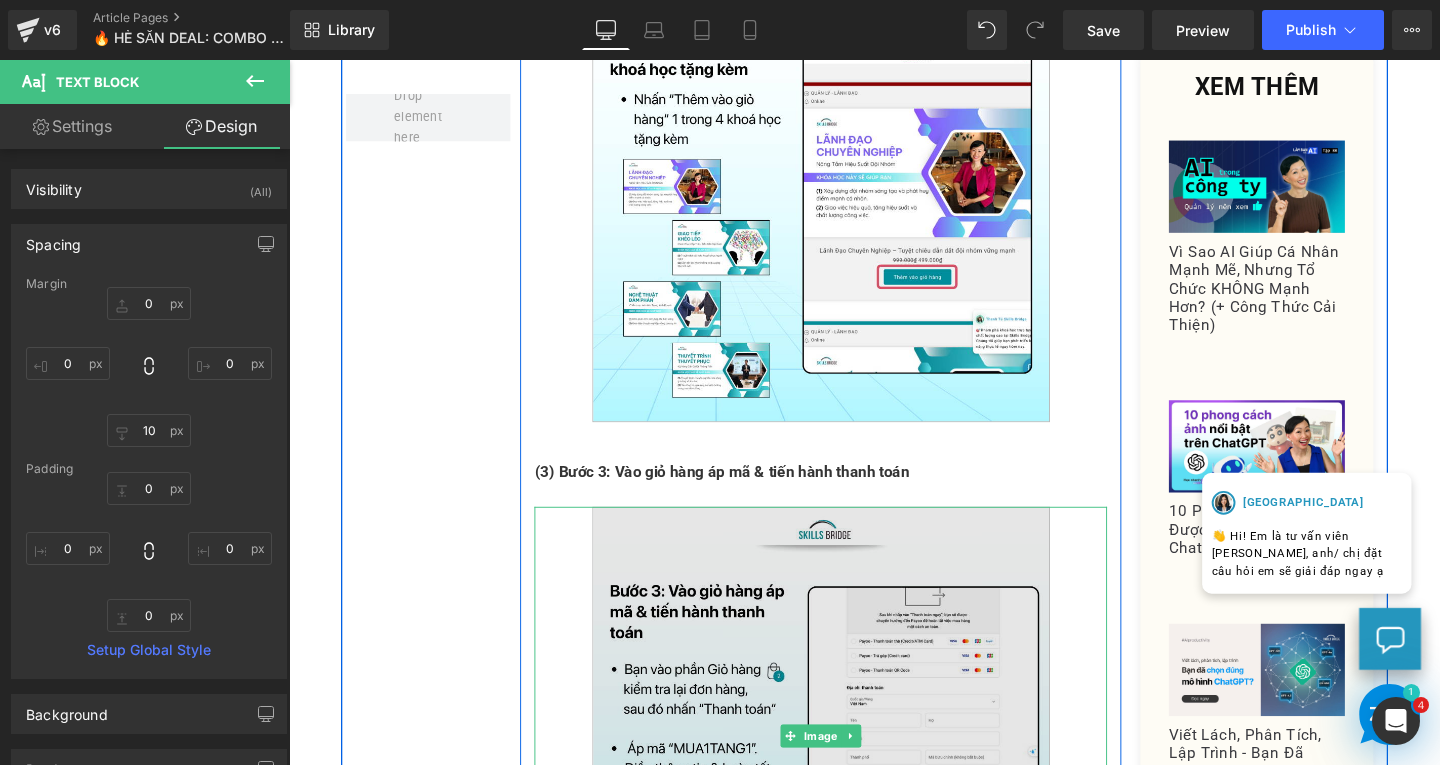 scroll, scrollTop: 2480, scrollLeft: 0, axis: vertical 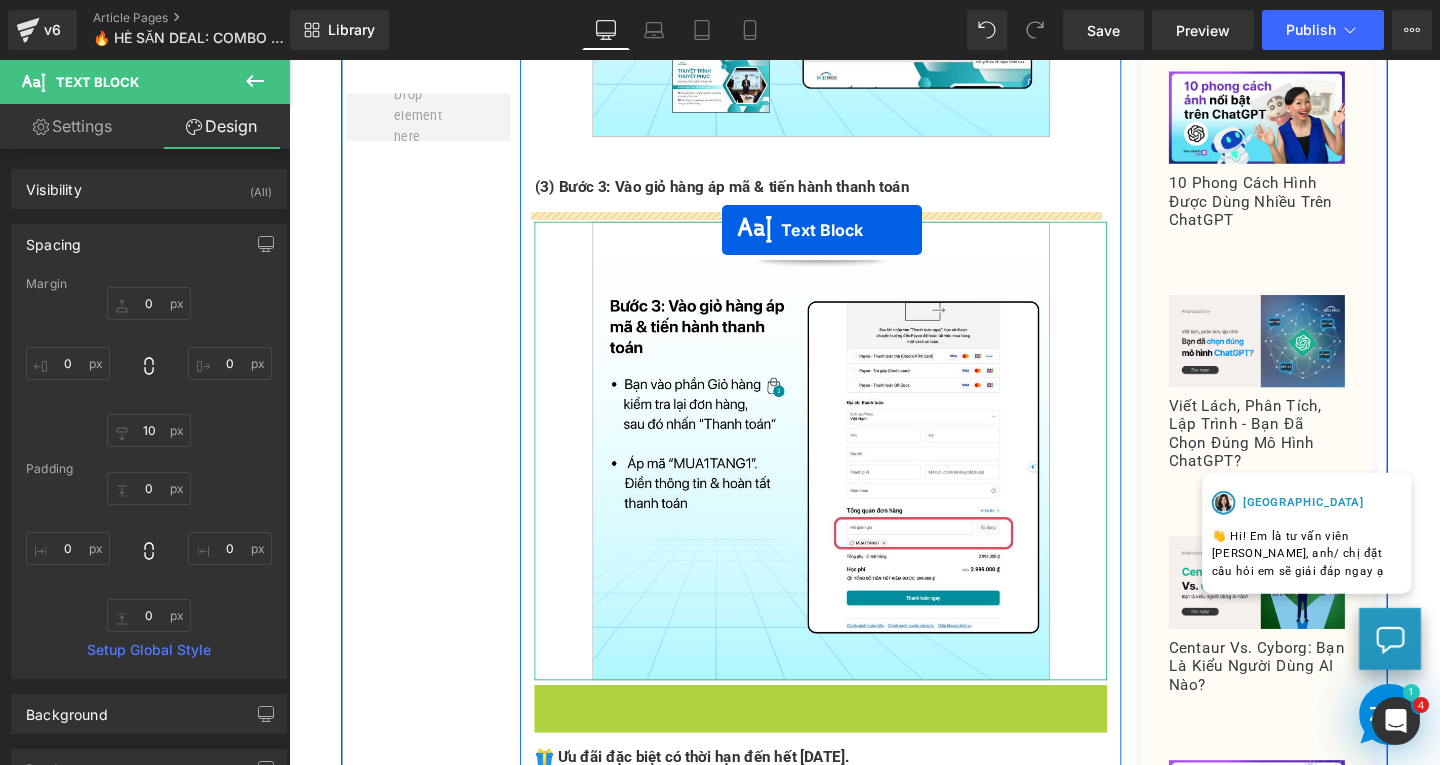 drag, startPoint x: 787, startPoint y: 764, endPoint x: 741, endPoint y: 235, distance: 530.9962 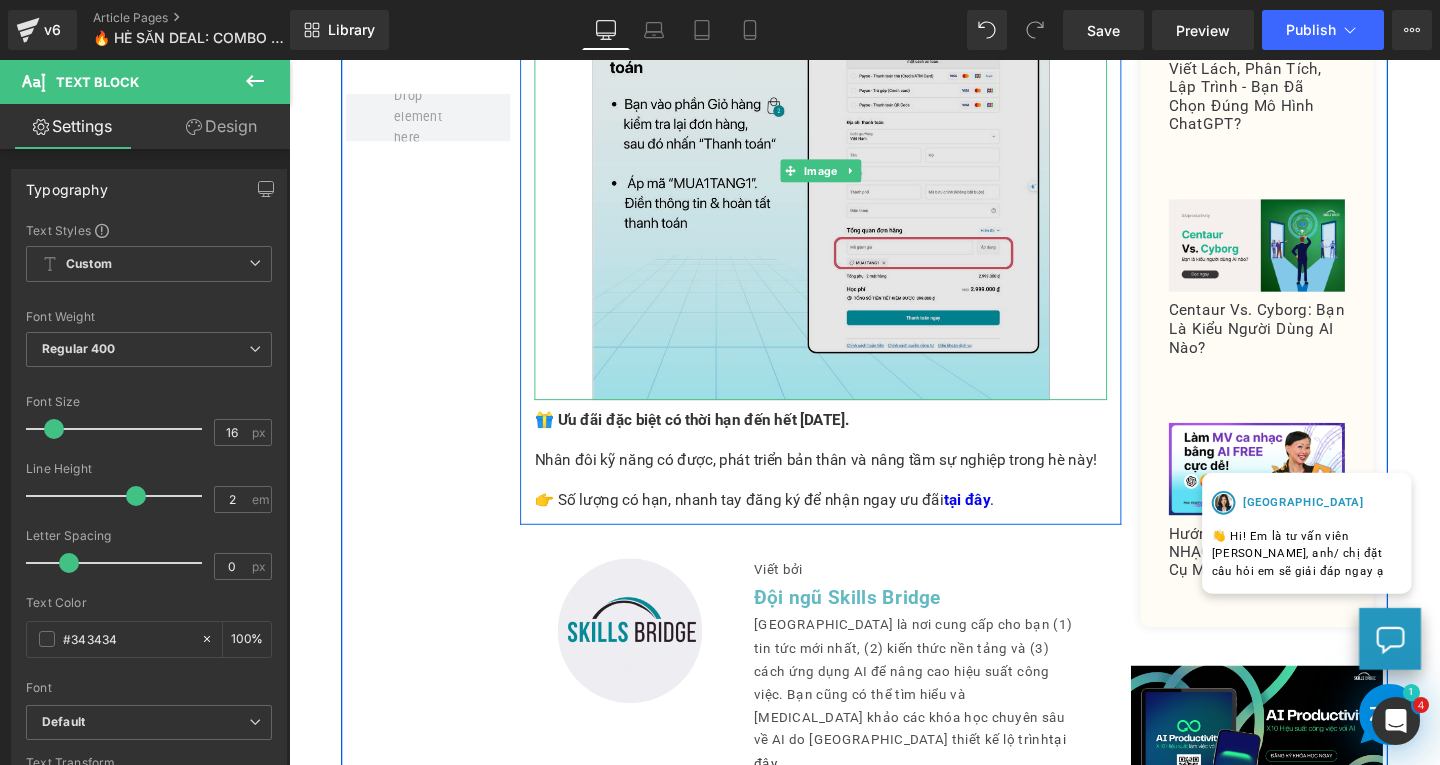 scroll, scrollTop: 2480, scrollLeft: 0, axis: vertical 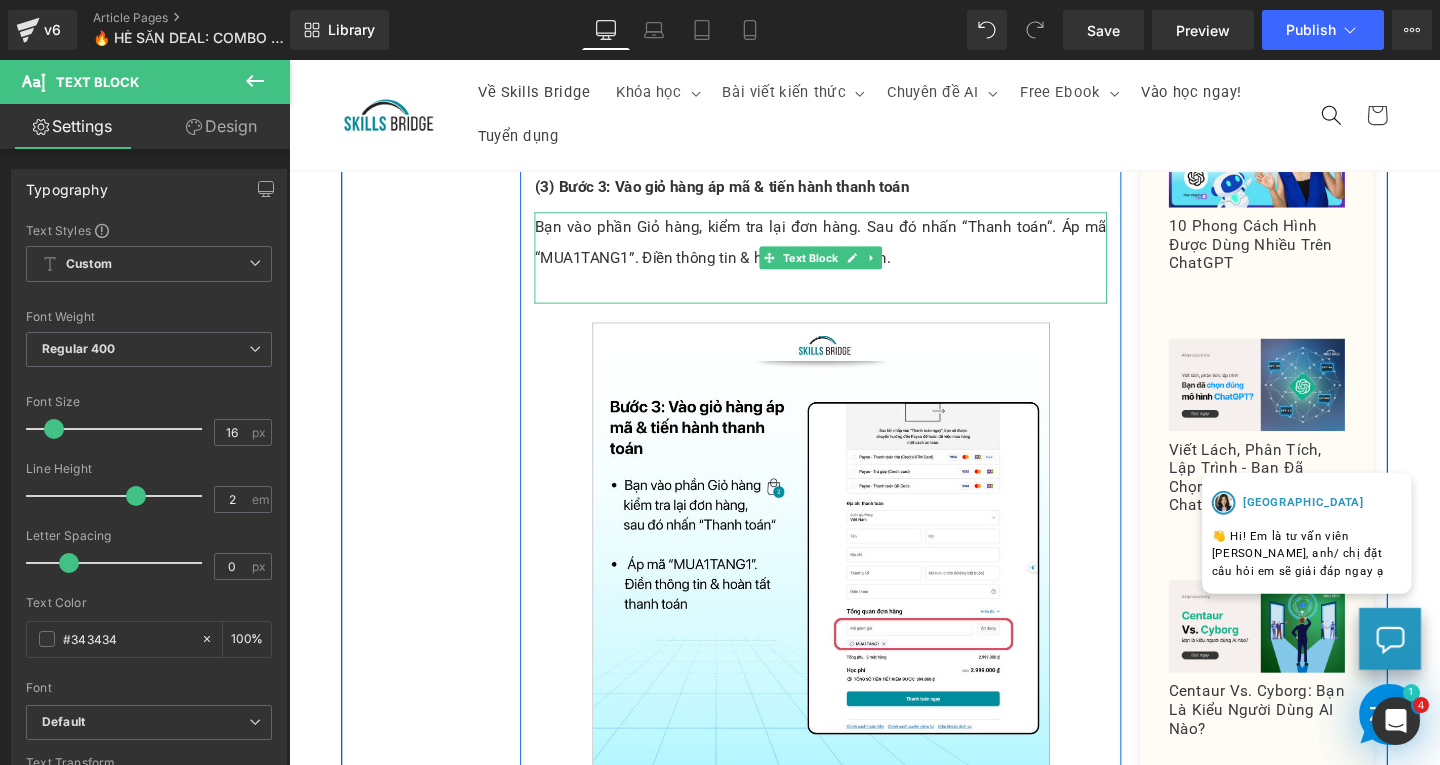 click at bounding box center [848, 300] 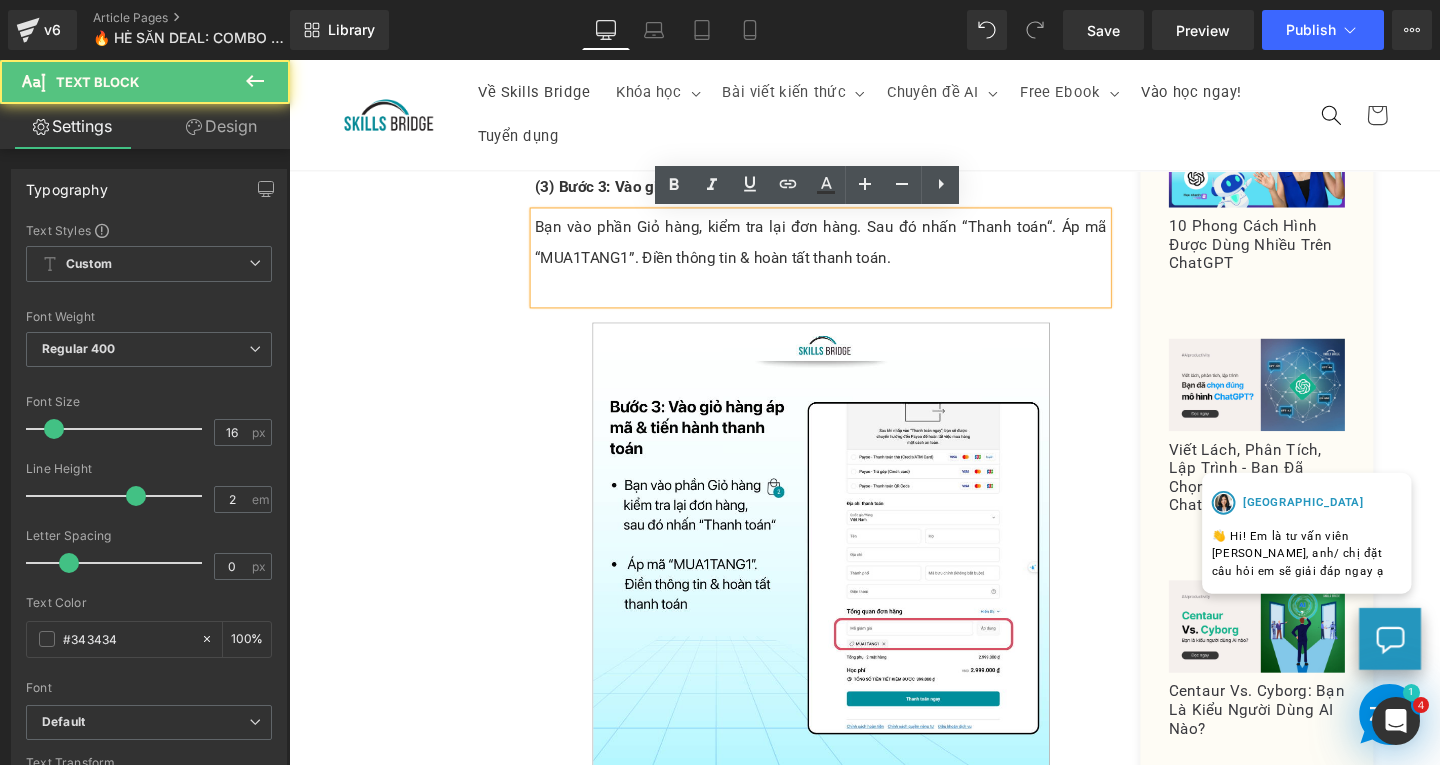 type 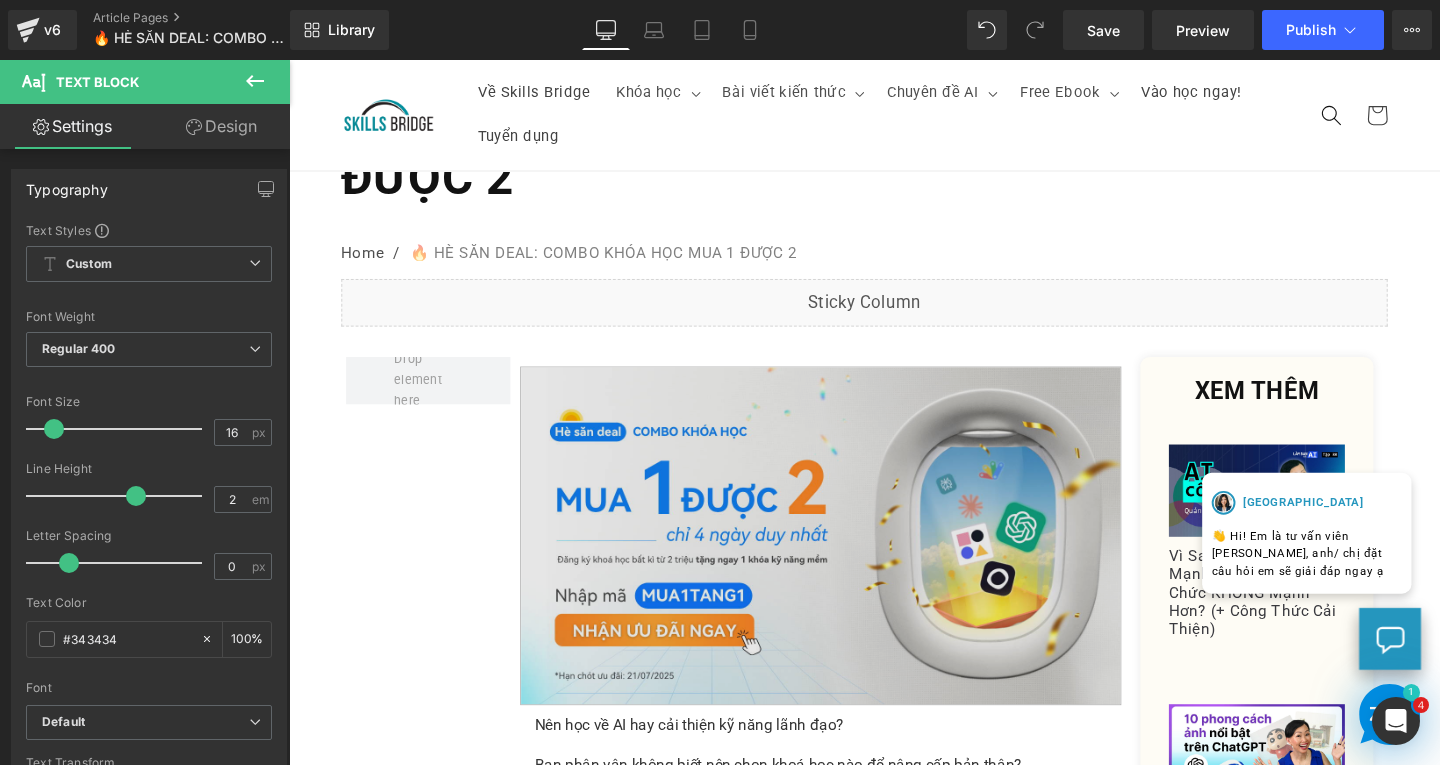 scroll, scrollTop: 0, scrollLeft: 0, axis: both 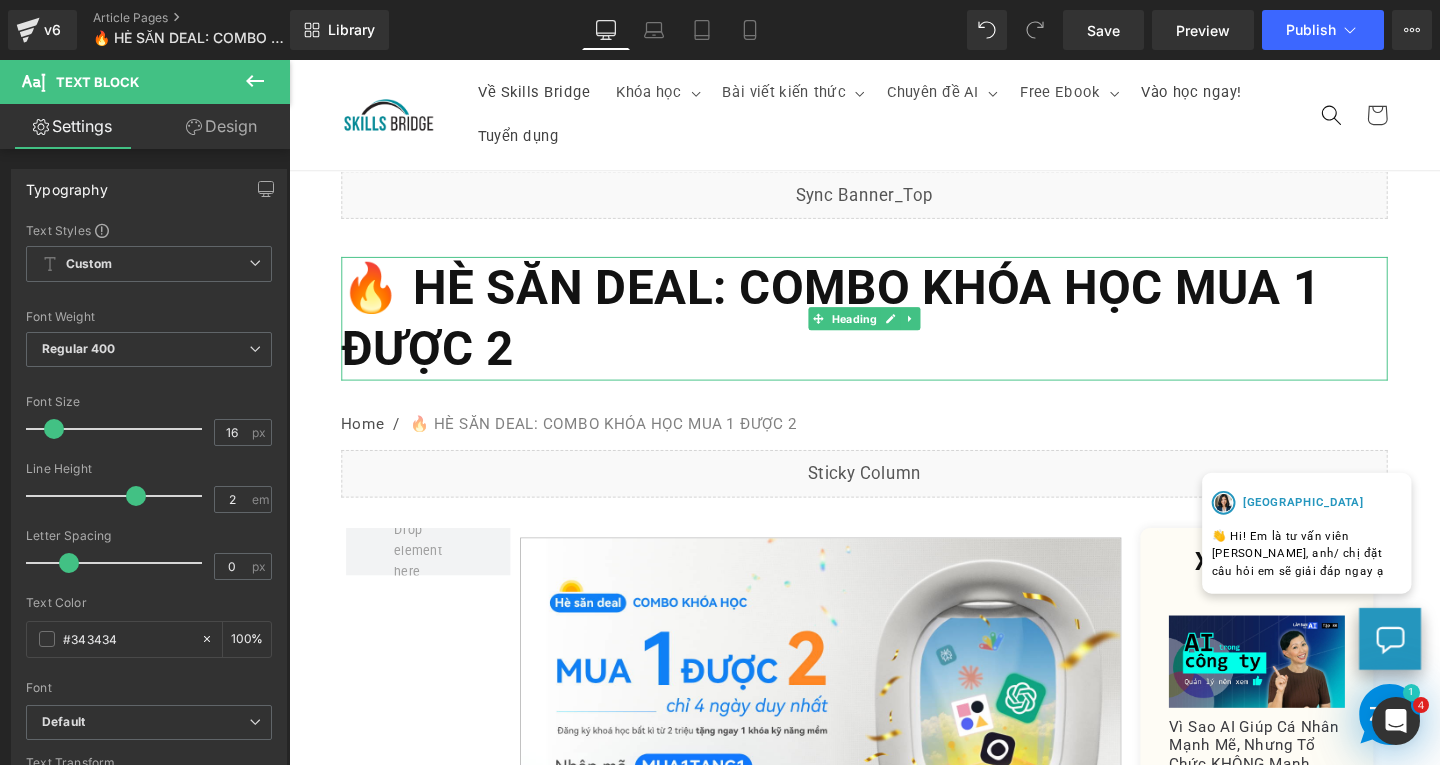 click on "🔥 HÈ SĂN DEAL: COMBO KHÓA HỌC MUA 1 ĐƯỢC 2" at bounding box center [894, 332] 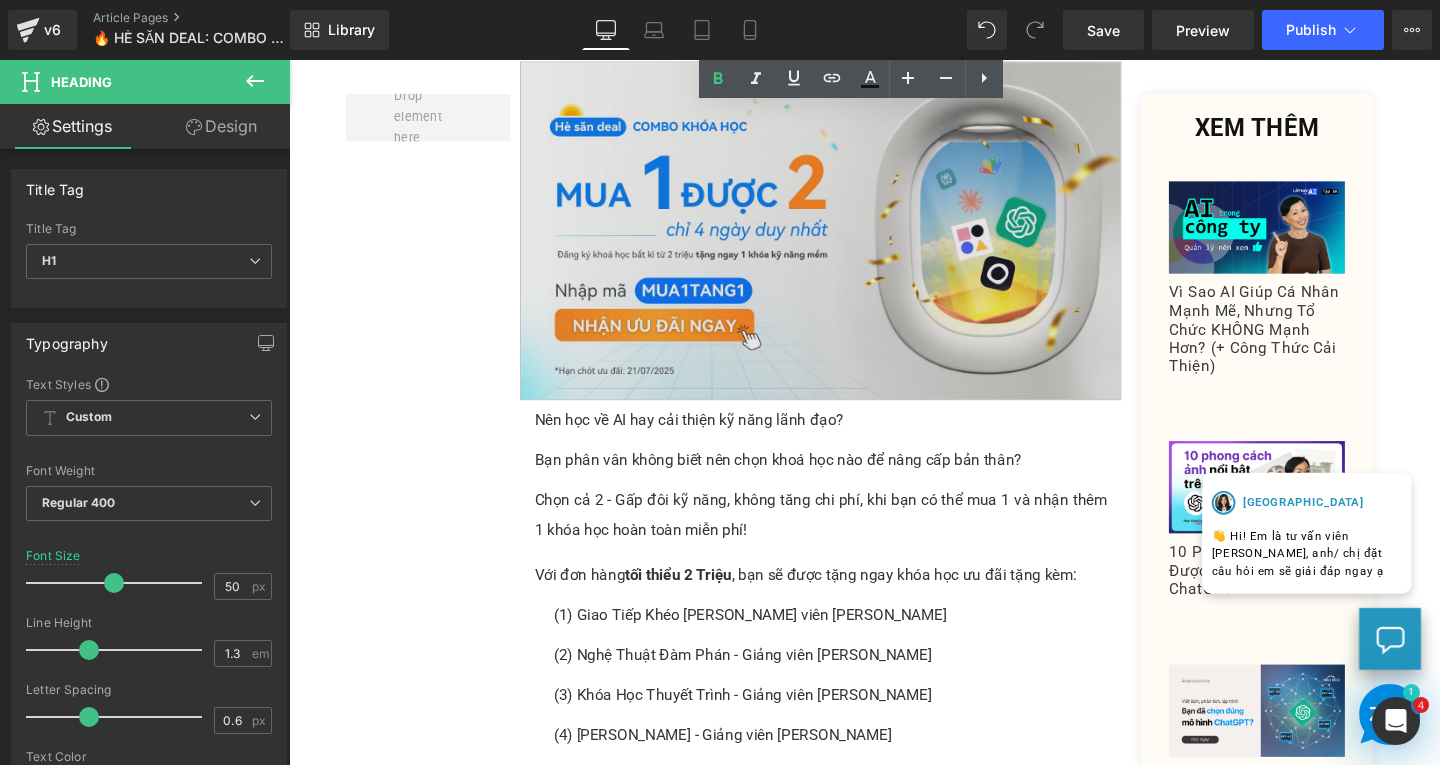 scroll, scrollTop: 900, scrollLeft: 0, axis: vertical 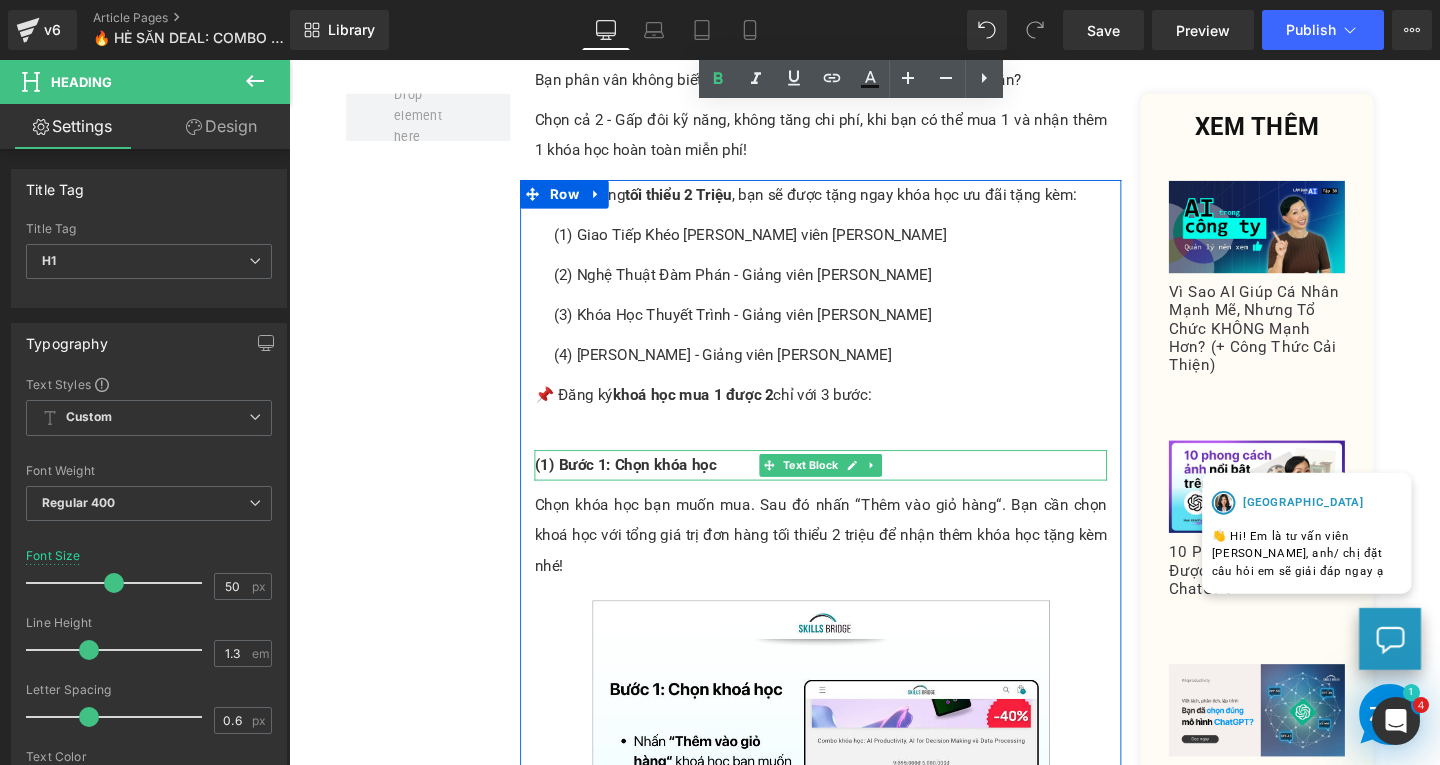 click on "(1) Bước 1: Chọn khóa học" at bounding box center (642, 485) 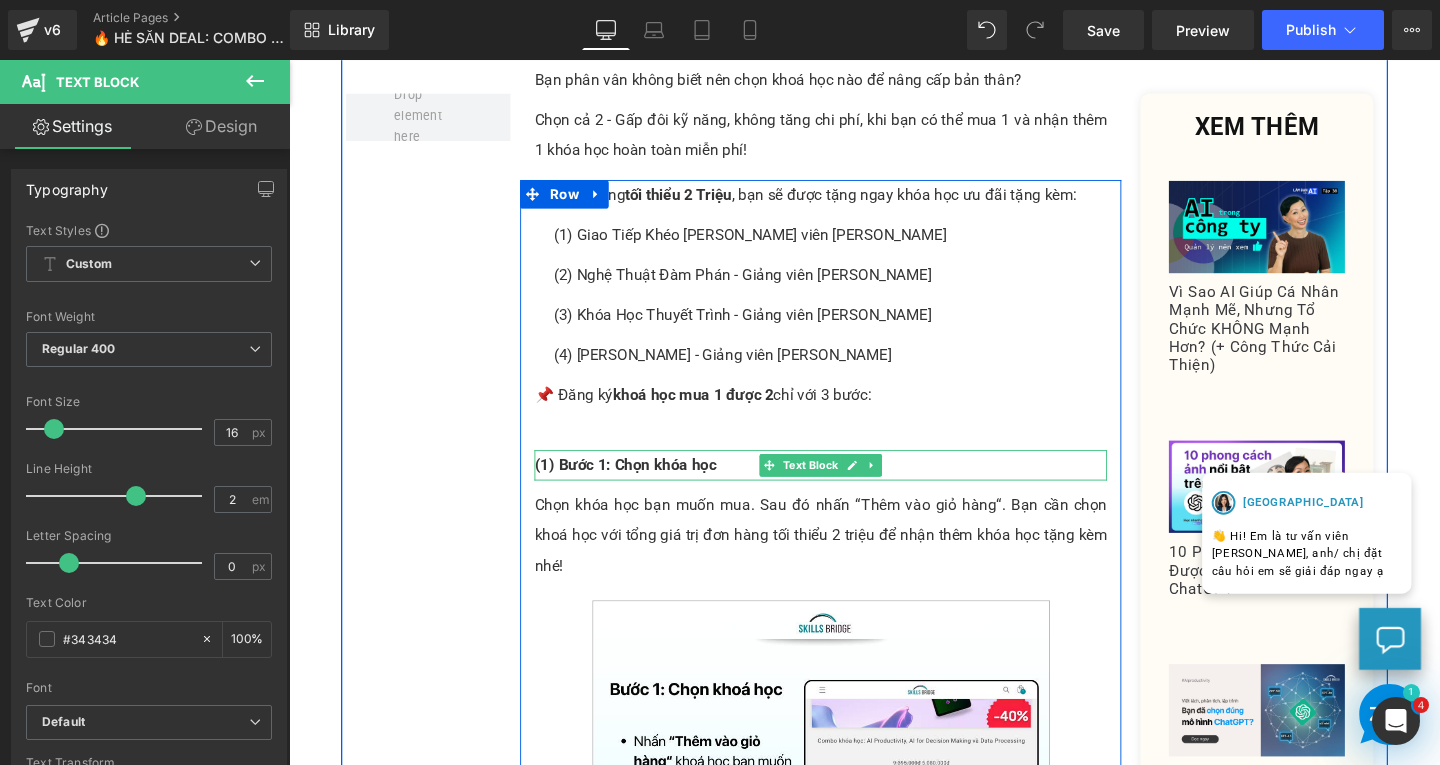 click on "(1) Bước 1: Chọn khóa học" at bounding box center (848, 486) 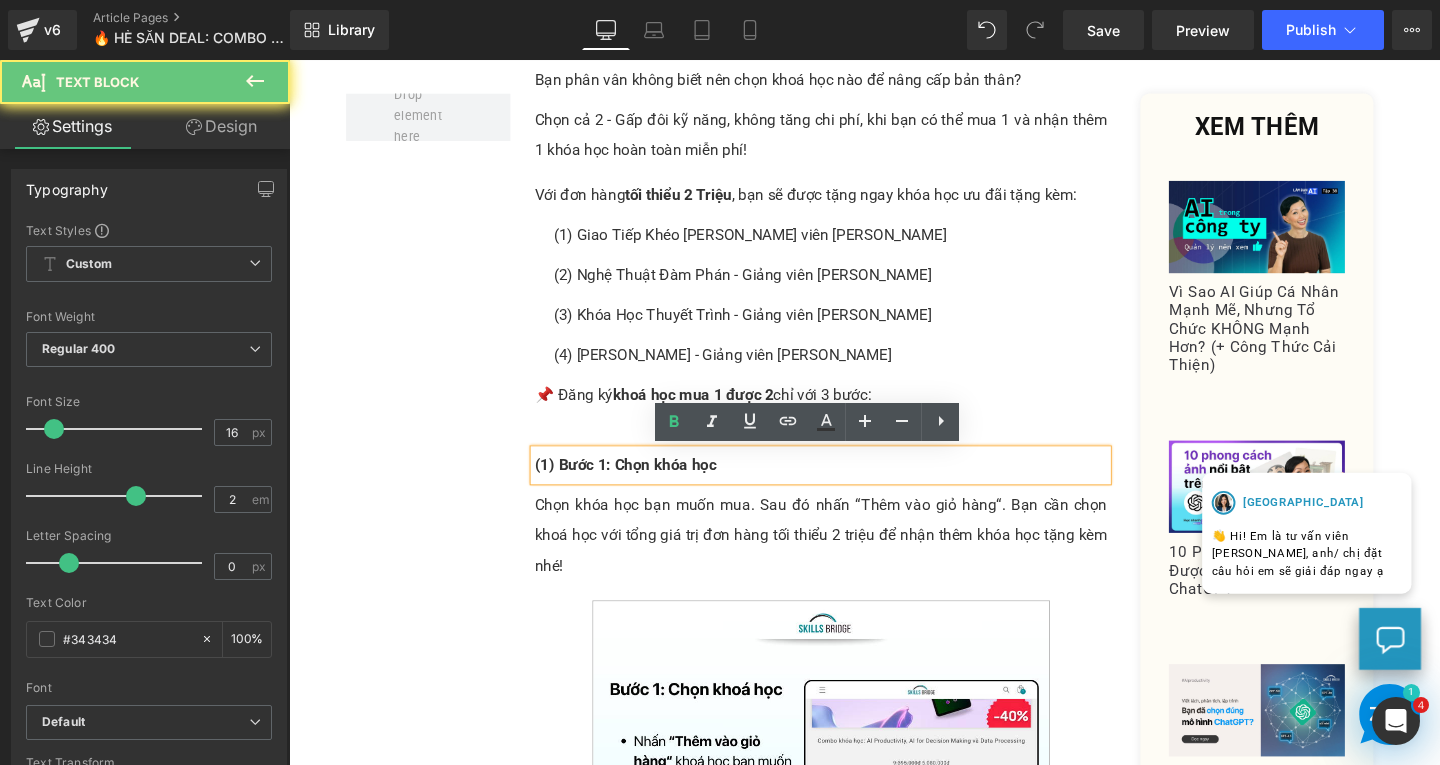 click on "(1) Bước 1: Chọn khóa học" at bounding box center [848, 486] 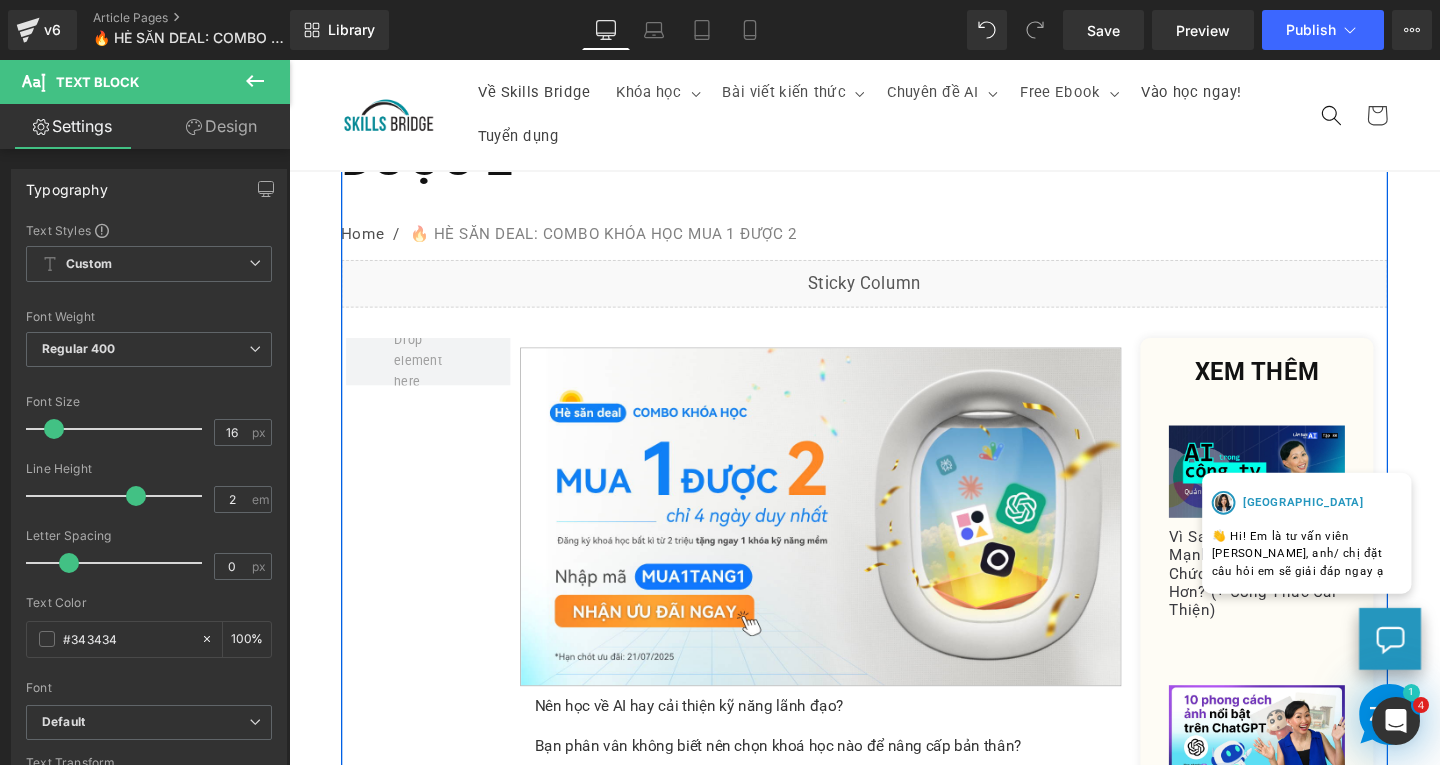 scroll, scrollTop: 0, scrollLeft: 0, axis: both 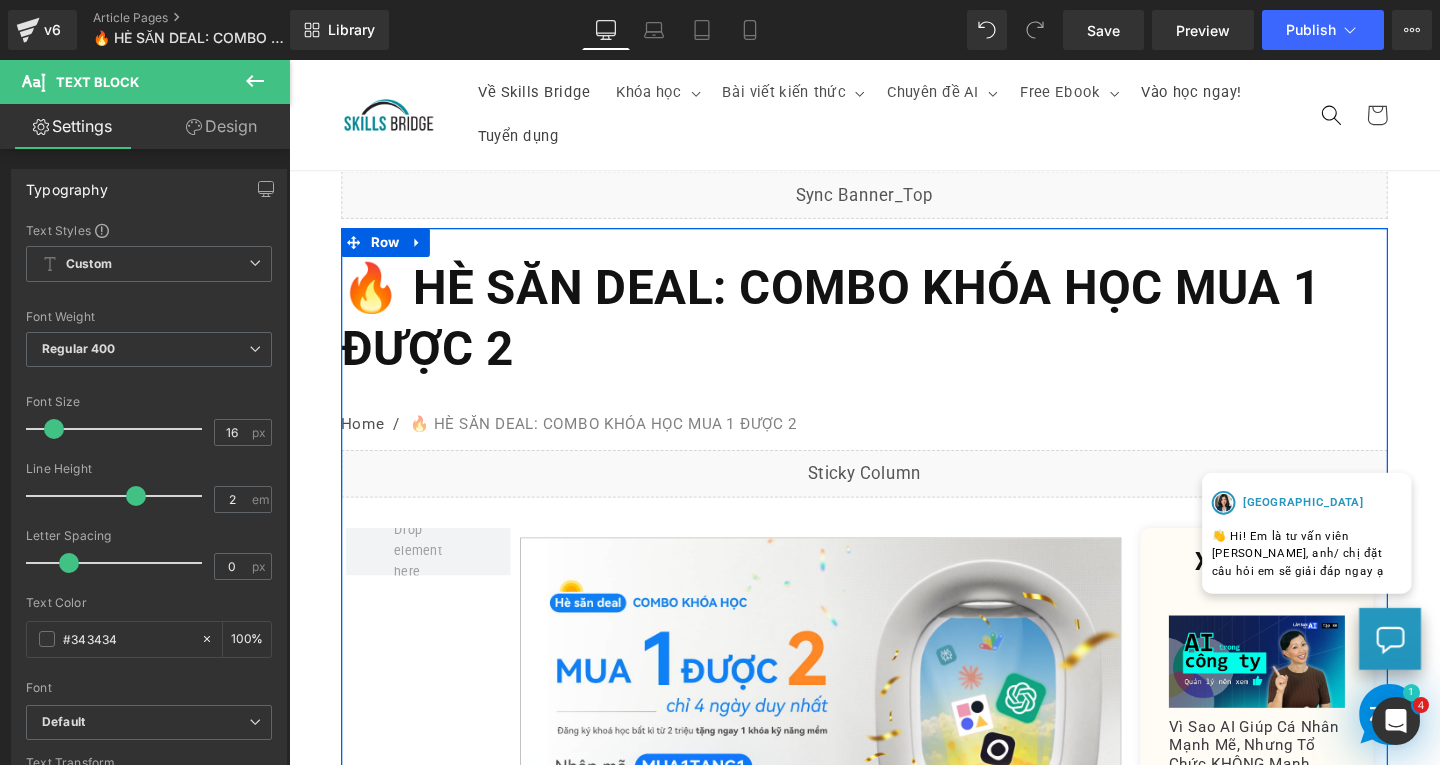 click on "🔥 HÈ SĂN DEAL: COMBO KHÓA HỌC MUA 1 ĐƯỢC 2" at bounding box center [859, 331] 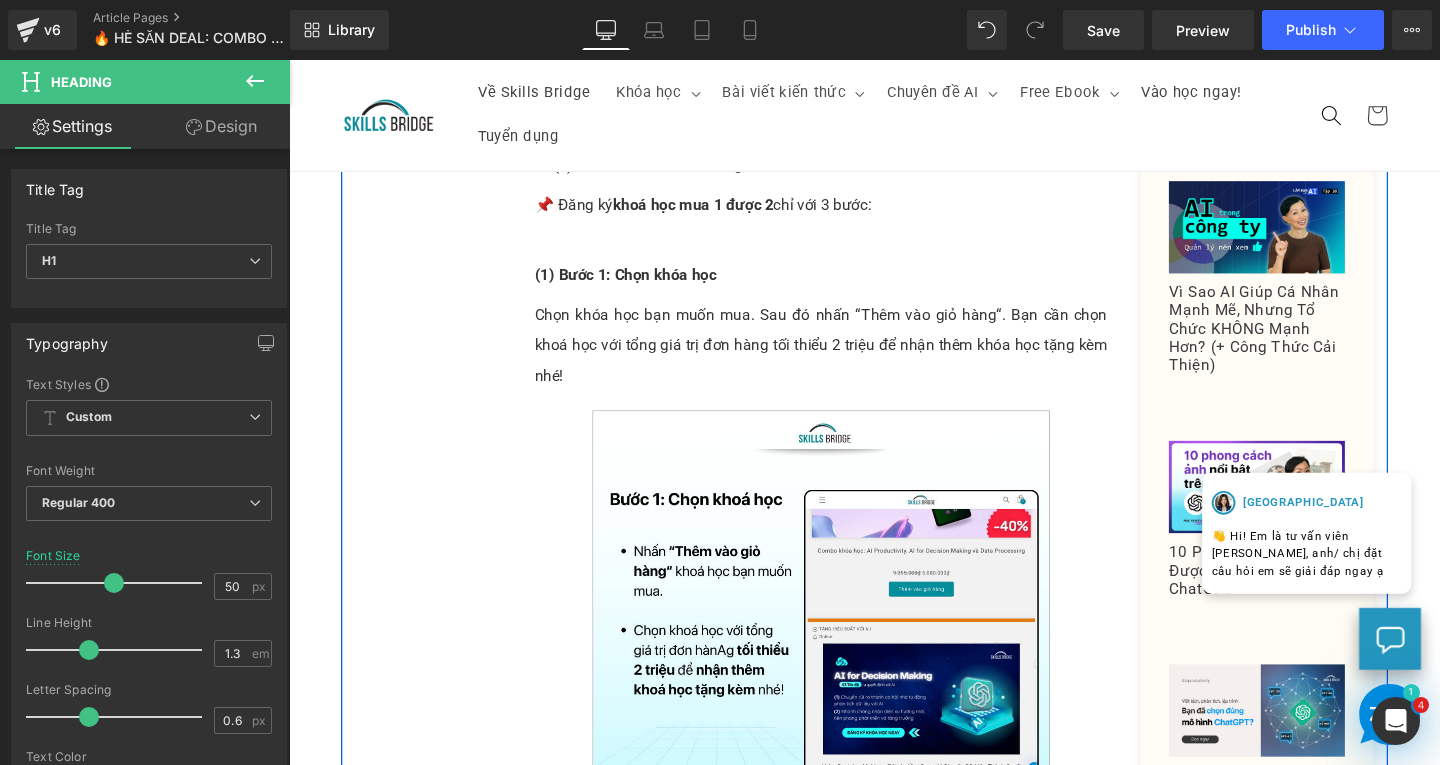 scroll, scrollTop: 800, scrollLeft: 0, axis: vertical 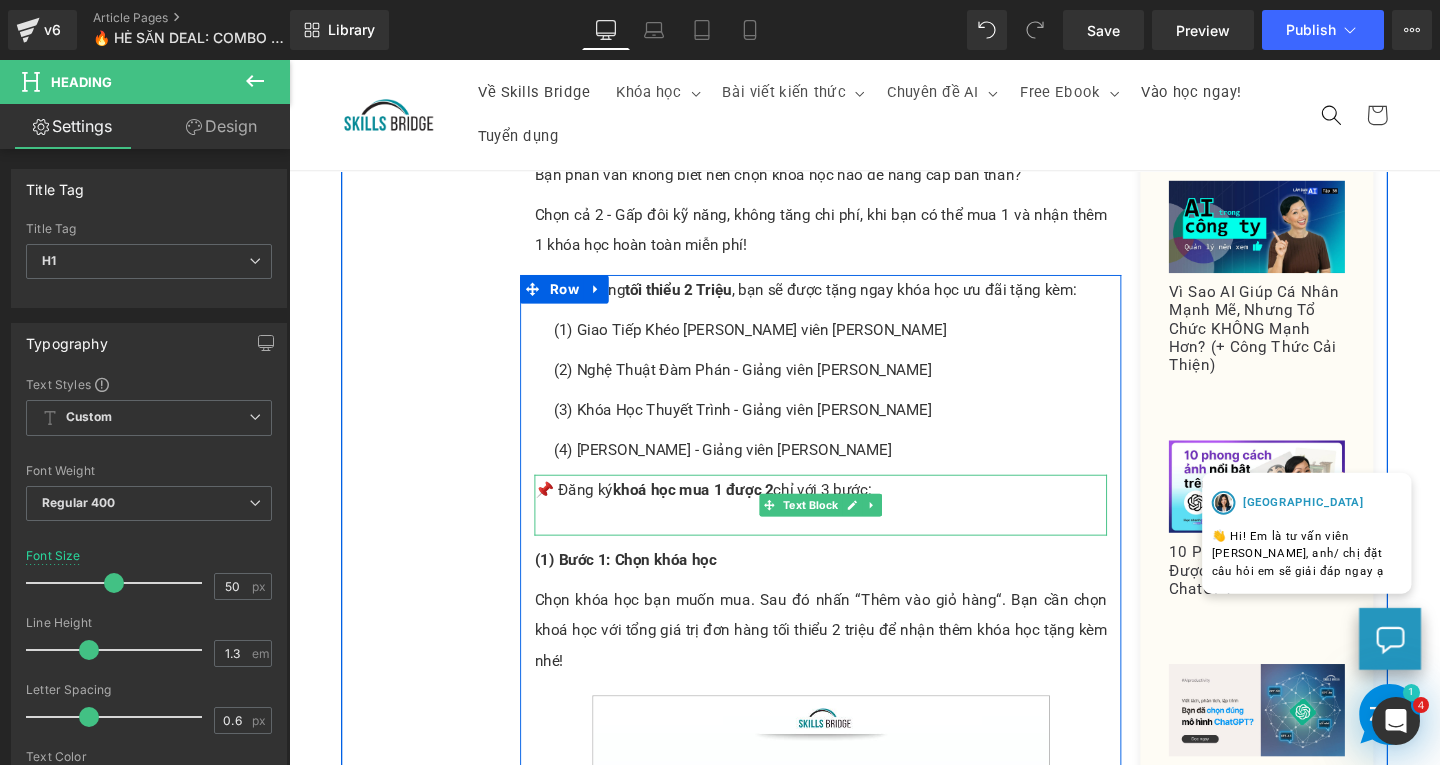click on "khoá học mua 1 được 2" at bounding box center (713, 511) 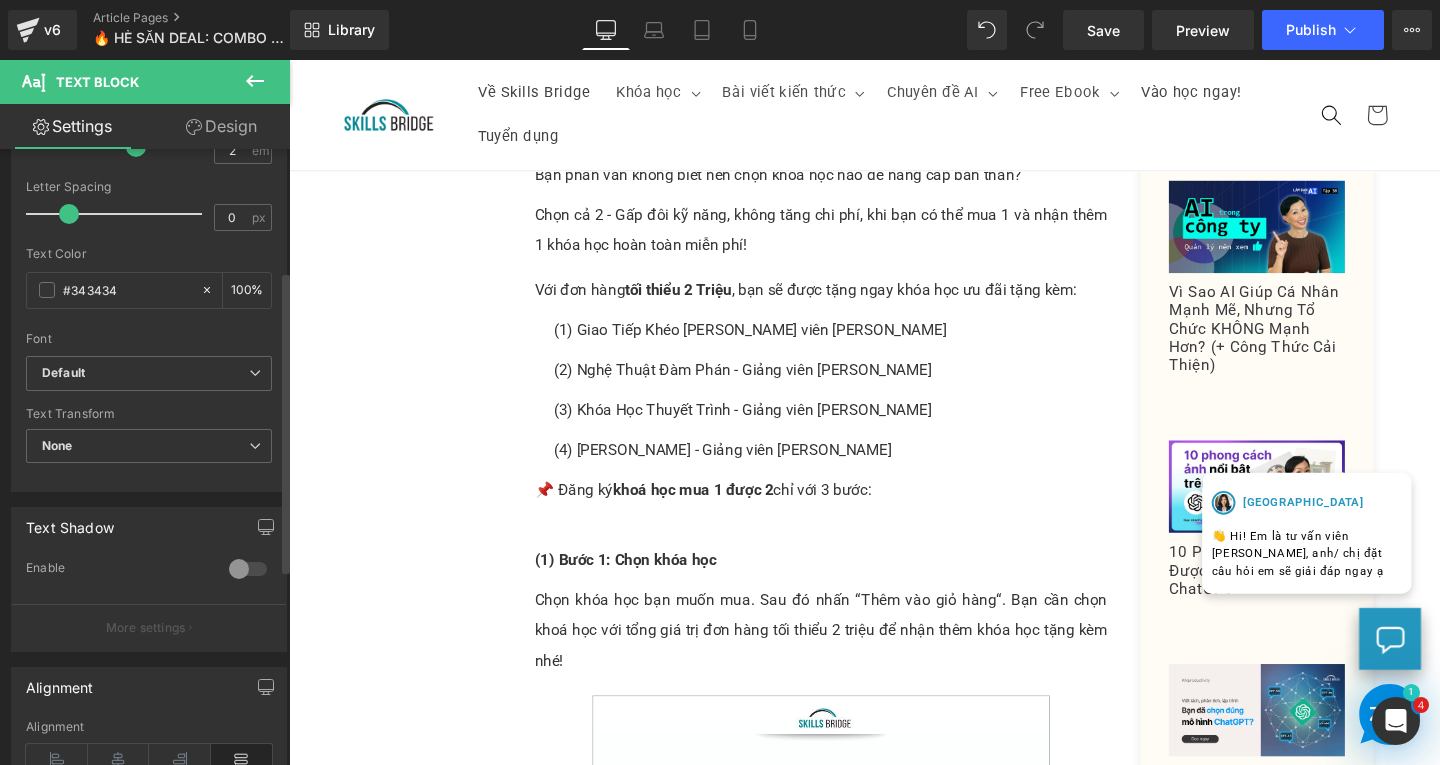 scroll, scrollTop: 0, scrollLeft: 0, axis: both 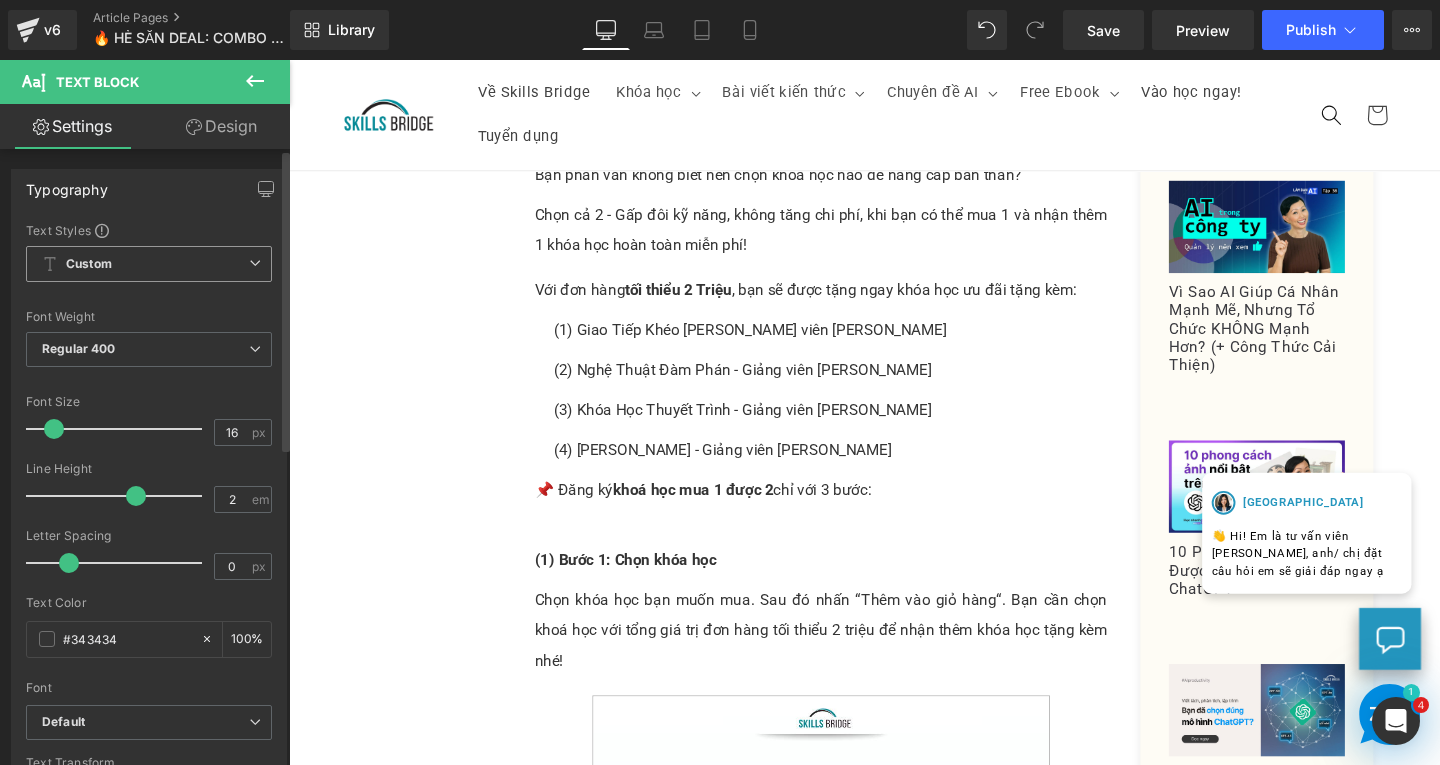 click on "Custom
Setup Global Style" at bounding box center [149, 264] 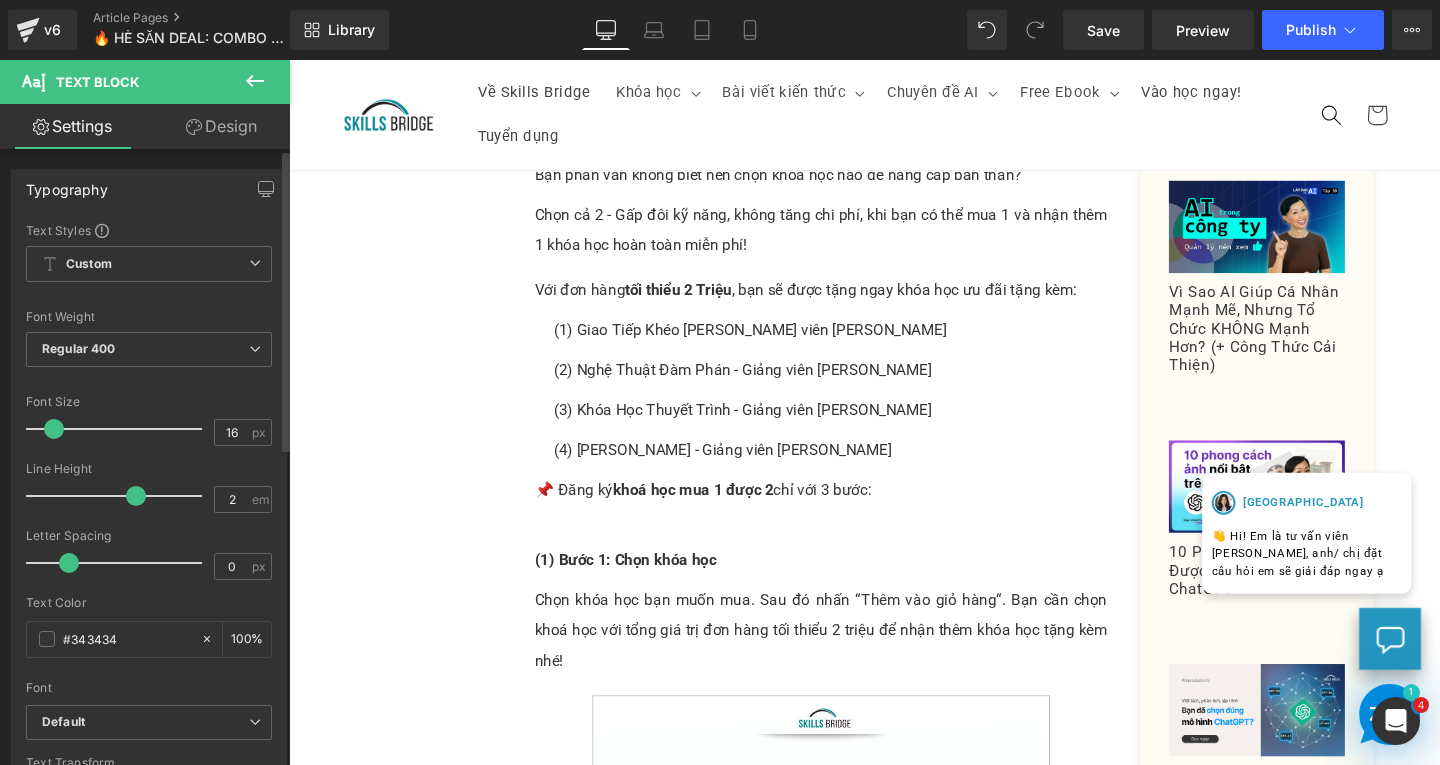 click on "Typography" at bounding box center [149, 189] 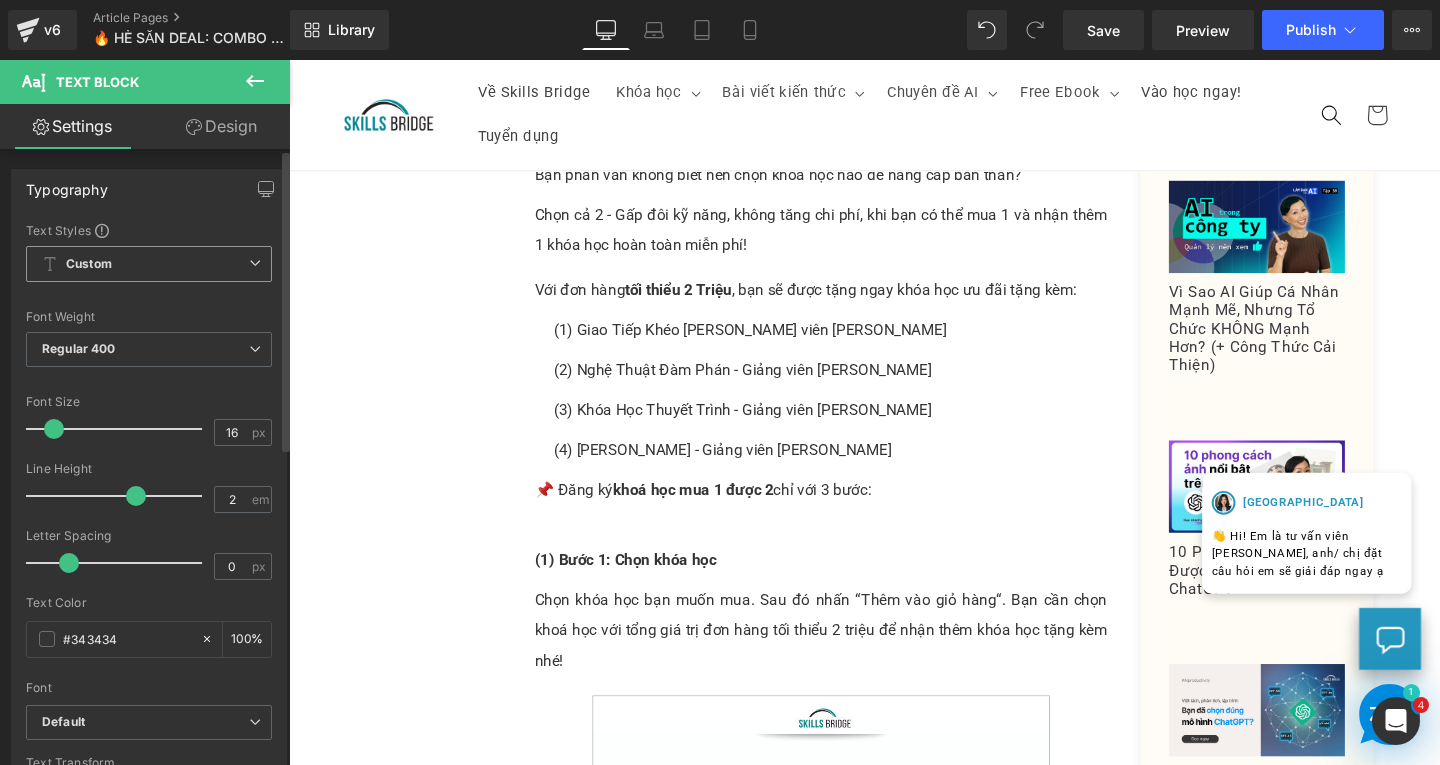 click on "Custom
Setup Global Style" at bounding box center [149, 264] 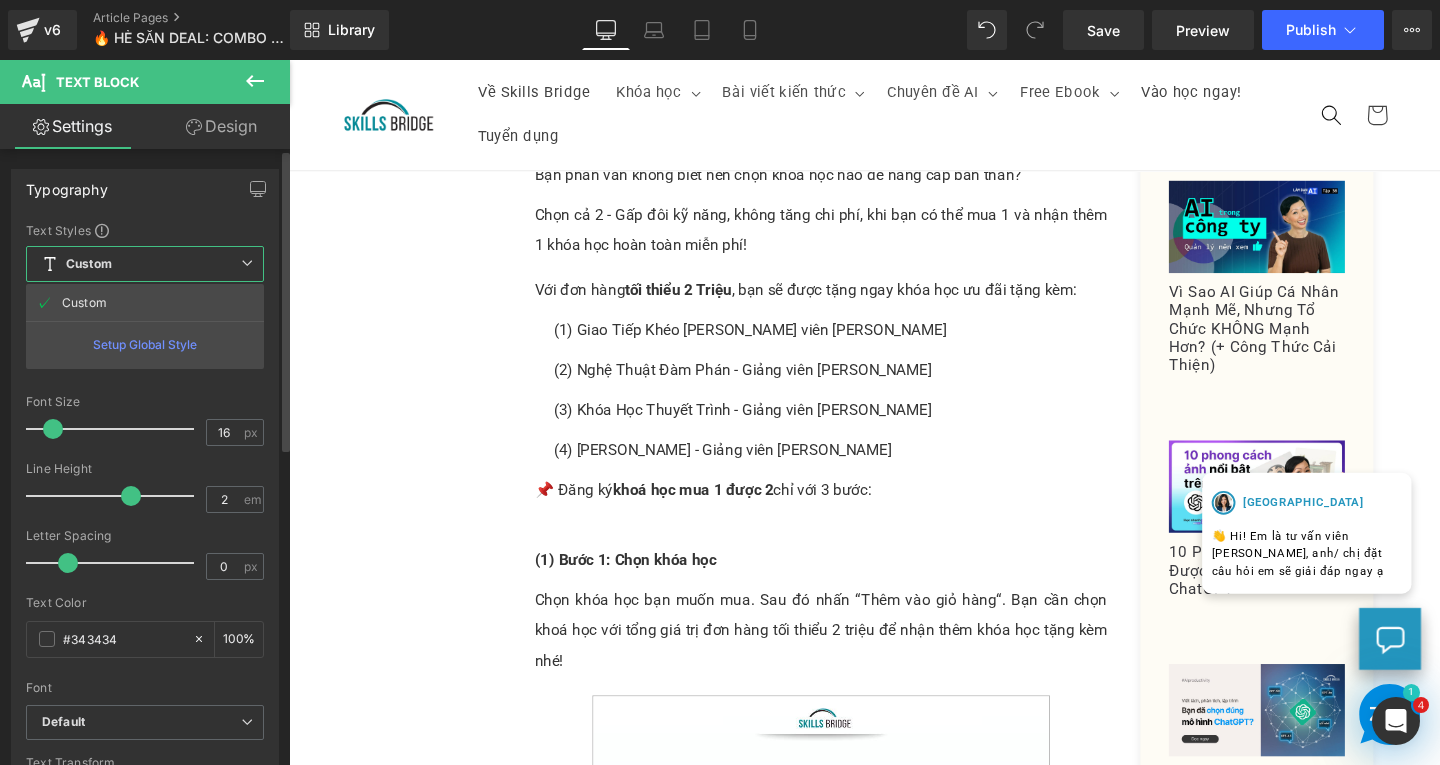 click on "Setup Global Style" at bounding box center [145, 344] 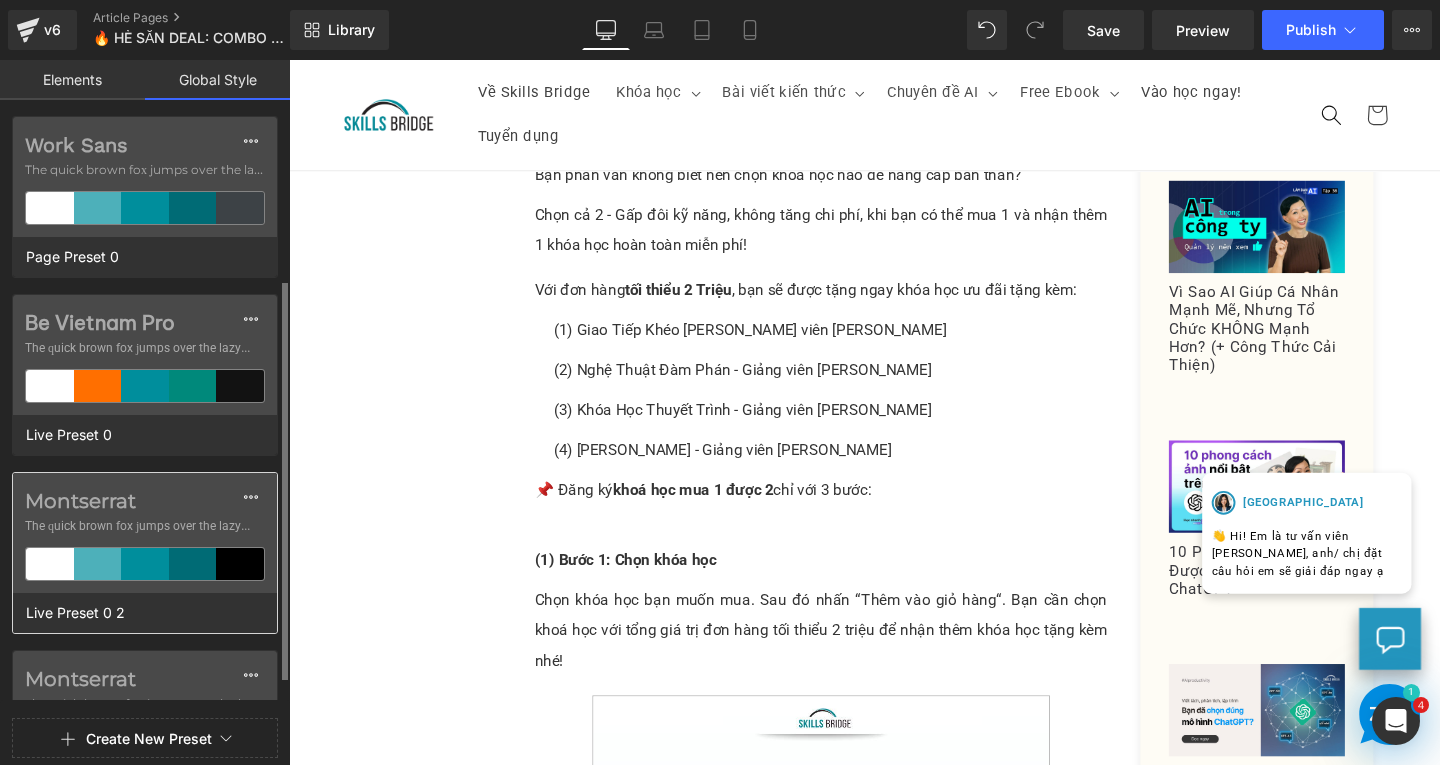 scroll, scrollTop: 295, scrollLeft: 0, axis: vertical 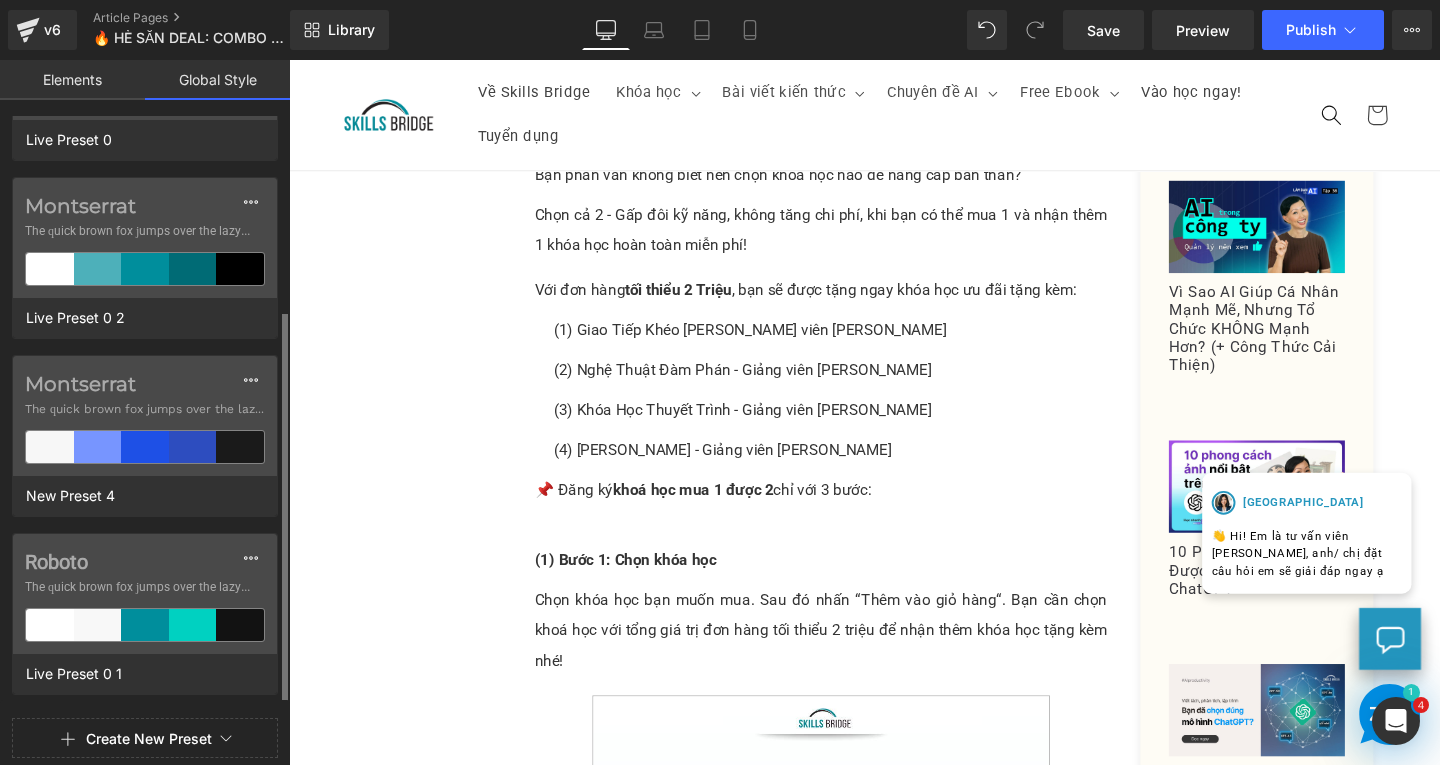 click on "Chuyển đến nội dung
Về [GEOGRAPHIC_DATA]
Khóa học
Khóa học
Đào tạo cá nhân" at bounding box center (894, 1550) 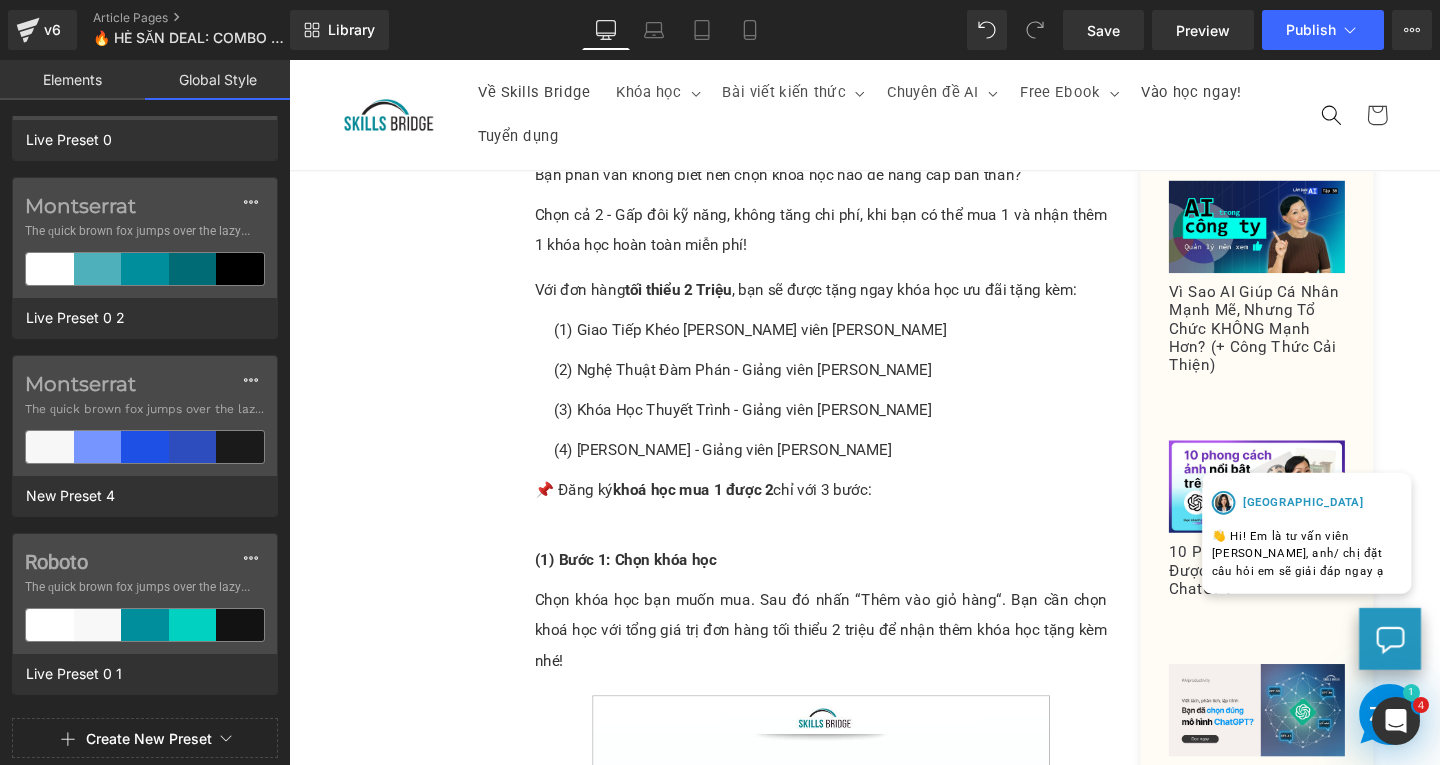click on "Elements" at bounding box center (72, 80) 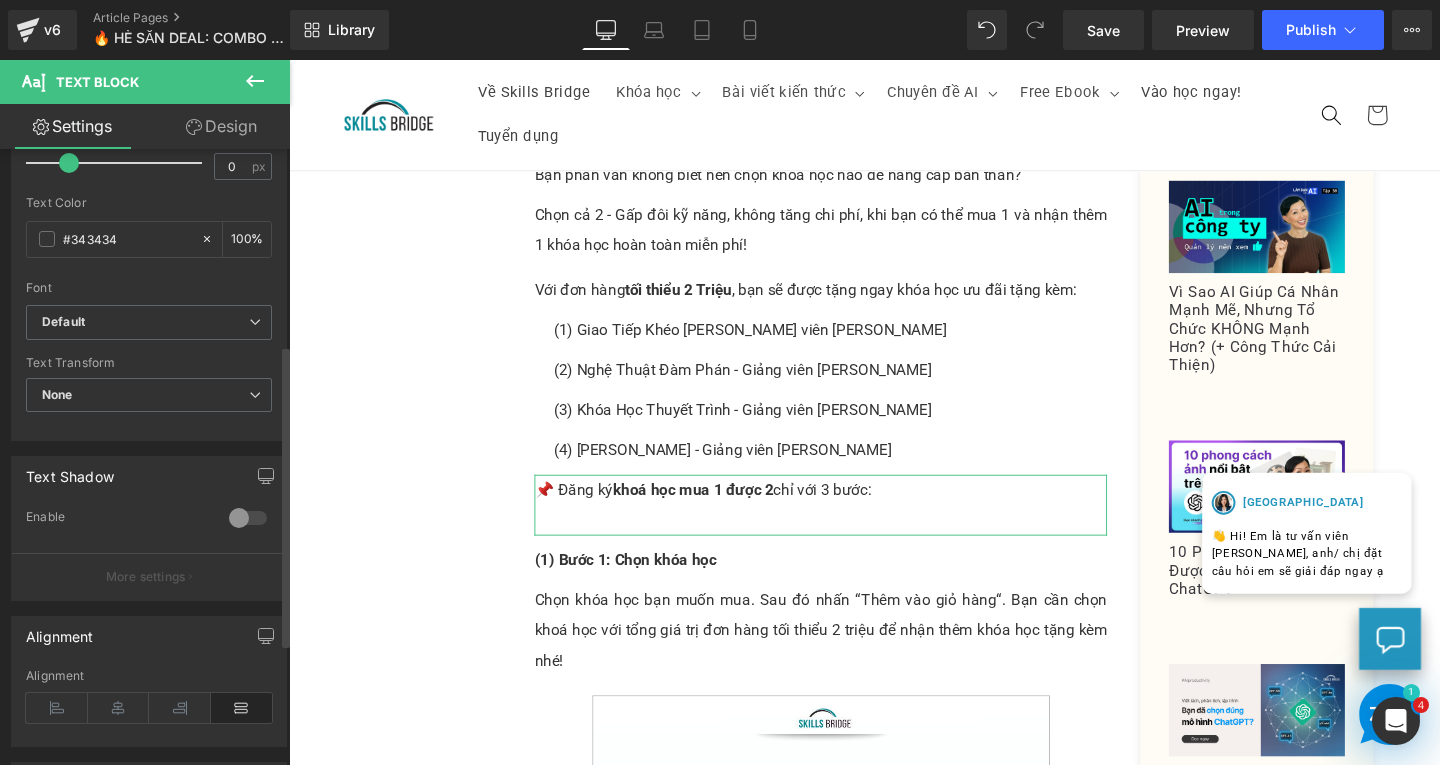 scroll, scrollTop: 500, scrollLeft: 0, axis: vertical 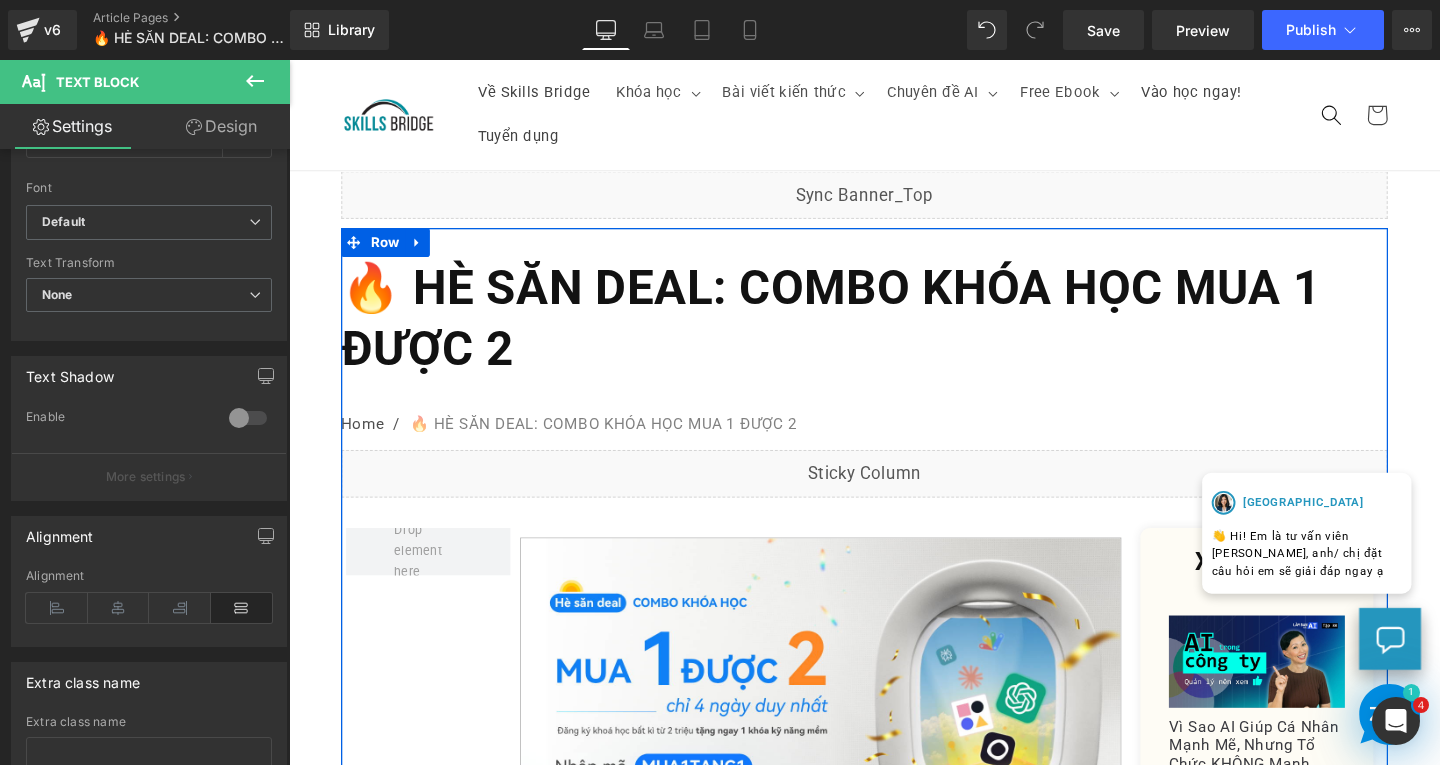 click on "🔥 HÈ SĂN DEAL: COMBO KHÓA HỌC MUA 1 ĐƯỢC 2" at bounding box center (859, 331) 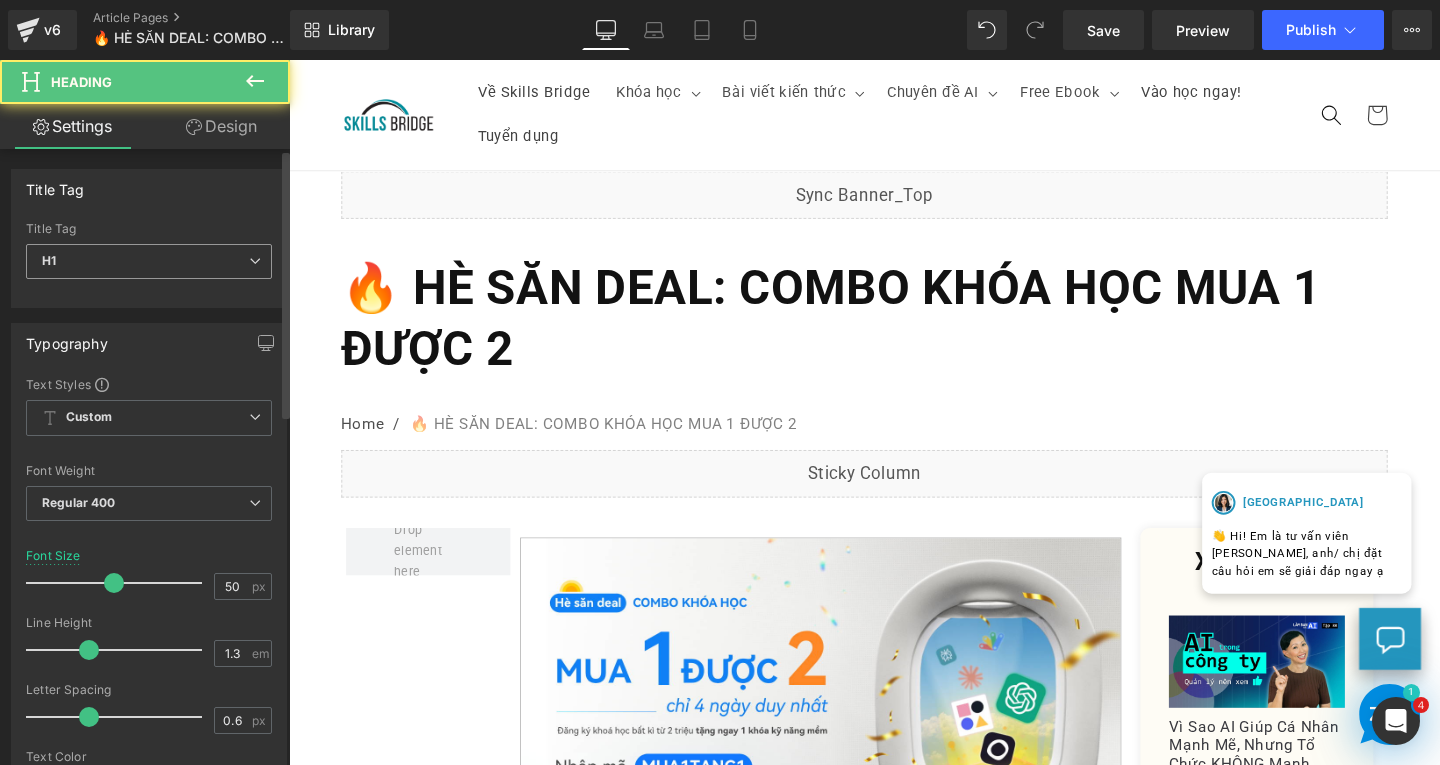 click on "H1" at bounding box center [149, 261] 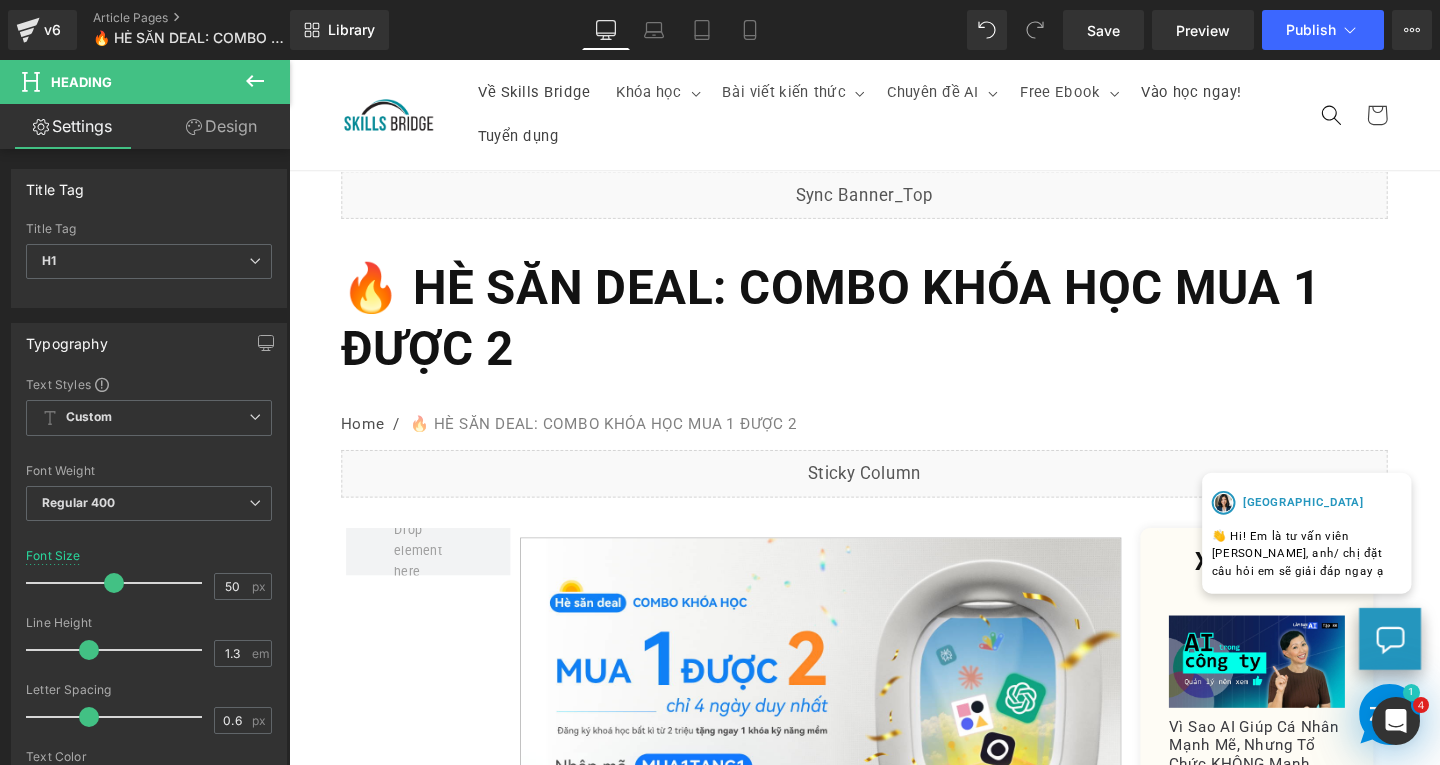 click on "Chuyển đến nội dung
Về [GEOGRAPHIC_DATA]
Khóa học
Khóa học
Đào tạo cá nhân" at bounding box center [894, 2350] 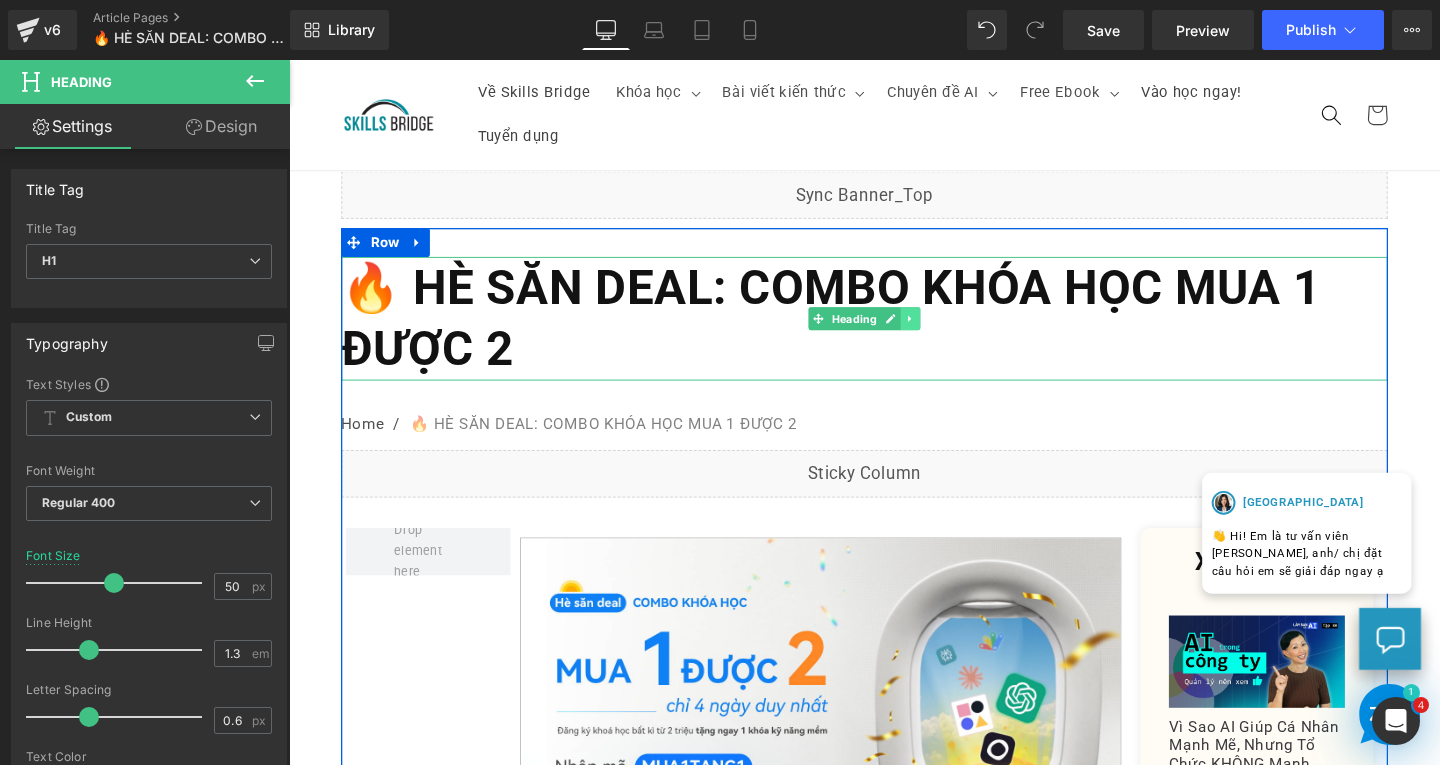 click 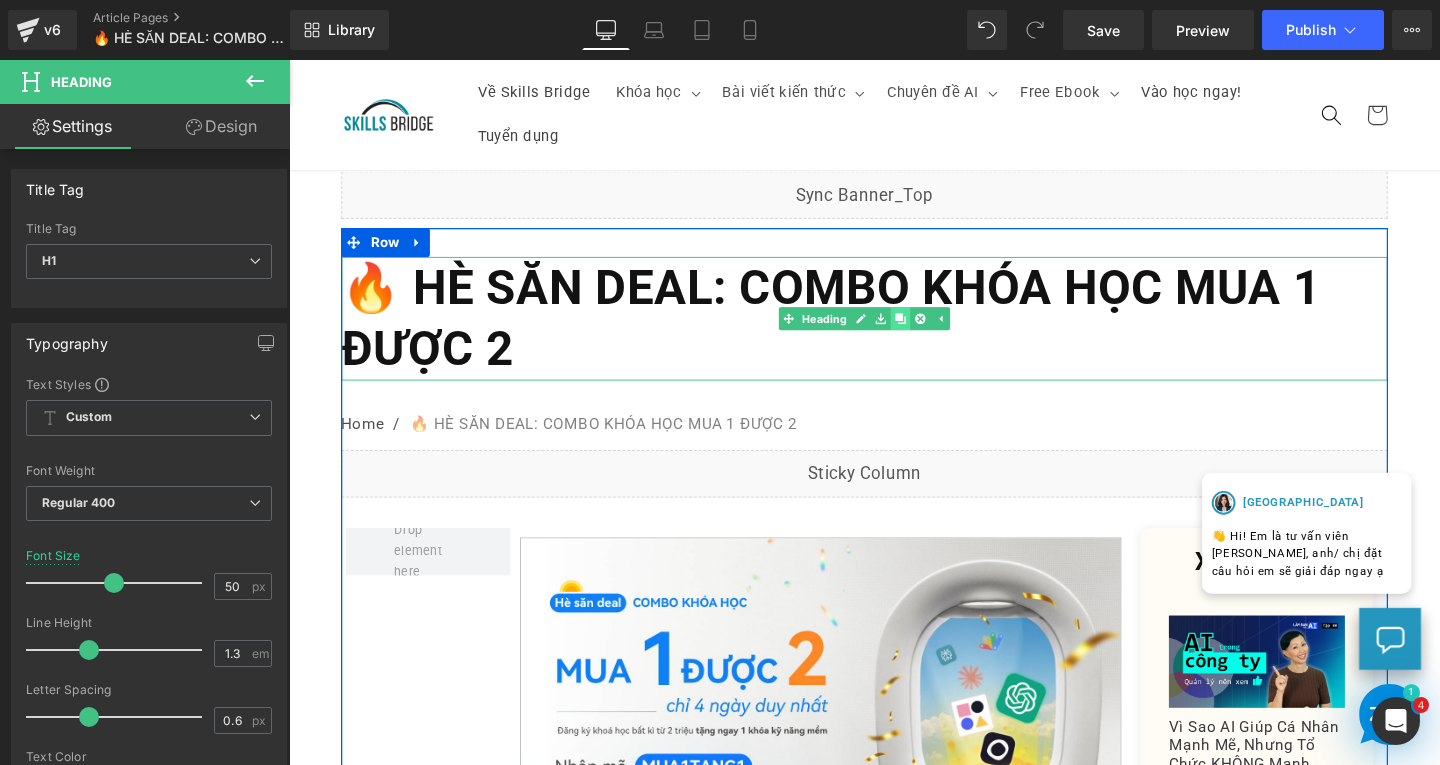 click 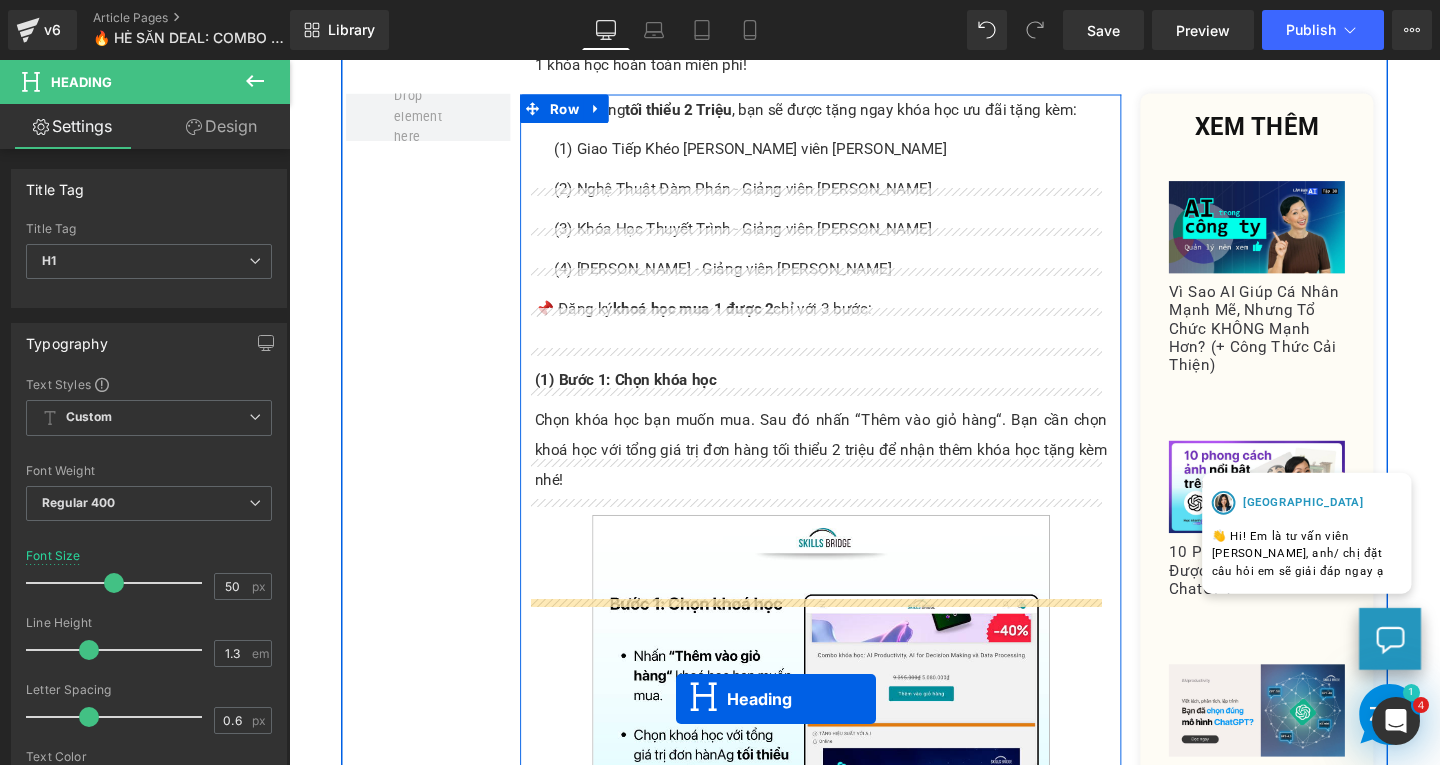 scroll, scrollTop: 1060, scrollLeft: 0, axis: vertical 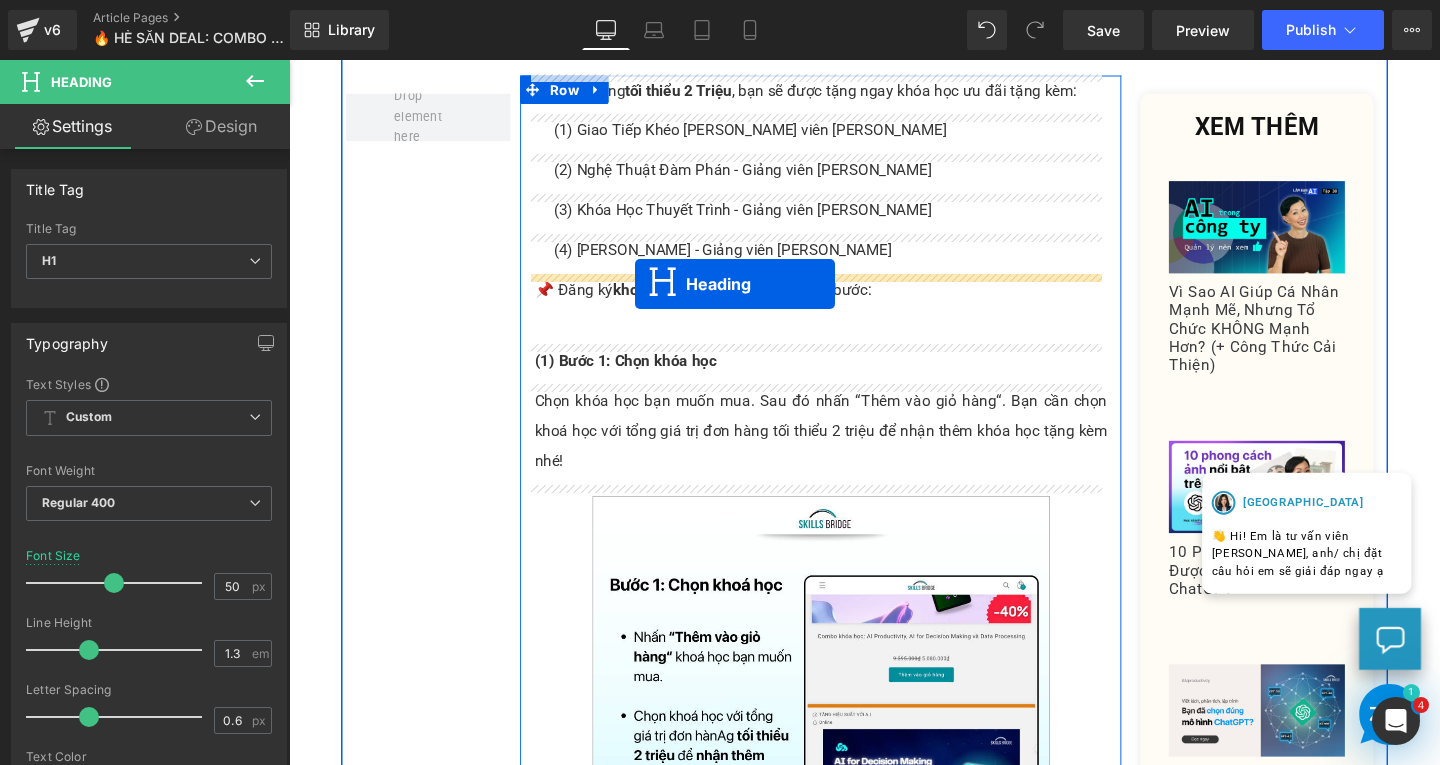 drag, startPoint x: 838, startPoint y: 479, endPoint x: 653, endPoint y: 295, distance: 260.92337 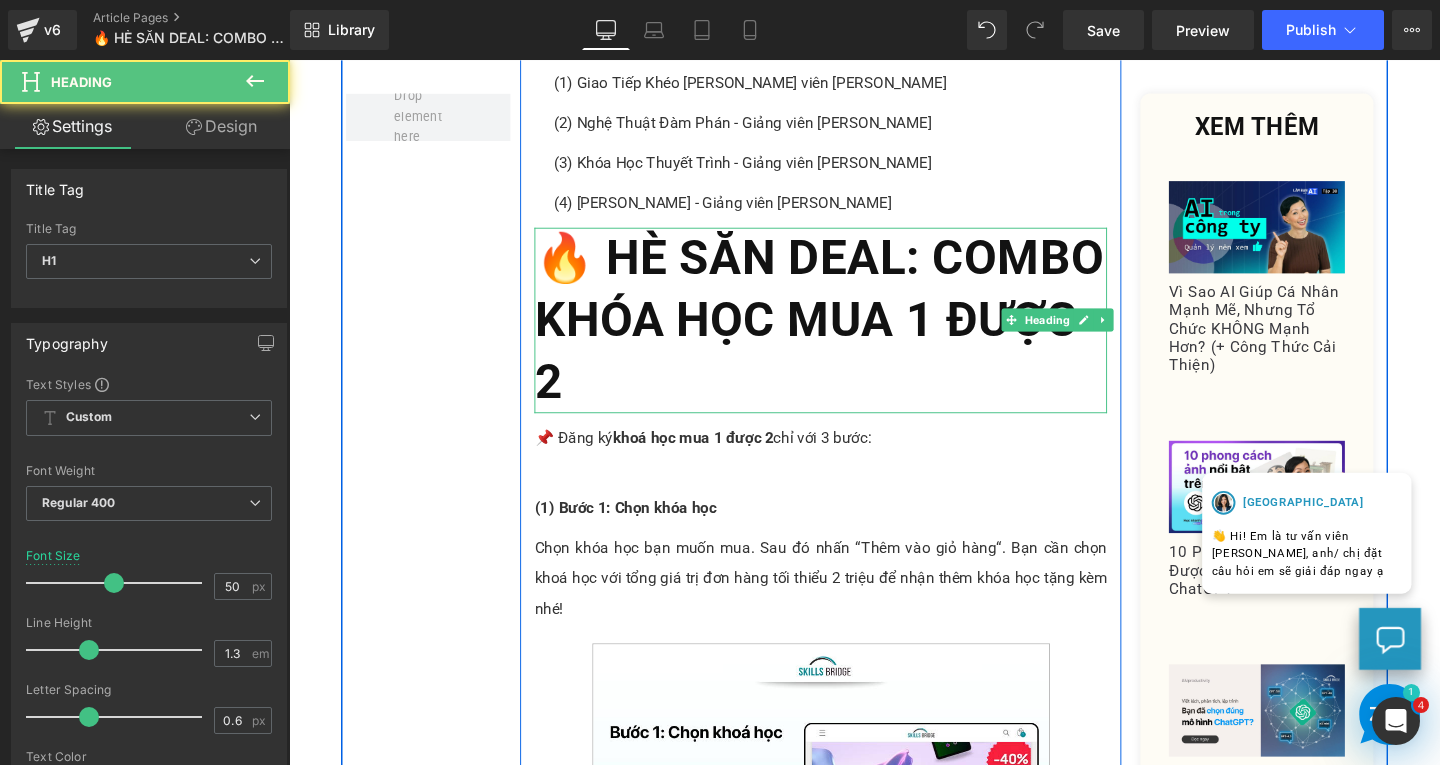 scroll, scrollTop: 1010, scrollLeft: 0, axis: vertical 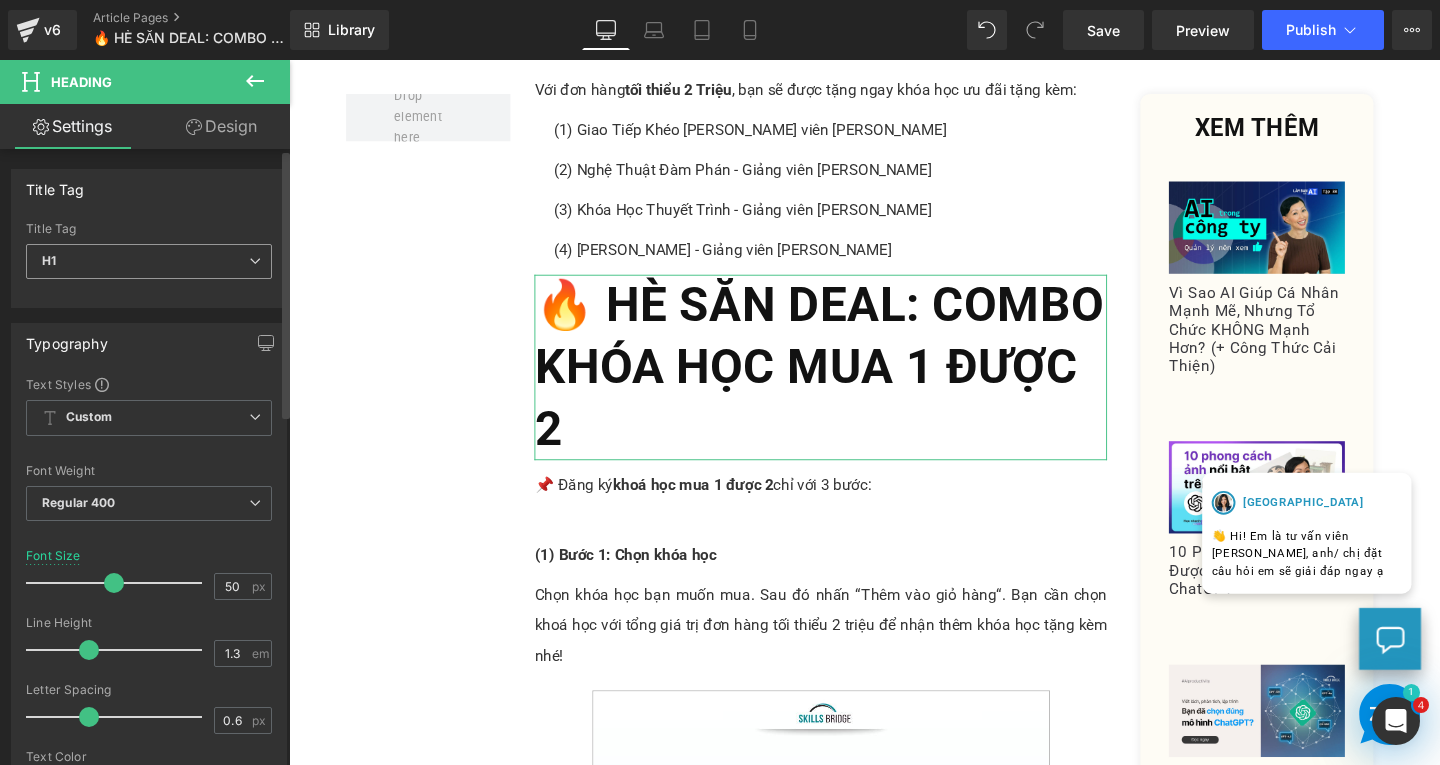 click on "H1" at bounding box center (149, 261) 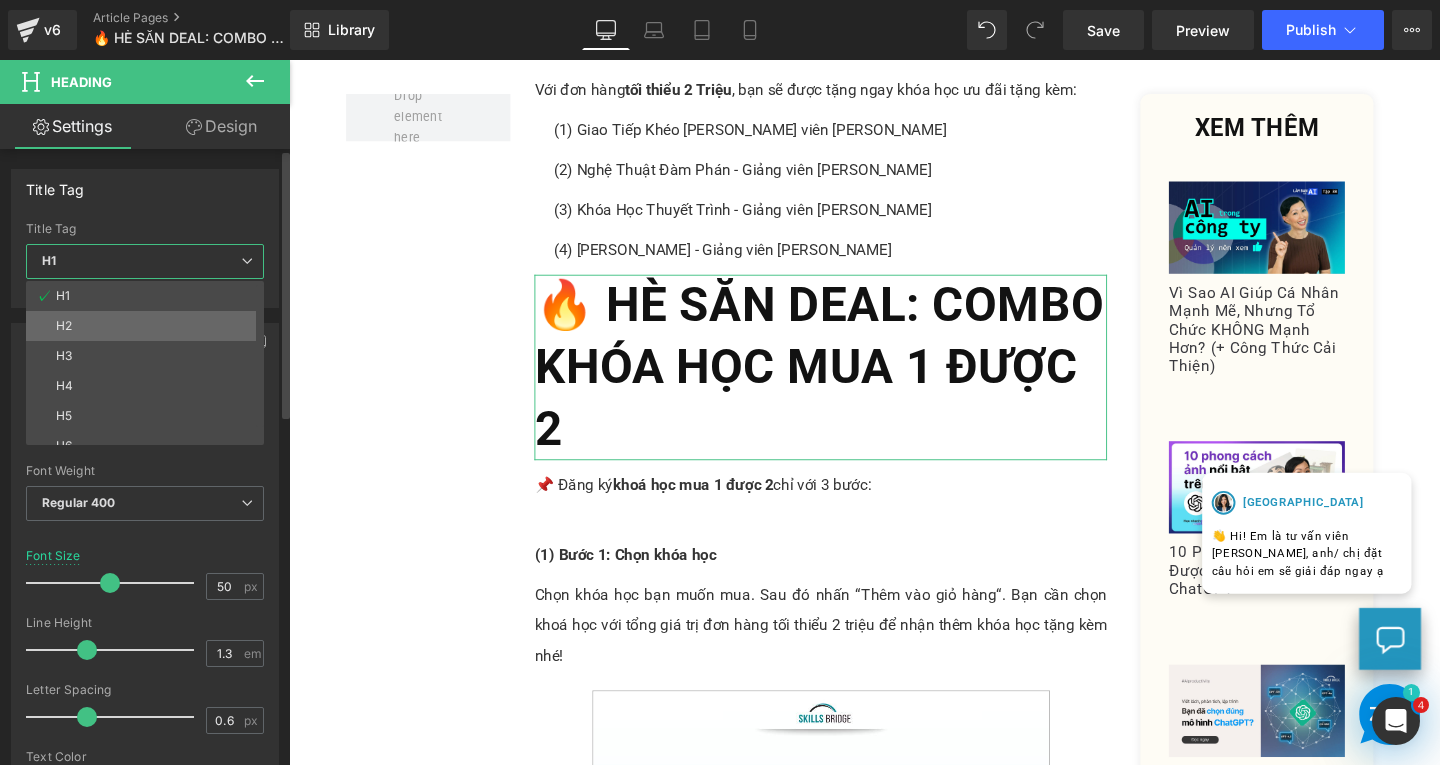 click on "H2" at bounding box center (149, 326) 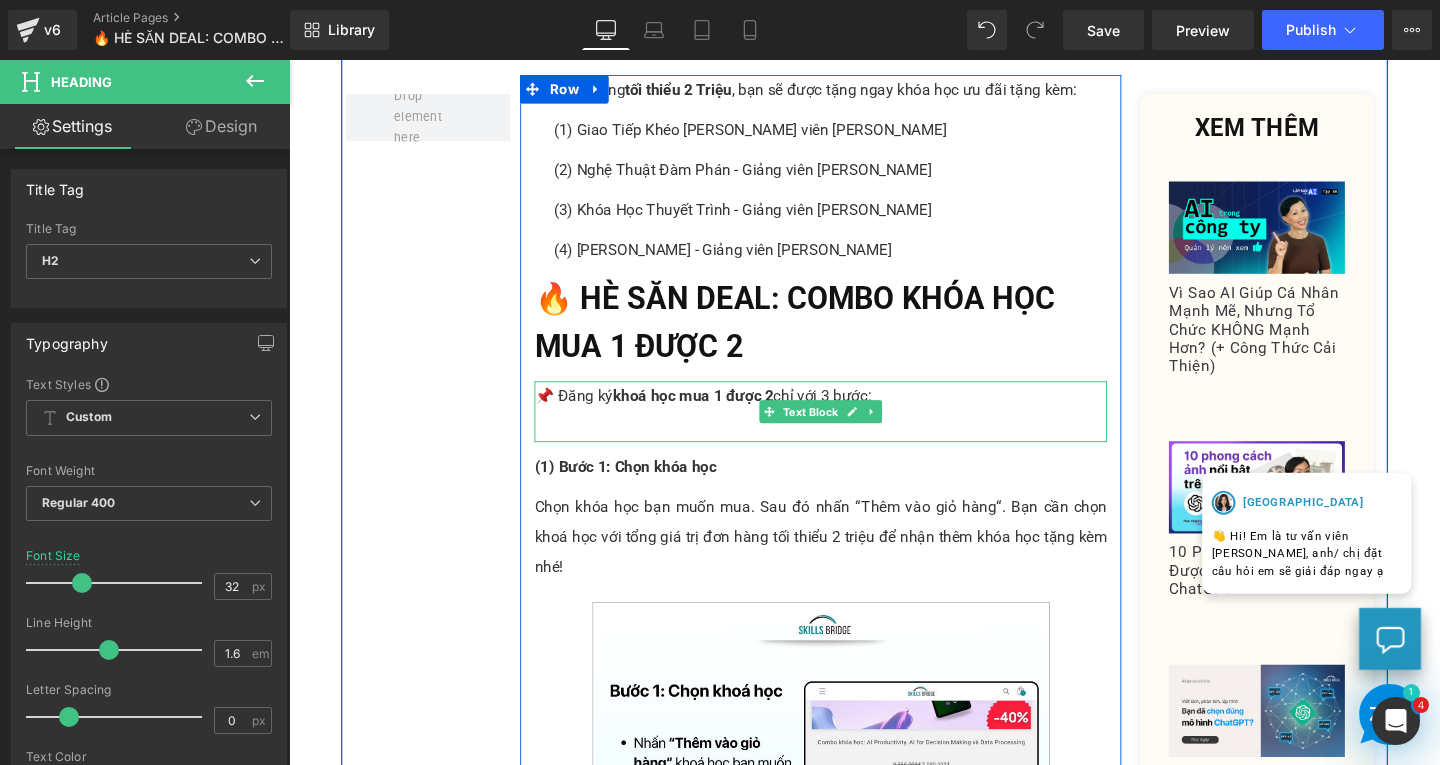 click at bounding box center (848, 446) 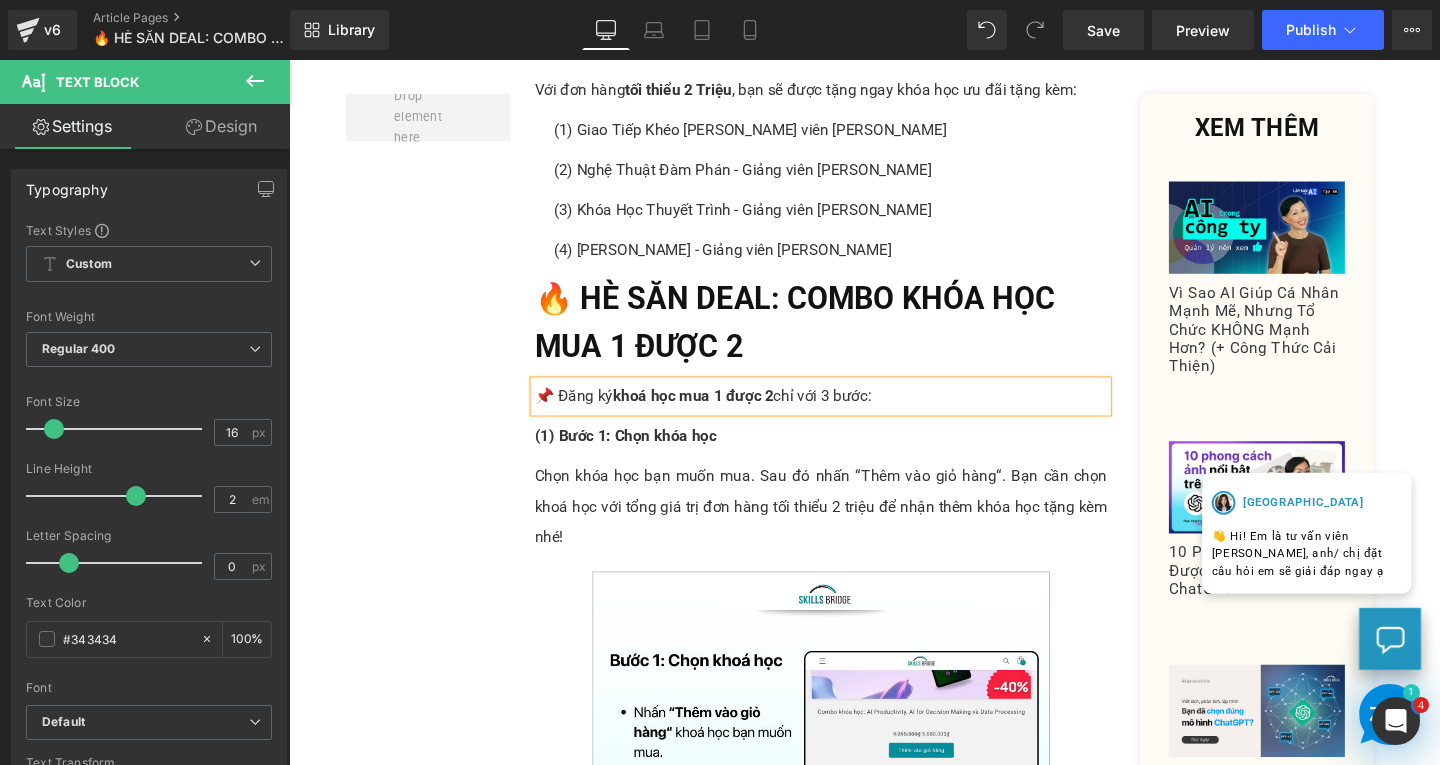 copy on "📌 Đăng ký  khoá học mua 1 được 2  chỉ với 3 bước:" 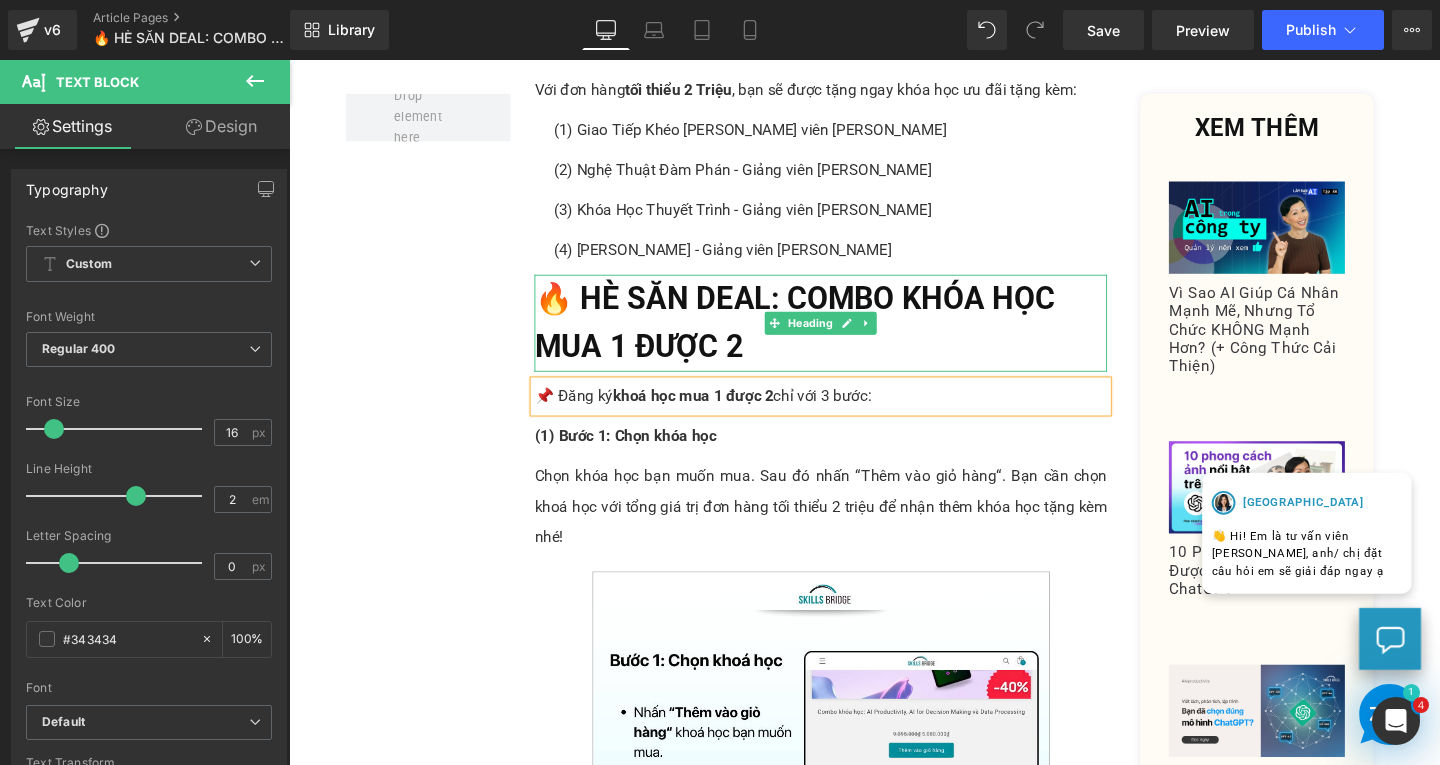click on "🔥 HÈ SĂN DEAL: COMBO KHÓA HỌC MUA 1 ĐƯỢC 2" at bounding box center [820, 336] 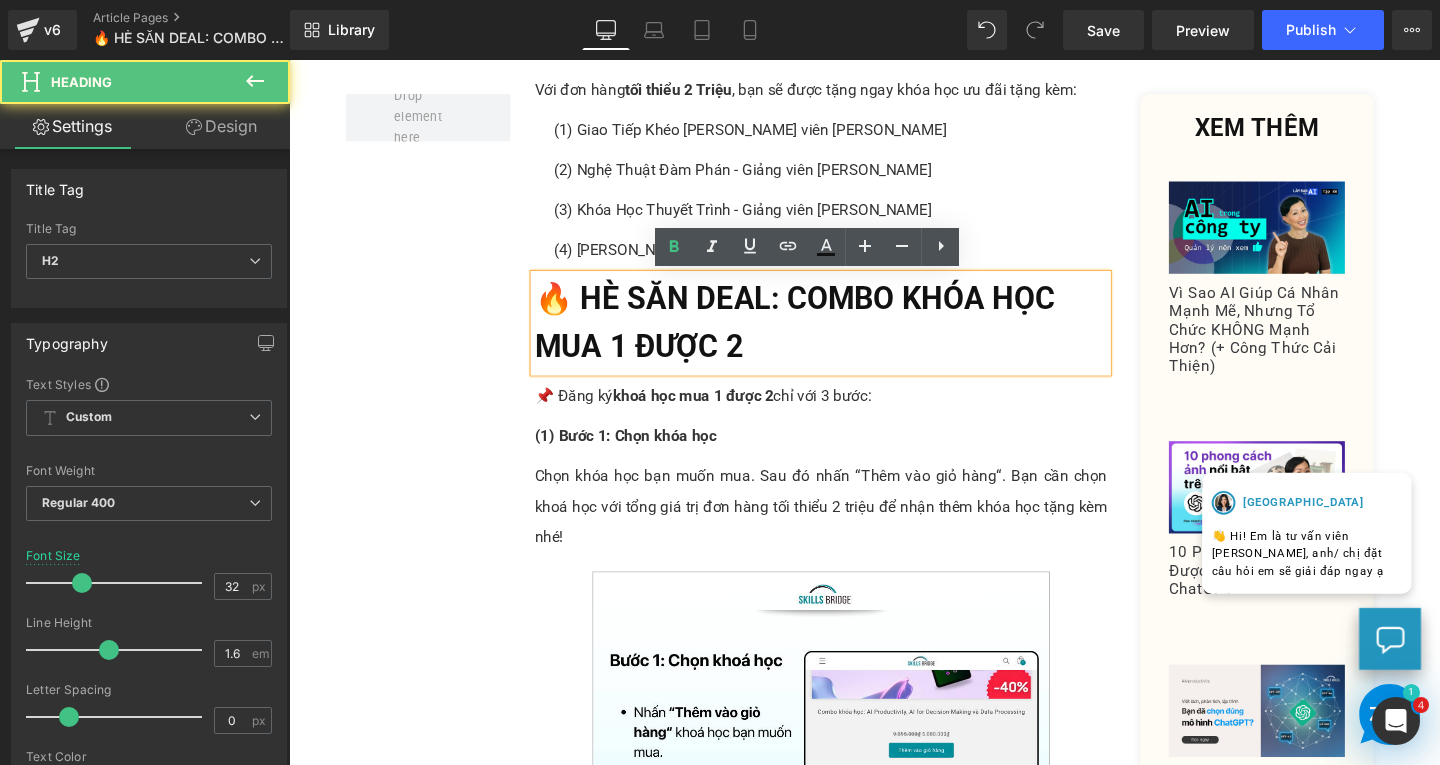 click on "🔥 HÈ SĂN DEAL: COMBO KHÓA HỌC MUA 1 ĐƯỢC 2" at bounding box center [848, 337] 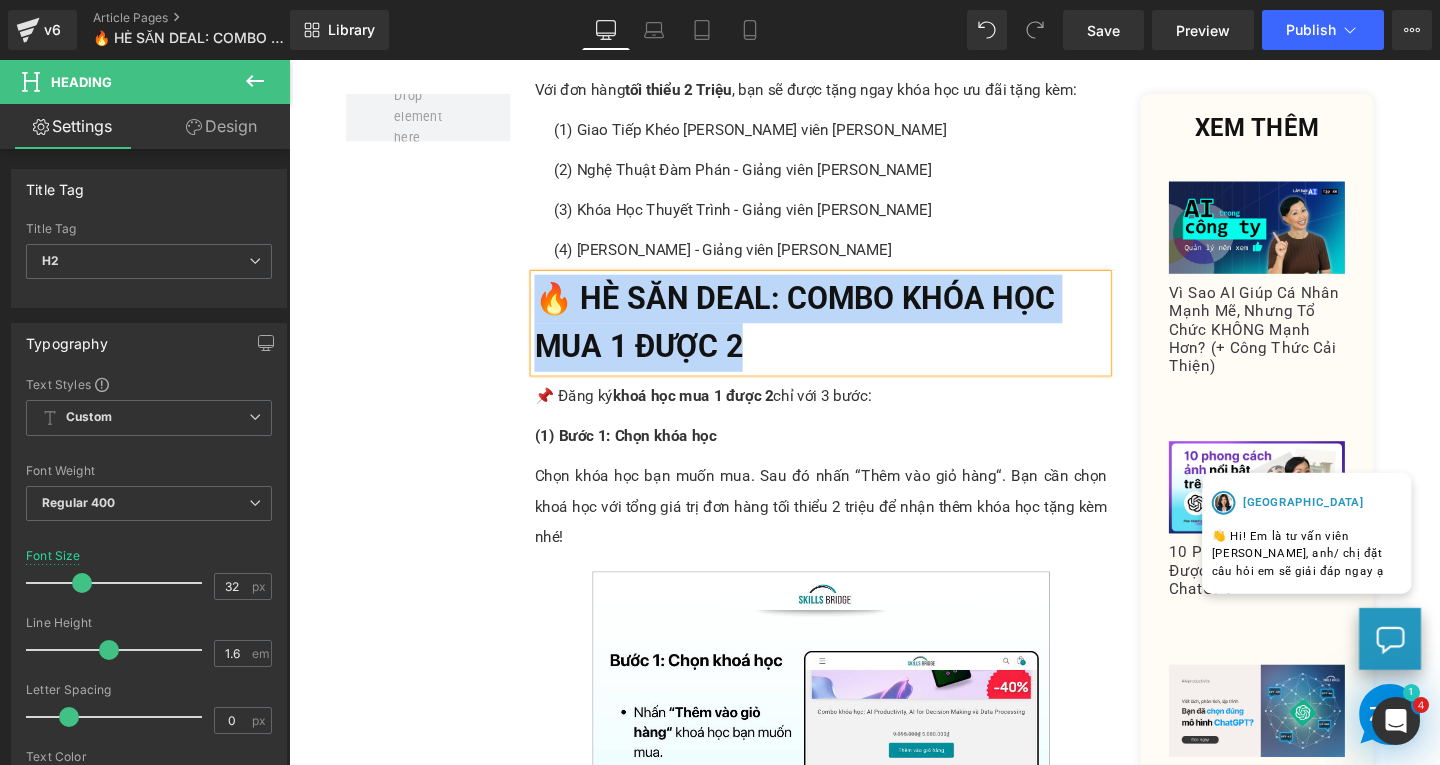 paste 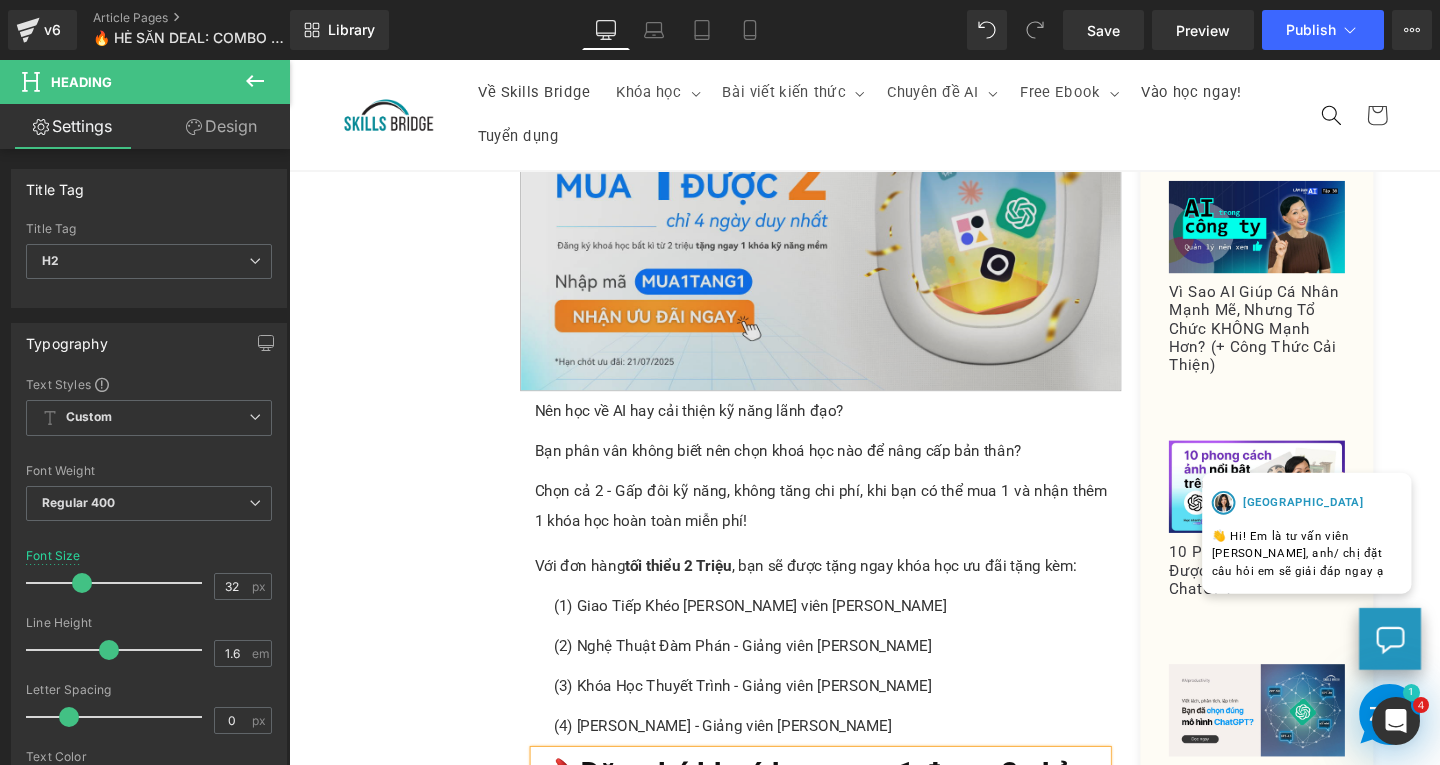 scroll, scrollTop: 110, scrollLeft: 0, axis: vertical 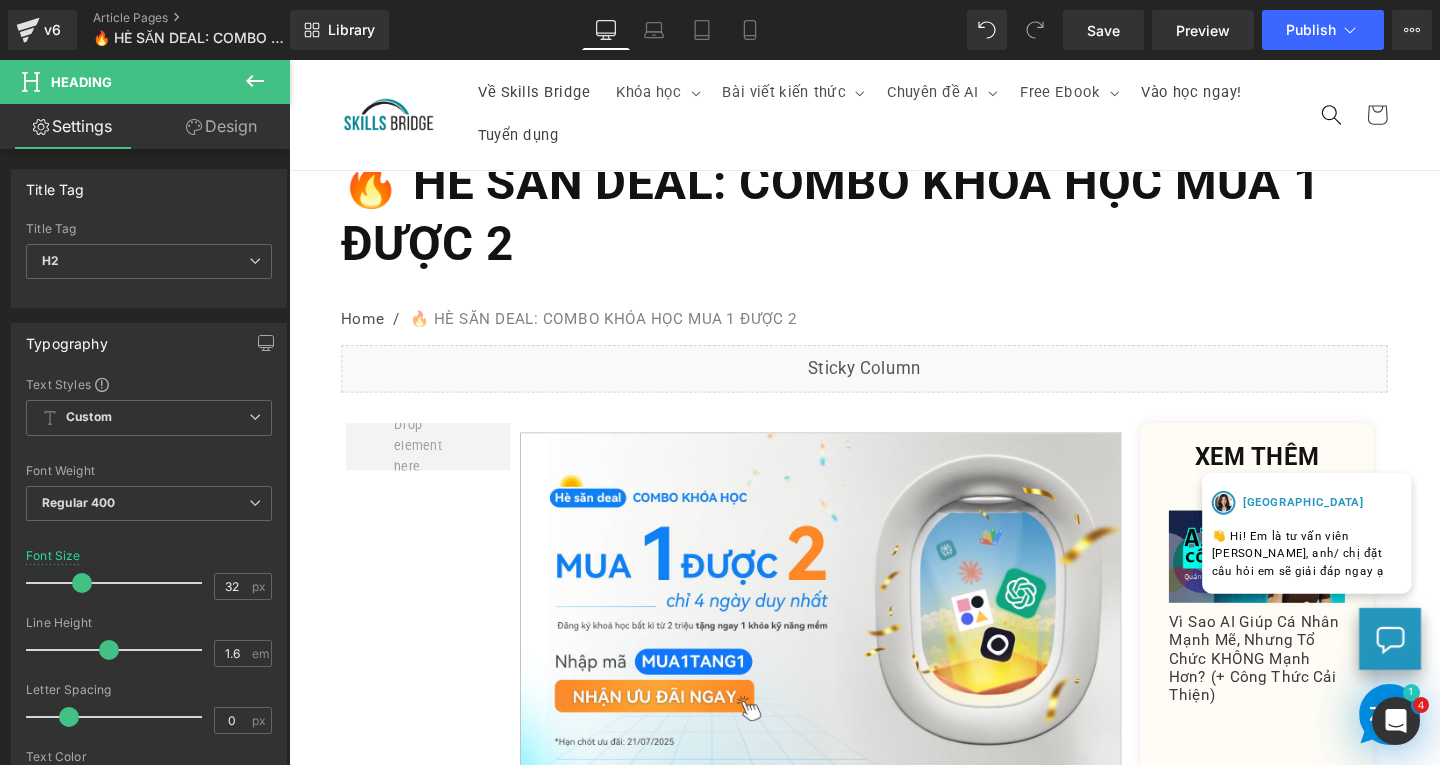 click on "🔥 HÈ SĂN DEAL: COMBO KHÓA HỌC MUA 1 ĐƯỢC 2" at bounding box center (894, 222) 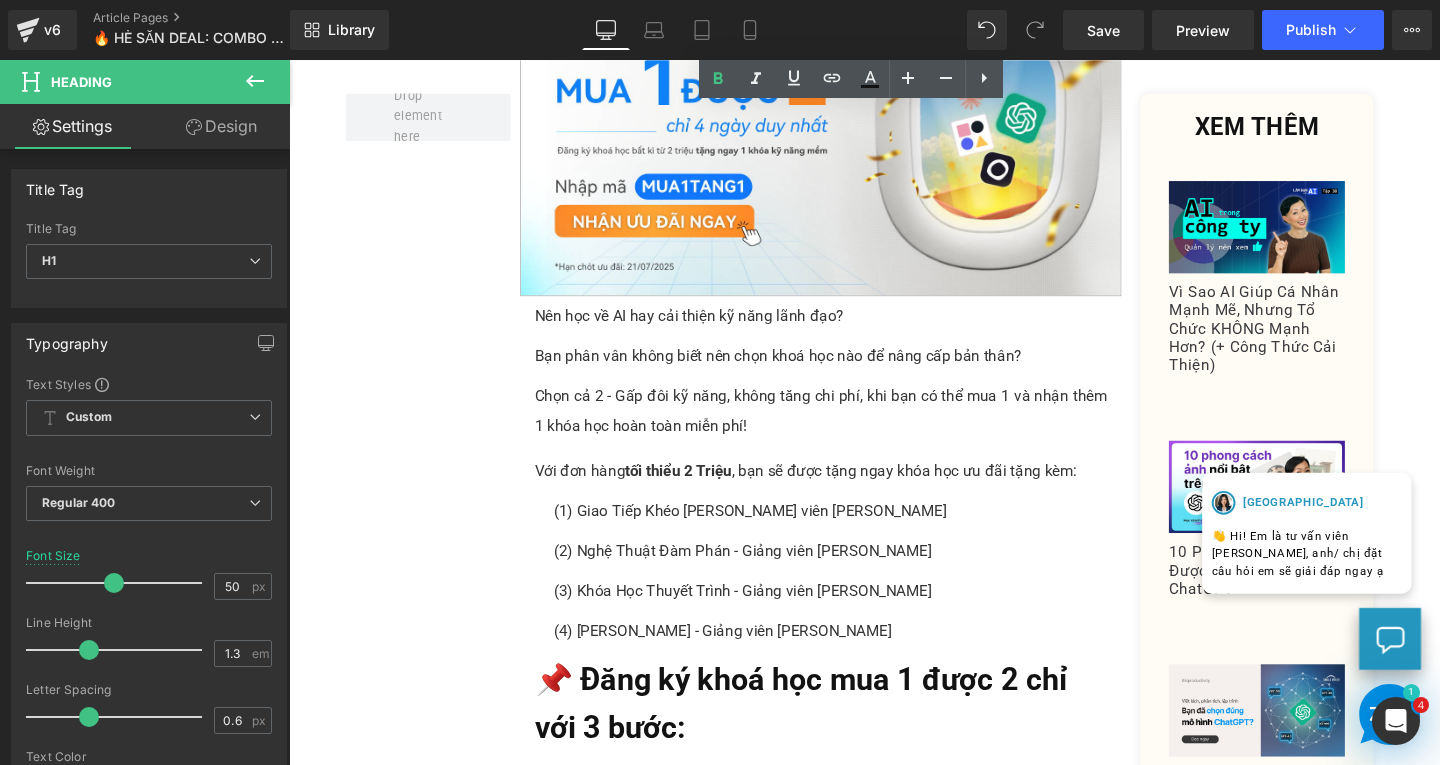 scroll, scrollTop: 910, scrollLeft: 0, axis: vertical 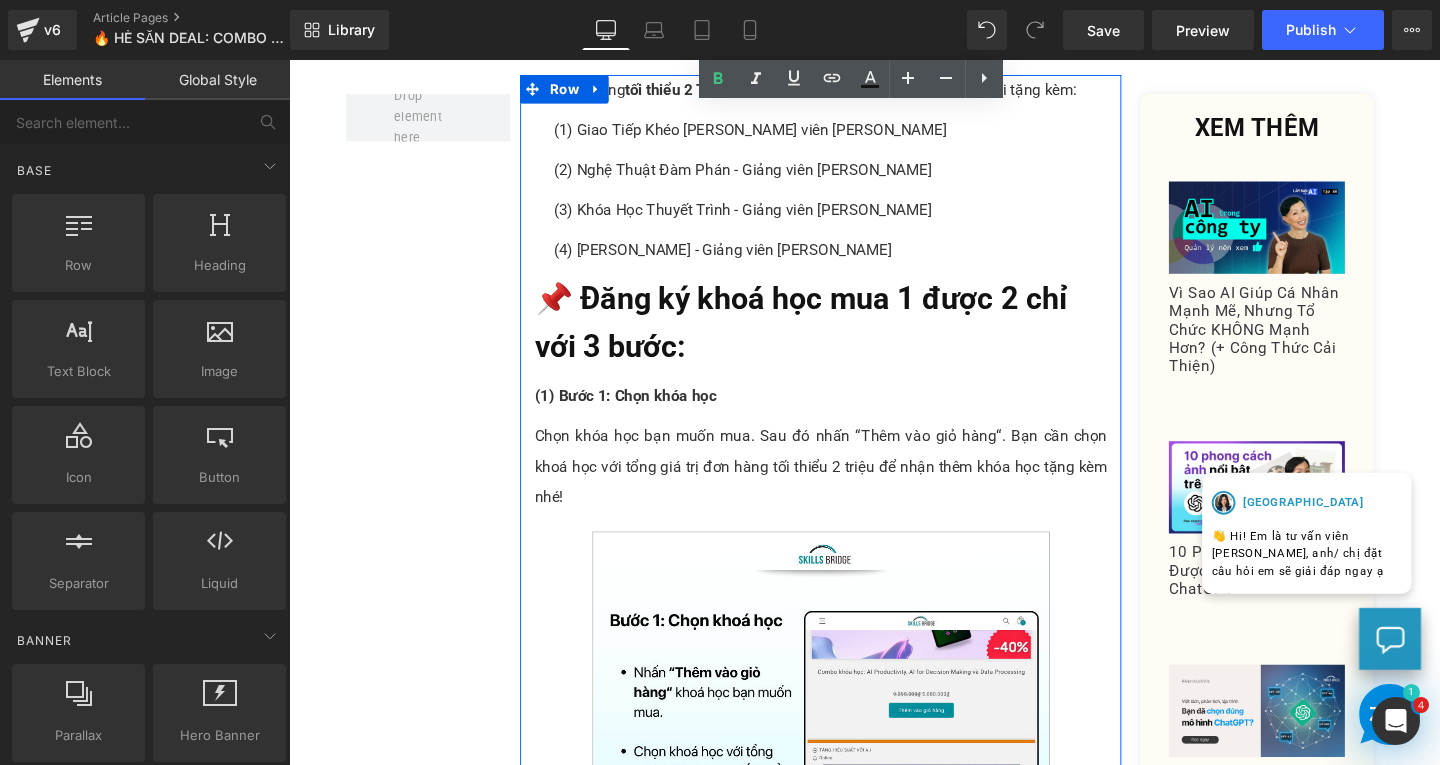 click on "(1) Bước 1: Chọn khóa học" at bounding box center [642, 413] 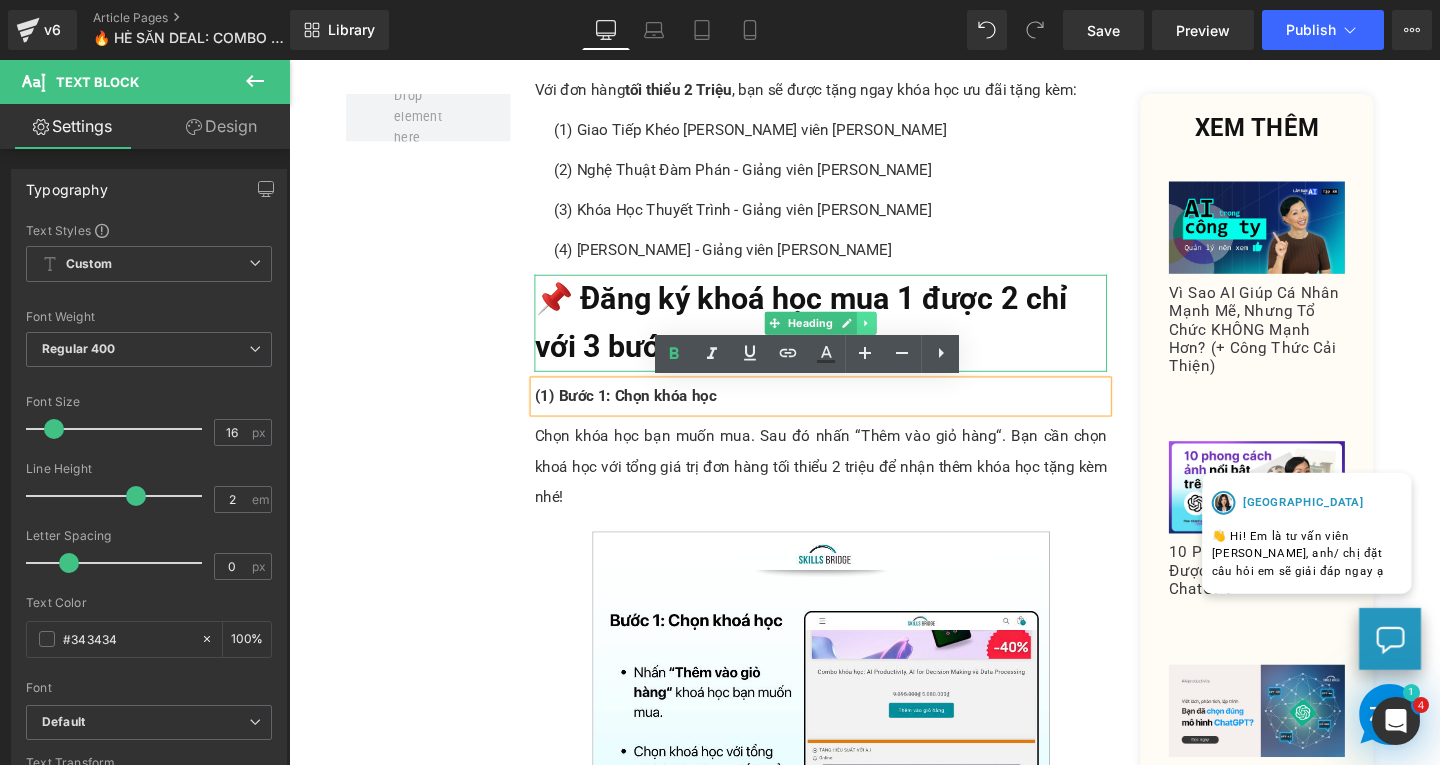 click 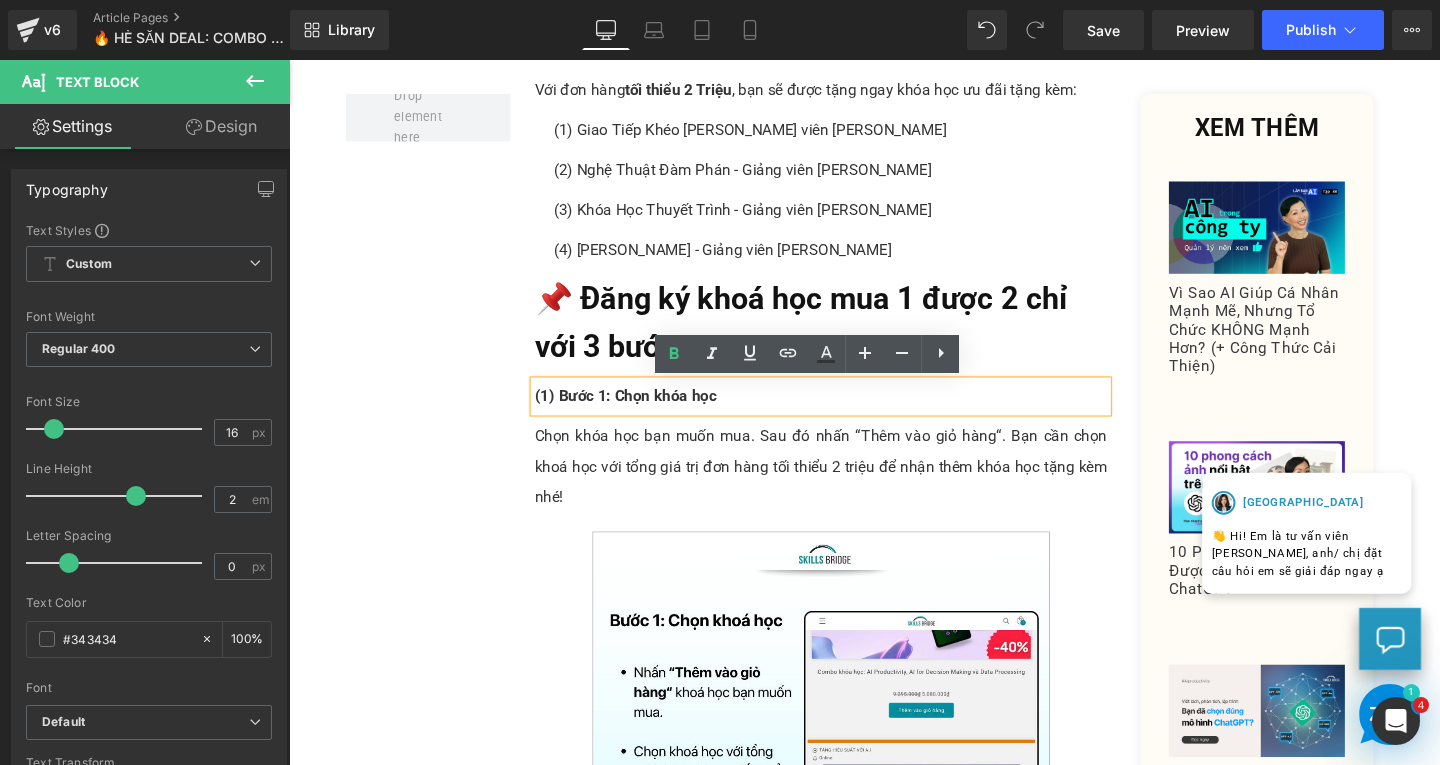 click on "Chọn khóa học bạn muốn mua. Sau đó nhấn “Thêm vào giỏ hàng“. Bạn cần chọn khoá học với tổng giá trị đơn hàng tối thiểu 2 triệu để nhận thêm khóa học tặng kèm nhé!" at bounding box center [848, 488] 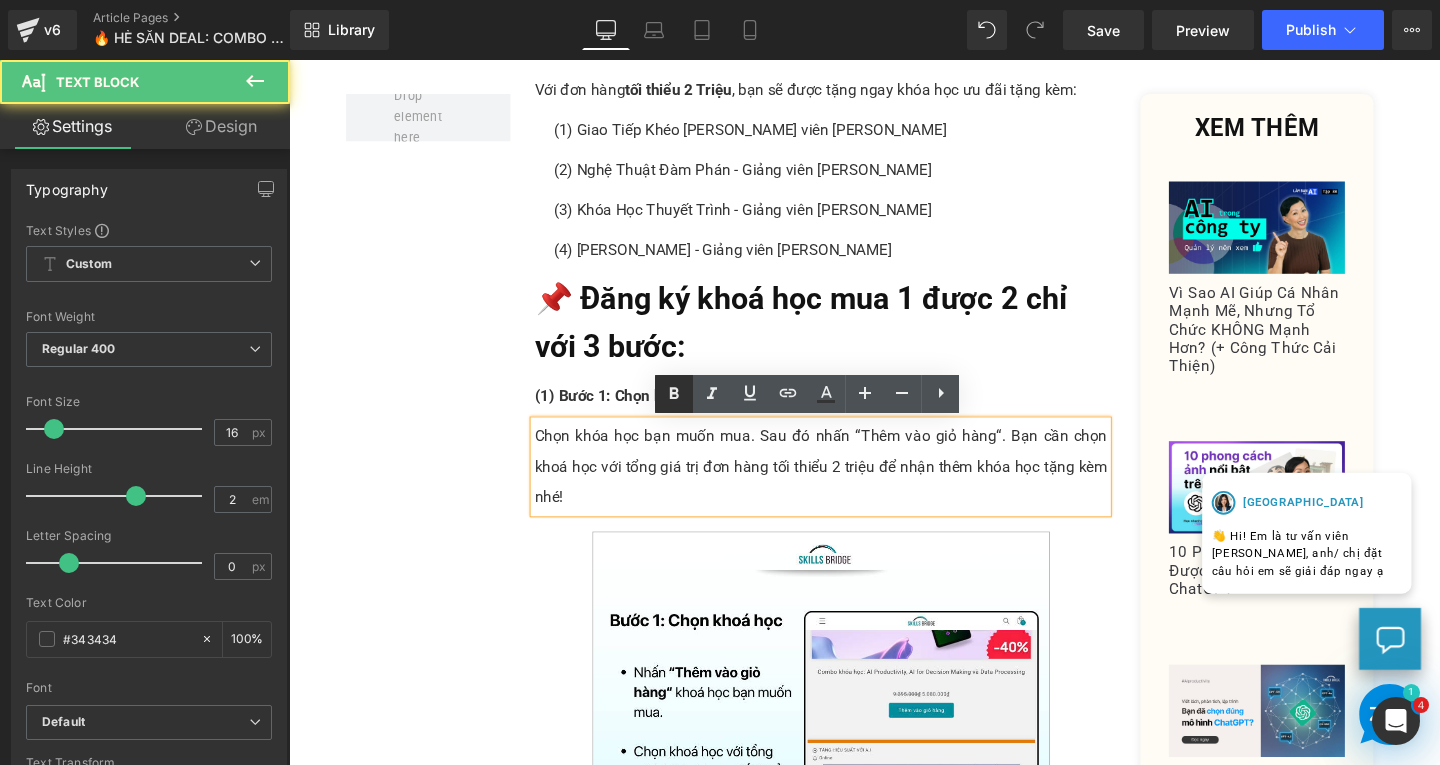 drag, startPoint x: 675, startPoint y: 399, endPoint x: 381, endPoint y: 355, distance: 297.2743 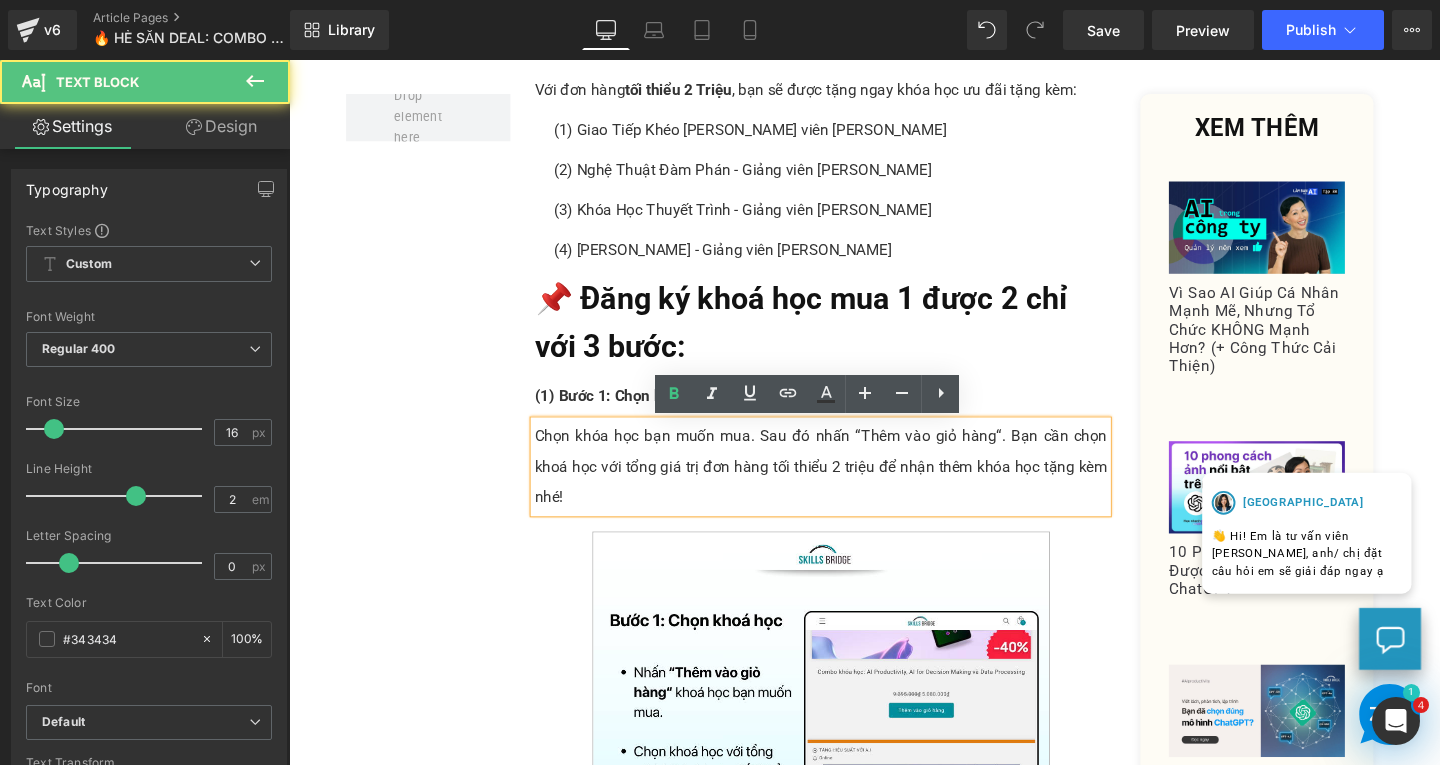 click on "(1) Bước 1: Chọn khóa học" at bounding box center [642, 413] 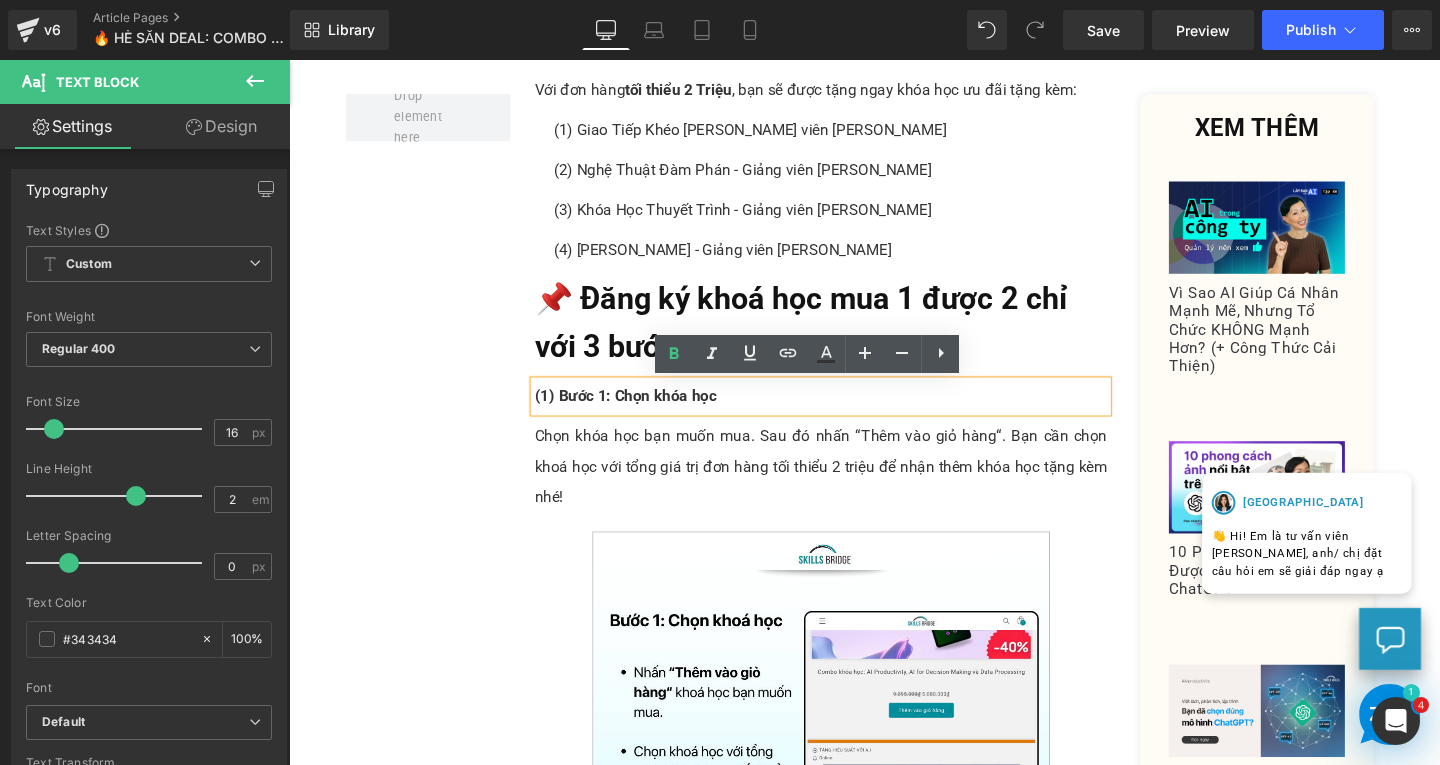 click on "(1) Bước 1: Chọn khóa học" at bounding box center [848, 414] 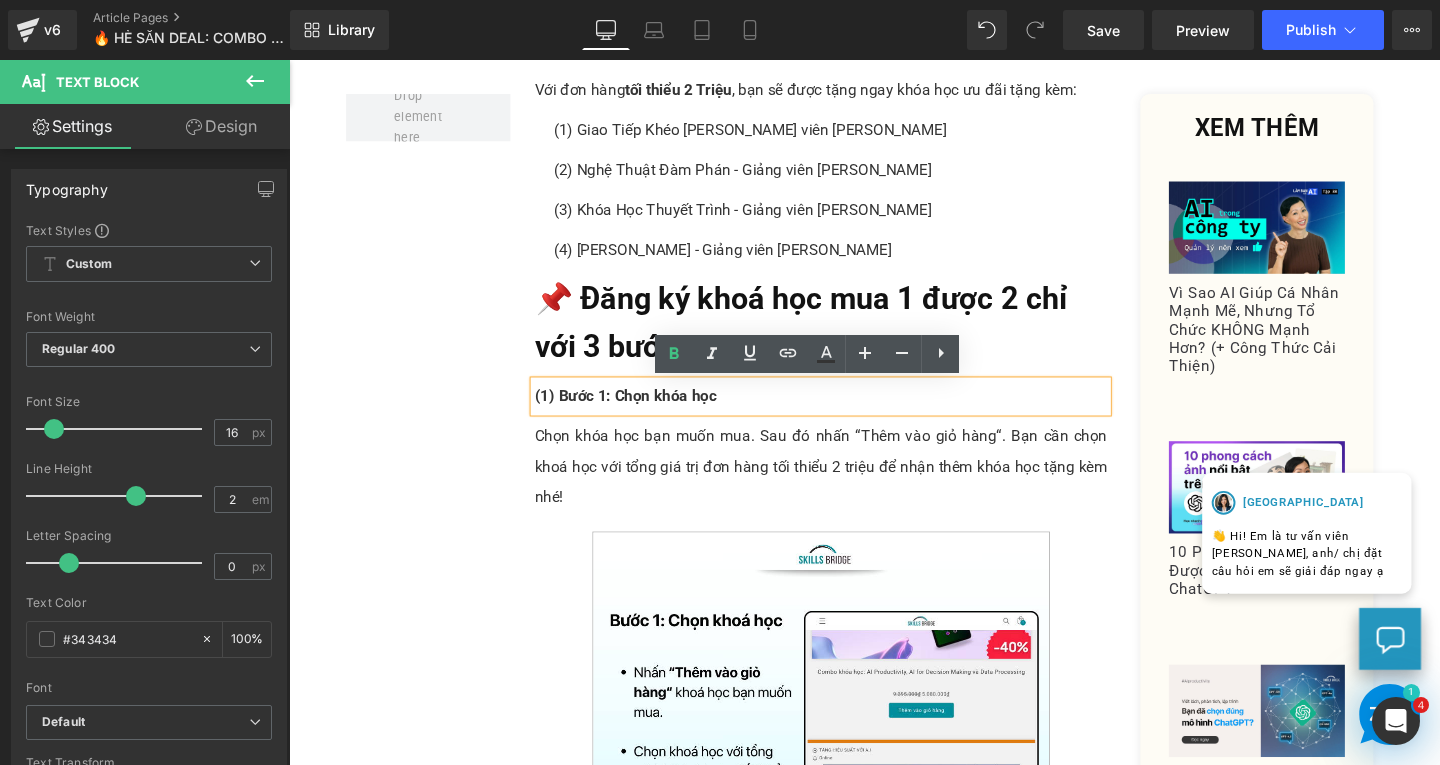 click on "📌 Đăng ký khoá học mua 1 được 2 chỉ với 3 bước:" at bounding box center (827, 336) 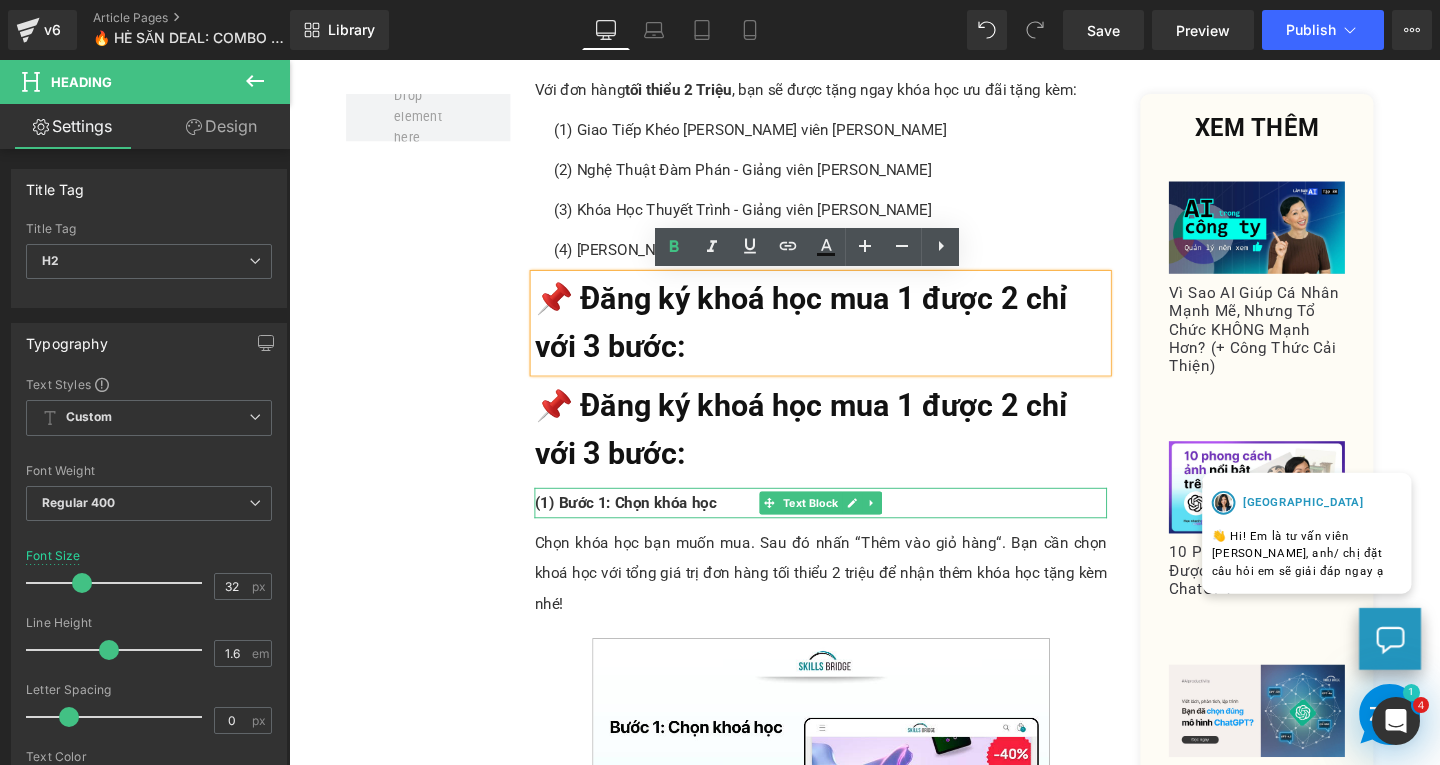 click on "(1) Bước 1: Chọn khóa học" at bounding box center [848, 526] 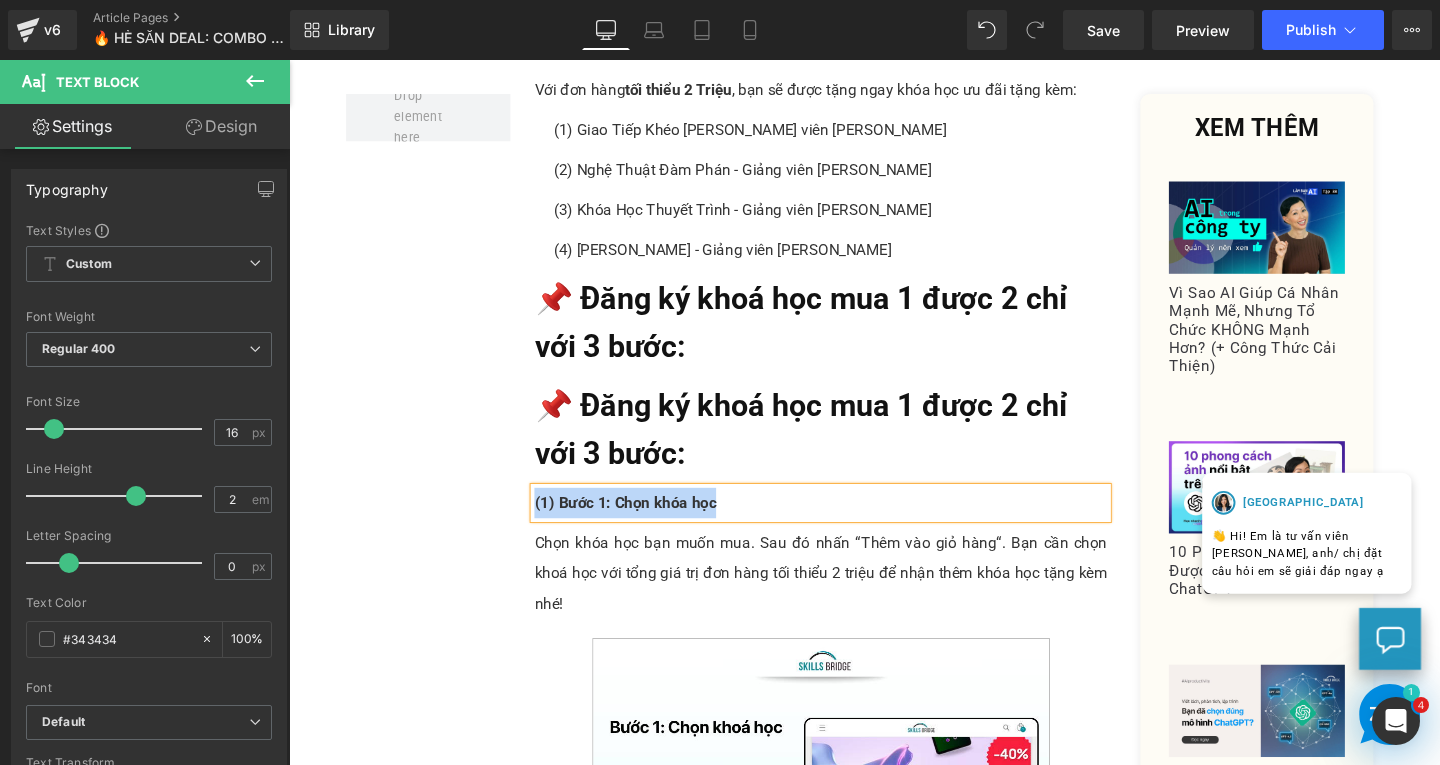 copy on "(1) Bước 1: Chọn khóa học" 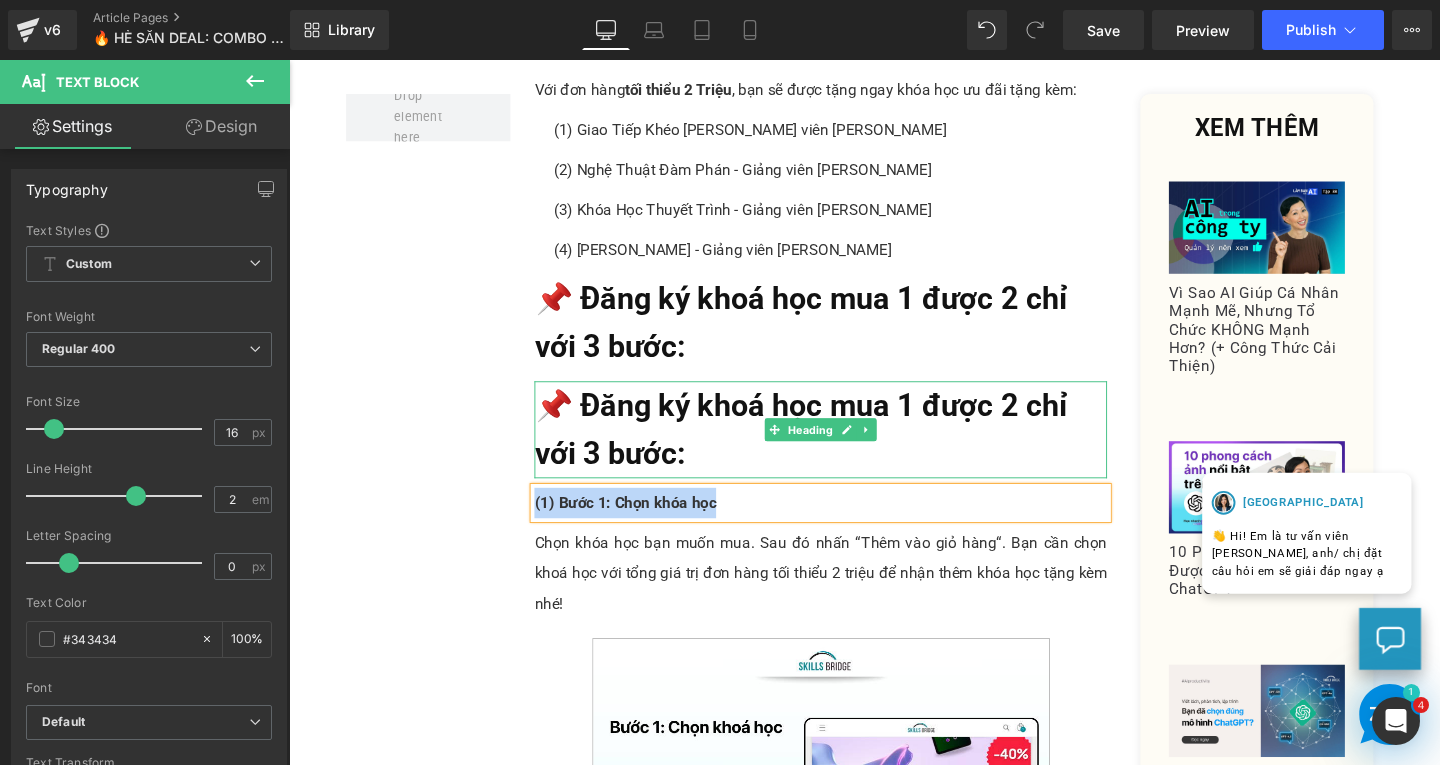 drag, startPoint x: 693, startPoint y: 479, endPoint x: 715, endPoint y: 479, distance: 22 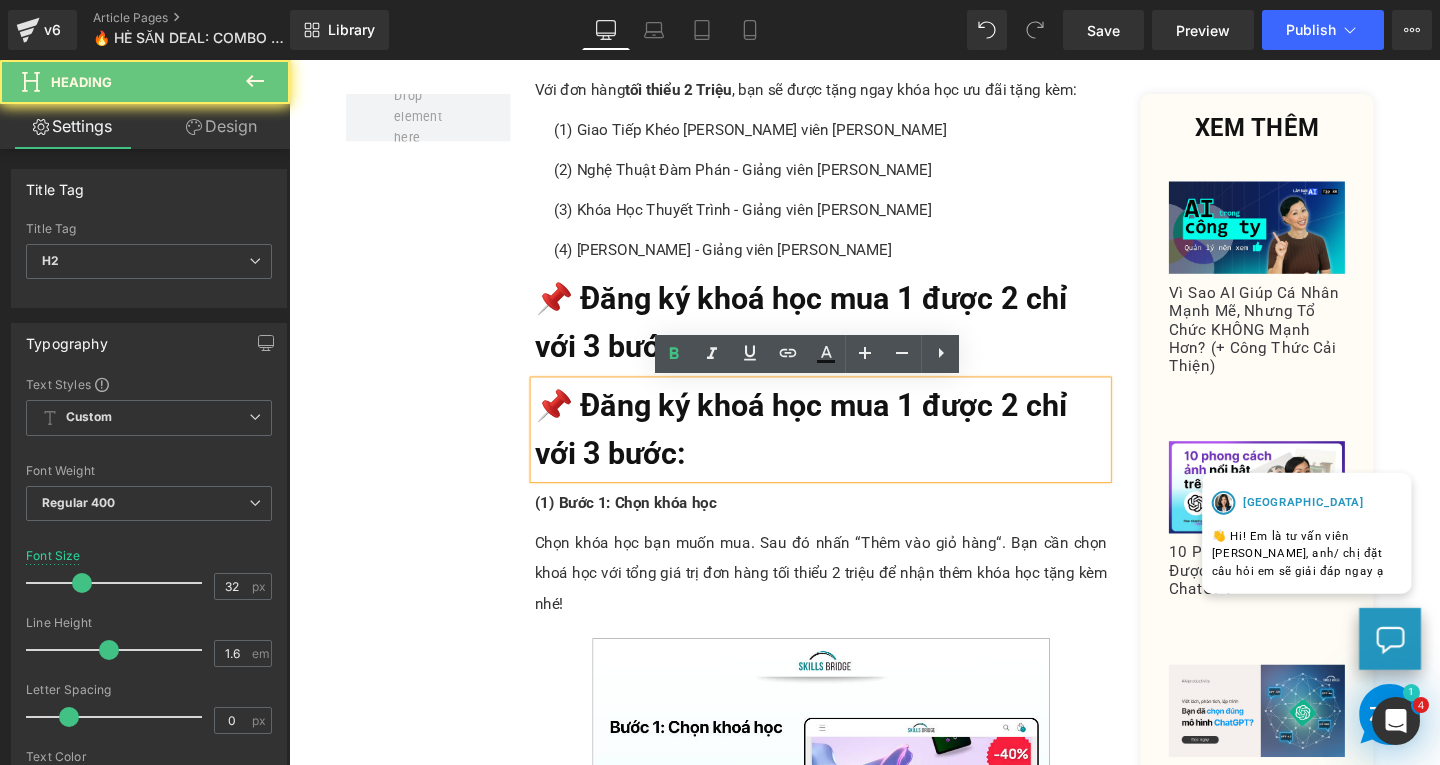 click on "📌 Đăng ký khoá học mua 1 được 2 chỉ với 3 bước:" at bounding box center (848, 449) 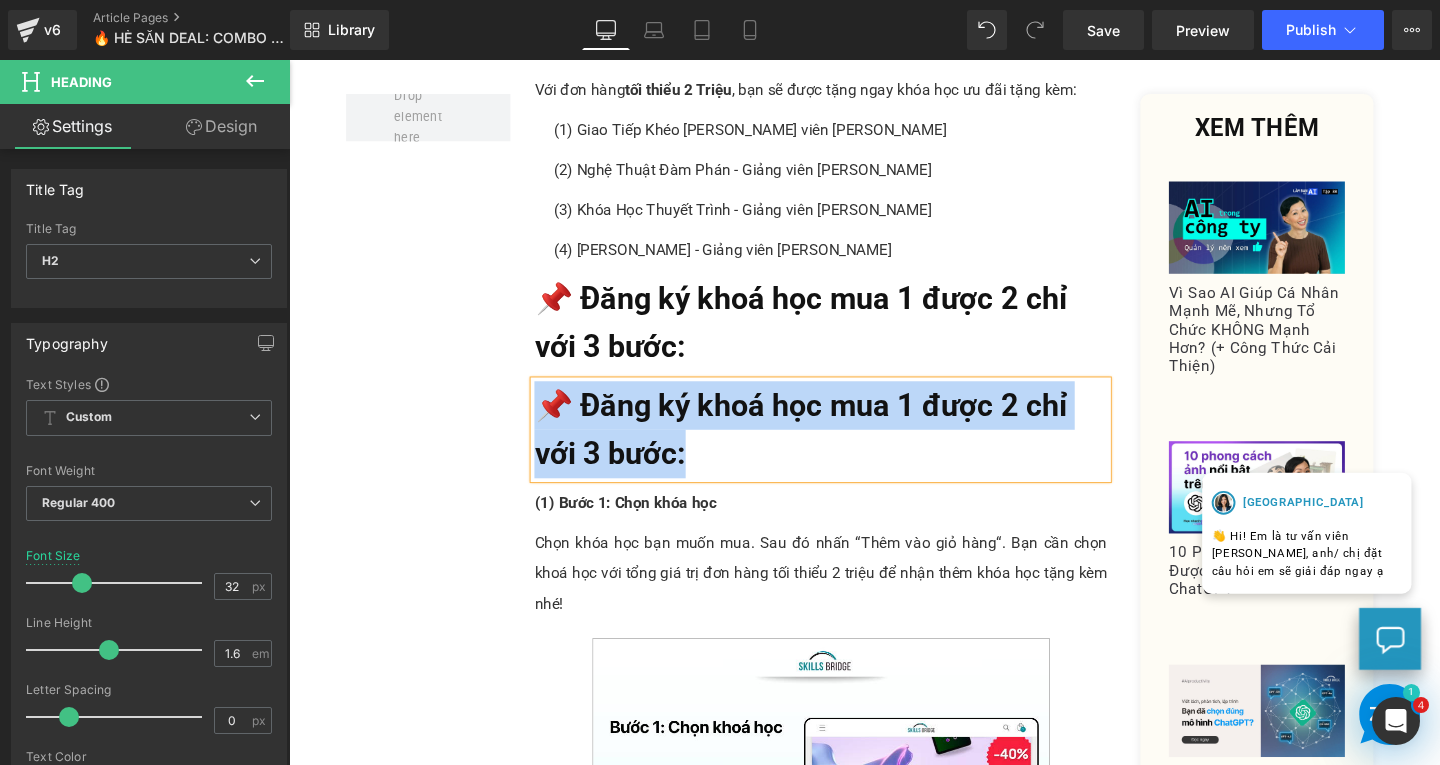 paste 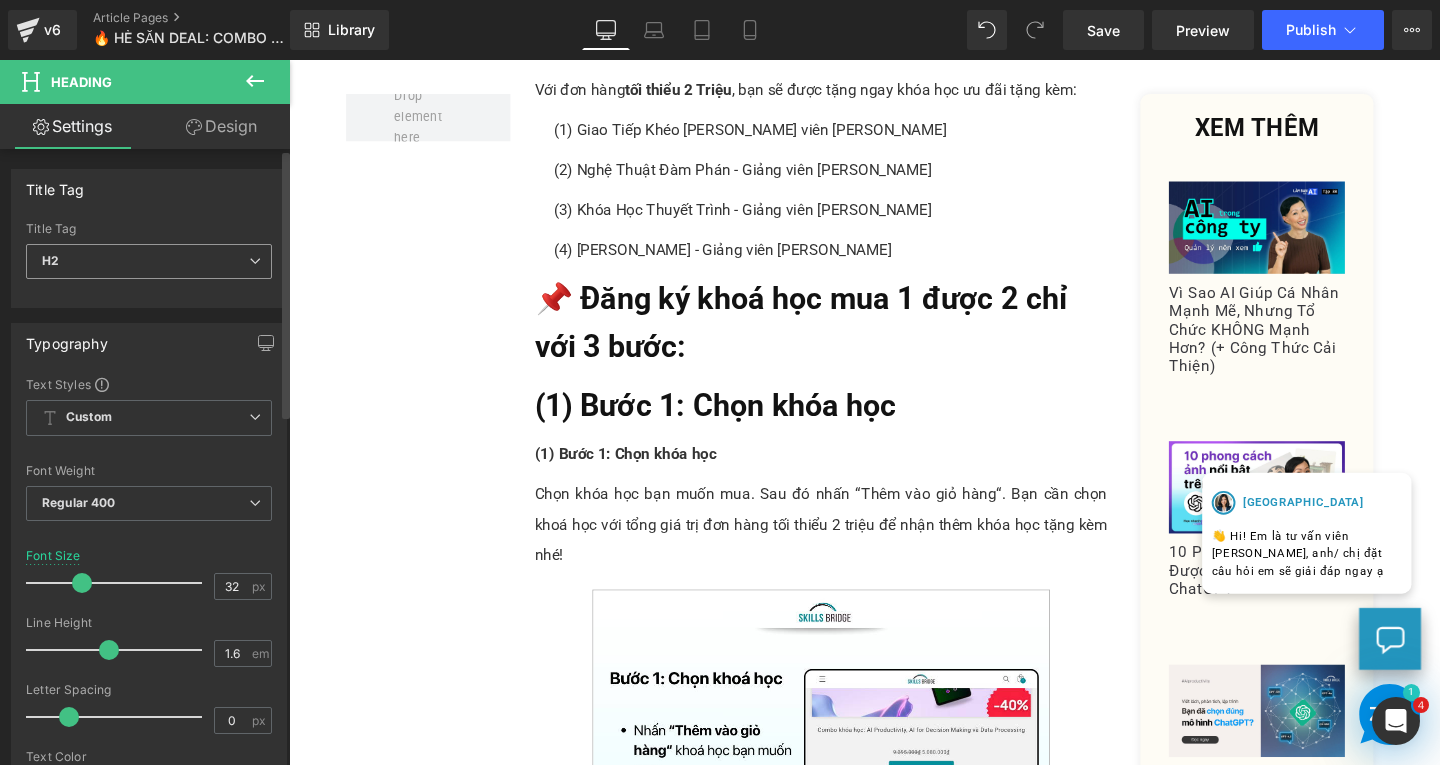click on "H2" at bounding box center [149, 261] 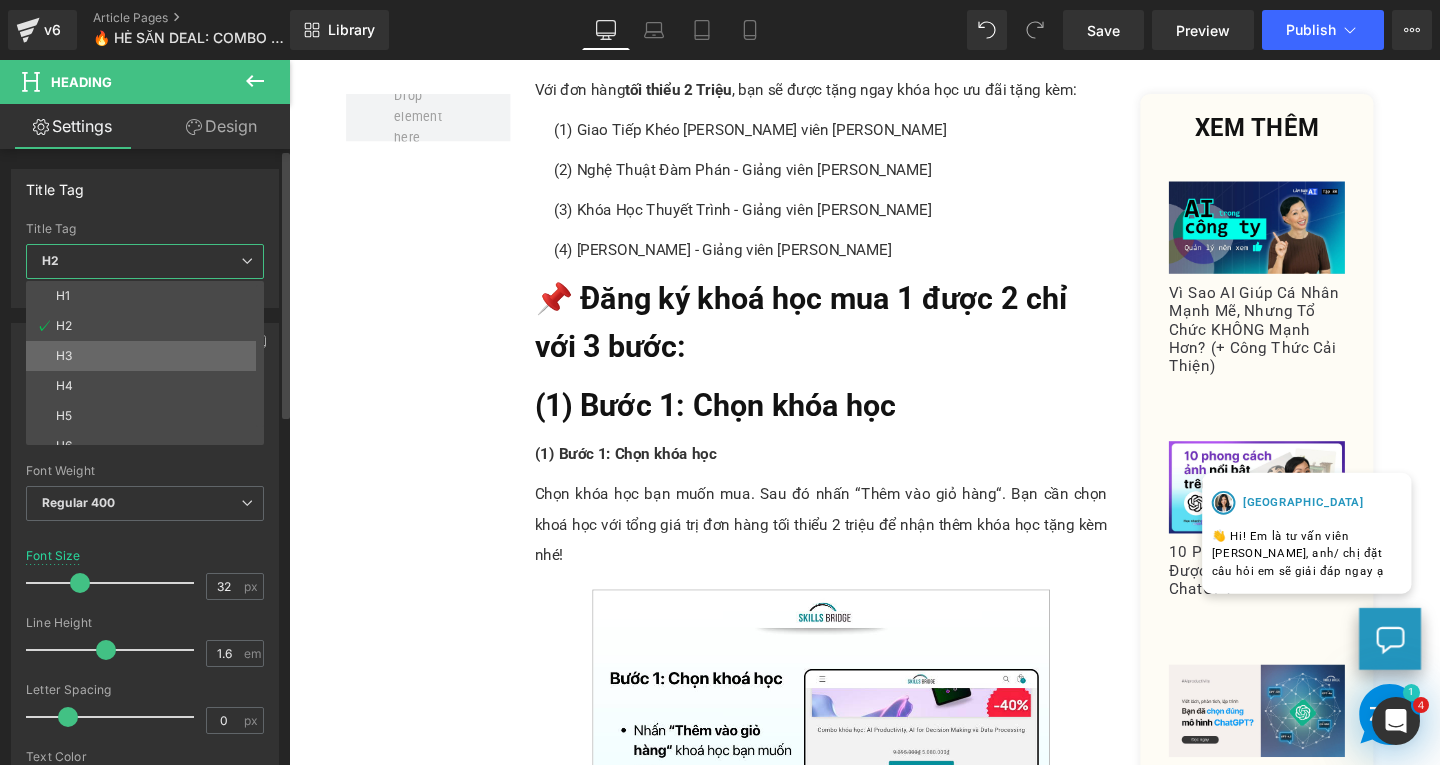 click on "H3" at bounding box center (149, 356) 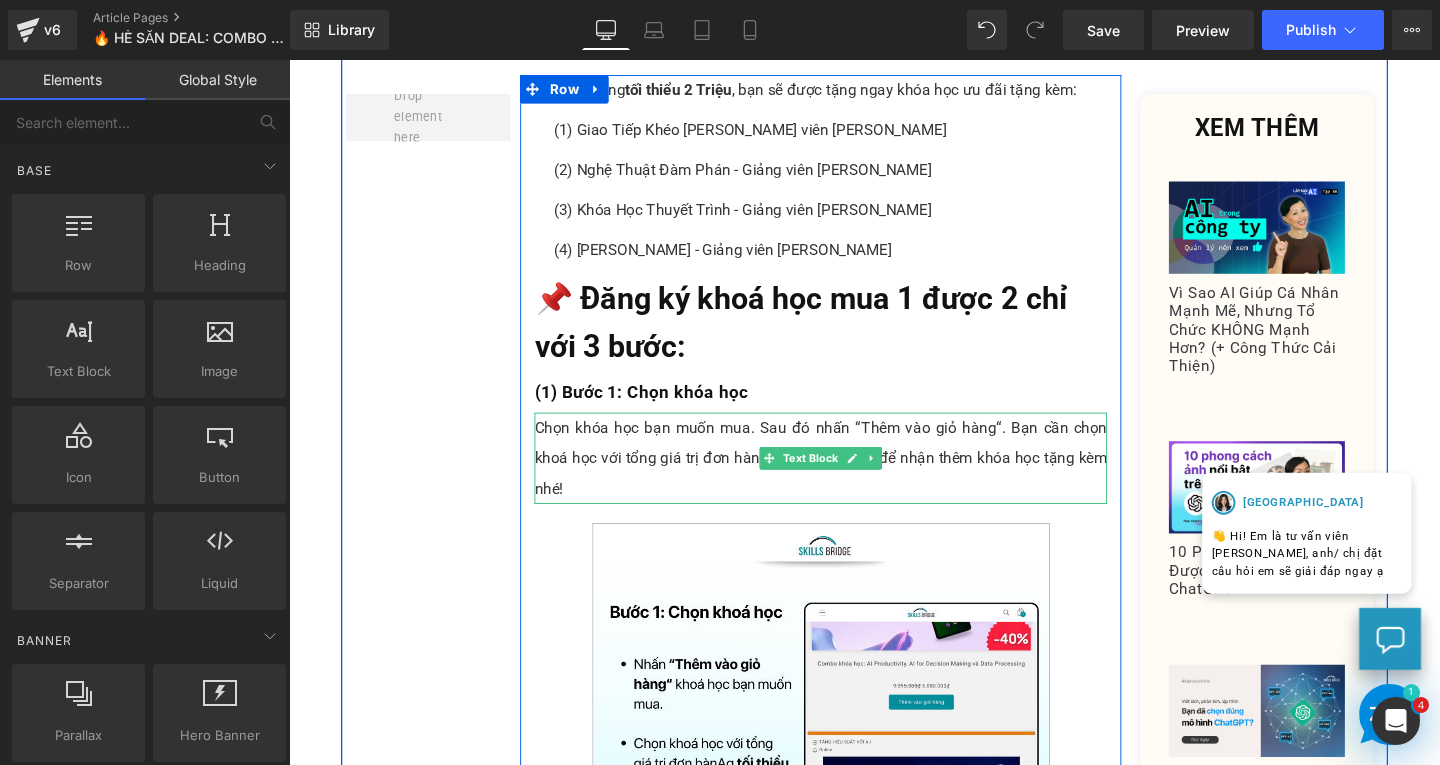 click on "Chọn khóa học bạn muốn mua. Sau đó nhấn “Thêm vào giỏ hàng“. Bạn cần chọn khoá học với tổng giá trị đơn hàng tối thiểu 2 triệu để nhận thêm khóa học tặng kèm nhé!" at bounding box center (848, 479) 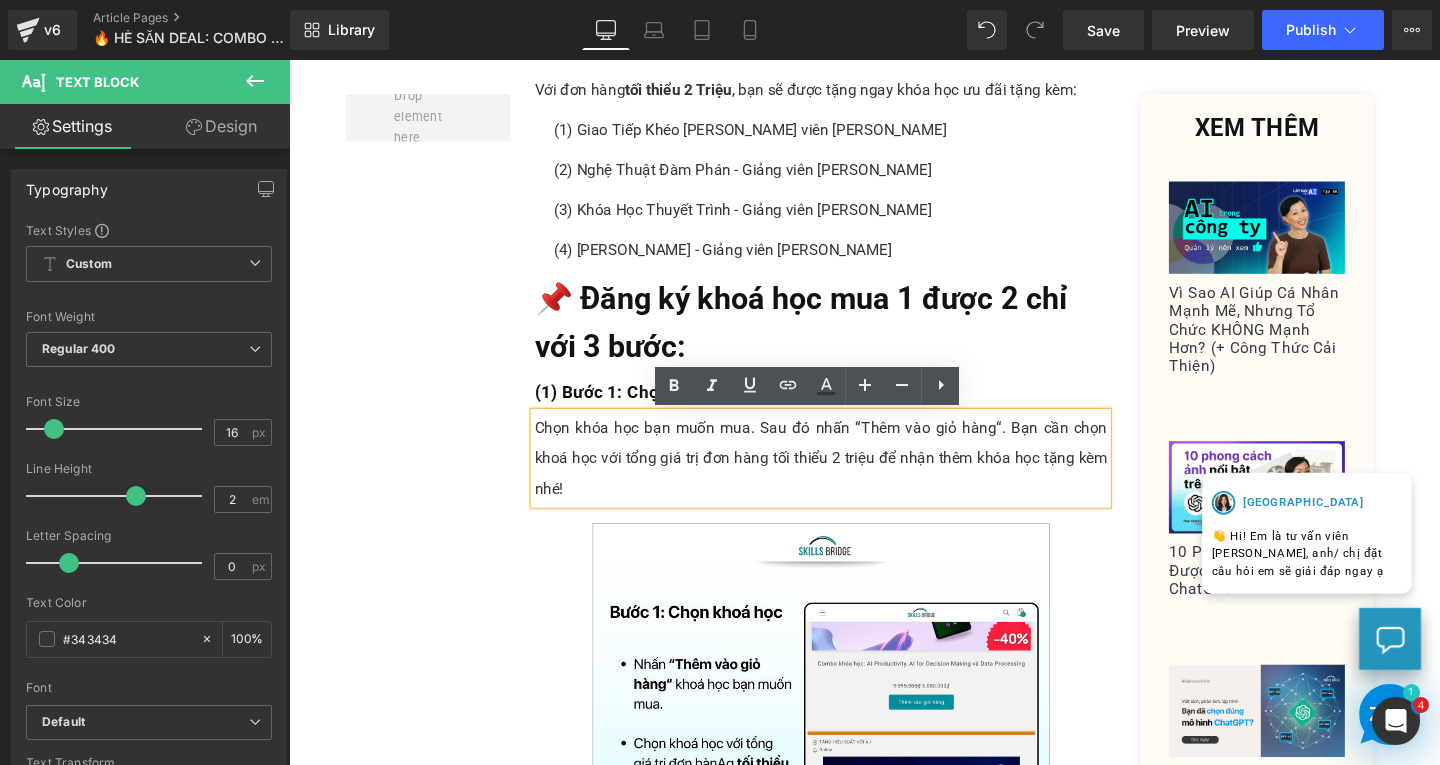 click on "Image         Nên học về AI hay cải thiện kỹ năng lãnh đạo? Text Block         Bạn phân vân không biết nên chọn khoá học nào để nâng cấp bản thân? Text Block         Chọn cả 2 - Gấp đôi kỹ năng, không tăng chi phí, khi bạn có thể mua 1 và nhận thêm 1 khóa học hoàn toàn miễn phí! Text Block         Row         Với đơn hàng  tối thiểu 2 Triệu , bạn sẽ được tặng ngay khóa học ưu đãi tặng kèm: Text Block         (1) Giao Tiếp Khéo [PERSON_NAME] viên Thái Vân Linh  Text Block         (2) Nghệ Thuật Đàm Phán - Giảng viên Thái Vân Linh Text Block         (3) Khóa Học Thuyết Trình - Giảng viên Thái Vân Linh Text Block         (4) [PERSON_NAME] - Giảng viên Thái Vân Linh Text Block         📌 Đăng ký khoá học mua 1 được 2 chỉ với 3 bước: Heading         (1) Bước 1: Chọn khóa học Heading         Text Block         Image         Text Block" at bounding box center (894, 1142) 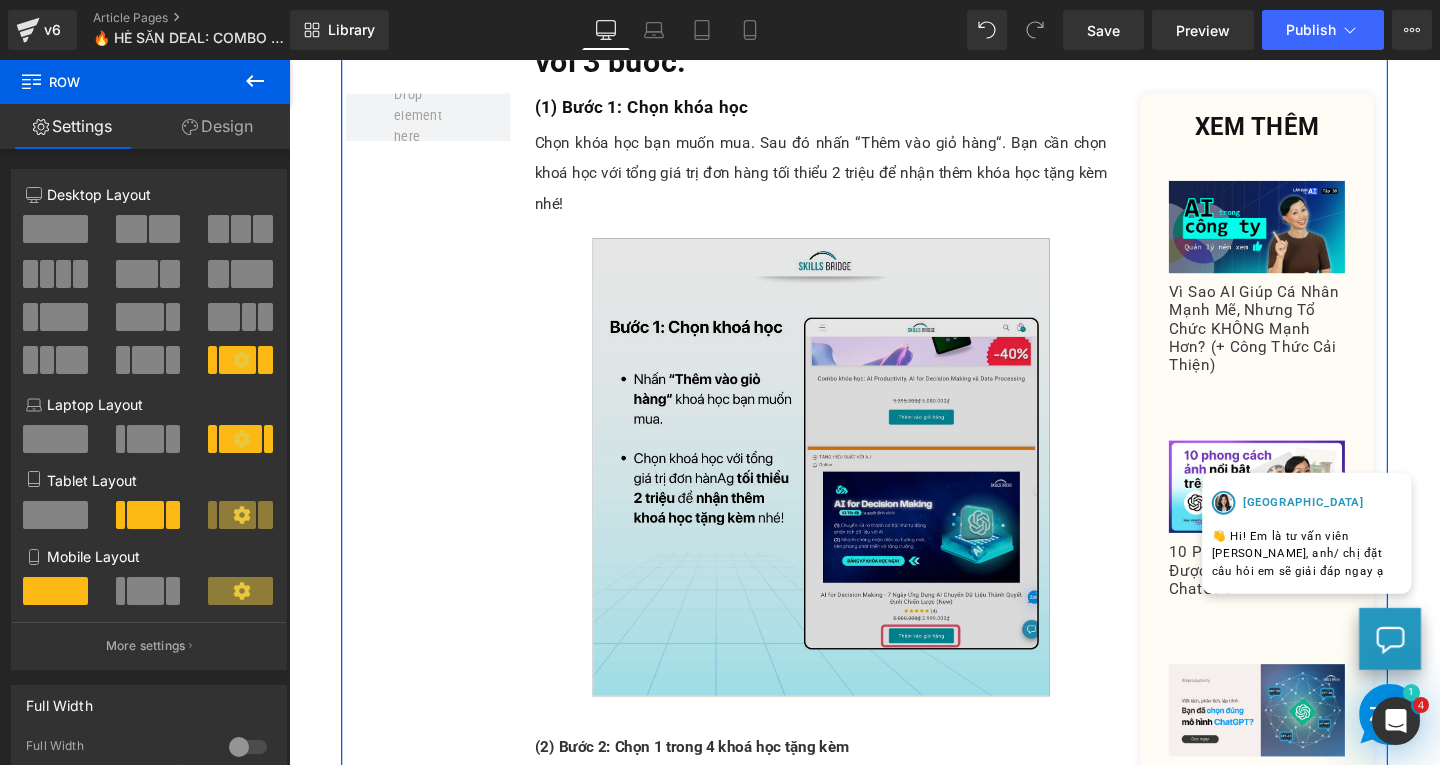 scroll, scrollTop: 1110, scrollLeft: 0, axis: vertical 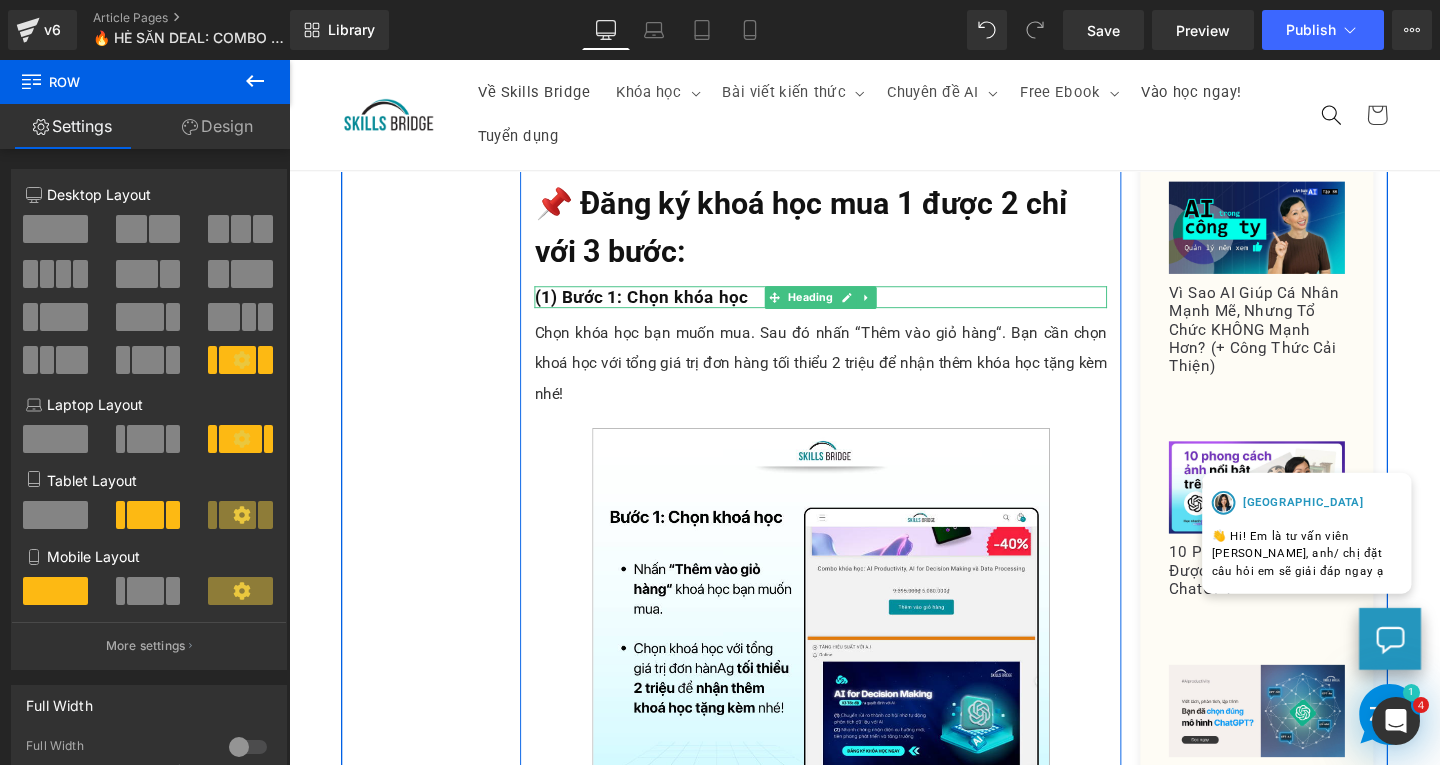 click on "(1) Bước 1: Chọn khóa học" at bounding box center (659, 309) 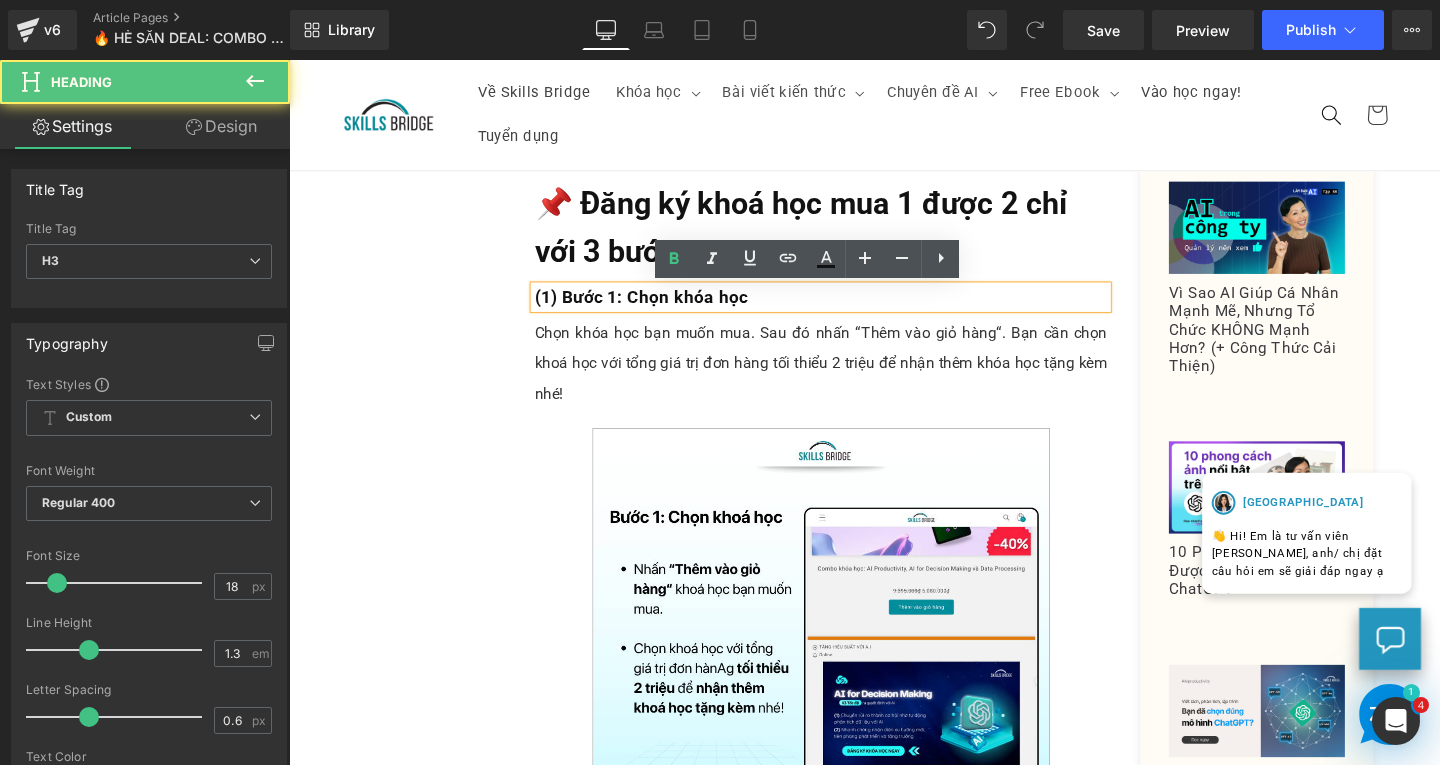 click on "(1) Bước 1: Chọn khóa học" at bounding box center (659, 309) 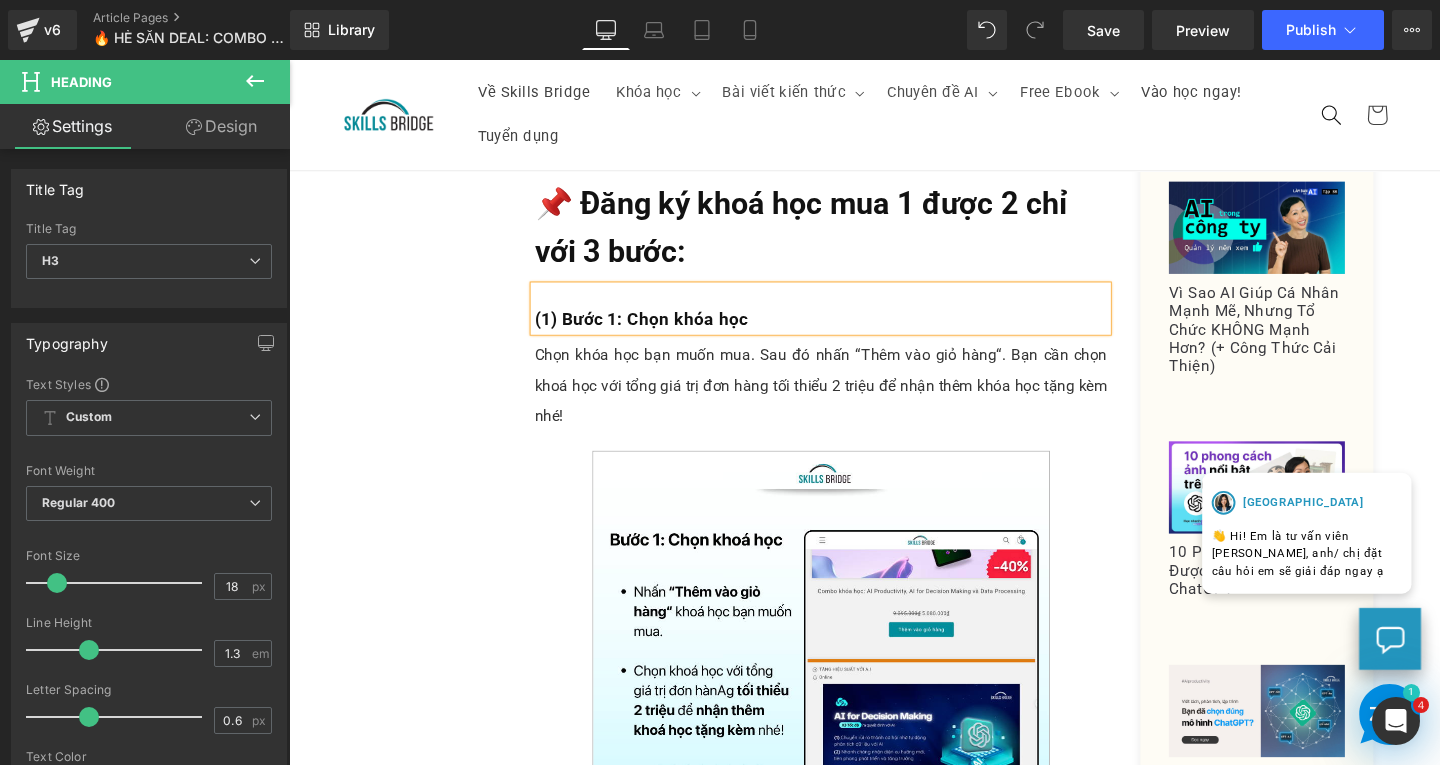 click on "Image         Nên học về AI hay cải thiện kỹ năng lãnh đạo? Text Block         Bạn phân vân không biết nên chọn khoá học nào để nâng cấp bản thân? Text Block         Chọn cả 2 - Gấp đôi kỹ năng, không tăng chi phí, khi bạn có thể mua 1 và nhận thêm 1 khóa học hoàn toàn miễn phí! Text Block         Row         Với đơn hàng  tối thiểu 2 Triệu , bạn sẽ được tặng ngay khóa học ưu đãi tặng kèm: Text Block         (1) Giao Tiếp Khéo [PERSON_NAME] viên Thái Vân Linh  Text Block         (2) Nghệ Thuật Đàm Phán - Giảng viên Thái Vân Linh Text Block         (3) Khóa Học Thuyết Trình - Giảng viên Thái Vân Linh Text Block         (4) [PERSON_NAME] - Giảng viên Thái Vân Linh Text Block         📌 Đăng ký khoá học mua 1 được 2 chỉ với 3 bước: Heading         (1) Bước 1: Chọn khóa học Heading         Text Block         Image         Text Block" at bounding box center (894, 1054) 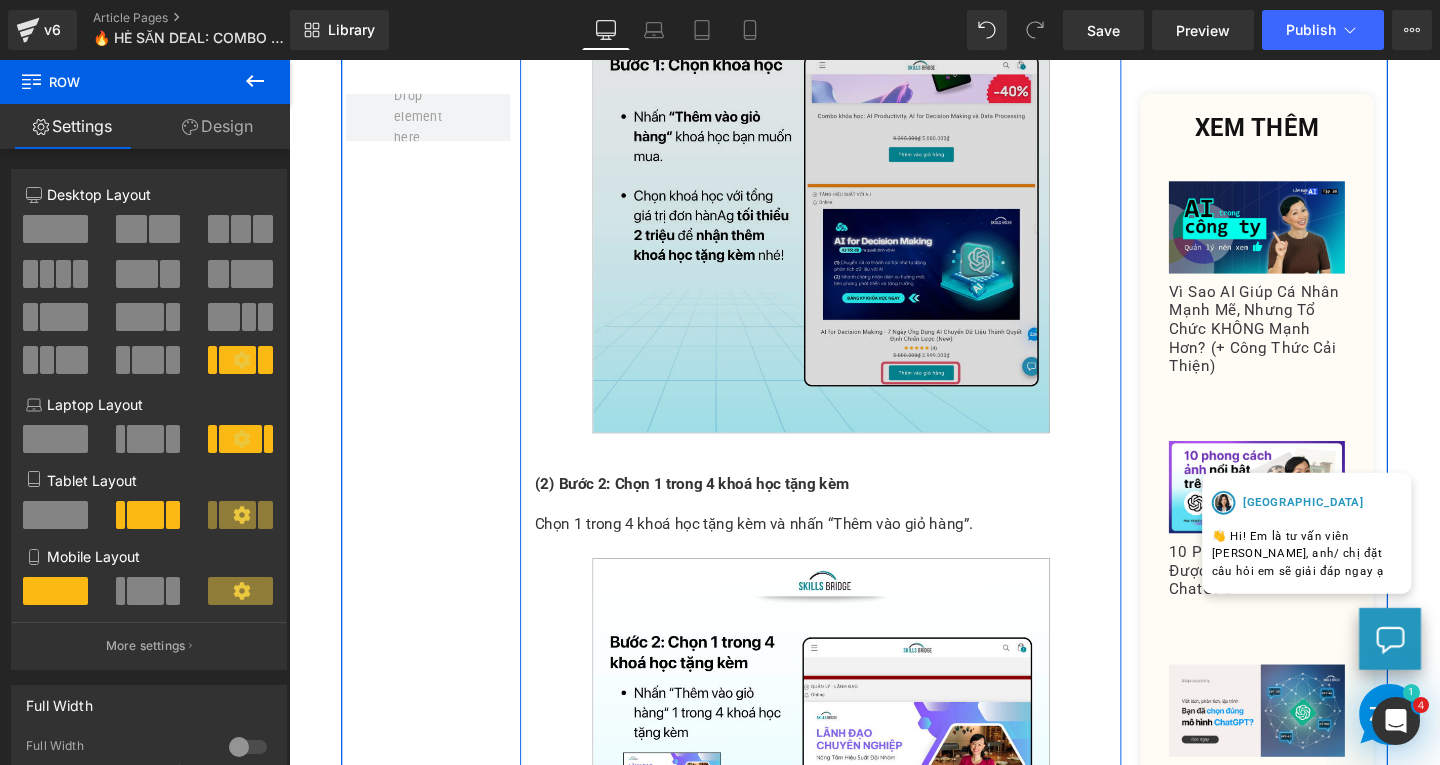 scroll, scrollTop: 1710, scrollLeft: 0, axis: vertical 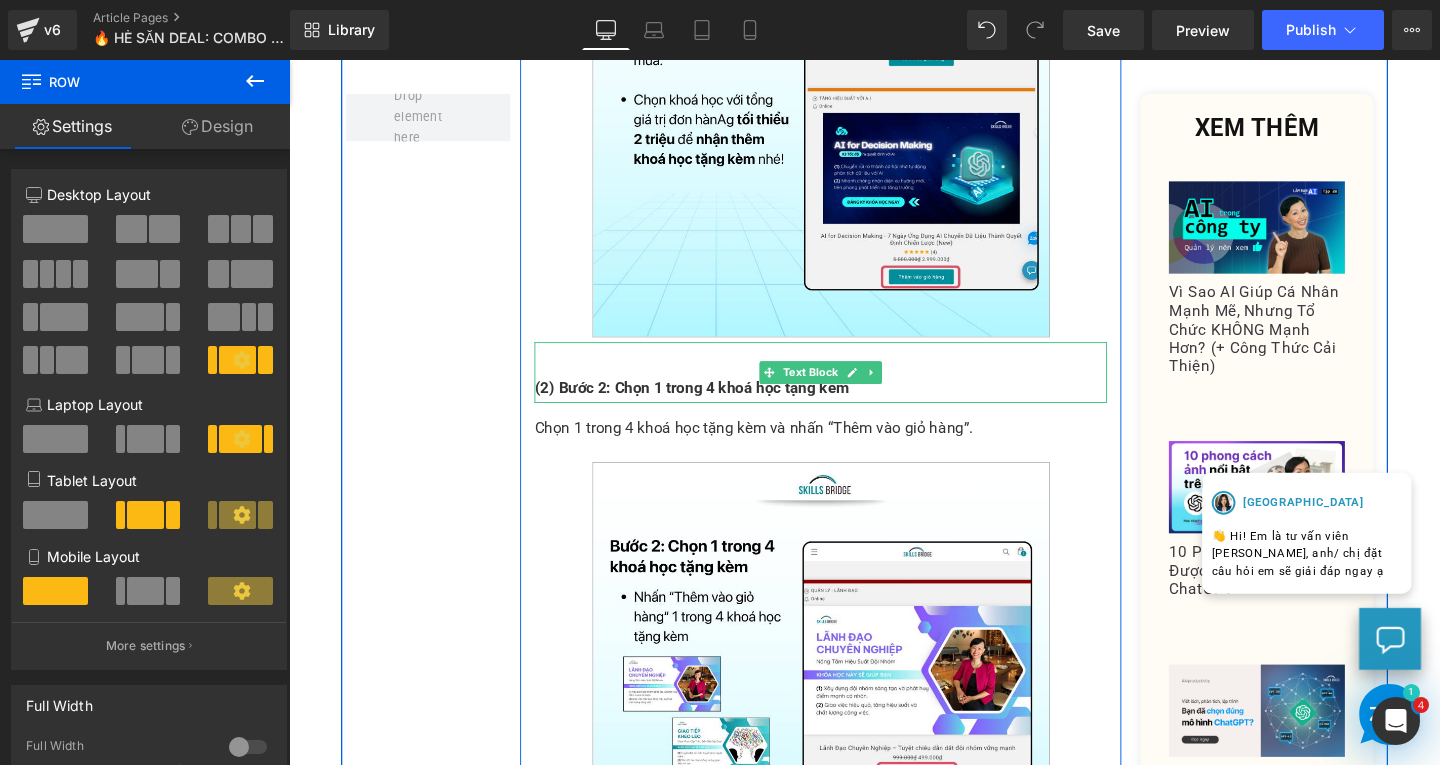 click on "(2) Bước 2: Chọn 1 trong 4 khoá học tặng kèm" at bounding box center [712, 404] 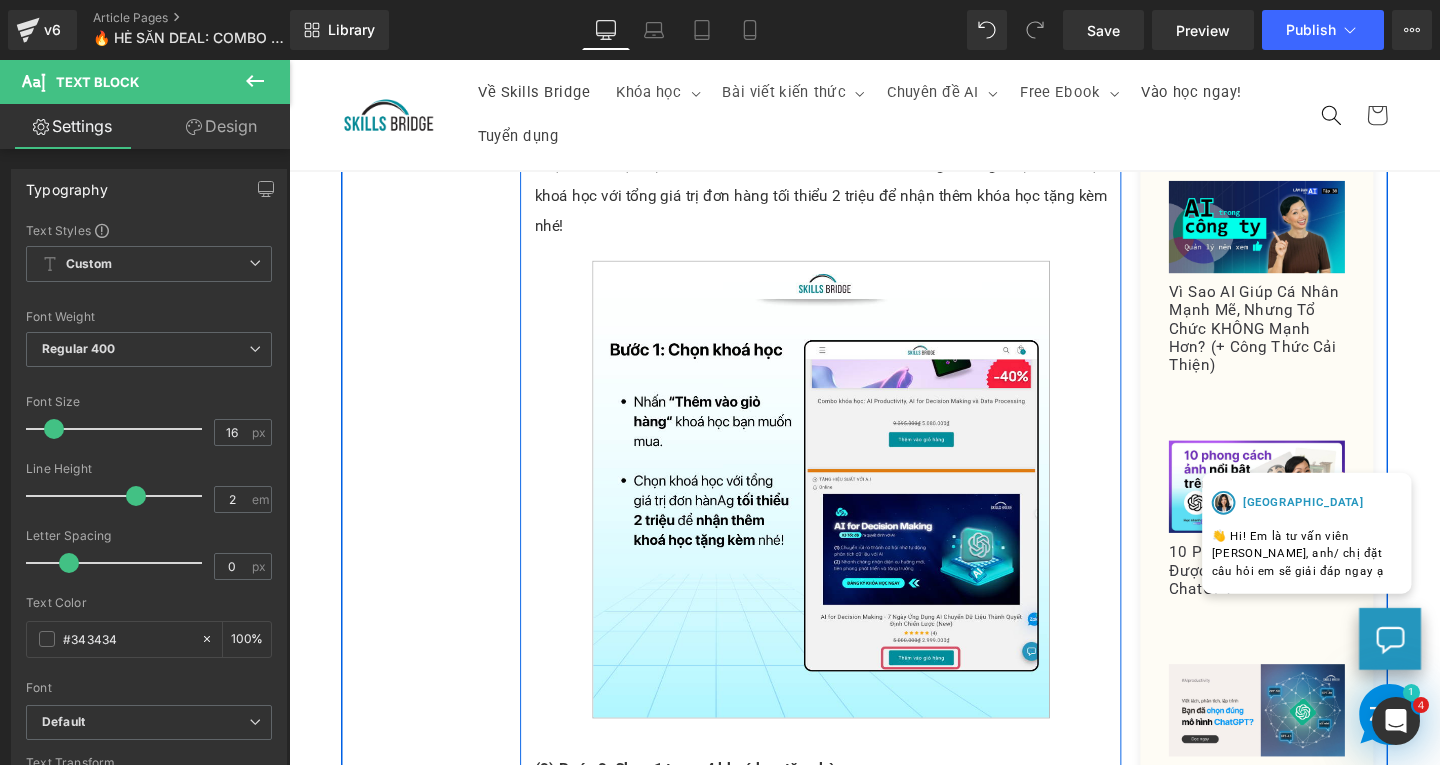 scroll, scrollTop: 1210, scrollLeft: 0, axis: vertical 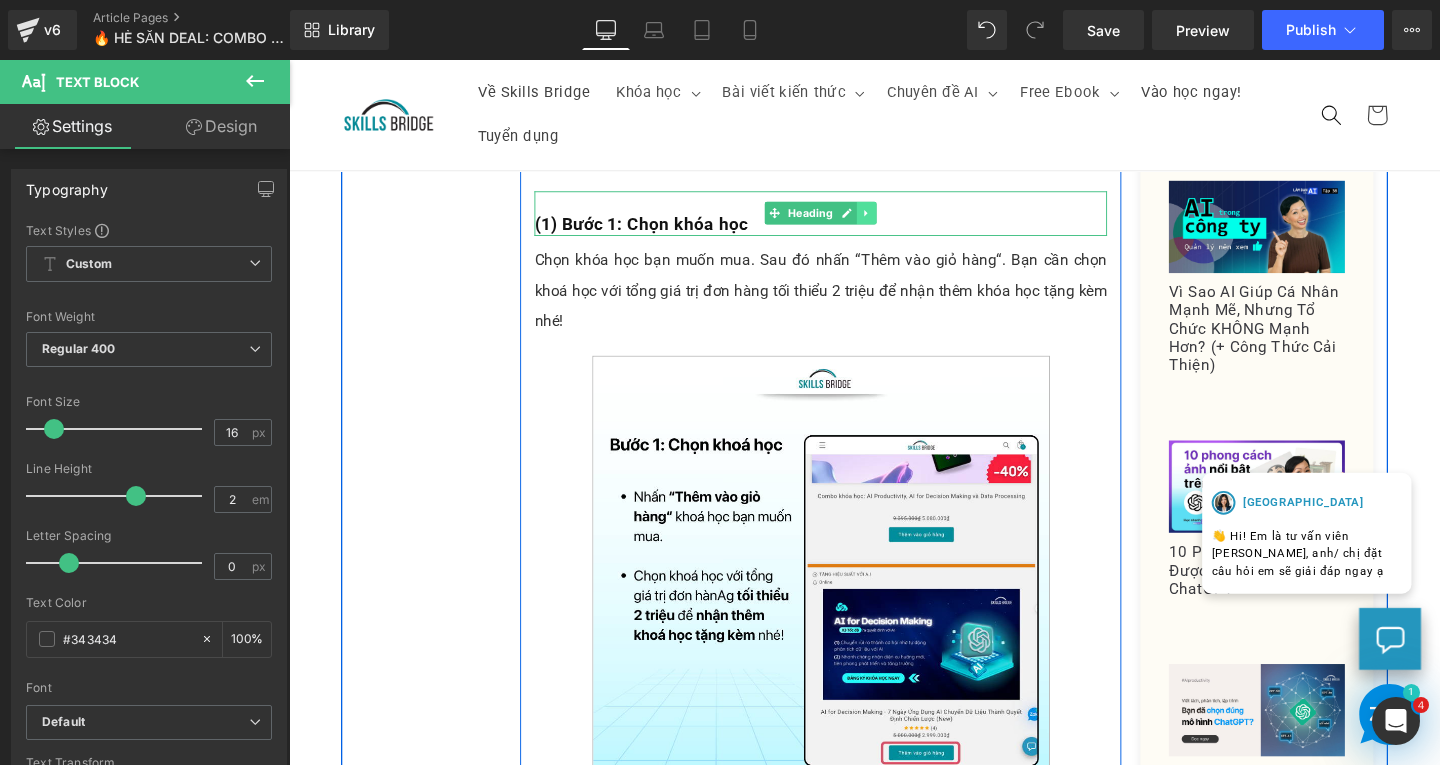 click 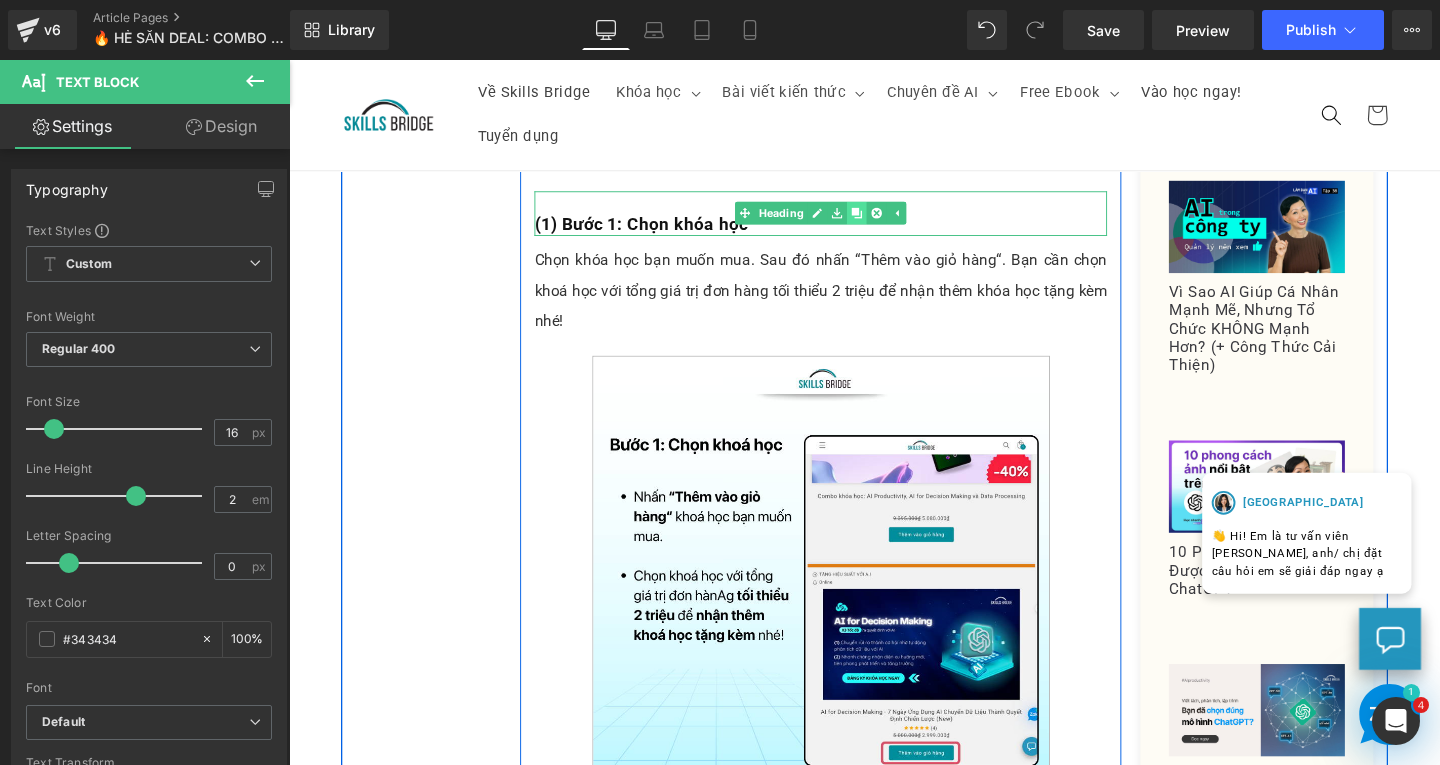 click at bounding box center [886, 221] 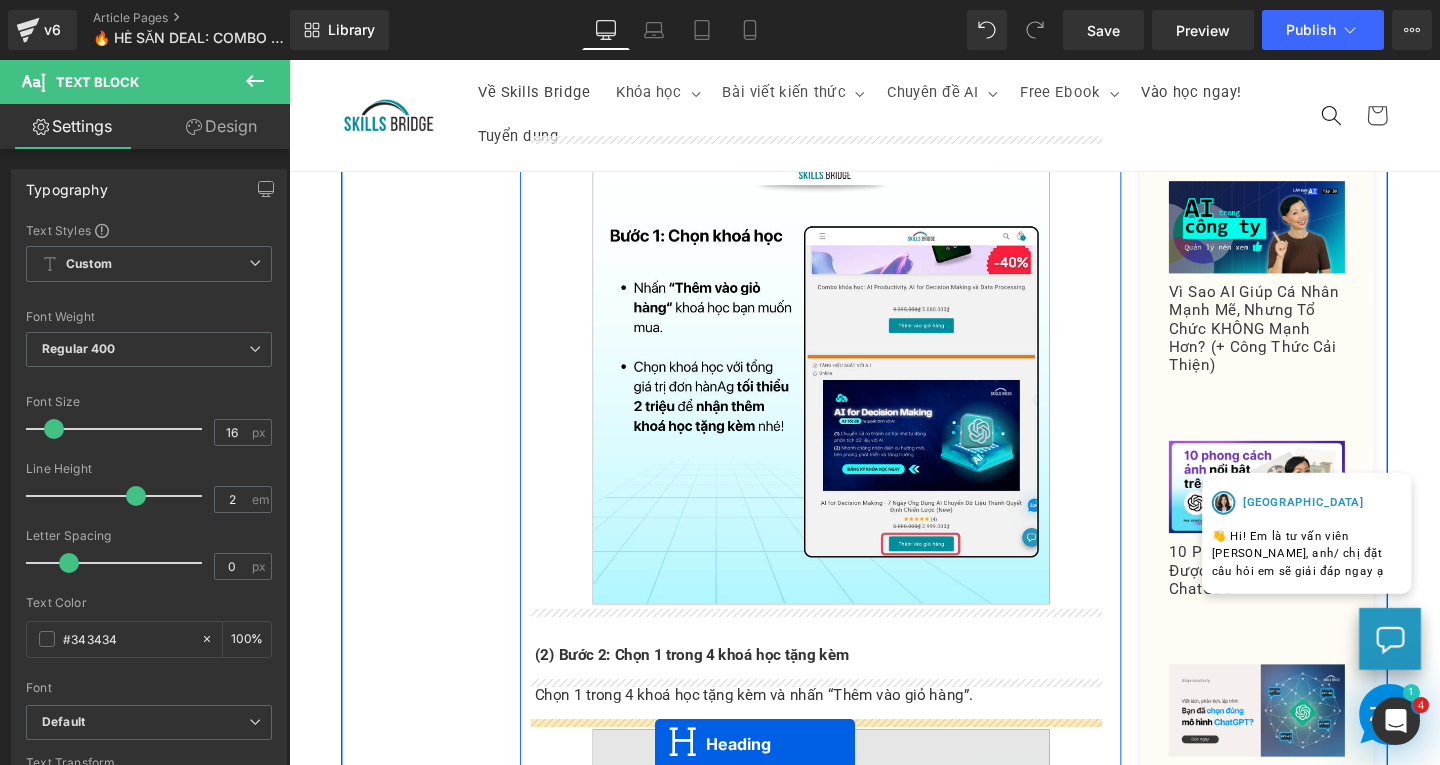 scroll, scrollTop: 1590, scrollLeft: 0, axis: vertical 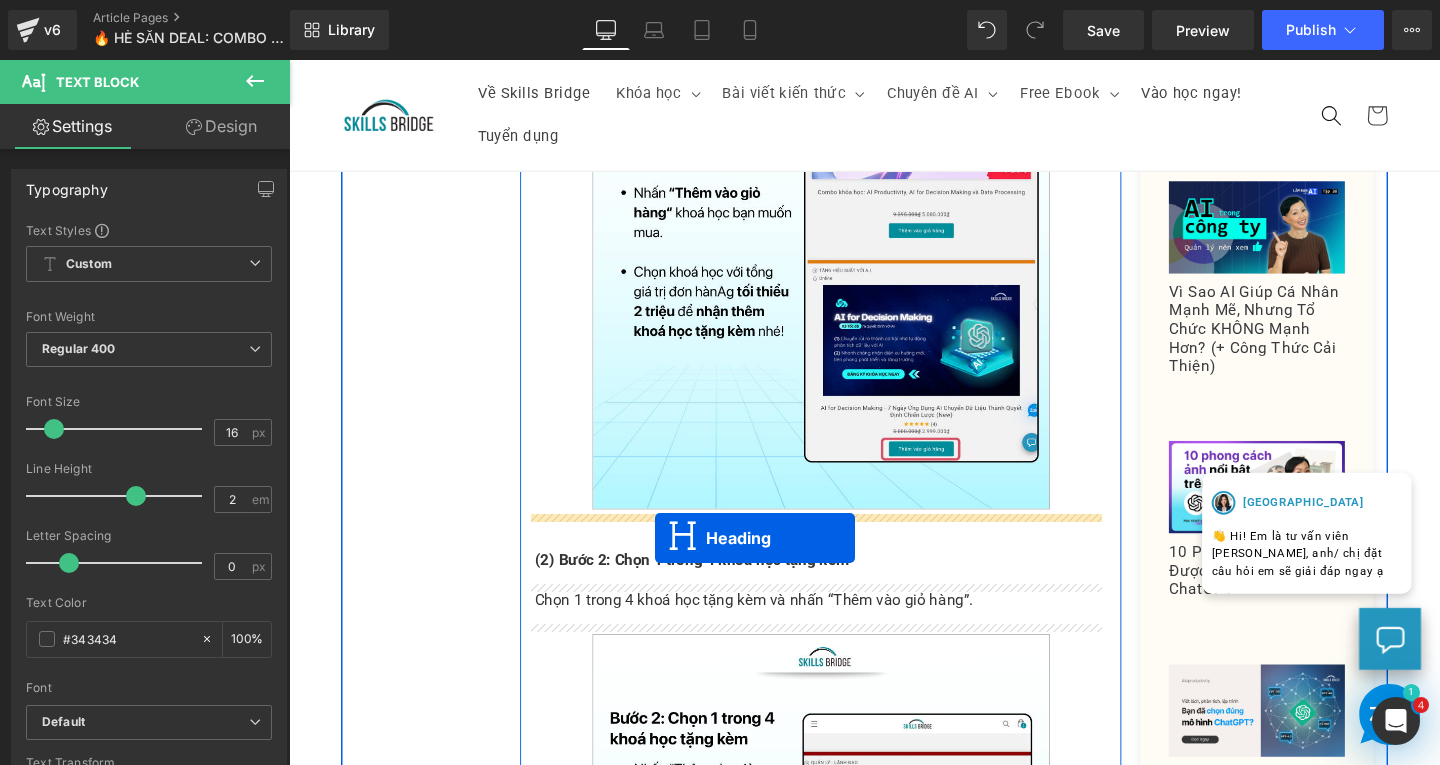 drag, startPoint x: 793, startPoint y: 277, endPoint x: 674, endPoint y: 563, distance: 309.76926 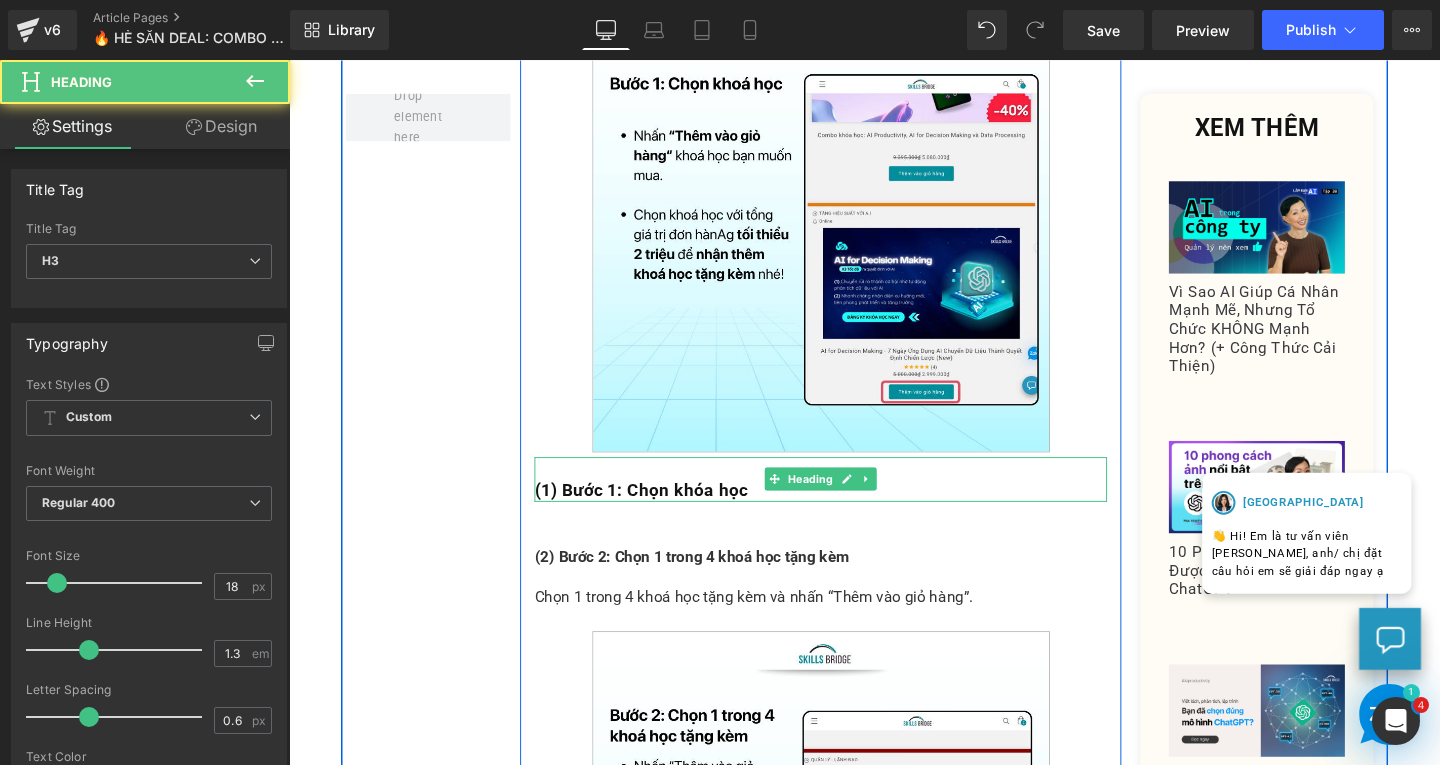 scroll, scrollTop: 1530, scrollLeft: 0, axis: vertical 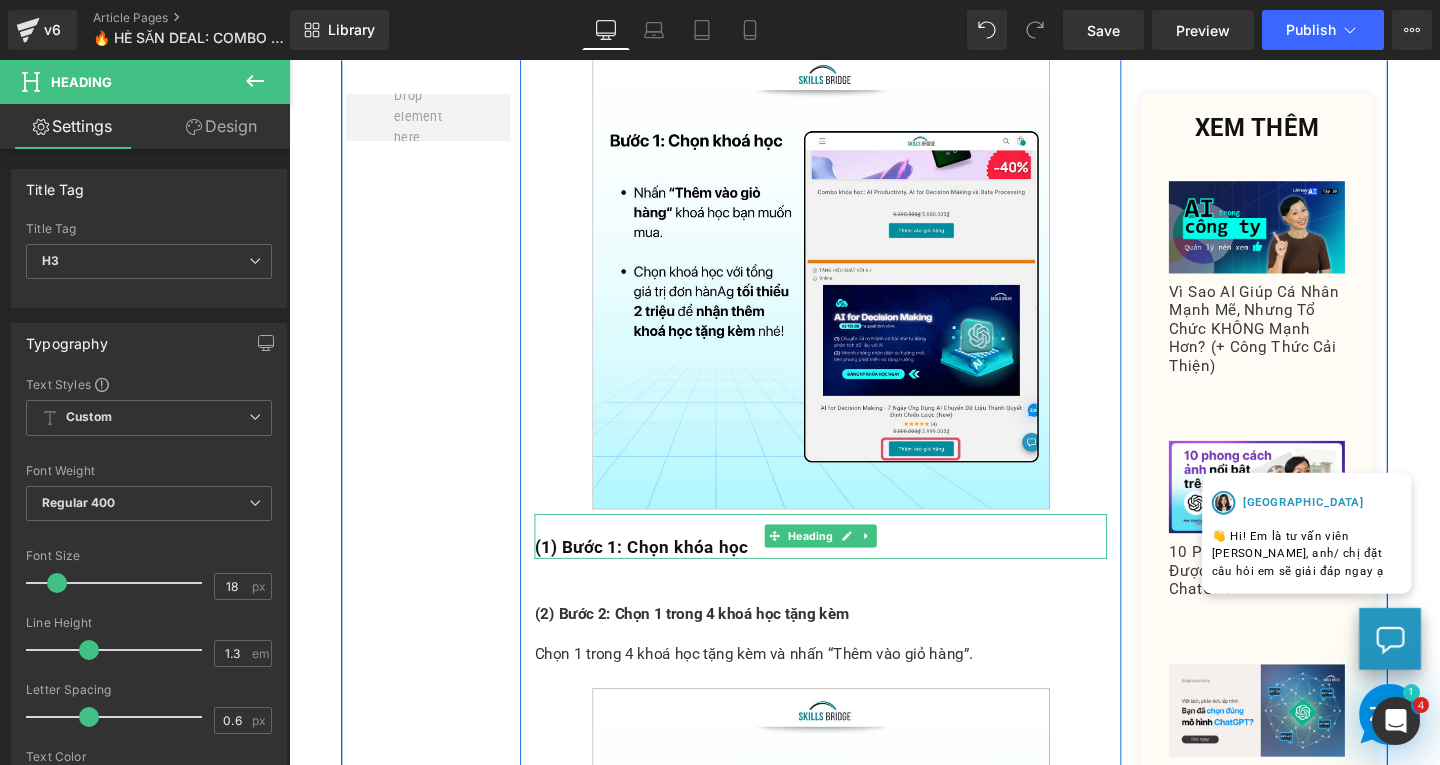 click at bounding box center [848, 548] 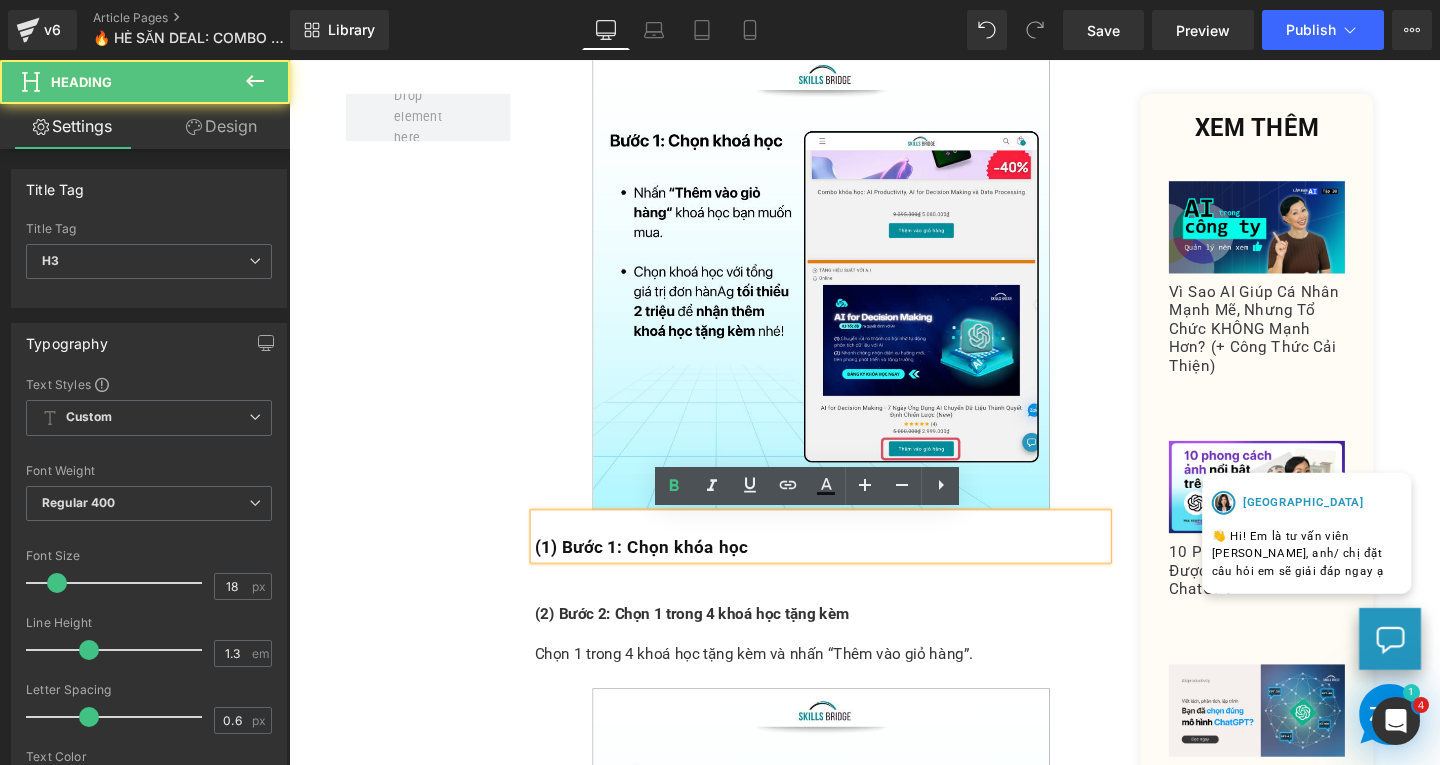click at bounding box center [848, 548] 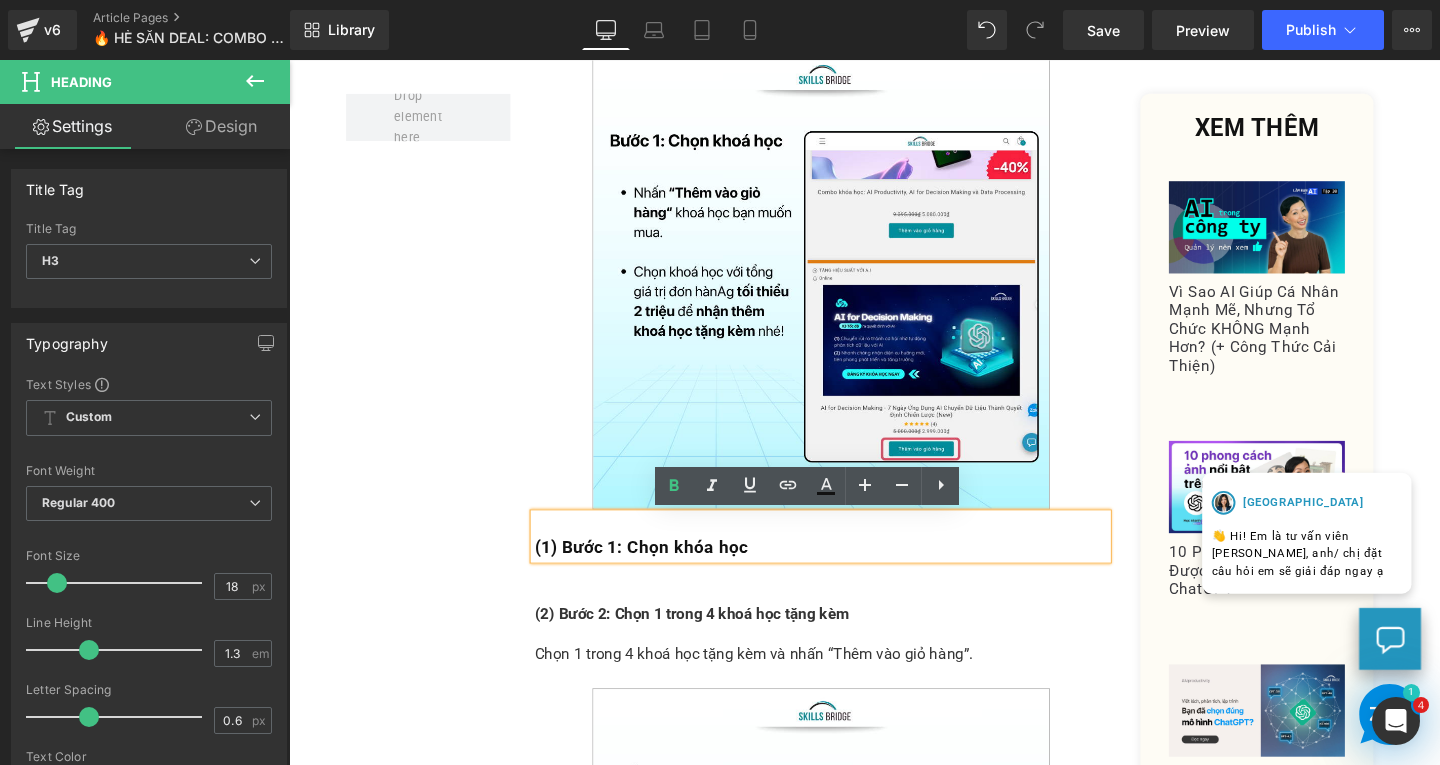 click on "(2) Bước 2: Chọn 1 trong 4 khoá học tặng kèm" at bounding box center [712, 641] 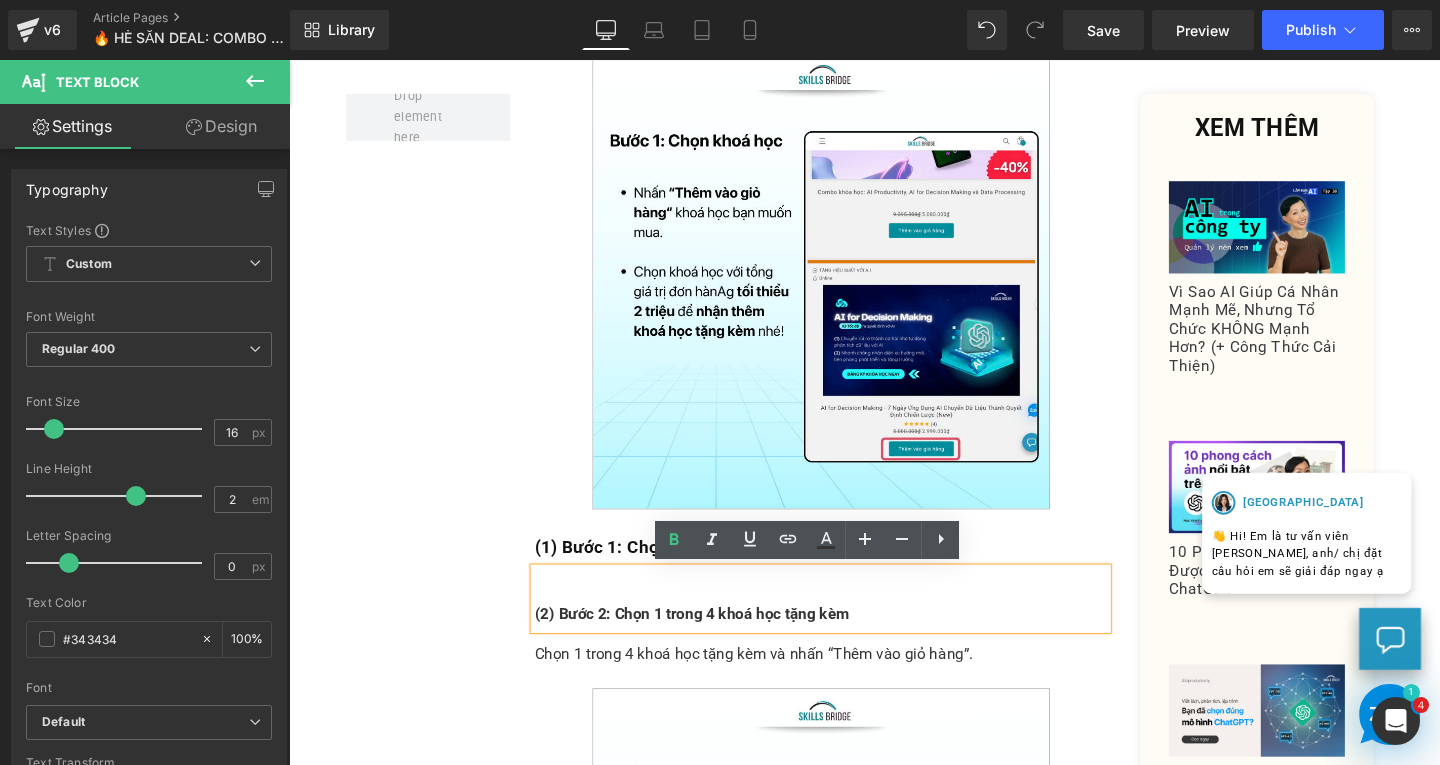 click on "(2) Bước 2: Chọn 1 trong 4 khoá học tặng kèm" at bounding box center [848, 642] 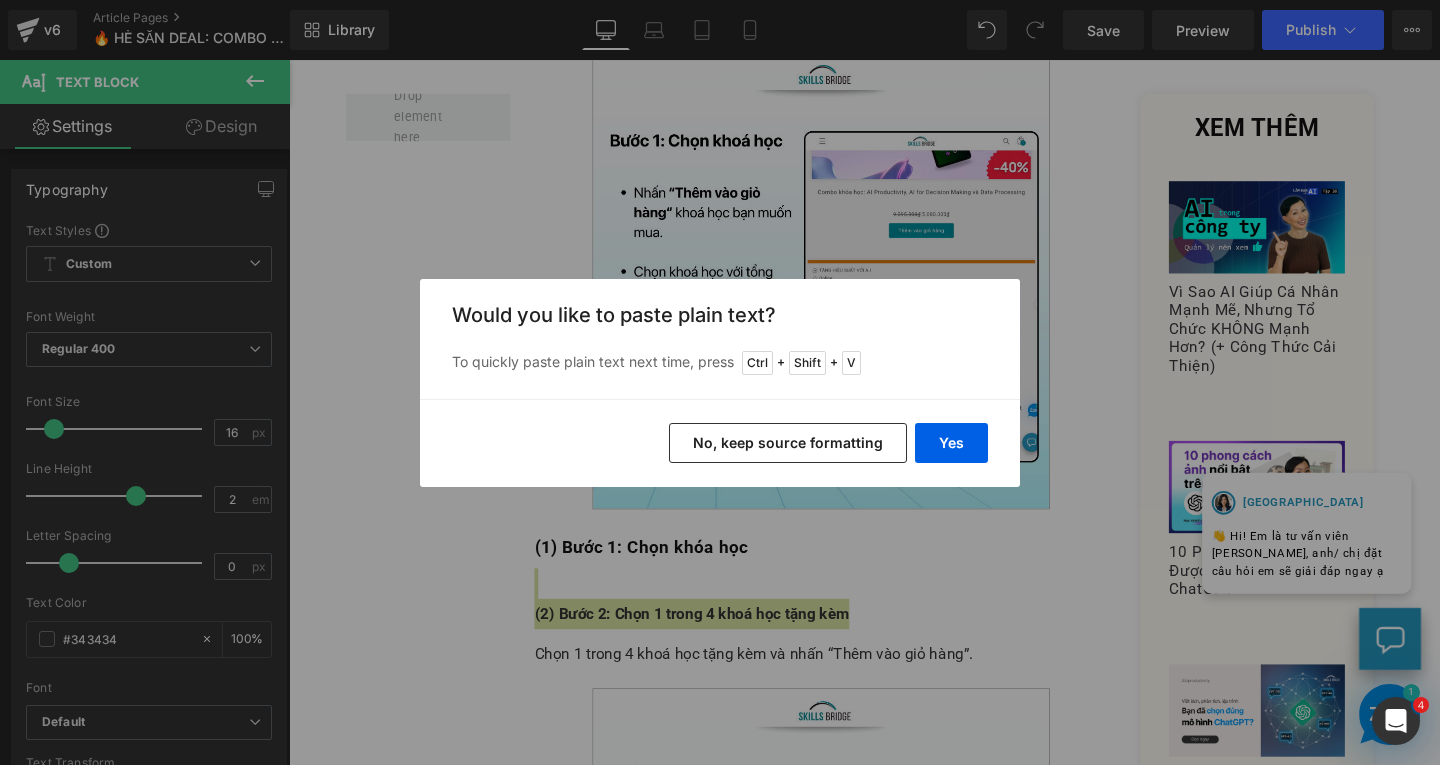 drag, startPoint x: 794, startPoint y: 448, endPoint x: 531, endPoint y: 408, distance: 266.02444 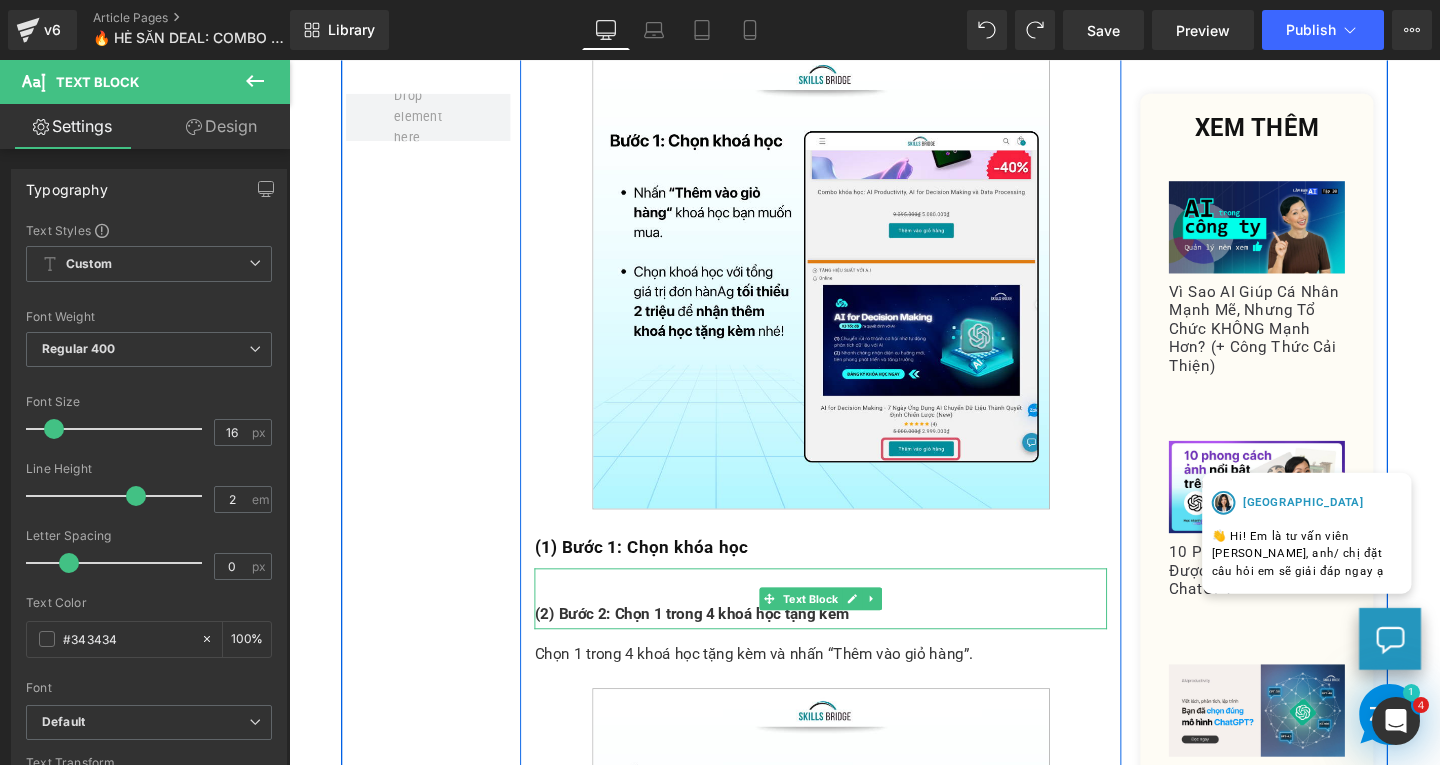 click on "(2) Bước 2: Chọn 1 trong 4 khoá học tặng kèm" at bounding box center [712, 641] 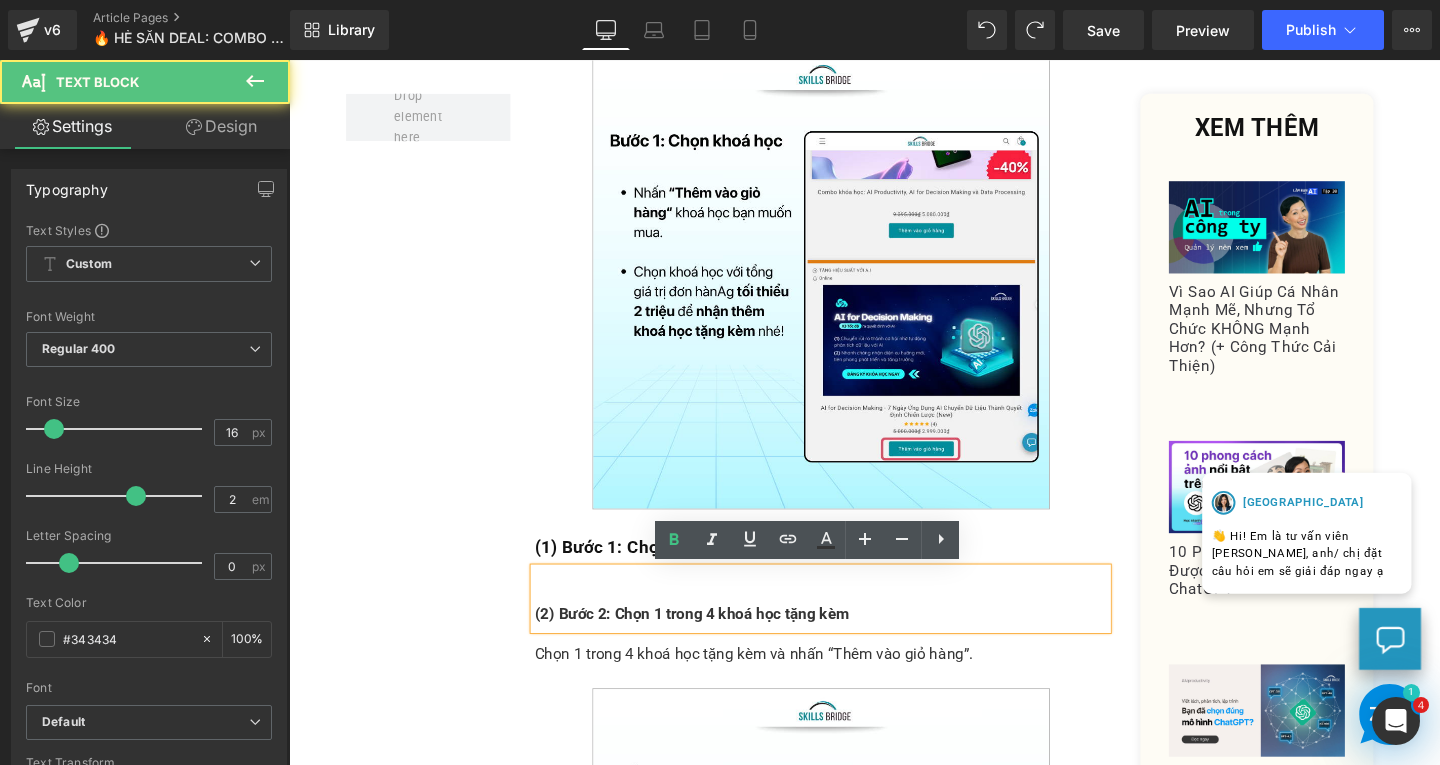 click on "(2) Bước 2: Chọn 1 trong 4 khoá học tặng kèm" at bounding box center [848, 642] 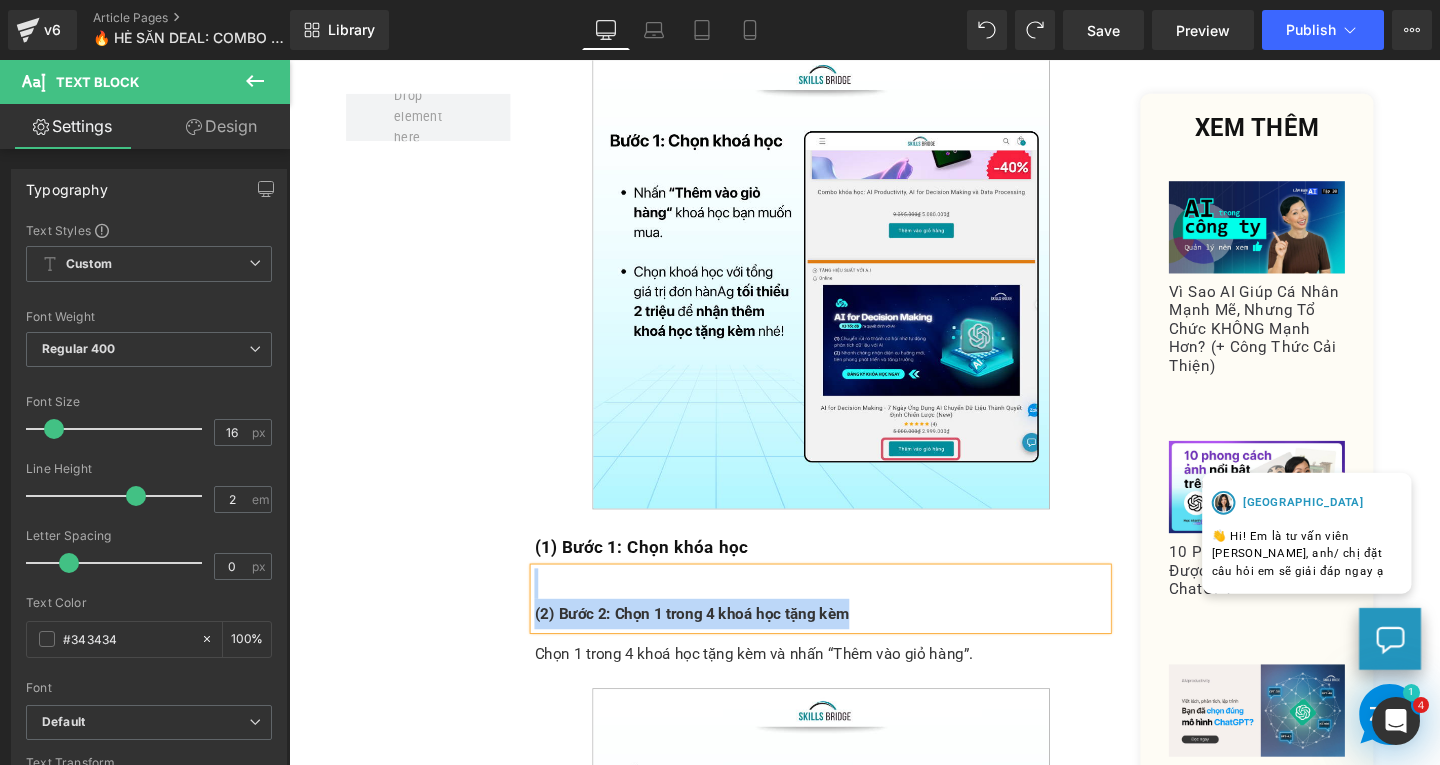 copy on "(2) Bước 2: Chọn 1 trong 4 khoá học tặng kèm" 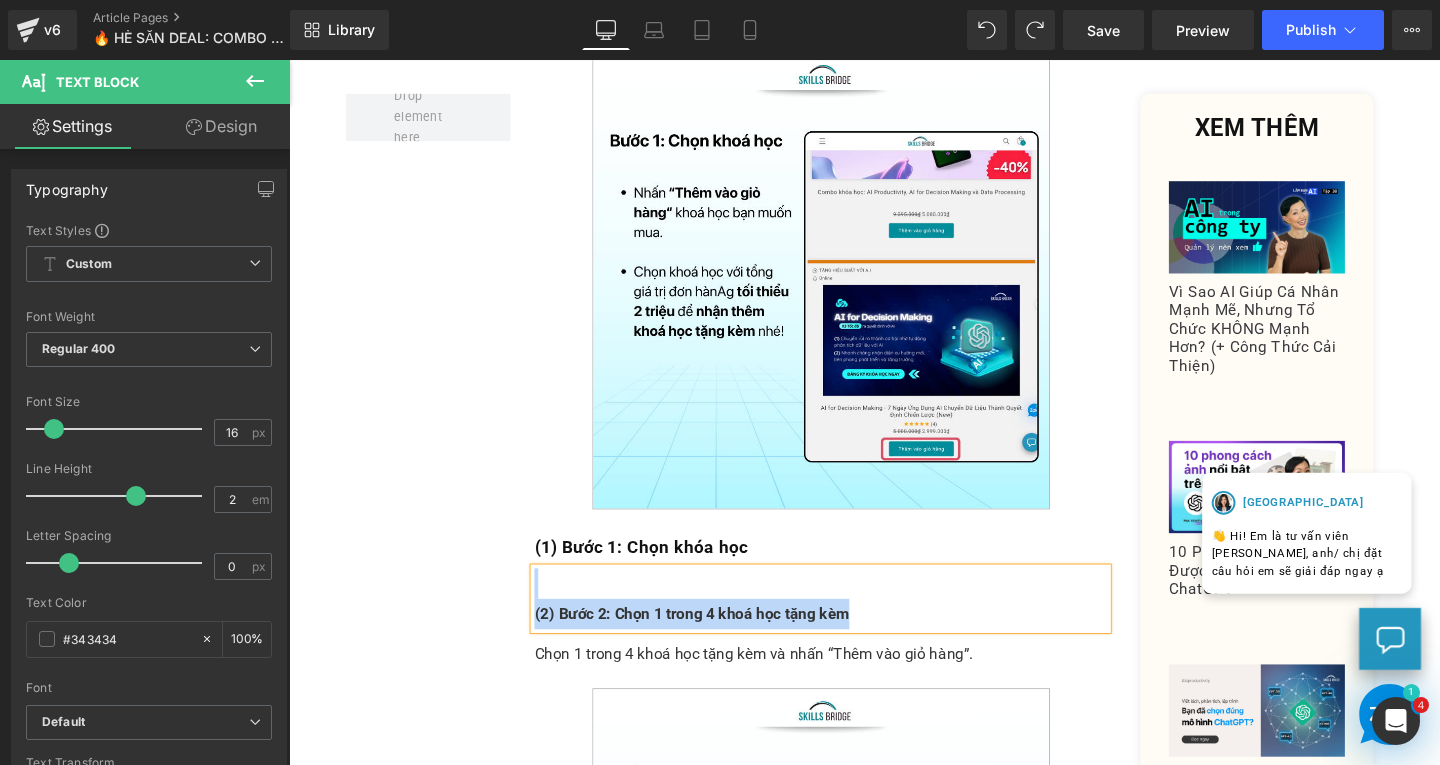click at bounding box center [848, 548] 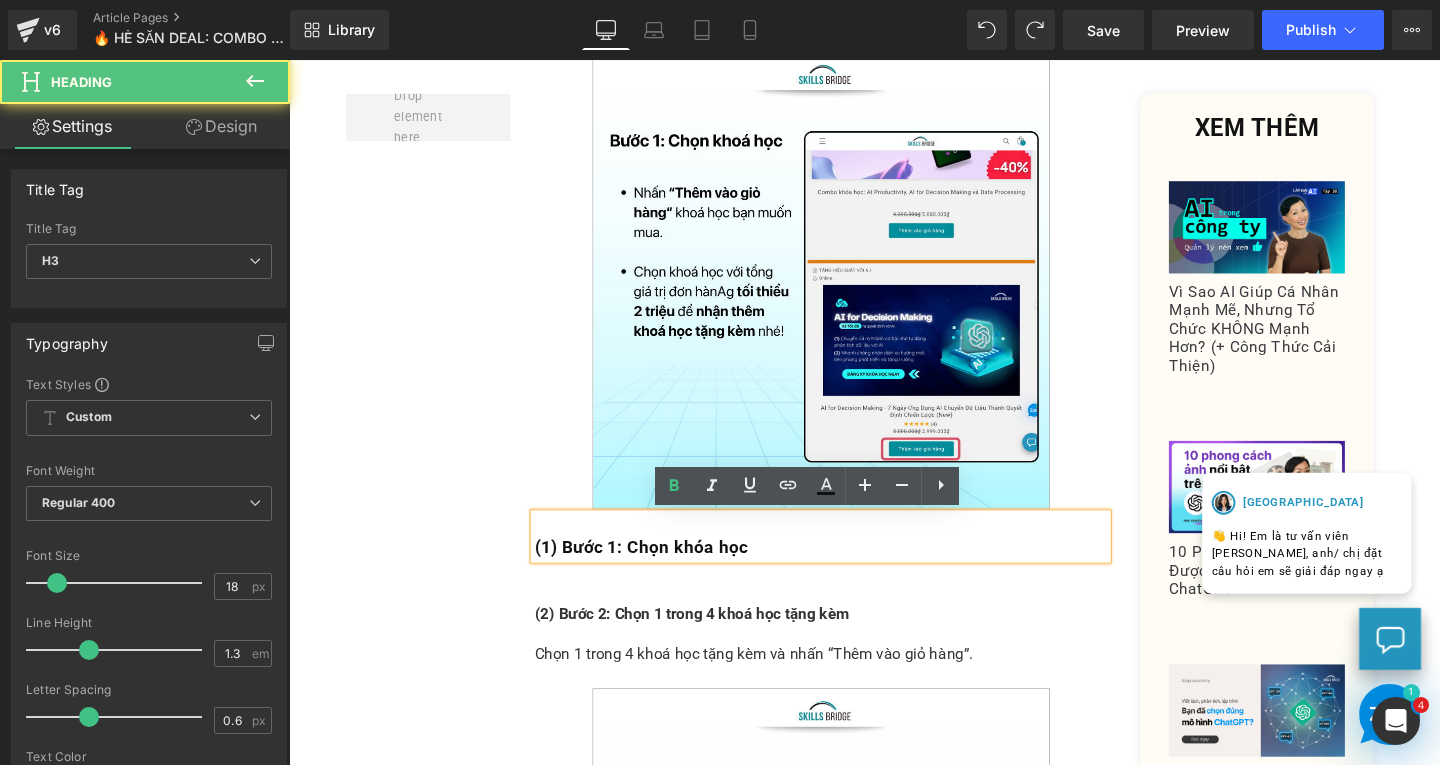 click on "(1) Bước 1: Chọn khóa học" at bounding box center (848, 571) 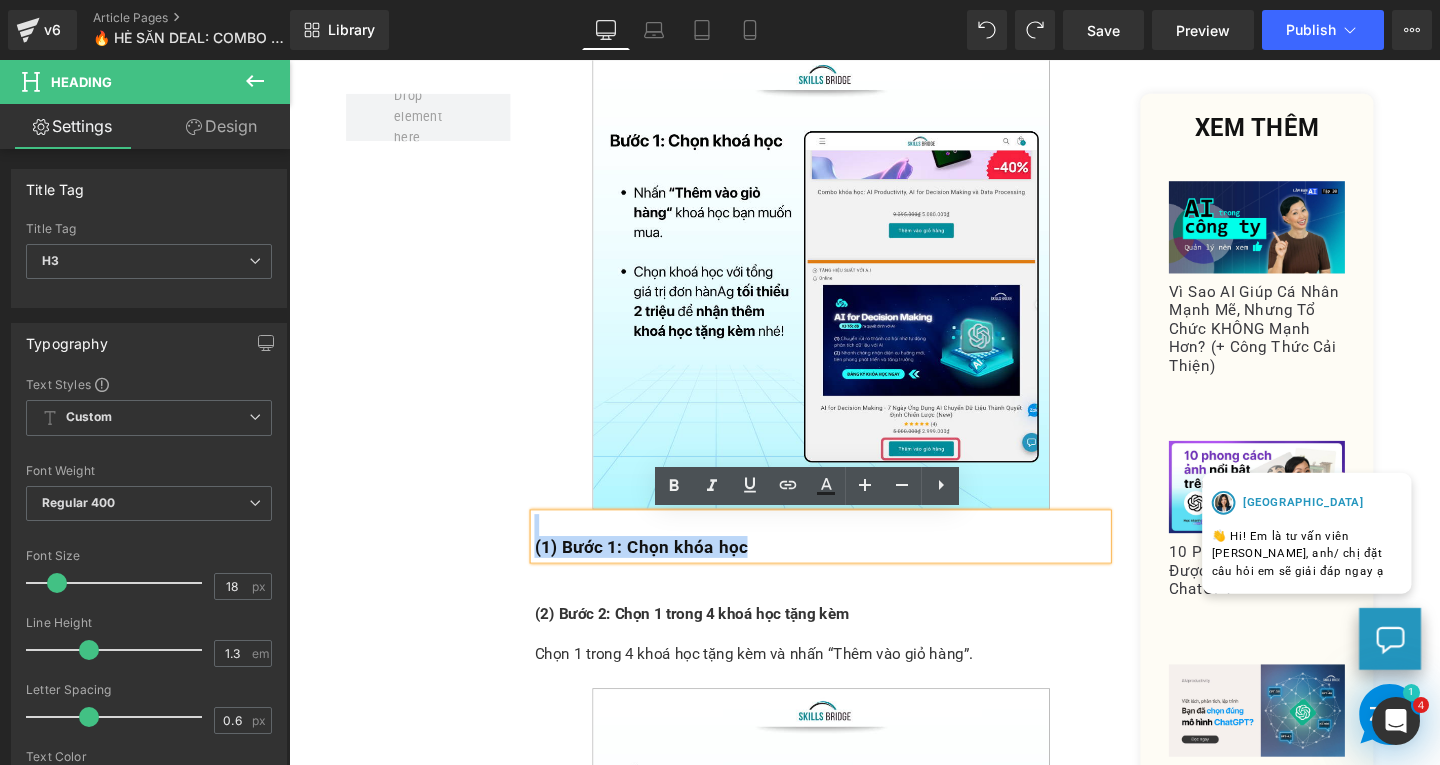 click on "(1) Bước 1: Chọn khóa học" at bounding box center (848, 560) 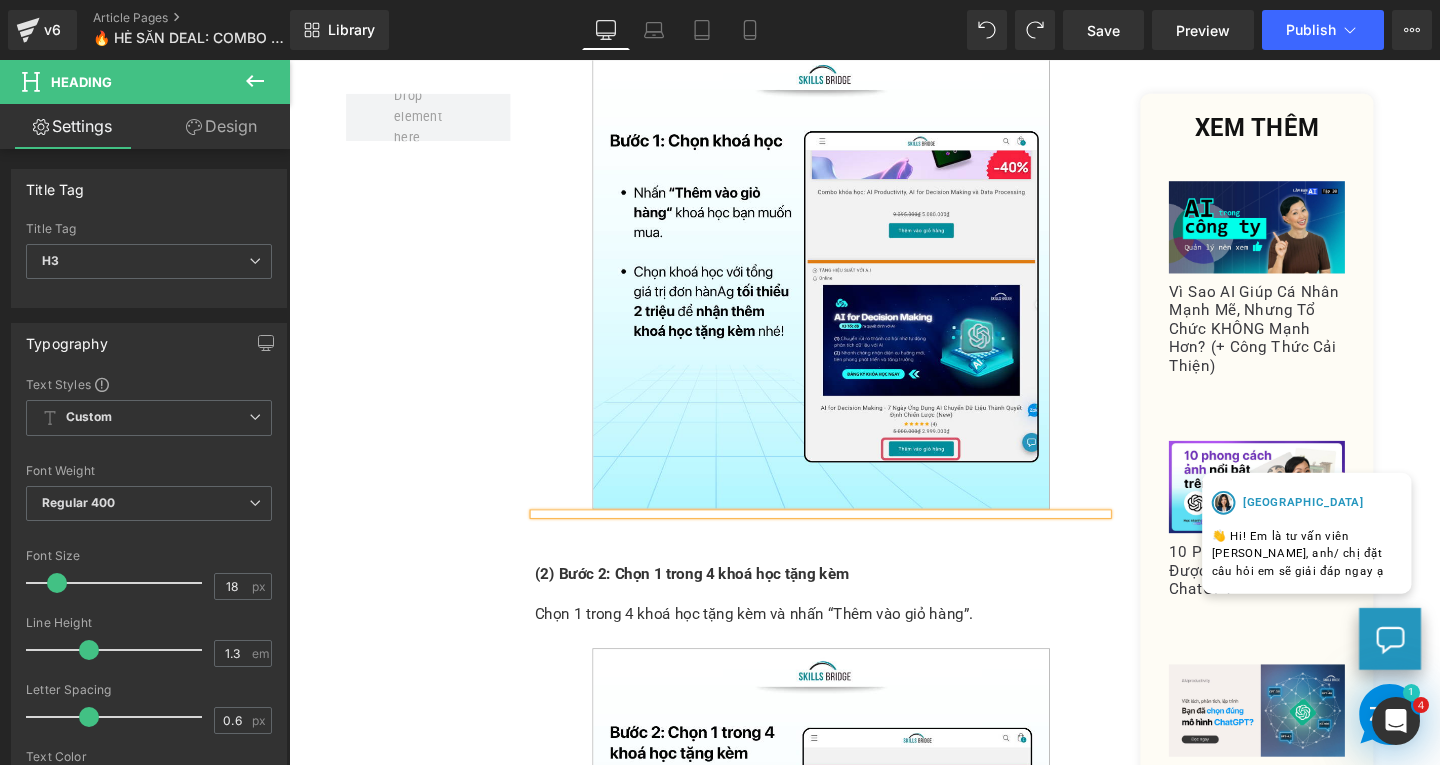 click on "Image         Nên học về AI hay cải thiện kỹ năng lãnh đạo? Text Block         Bạn phân vân không biết nên chọn khoá học nào để nâng cấp bản thân? Text Block         Chọn cả 2 - Gấp đôi kỹ năng, không tăng chi phí, khi bạn có thể mua 1 và nhận thêm 1 khóa học hoàn toàn miễn phí! Text Block         Row         Với đơn hàng  tối thiểu 2 Triệu , bạn sẽ được tặng ngay khóa học ưu đãi tặng kèm: Text Block         (1) Giao Tiếp Khéo [PERSON_NAME] viên Thái Vân Linh  Text Block         (2) Nghệ Thuật Đàm Phán - Giảng viên Thái Vân Linh Text Block         (3) Khóa Học Thuyết Trình - Giảng viên Thái Vân Linh Text Block         (4) [PERSON_NAME] - Giảng viên Thái Vân Linh Text Block         📌 Đăng ký khoá học mua 1 được 2 chỉ với 3 bước: Heading         (1) Bước 1: Chọn khóa học Heading         Text Block         Image          Heading" at bounding box center (894, 641) 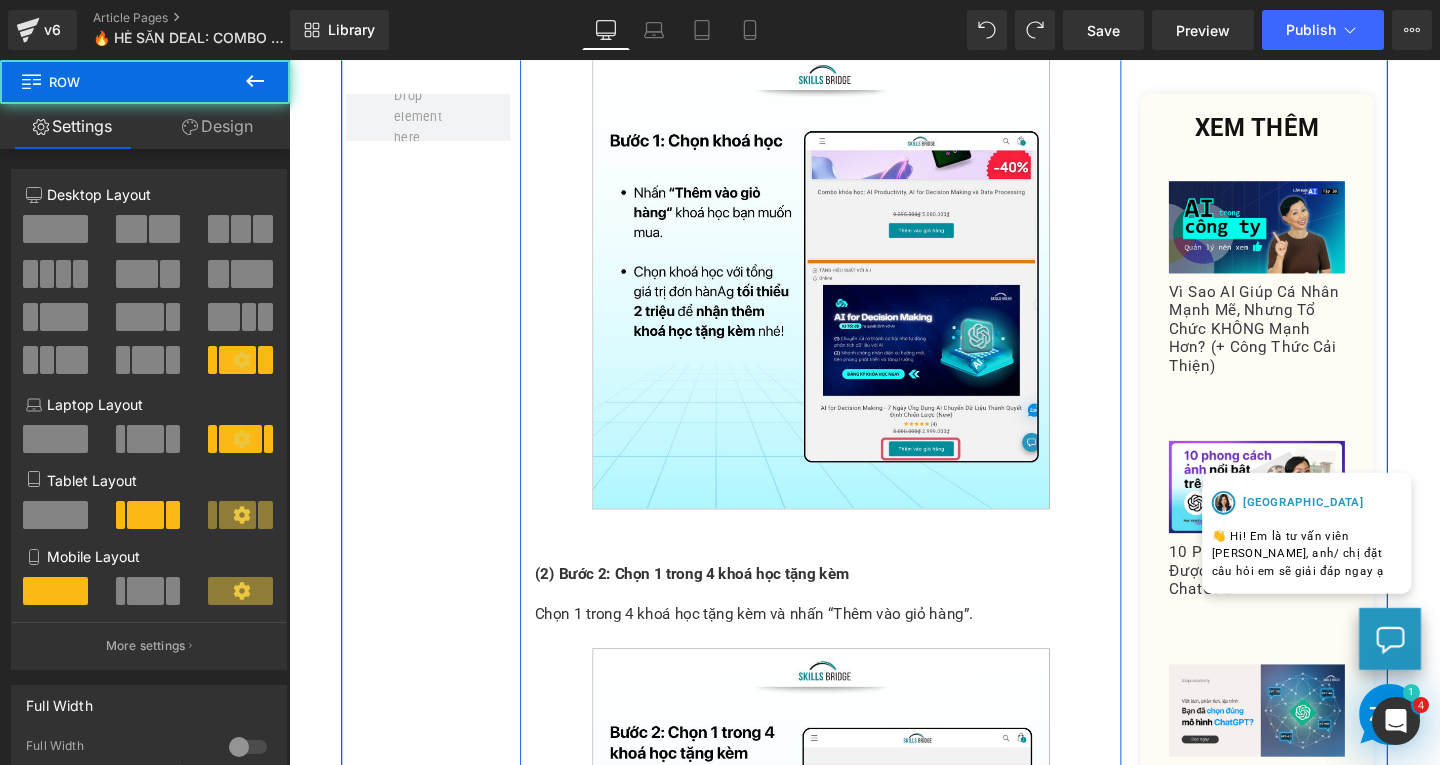 click at bounding box center [848, 568] 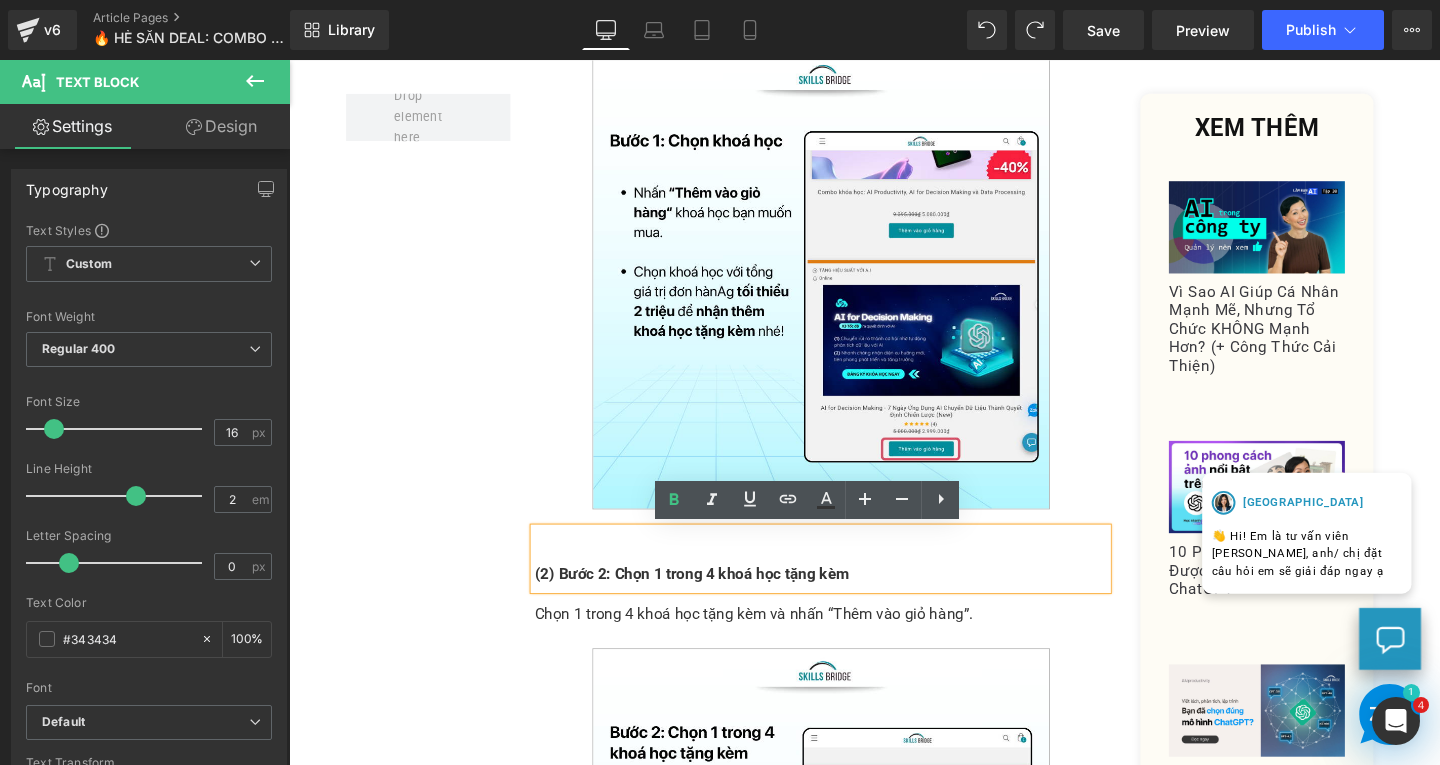 click on "Với đơn hàng  tối thiểu 2 Triệu , bạn sẽ được tặng ngay khóa học ưu đãi tặng kèm: Text Block         (1) Giao Tiếp Khéo [PERSON_NAME] viên Thái Vân Linh  Text Block         (2) Nghệ Thuật Đàm Phán - Giảng viên Thái Vân Linh Text Block         (3) Khóa Học Thuyết Trình - Giảng viên Thái Vân Linh Text Block         (4) [PERSON_NAME] - Giảng viên Thái Vân Linh Text Block         📌 Đăng ký khoá học mua 1 được 2 chỉ với 3 bước: Heading         (1) Bước 1: Chọn khóa học Heading         Chọn khóa học bạn muốn mua. Sau đó nhấn “Thêm vào giỏ hàng“. Bạn cần chọn khoá học với tổng giá trị đơn hàng tối thiểu 2 triệu để nhận thêm khóa học tặng kèm nhé! Text Block         Image          Heading         (2) Bước 2: Chọn 1 trong 4 khoá học tặng kèm Text Block         Text Block         Image         Text Block         Text Block         Image" at bounding box center [848, 745] 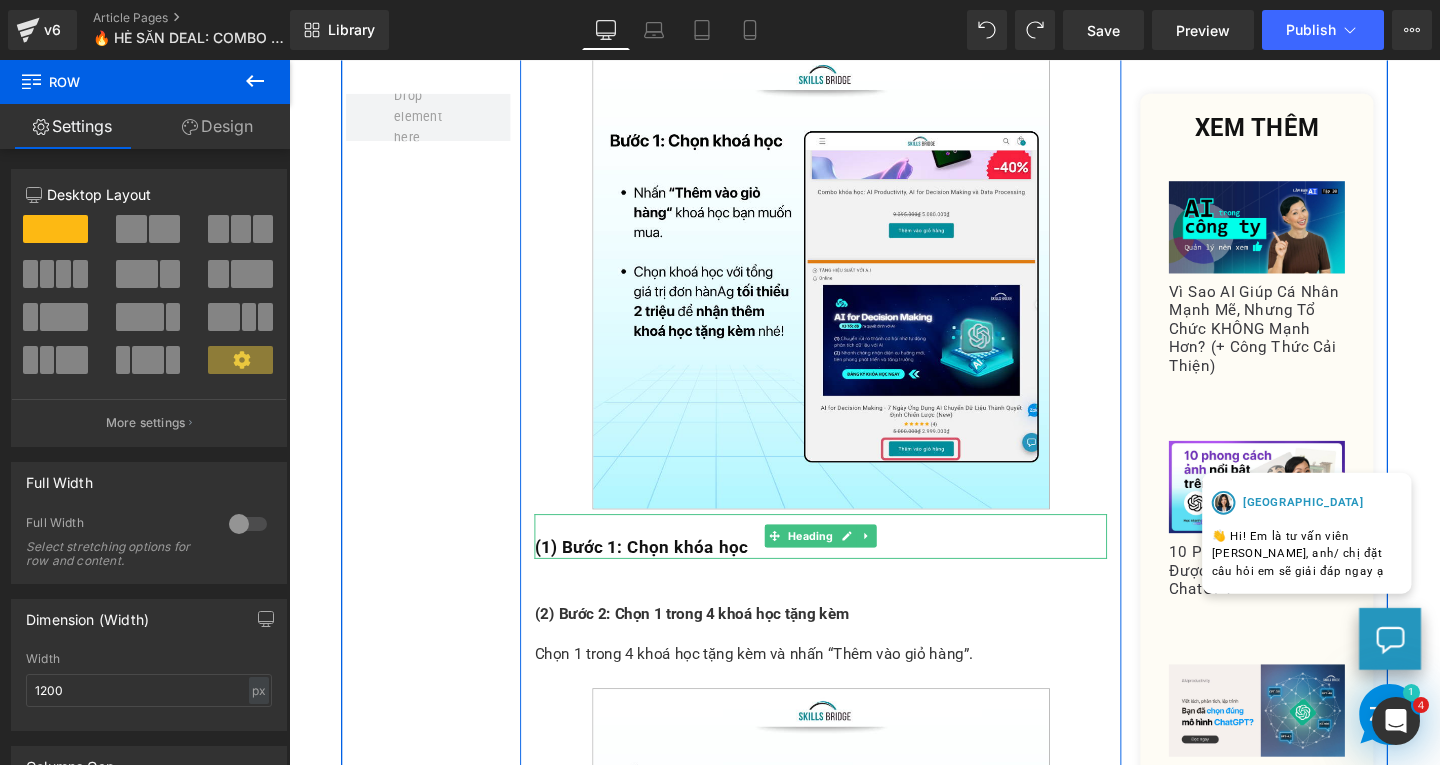 click at bounding box center (848, 548) 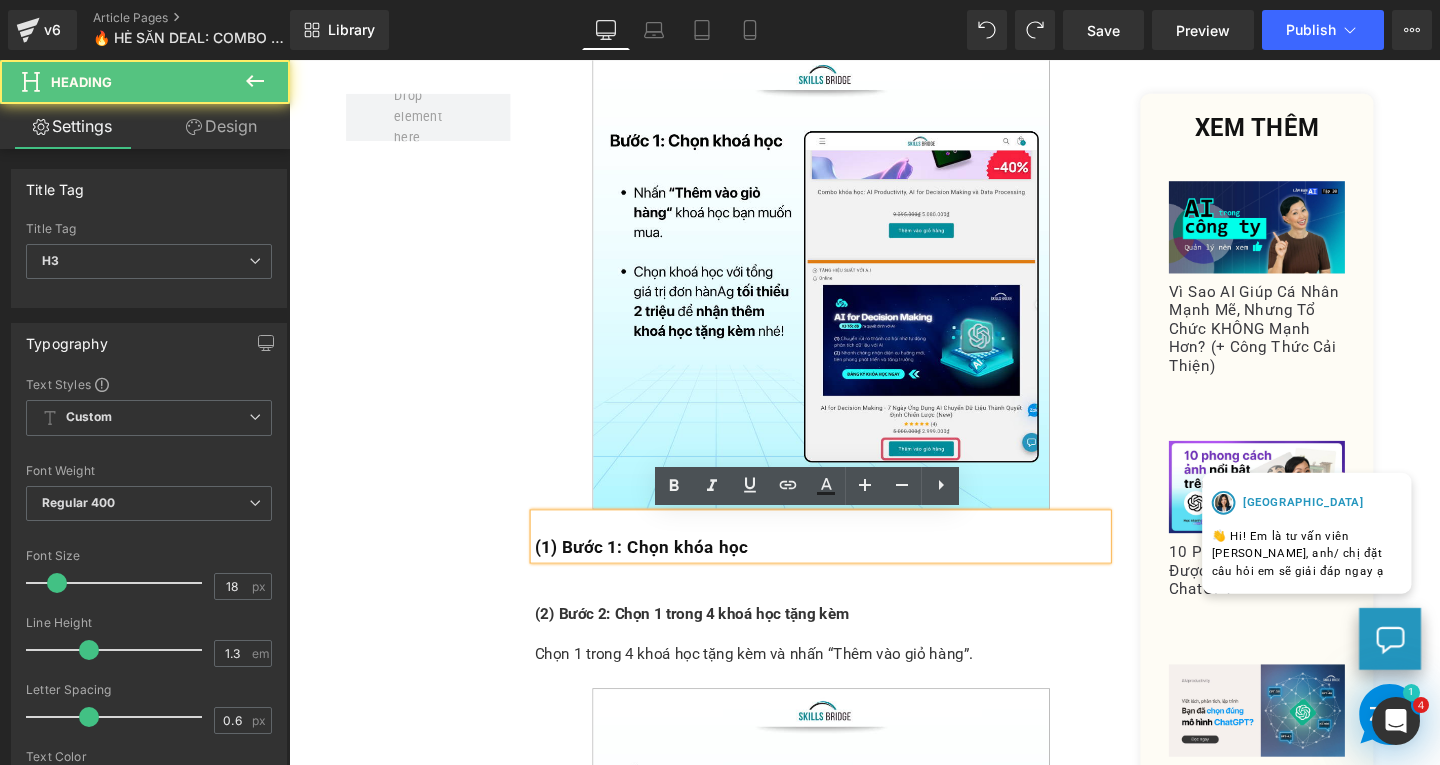 click on "(2) Bước 2: Chọn 1 trong 4 khoá học tặng kèm" at bounding box center [712, 641] 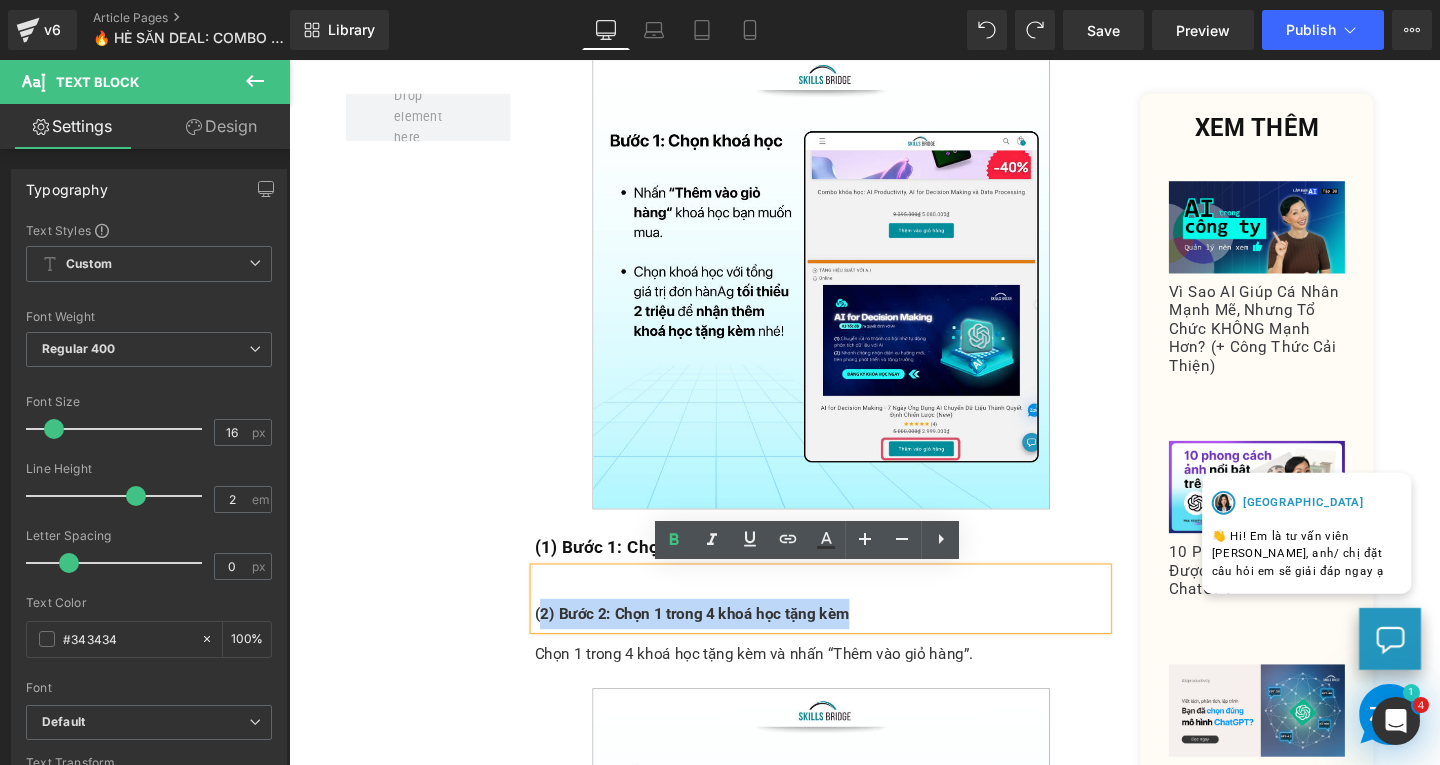 drag, startPoint x: 543, startPoint y: 642, endPoint x: 880, endPoint y: 641, distance: 337.0015 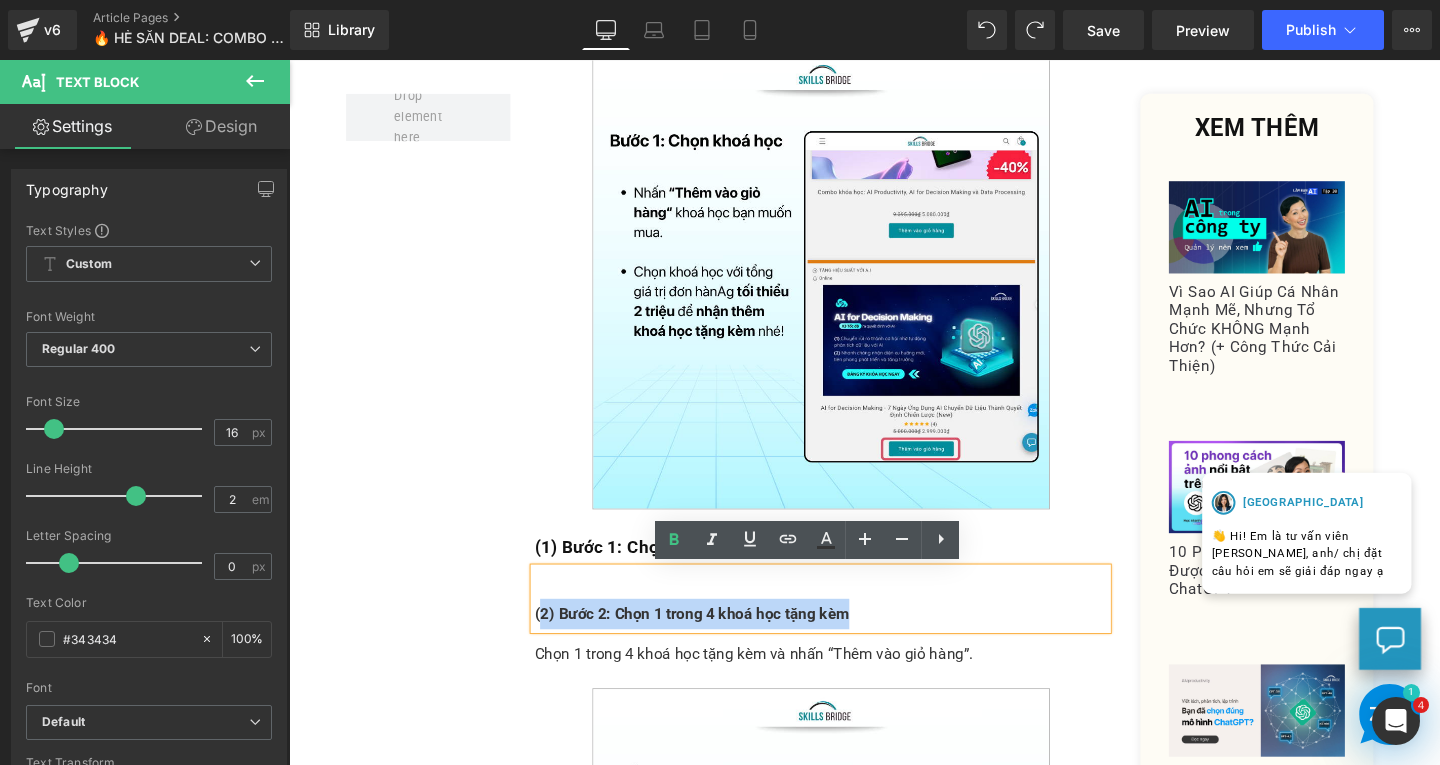 click on "(2) Bước 2: Chọn 1 trong 4 khoá học tặng kèm" at bounding box center (848, 642) 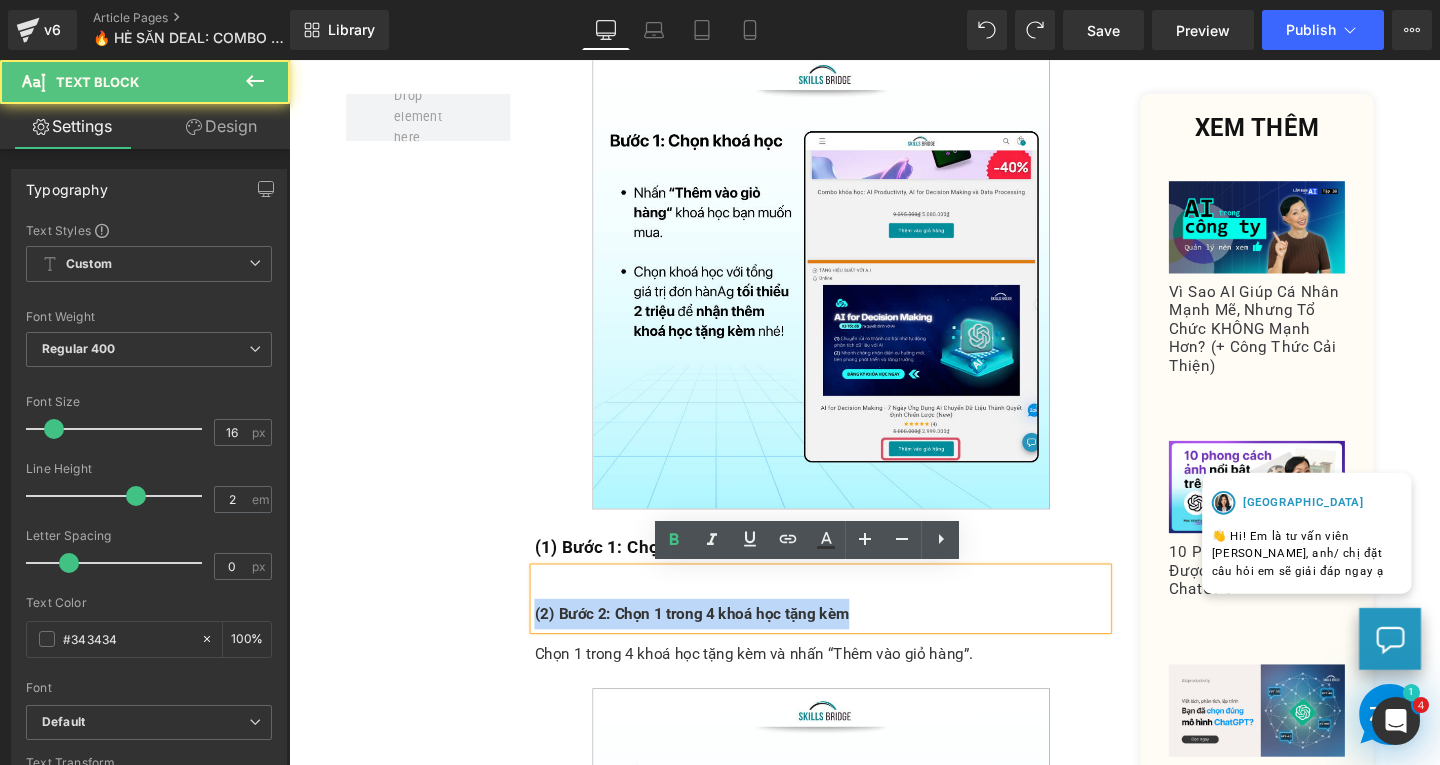 drag, startPoint x: 540, startPoint y: 646, endPoint x: 891, endPoint y: 638, distance: 351.09116 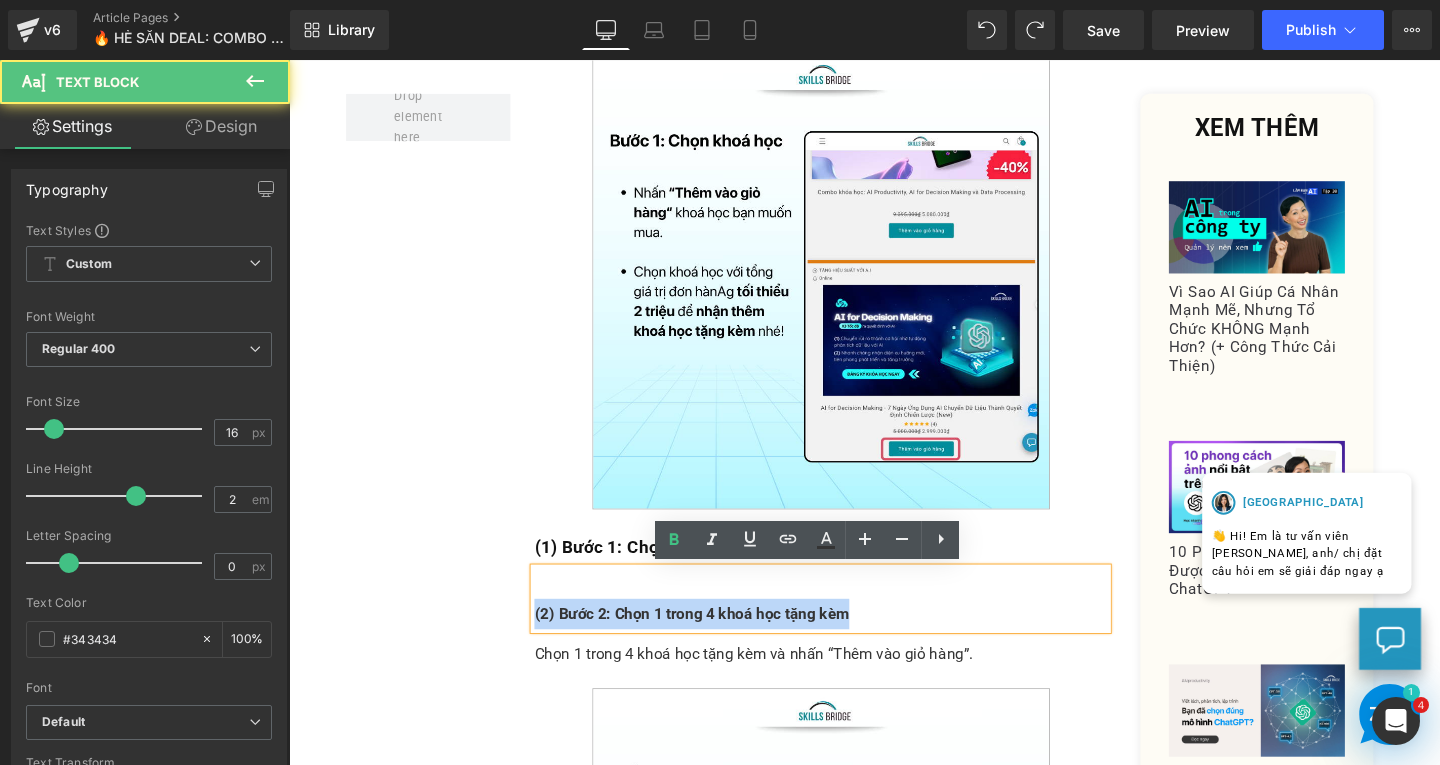 click on "(2) Bước 2: Chọn 1 trong 4 khoá học tặng kèm" at bounding box center [848, 642] 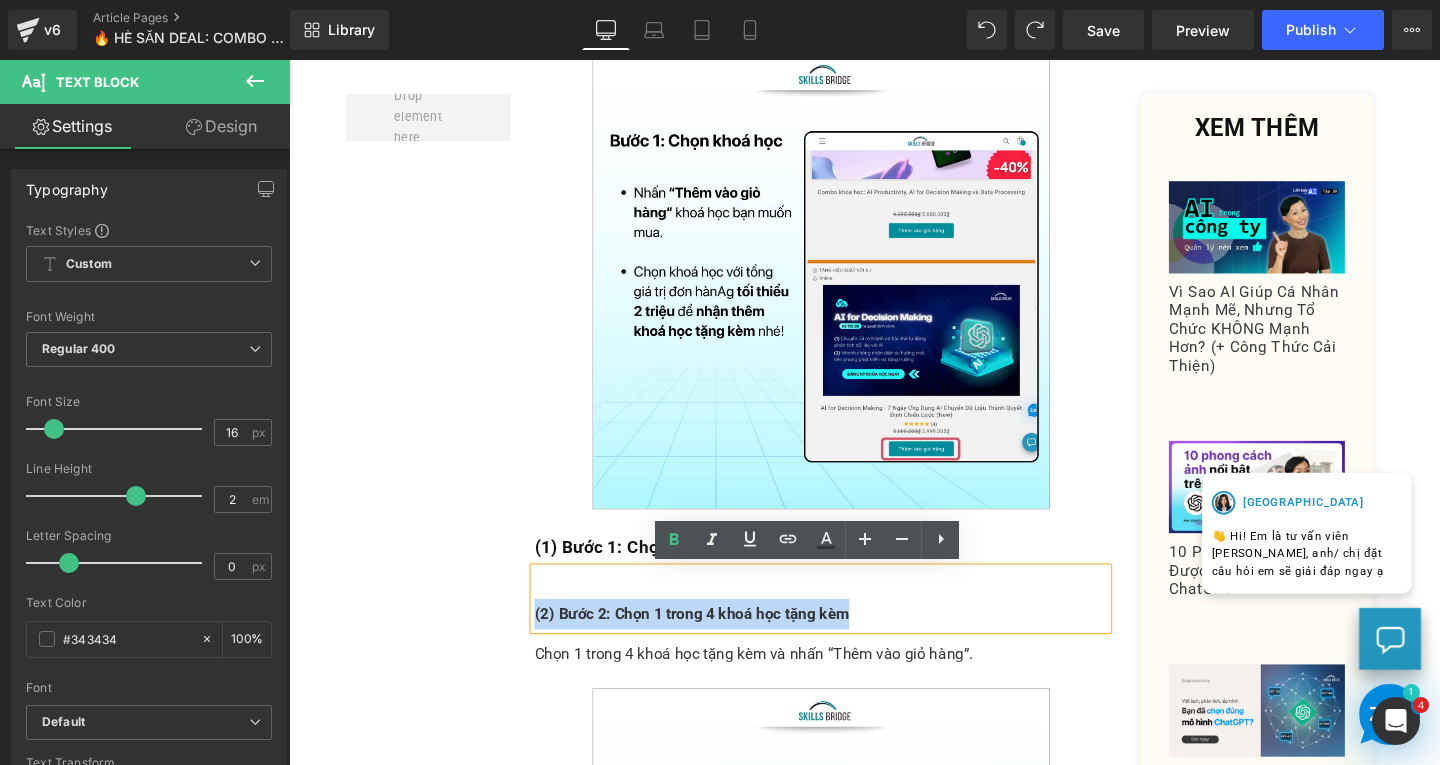 copy on "(2) Bước 2: Chọn 1 trong 4 khoá học tặng kèm" 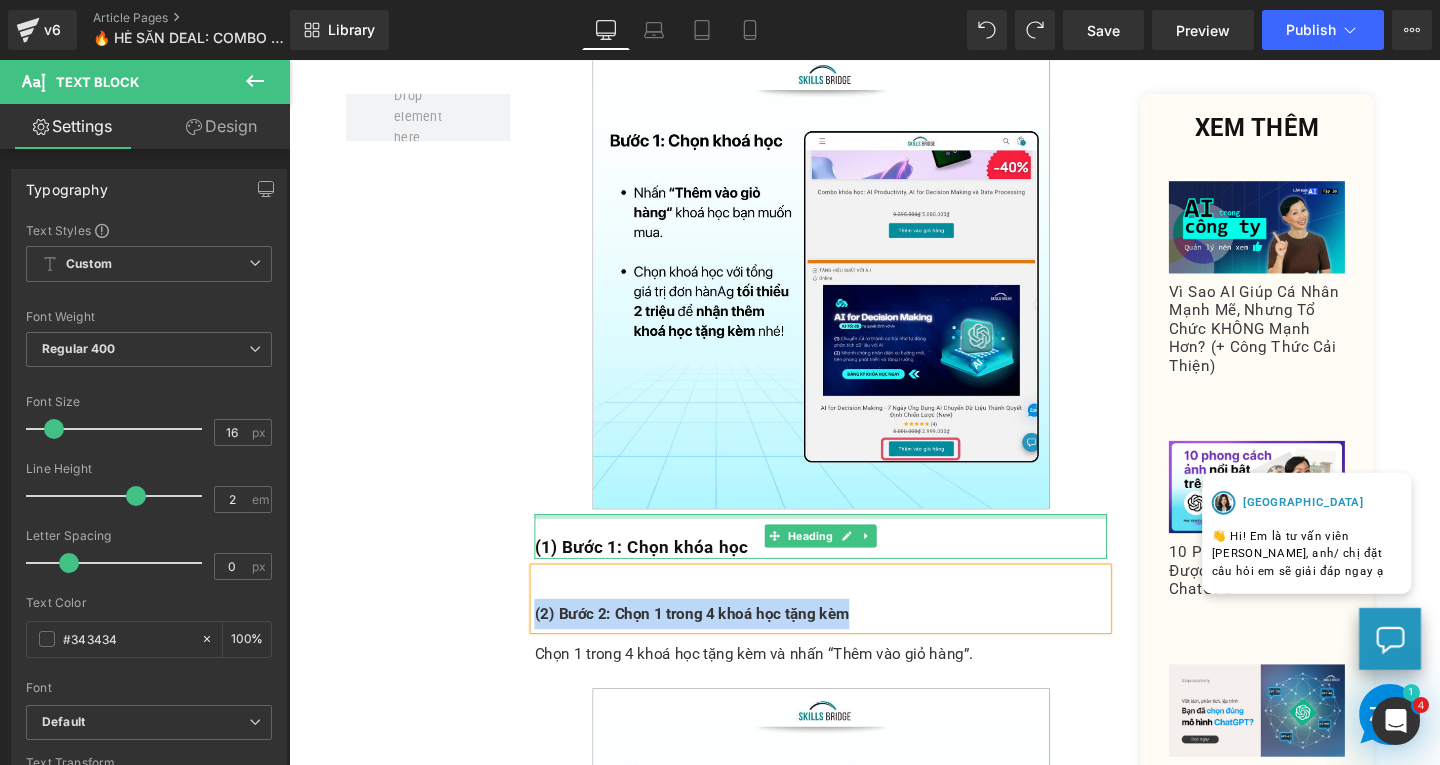 click on "(1) Bước 1: Chọn khóa học" at bounding box center [659, 571] 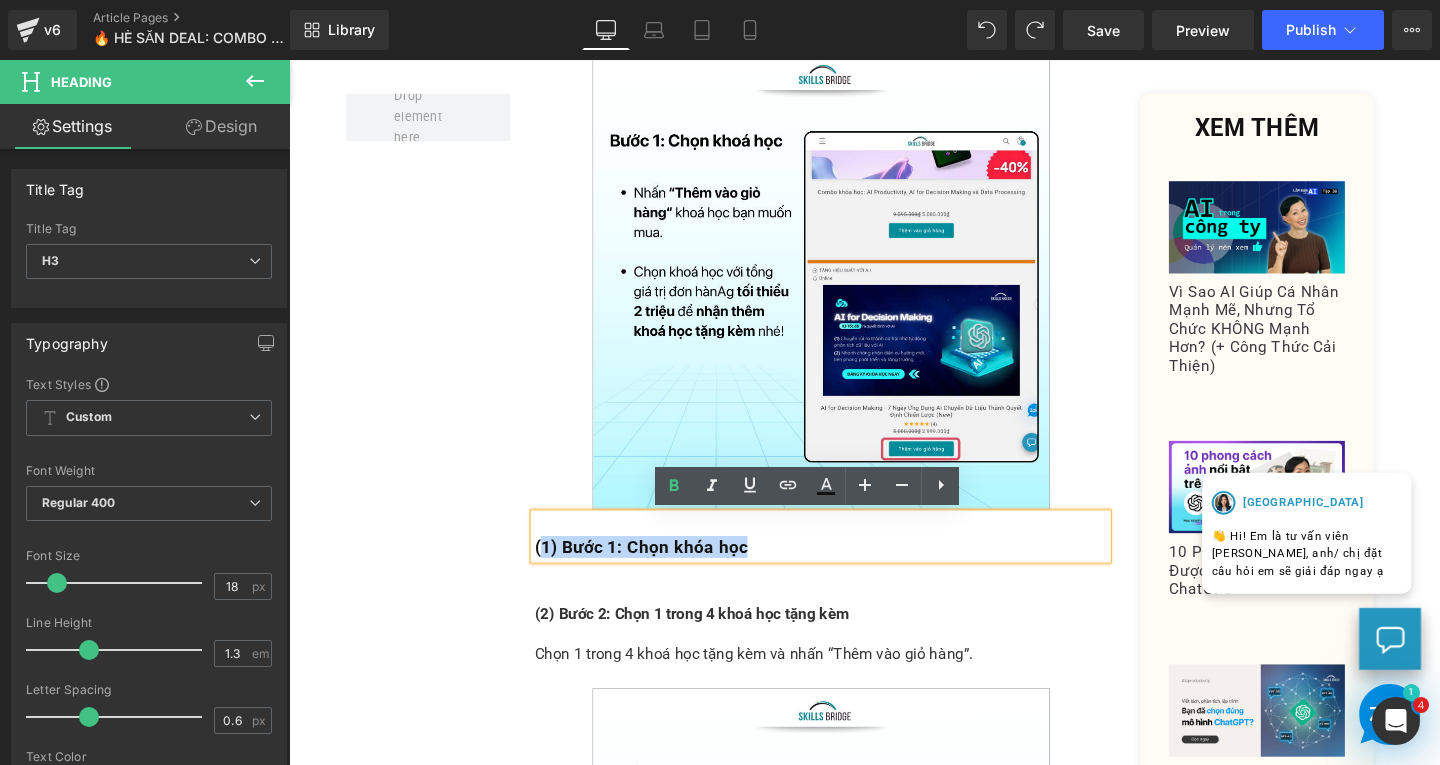 drag, startPoint x: 545, startPoint y: 576, endPoint x: 775, endPoint y: 576, distance: 230 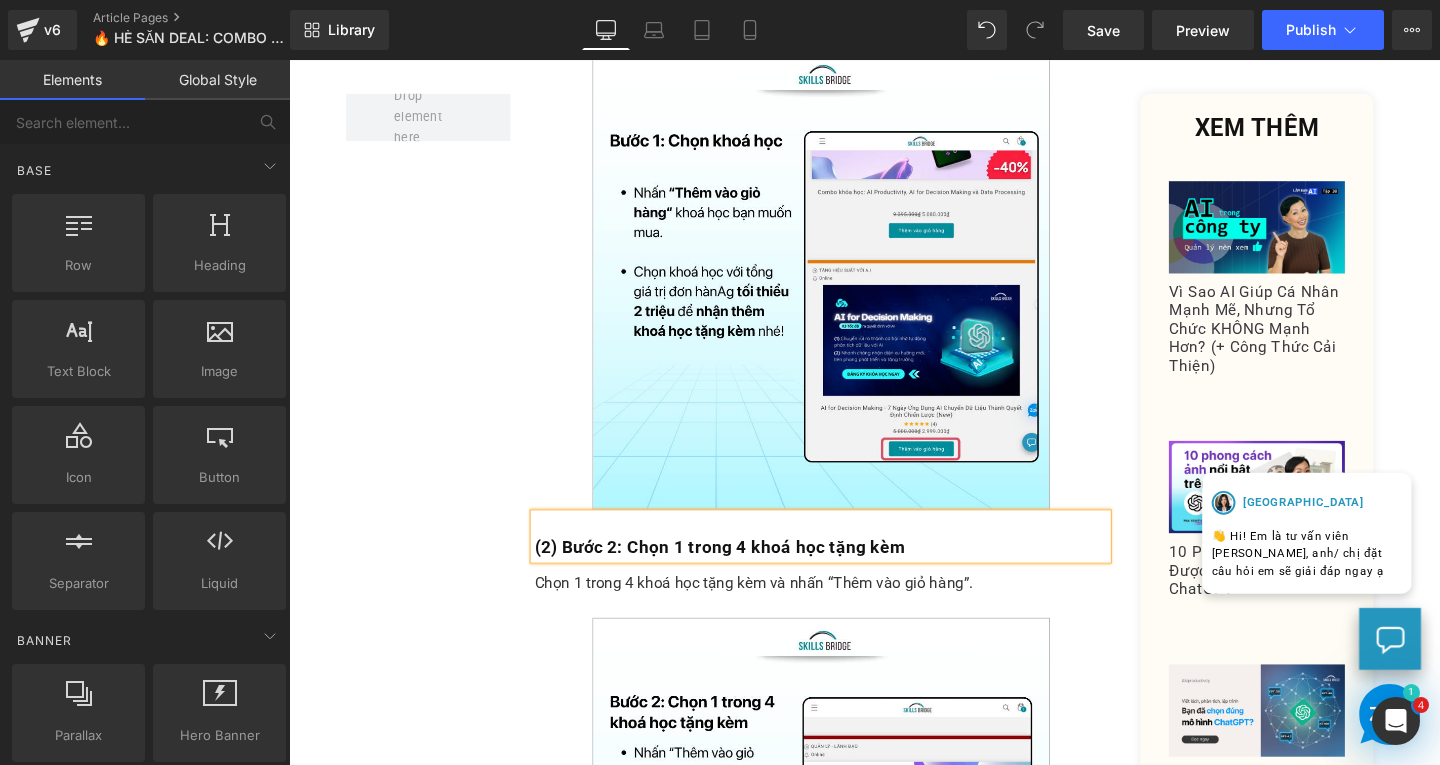 click on "Image         Nên học về AI hay cải thiện kỹ năng lãnh đạo? Text Block         Bạn phân vân không biết nên chọn khoá học nào để nâng cấp bản thân? Text Block         Chọn cả 2 - Gấp đôi kỹ năng, không tăng chi phí, khi bạn có thể mua 1 và nhận thêm 1 khóa học hoàn toàn miễn phí! Text Block         Row         Với đơn hàng  tối thiểu 2 Triệu , bạn sẽ được tặng ngay khóa học ưu đãi tặng kèm: Text Block         (1) Giao Tiếp Khéo [PERSON_NAME] viên Thái Vân Linh  Text Block         (2) Nghệ Thuật Đàm Phán - Giảng viên Thái Vân Linh Text Block         (3) Khóa Học Thuyết Trình - Giảng viên Thái Vân Linh Text Block         (4) [PERSON_NAME] - Giảng viên Thái Vân Linh Text Block         📌 Đăng ký khoá học mua 1 được 2 chỉ với 3 bước: Heading         (1) Bước 1: Chọn khóa học Heading         Text Block         Image         Heading" at bounding box center [894, 625] 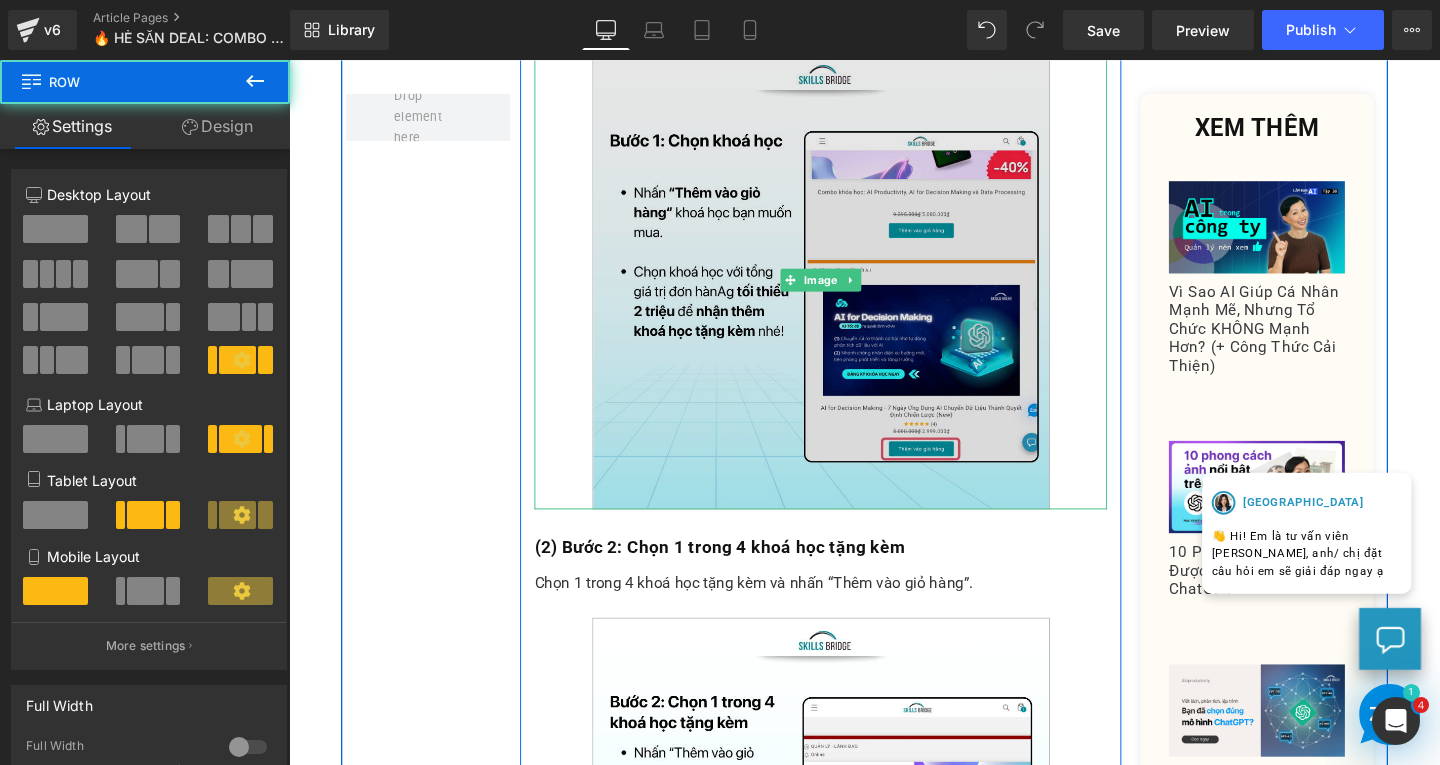 scroll, scrollTop: 1630, scrollLeft: 0, axis: vertical 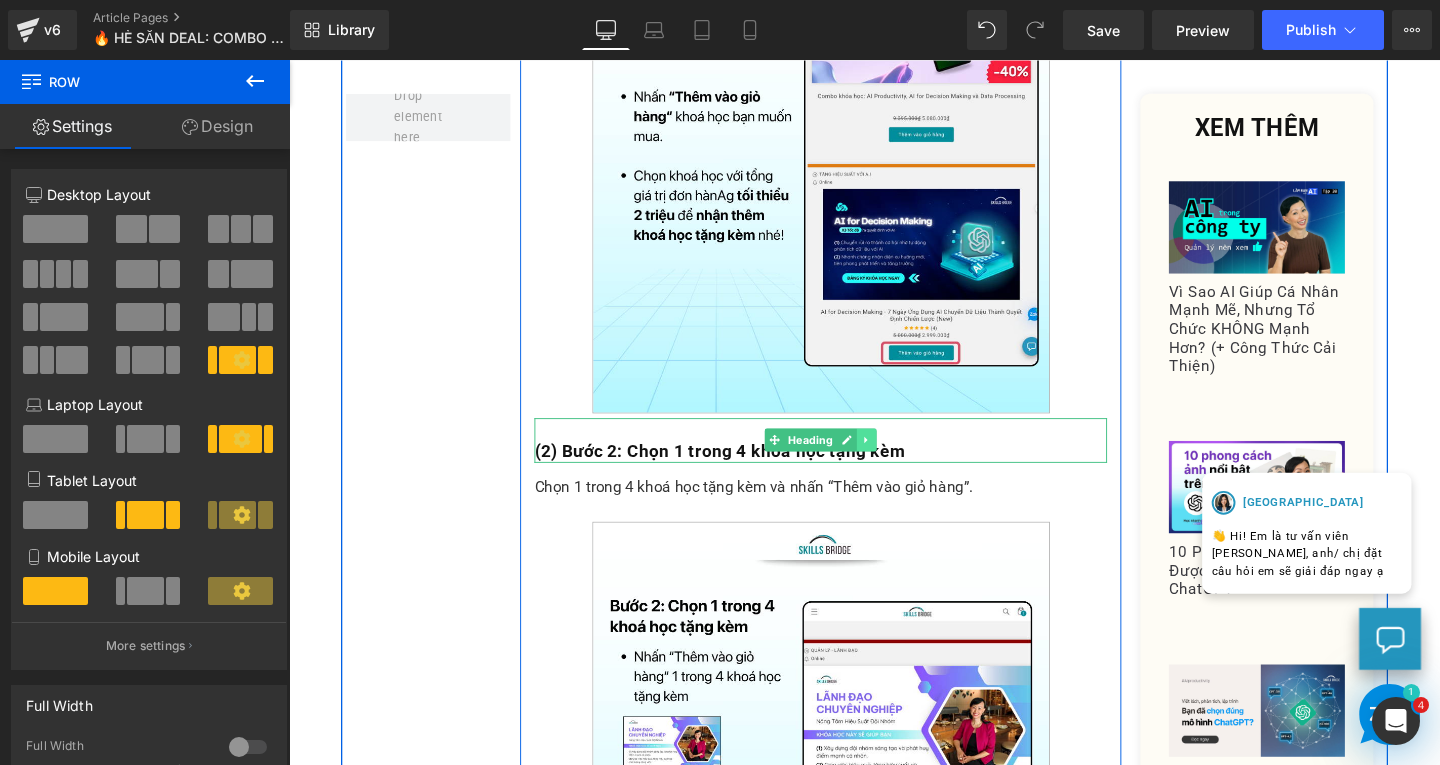 click at bounding box center (896, 460) 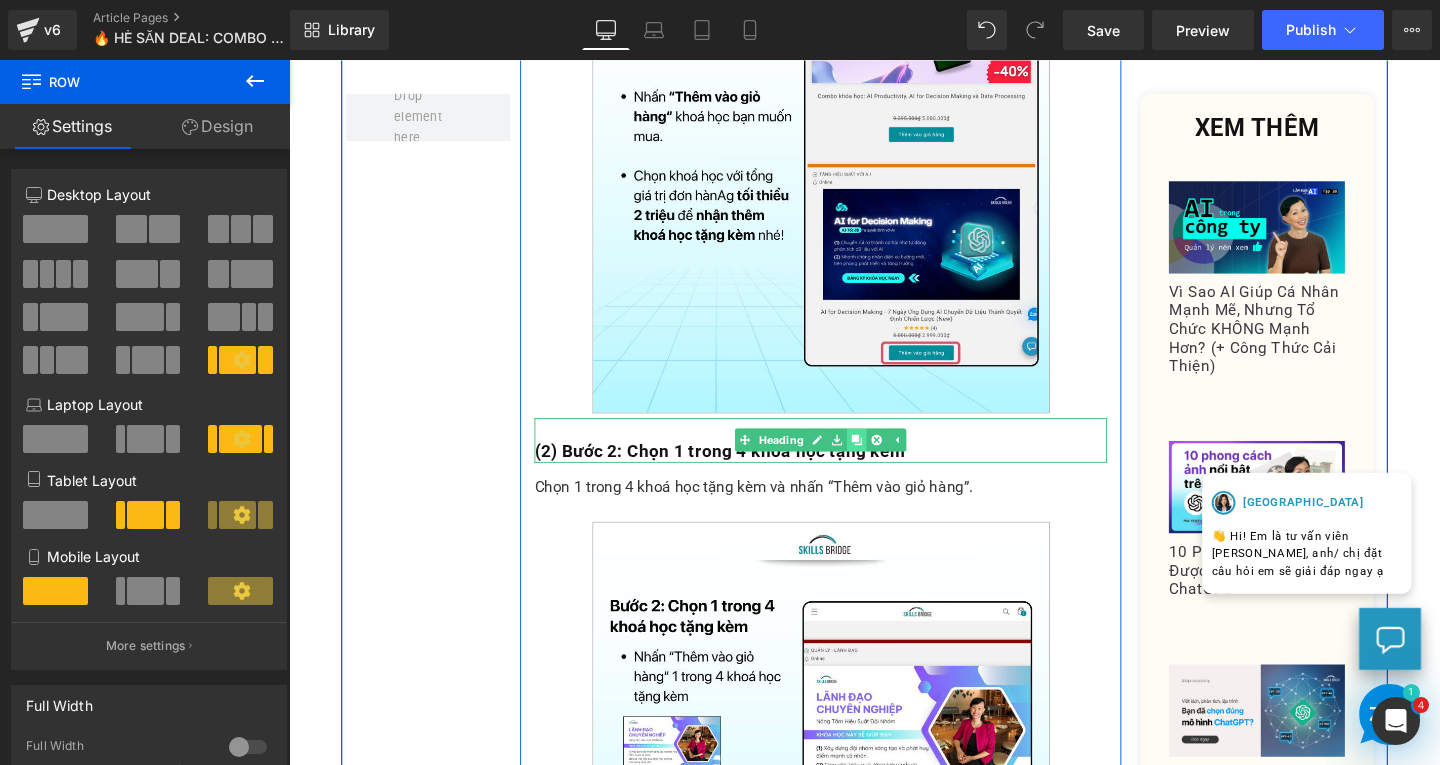 click at bounding box center (886, 460) 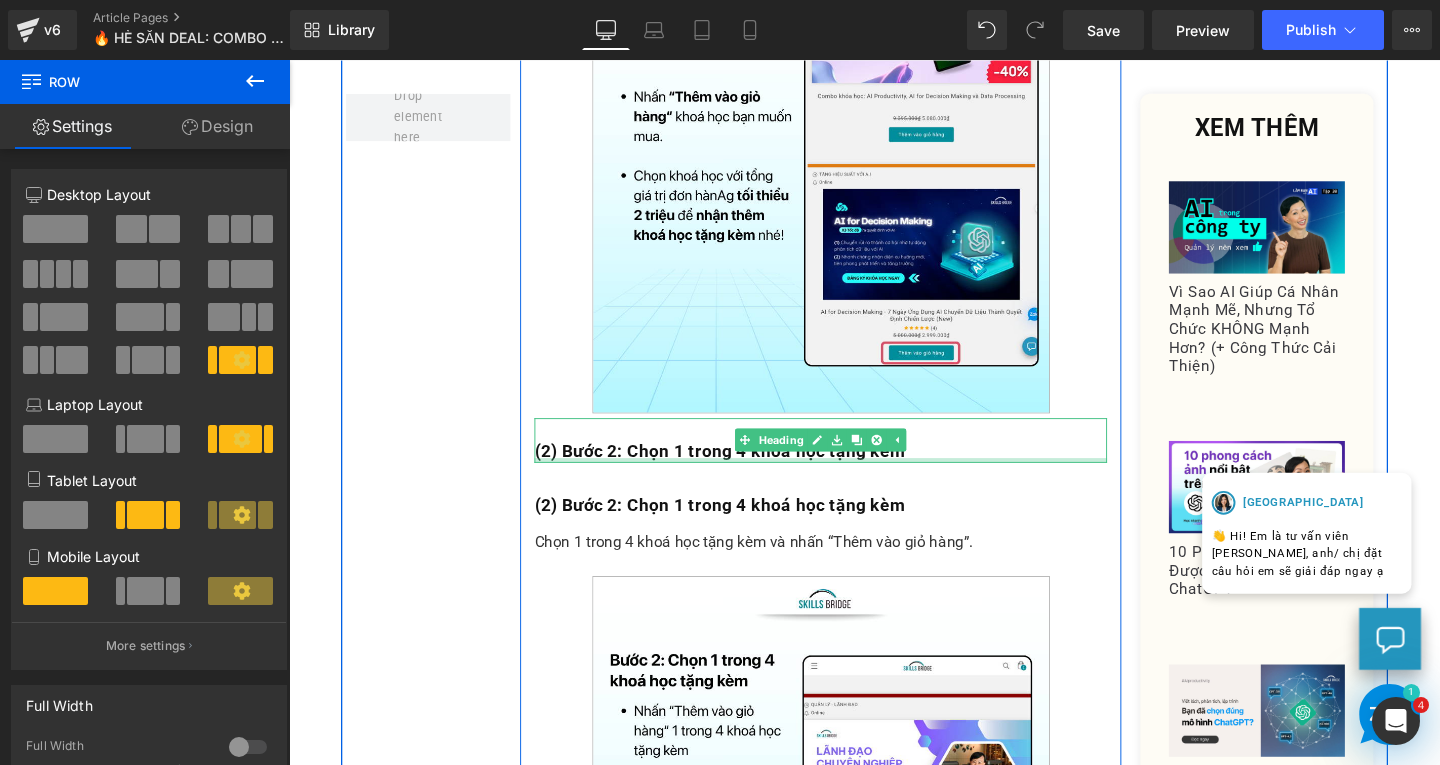 click at bounding box center (848, 481) 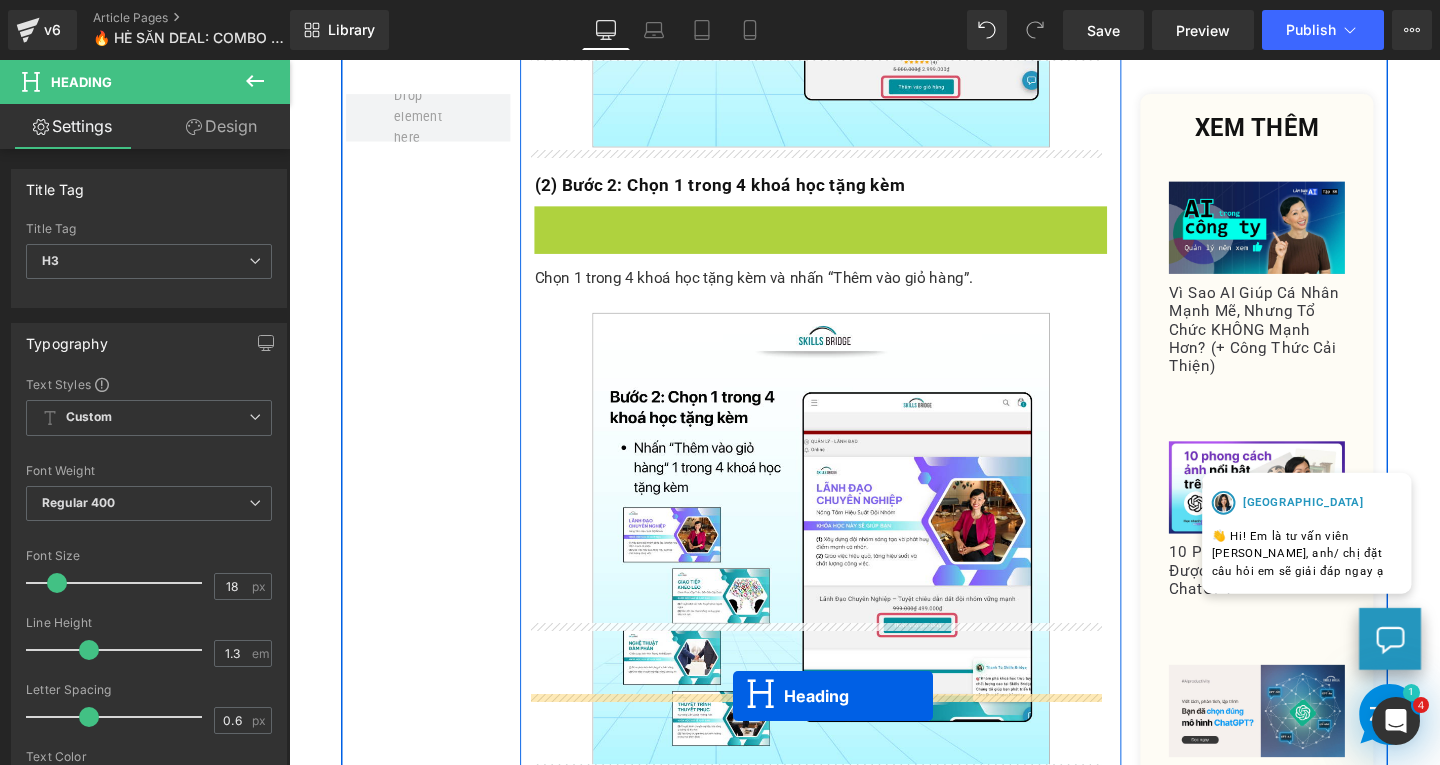 scroll, scrollTop: 2130, scrollLeft: 0, axis: vertical 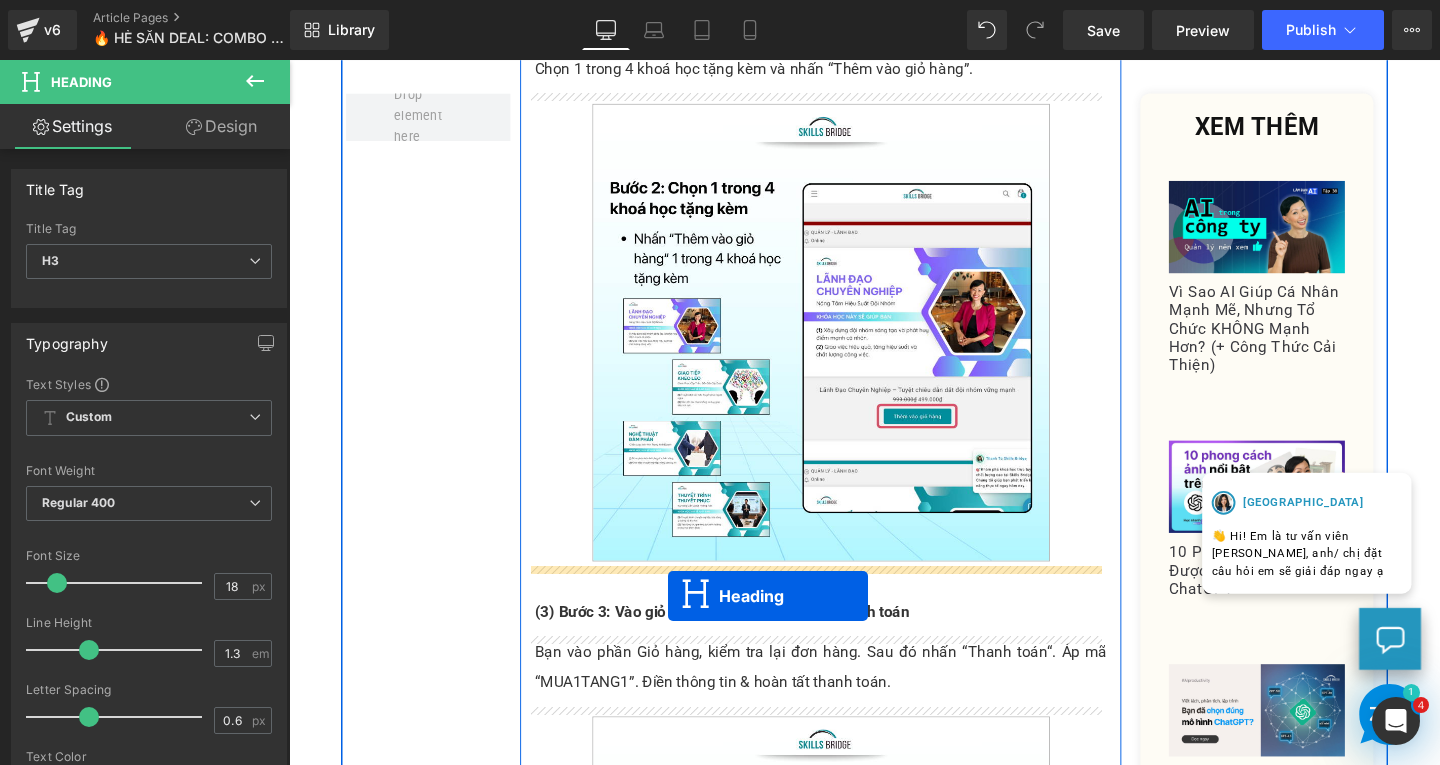 drag, startPoint x: 797, startPoint y: 520, endPoint x: 687, endPoint y: 623, distance: 150.69505 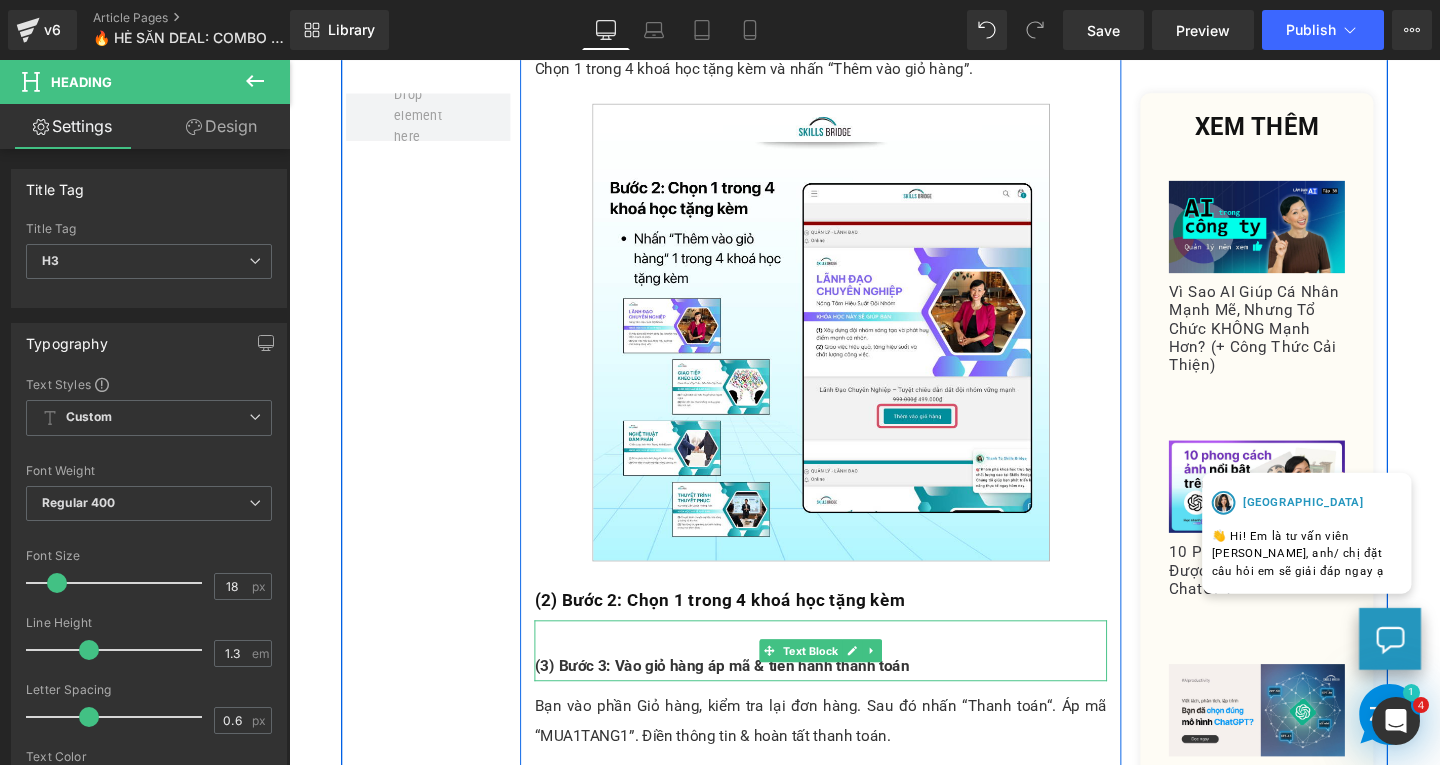 click on "(3) Bước 3: Vào giỏ hàng áp mã & tiến hành thanh toán" at bounding box center (744, 696) 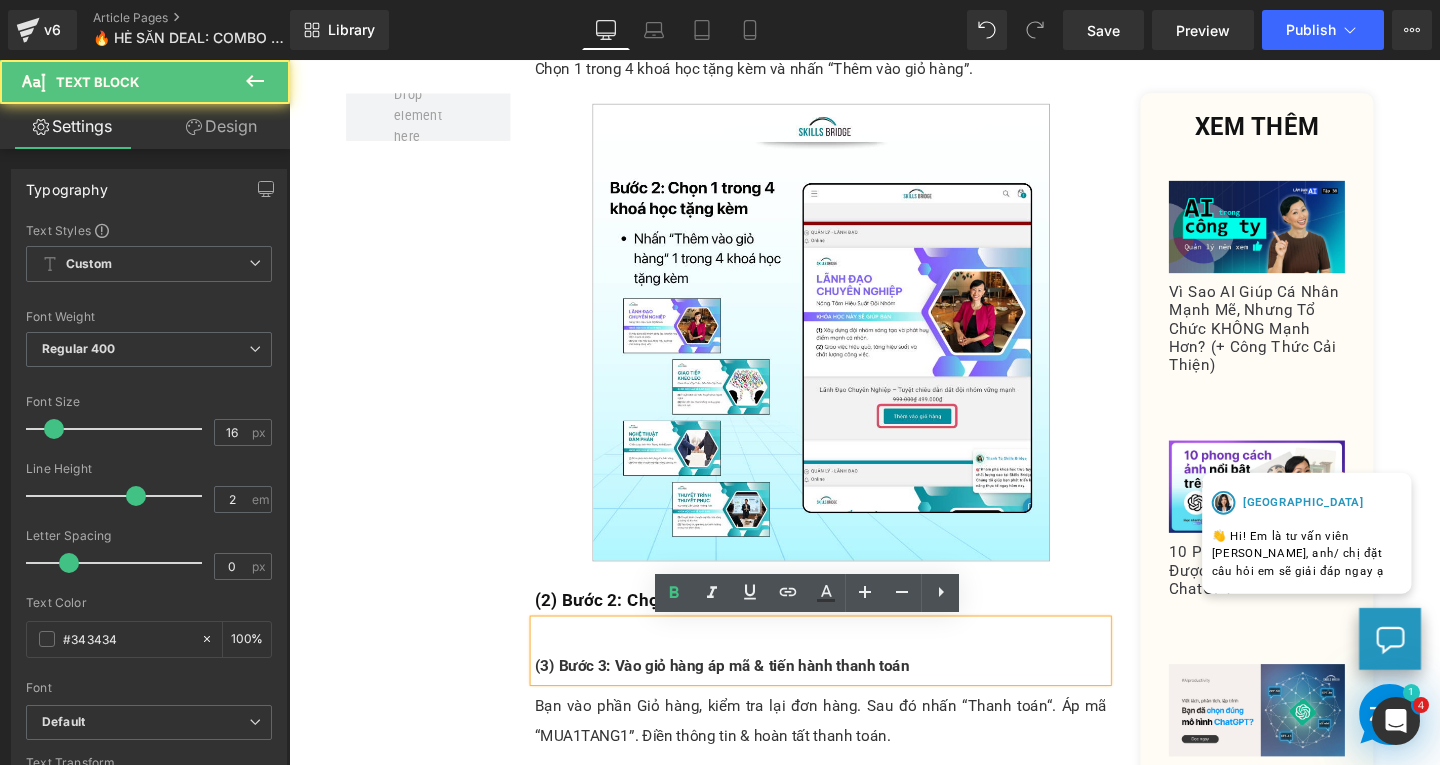 click on "(3) Bước 3: Vào giỏ hàng áp mã & tiến hành thanh toán" at bounding box center [848, 697] 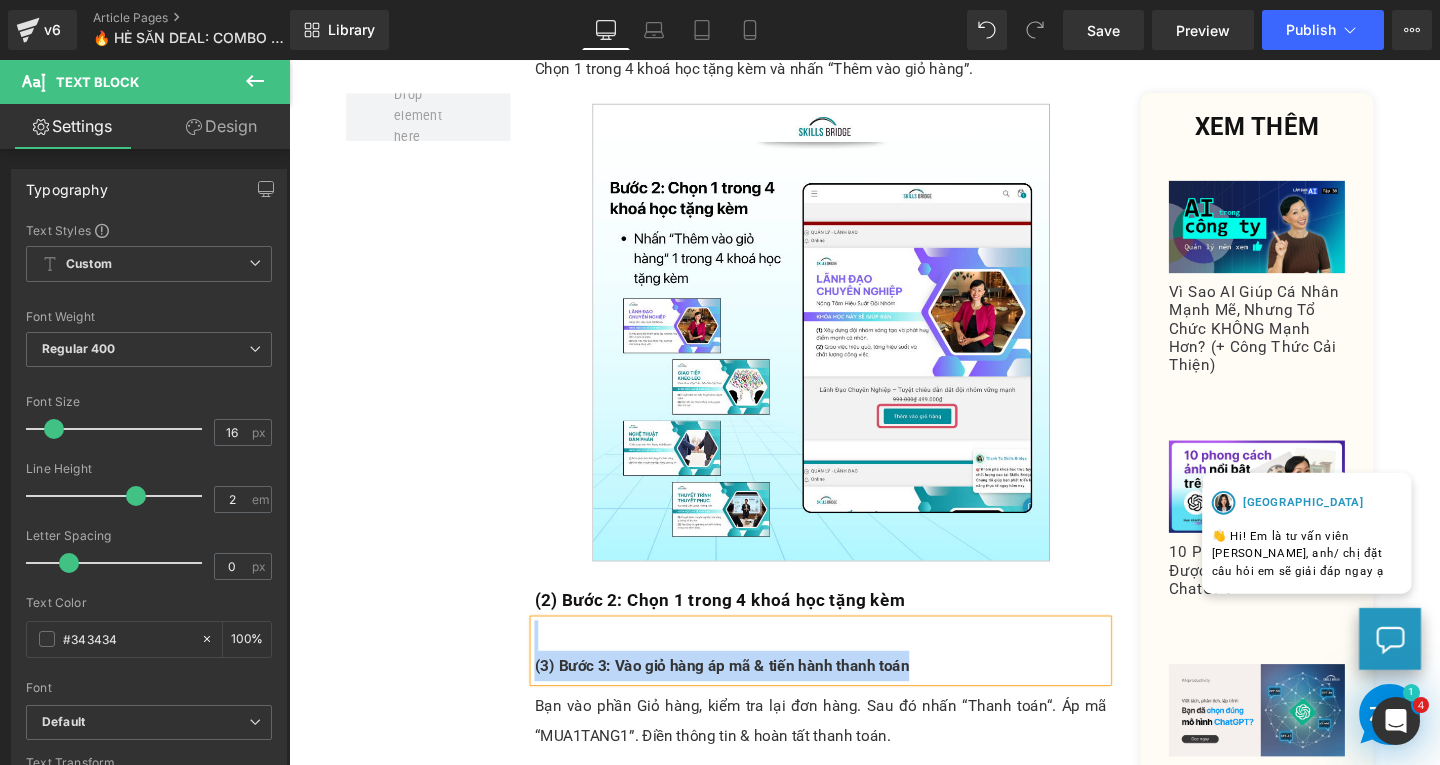 copy on "(3) Bước 3: Vào giỏ hàng áp mã & tiến hành thanh toán" 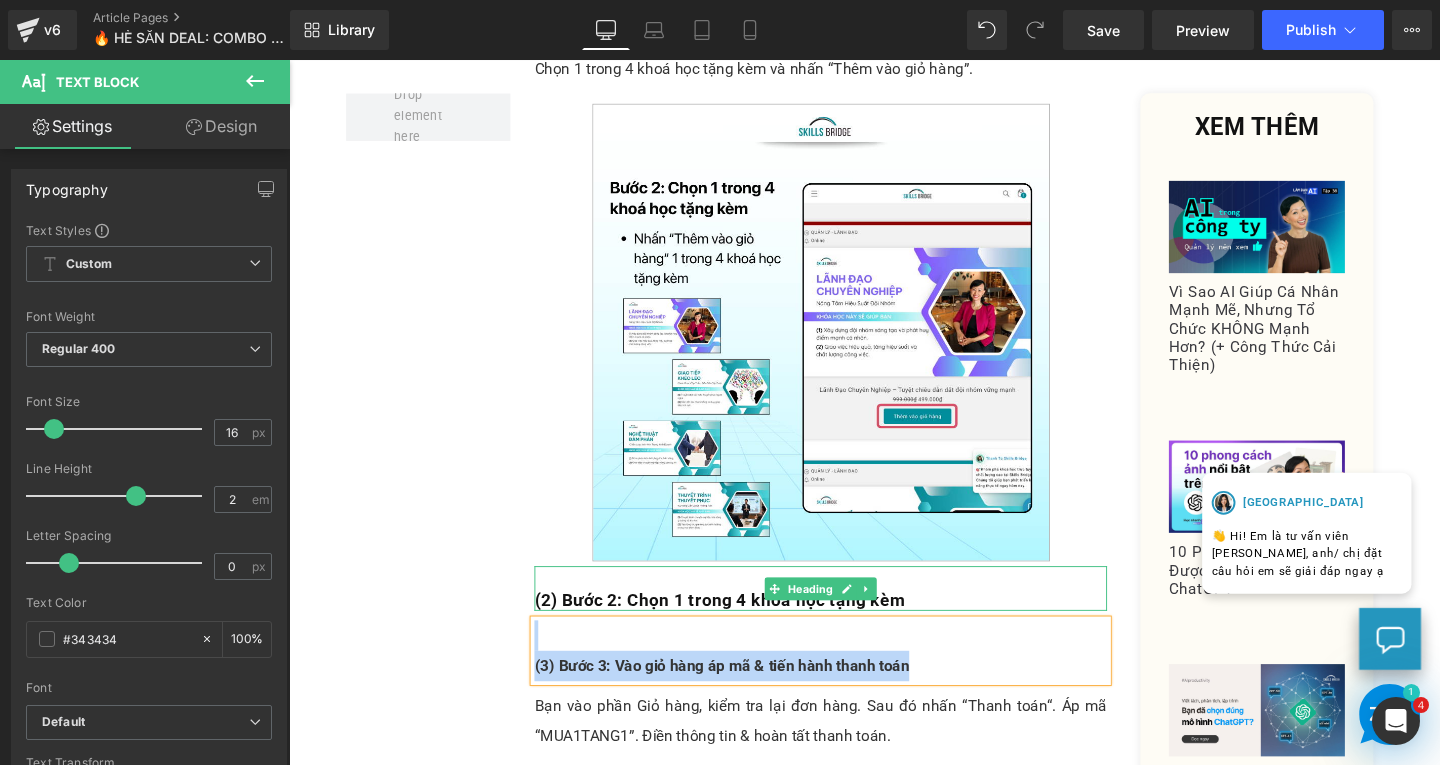 click on "(2) Bước 2: Chọn 1 trong 4 khoá học tặng kèm" at bounding box center (848, 627) 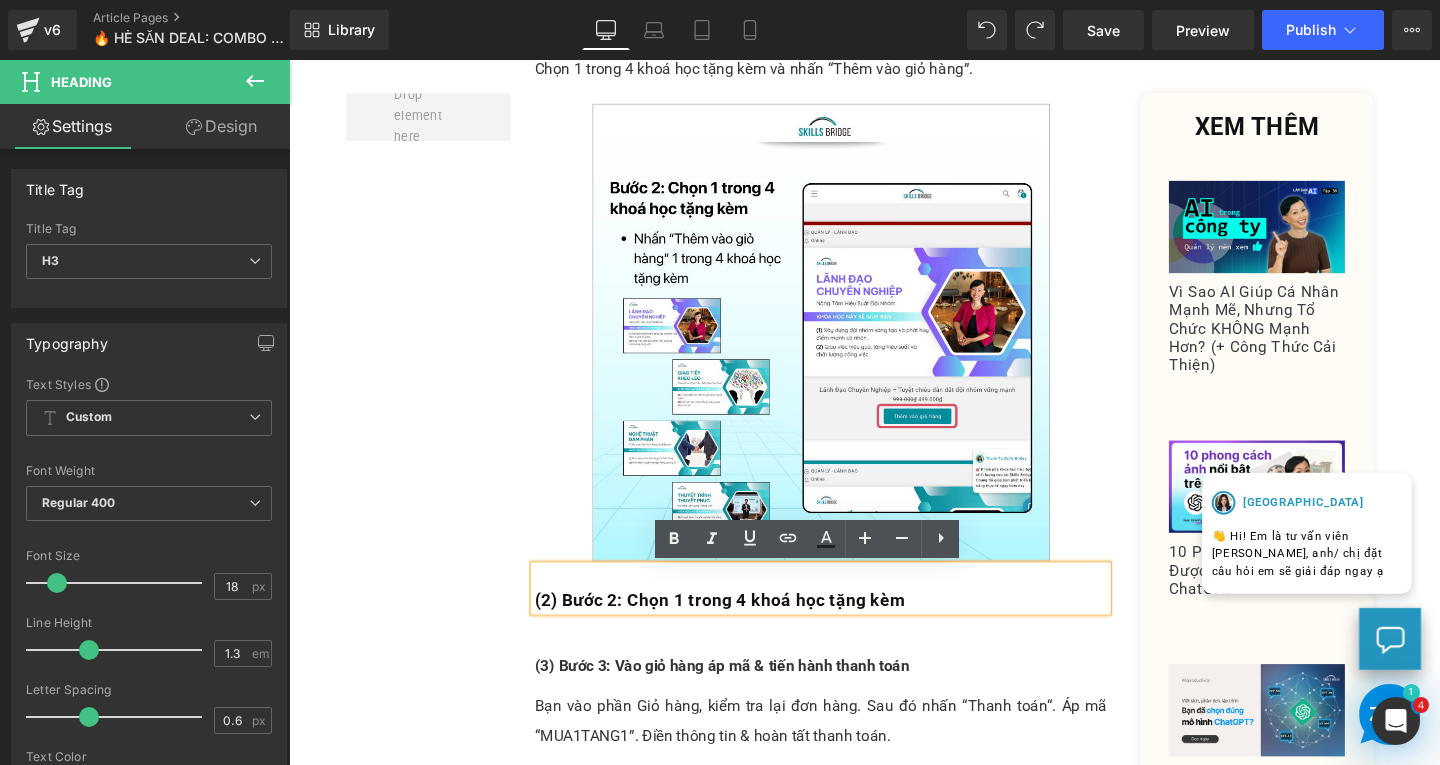 click on "(2) Bước 2: Chọn 1 trong 4 khoá học tặng kèm" at bounding box center (848, 627) 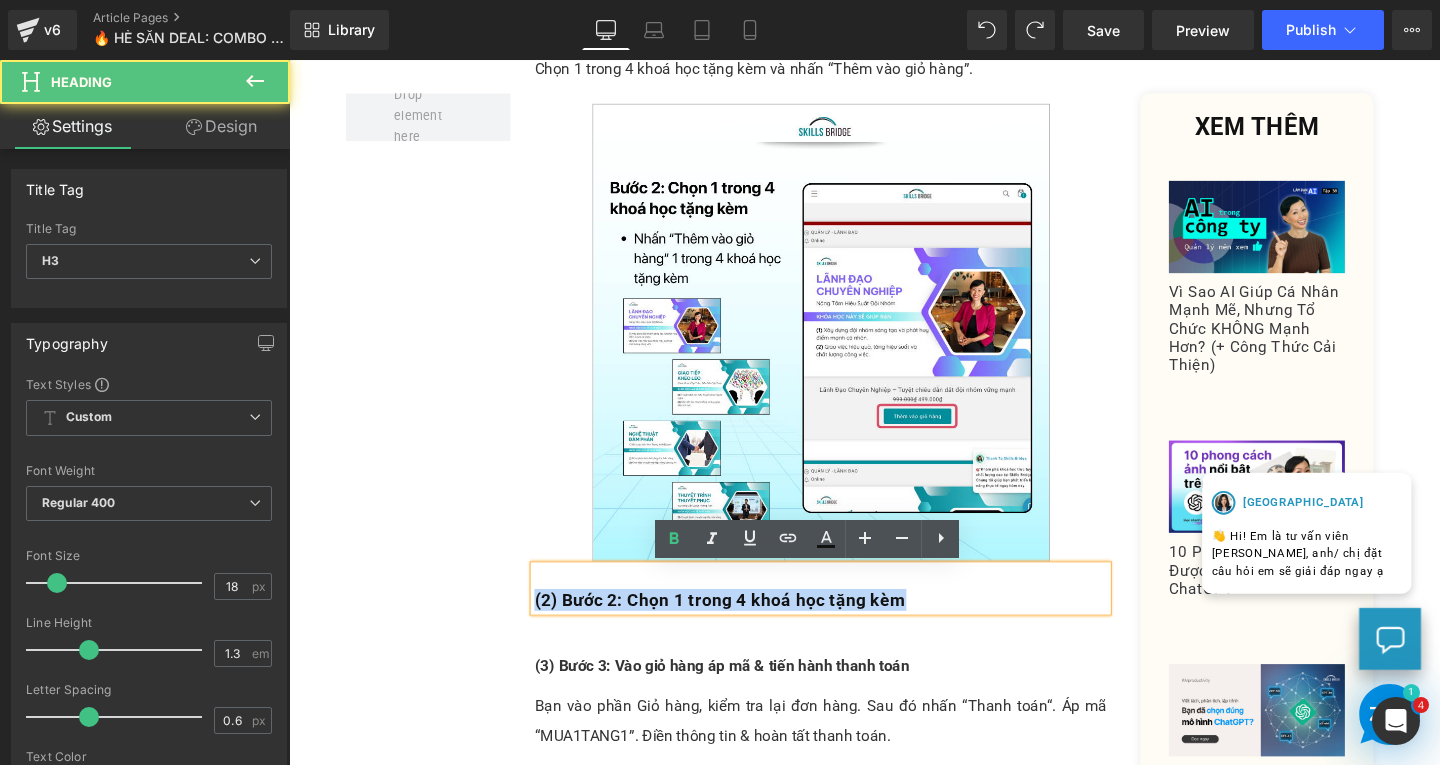drag, startPoint x: 542, startPoint y: 632, endPoint x: 971, endPoint y: 626, distance: 429.04196 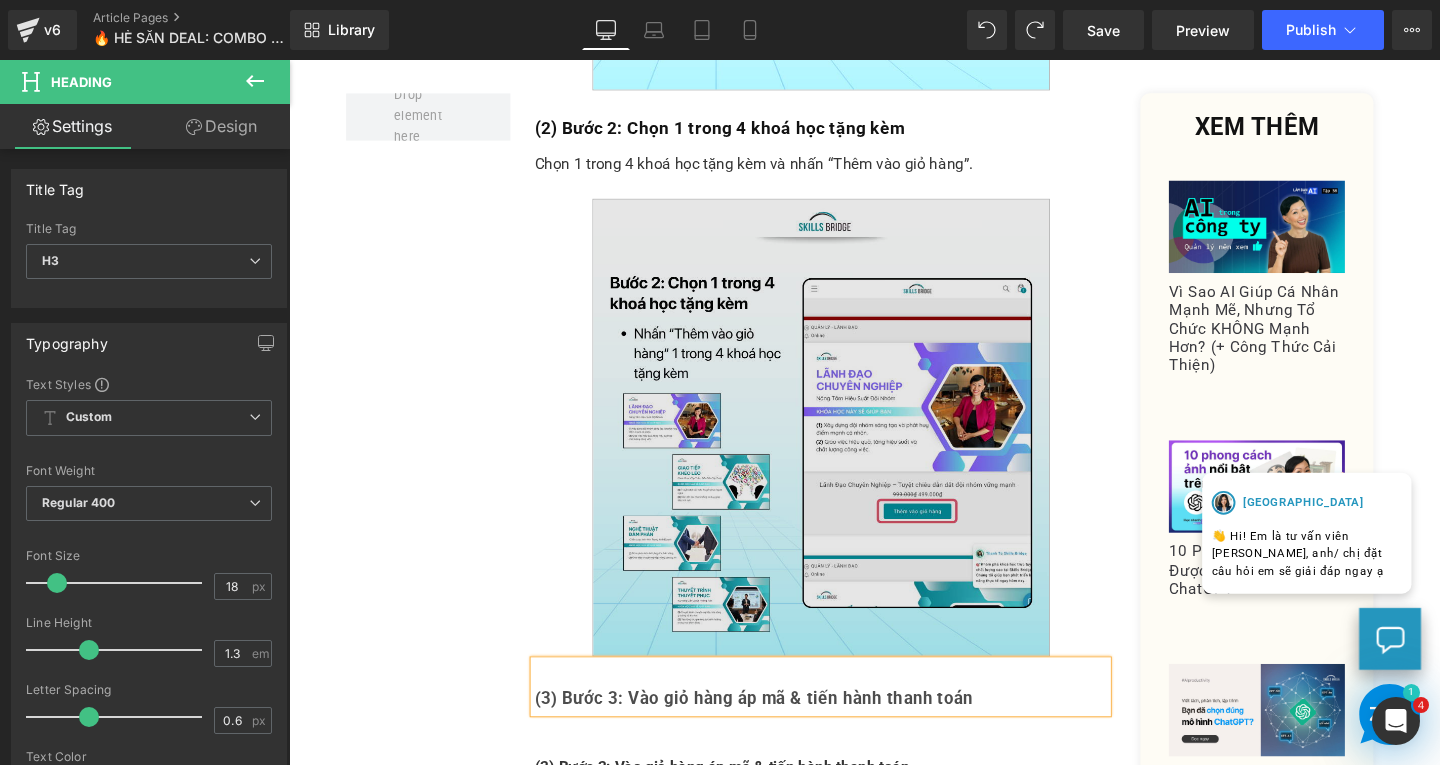 scroll, scrollTop: 2070, scrollLeft: 0, axis: vertical 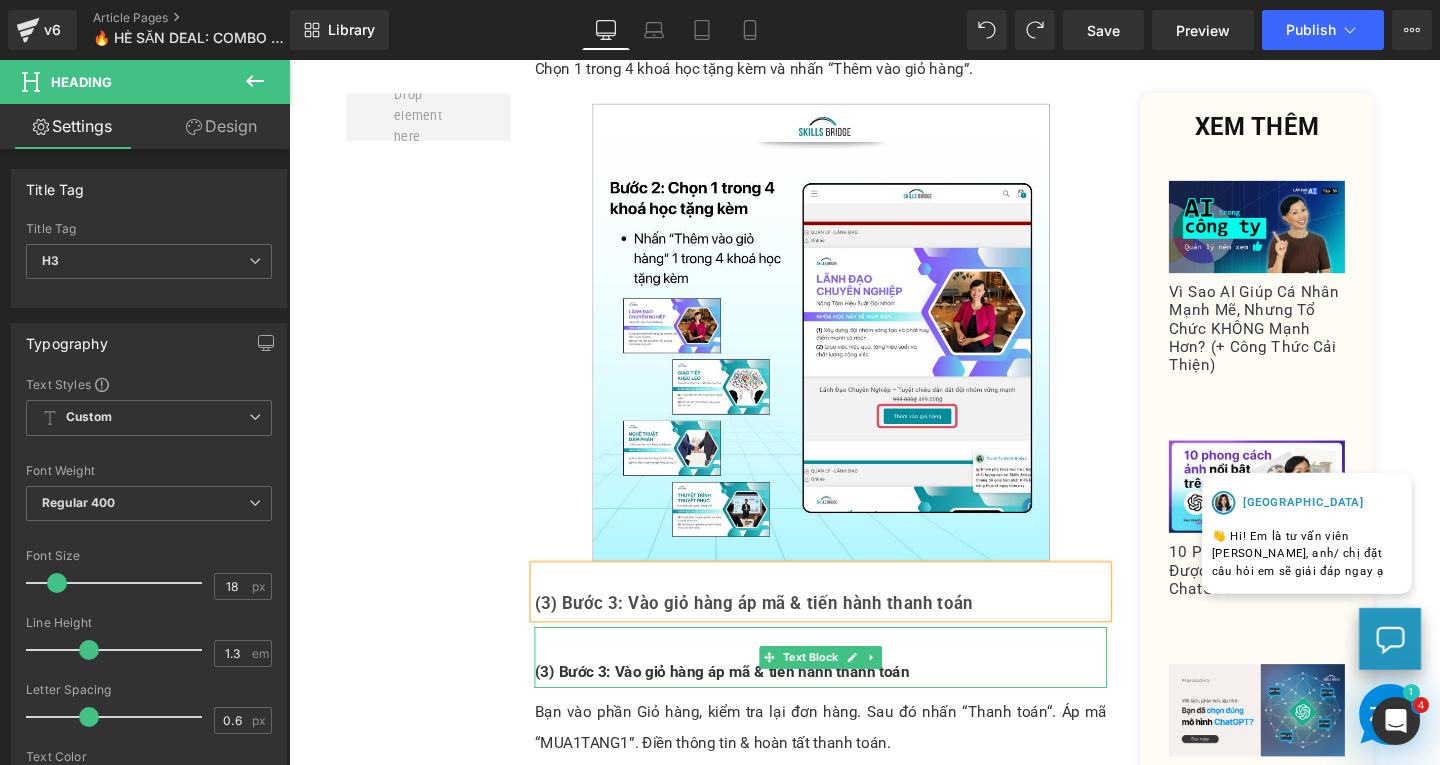click on "(3) Bước 3: Vào giỏ hàng áp mã & tiến hành thanh toán" at bounding box center (744, 703) 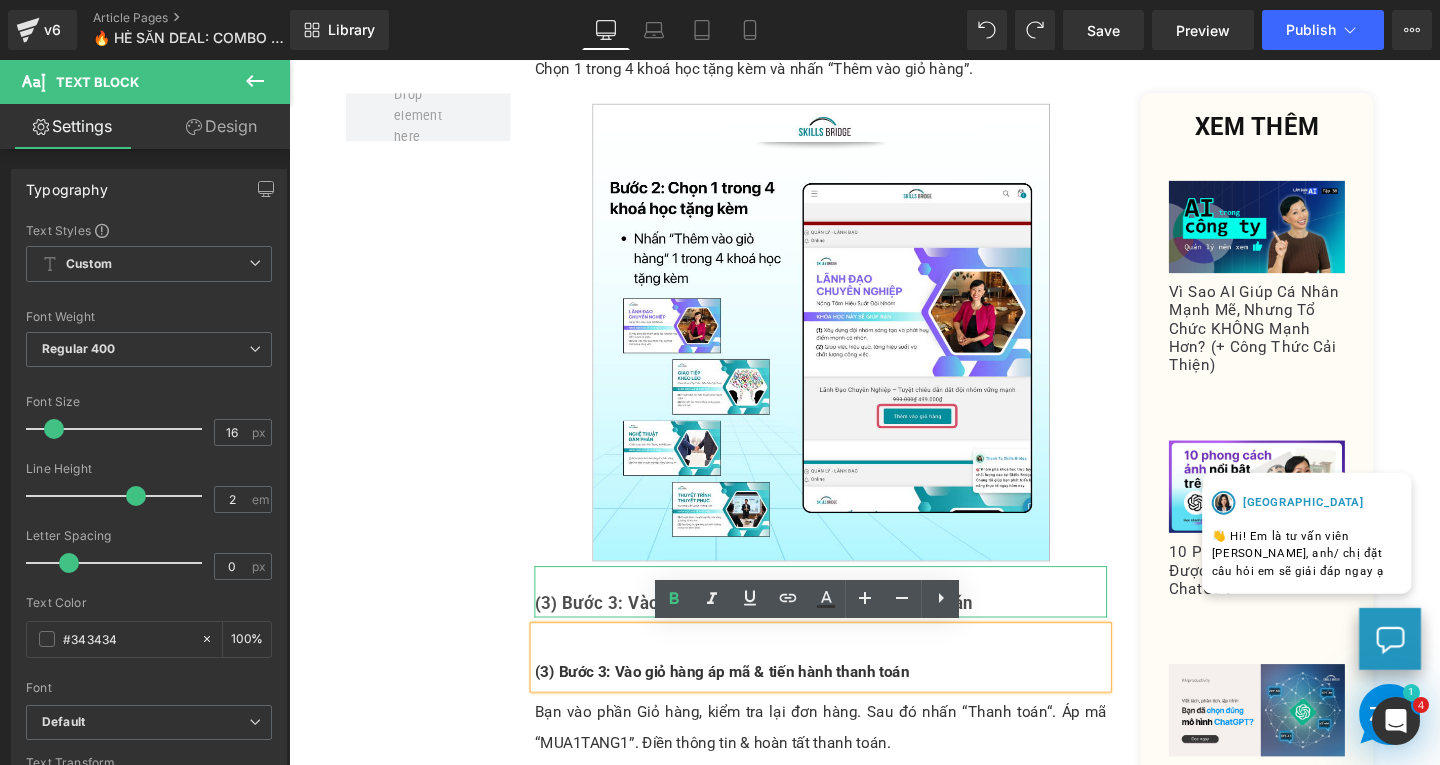 click on "(3) Bước 3: Vào giỏ hàng áp mã & tiến hành thanh toán" at bounding box center [777, 631] 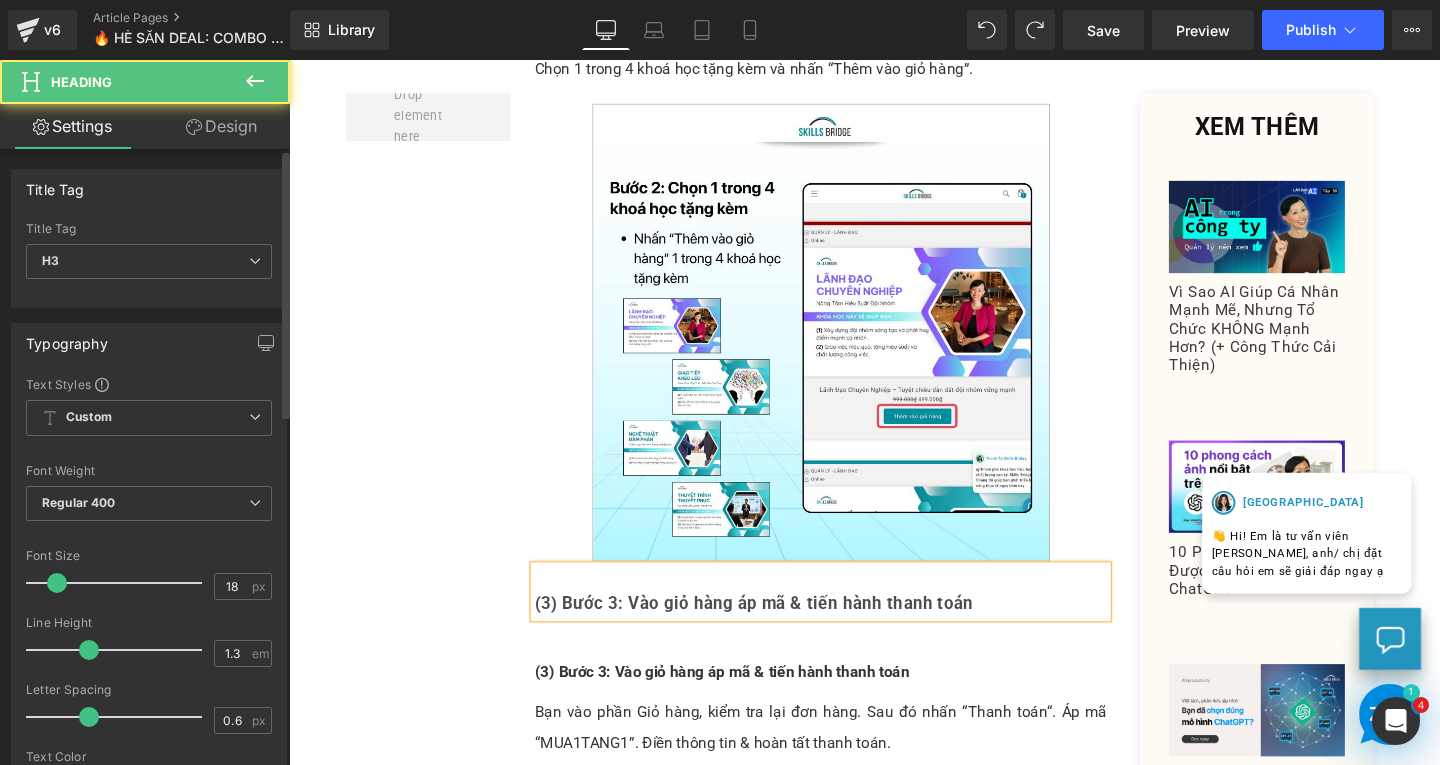 scroll, scrollTop: 300, scrollLeft: 0, axis: vertical 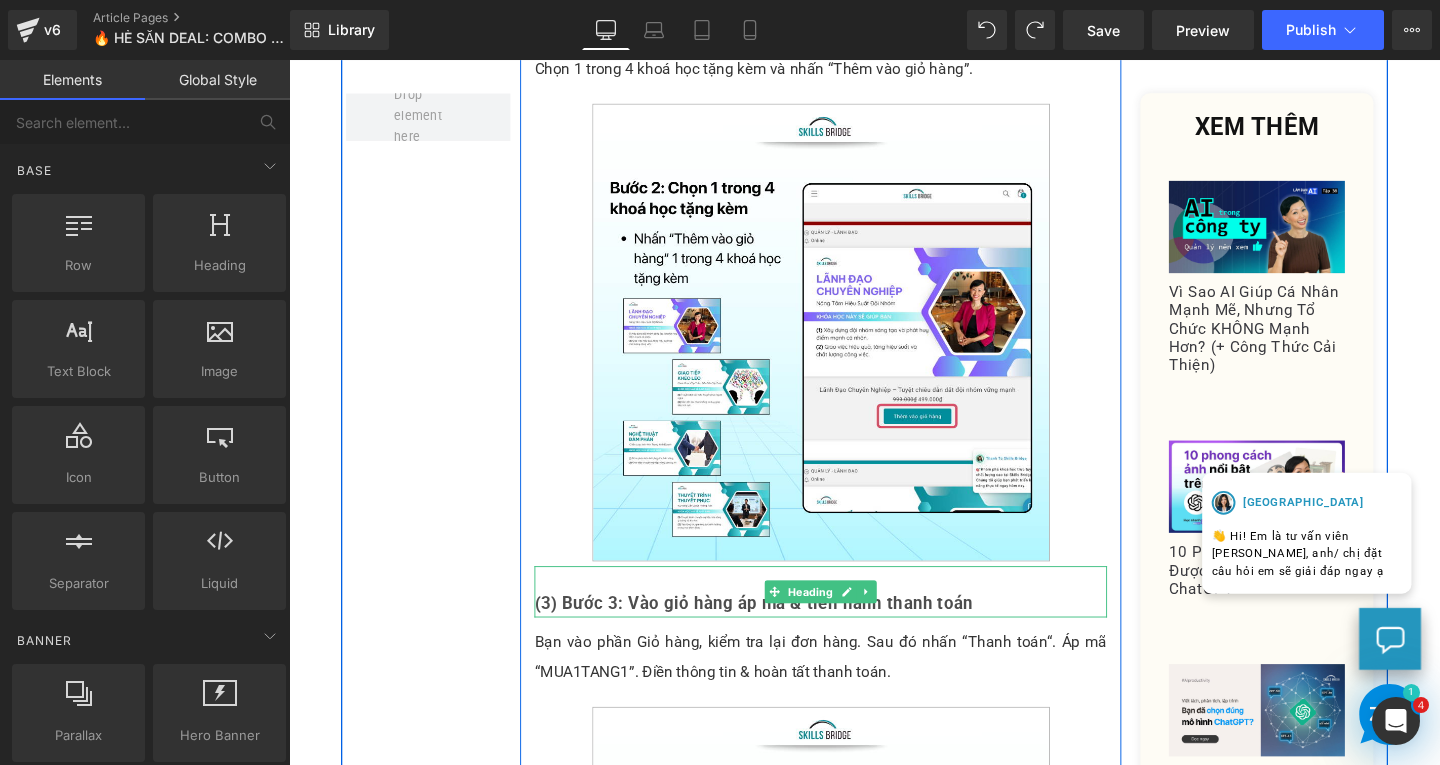 drag, startPoint x: 638, startPoint y: 629, endPoint x: 698, endPoint y: 630, distance: 60.00833 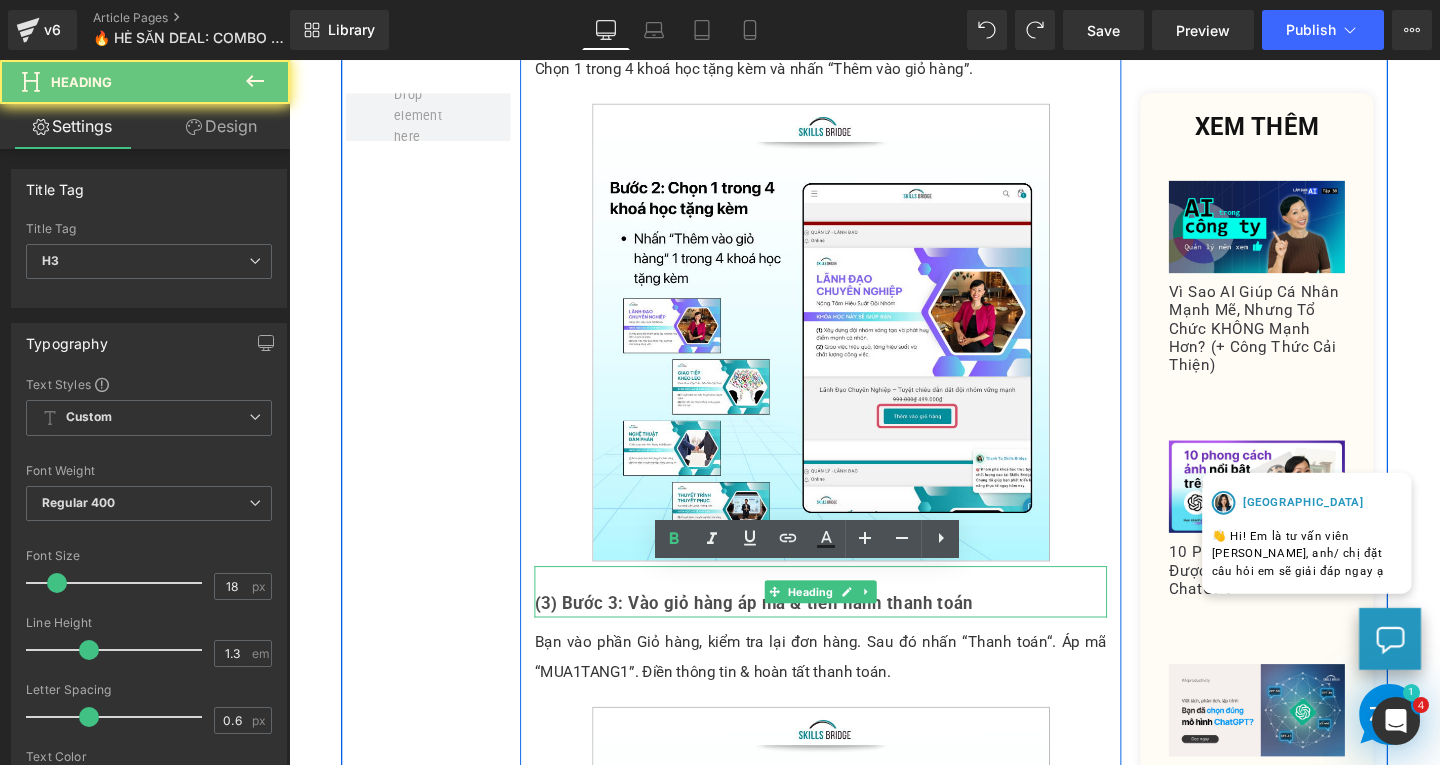 click on "(3) Bước 3: Vào giỏ hàng áp mã & tiến hành thanh toán" at bounding box center [777, 631] 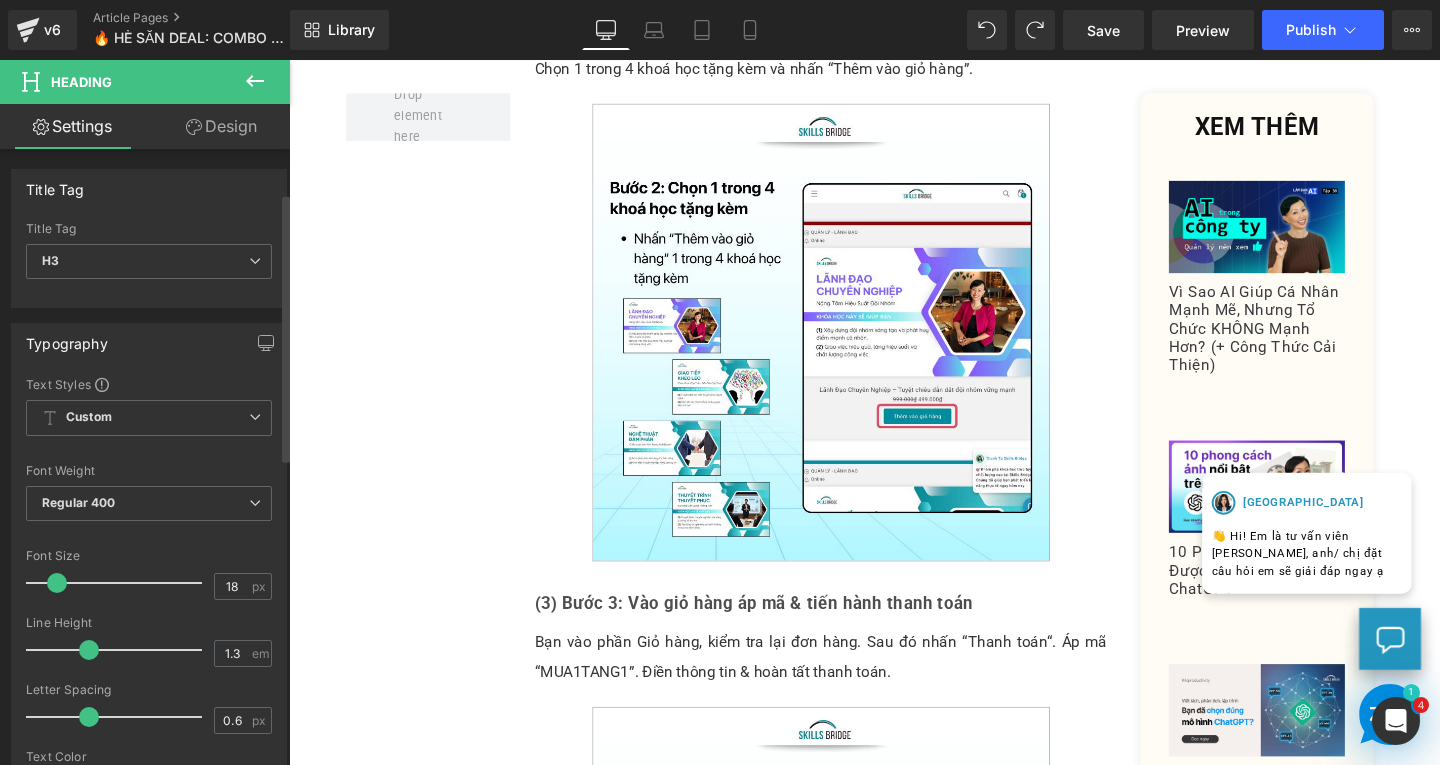 scroll, scrollTop: 300, scrollLeft: 0, axis: vertical 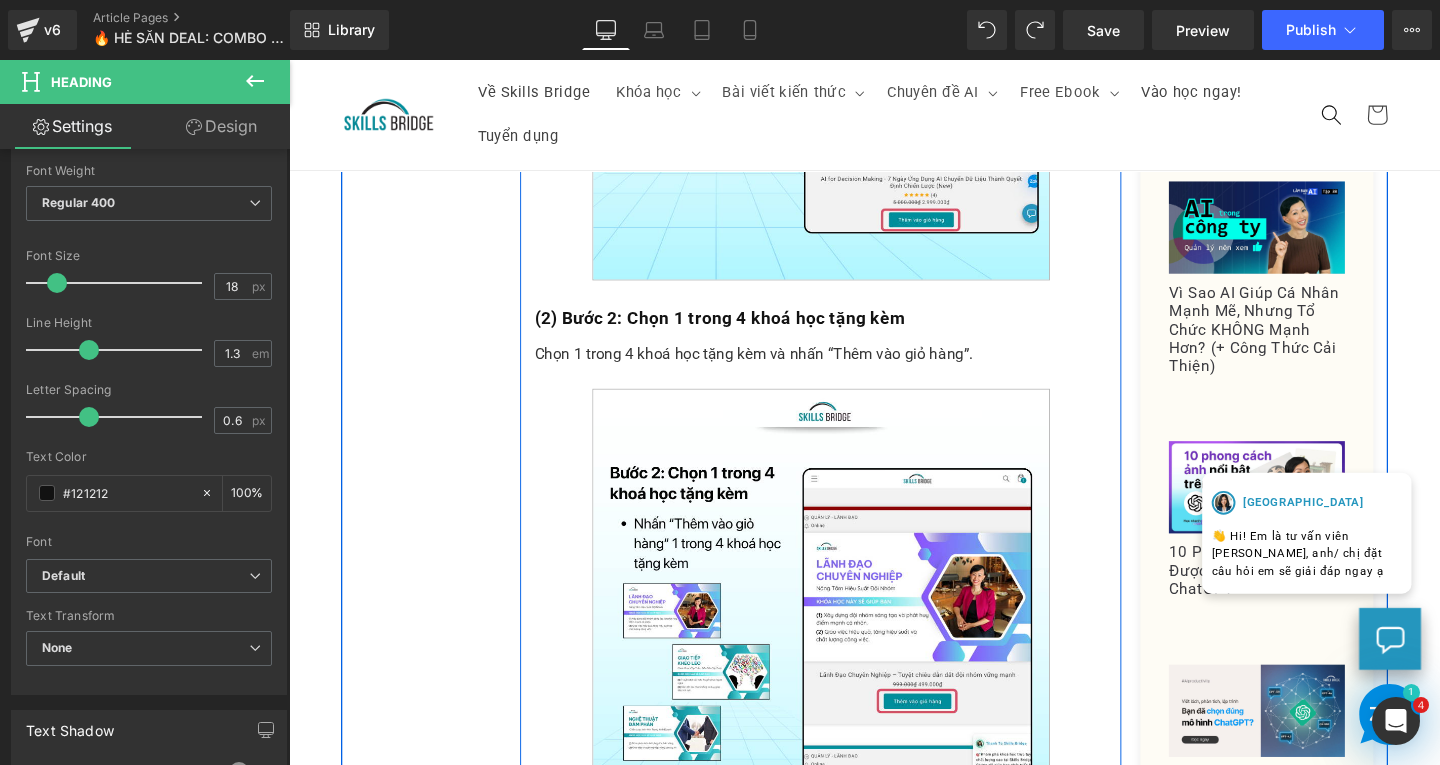 click on "Với đơn hàng  tối thiểu 2 Triệu , bạn sẽ được tặng ngay khóa học ưu đãi tặng kèm: Text Block         (1) Giao Tiếp Khéo [PERSON_NAME] viên Thái Vân Linh  Text Block         (2) Nghệ Thuật Đàm Phán - Giảng viên Thái Vân Linh Text Block         (3) Khóa Học Thuyết Trình - Giảng viên Thái Vân Linh Text Block         (4) [PERSON_NAME] - Giảng viên Thái Vân Linh Text Block         📌 Đăng ký khoá học mua 1 được 2 chỉ với 3 bước: Heading         (1) Bước 1: Chọn khóa học Heading         Chọn khóa học bạn muốn mua. Sau đó nhấn “Thêm vào giỏ hàng“. Bạn cần chọn khoá học với tổng giá trị đơn hàng tối thiểu 2 triệu để nhận thêm khóa học tặng kèm nhé! Text Block         Image         (2) Bước 2: Chọn 1 trong 4 khoá học tặng kèm Heading         Chọn 1 trong 4 khoá học tặng kèm và nhấn “Thêm vào giỏ hàng”. Text Block" at bounding box center [848, 484] 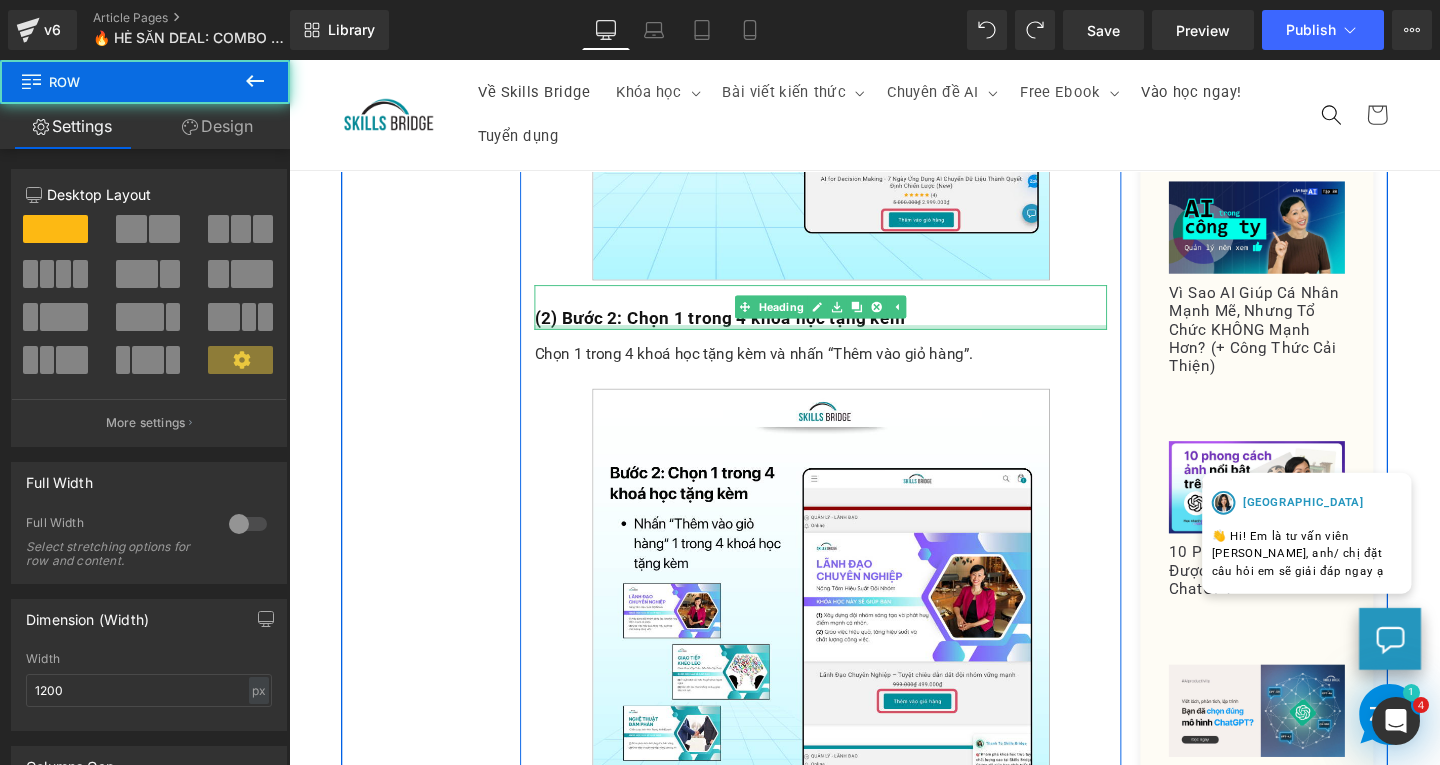 click at bounding box center [848, 341] 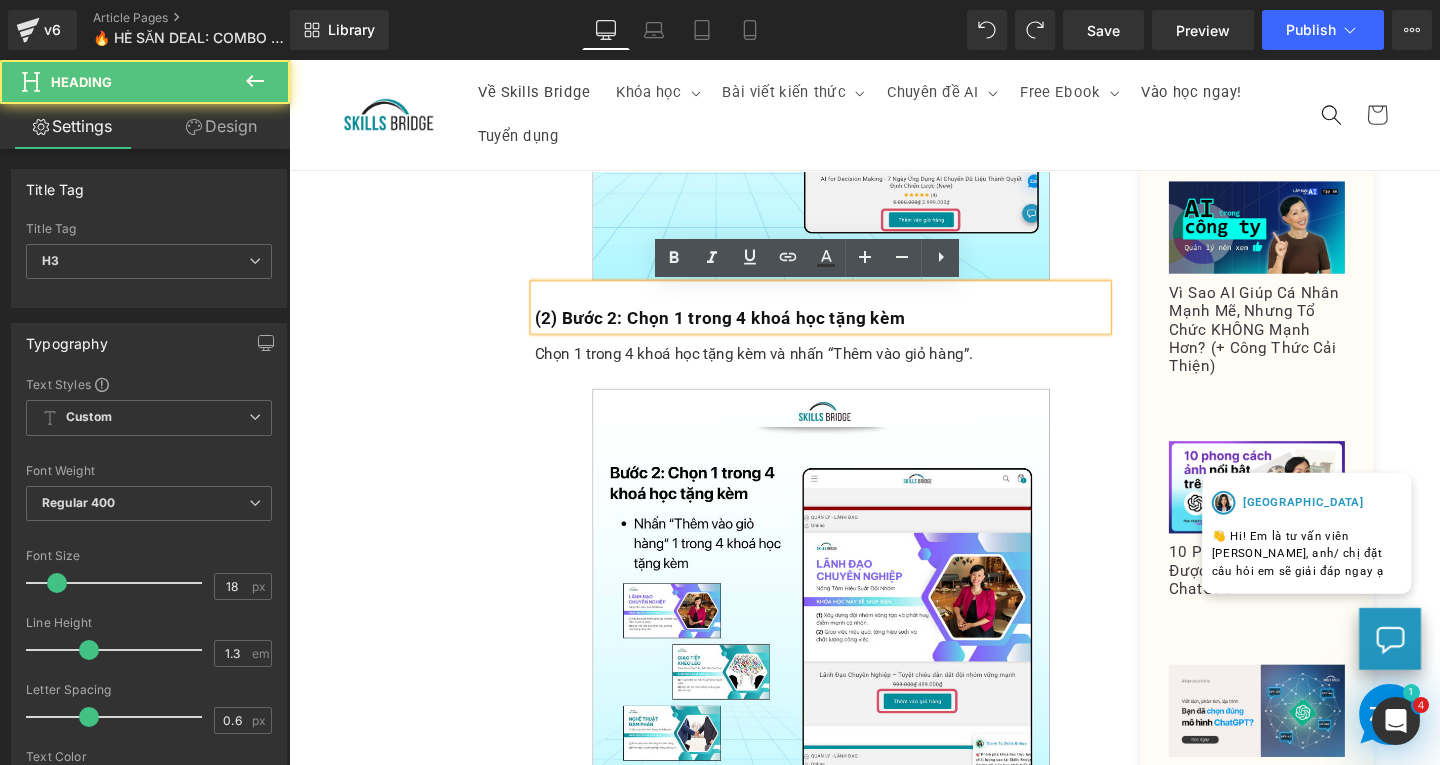 click on "(2) Bước 2: Chọn 1 trong 4 khoá học tặng kèm" at bounding box center (742, 331) 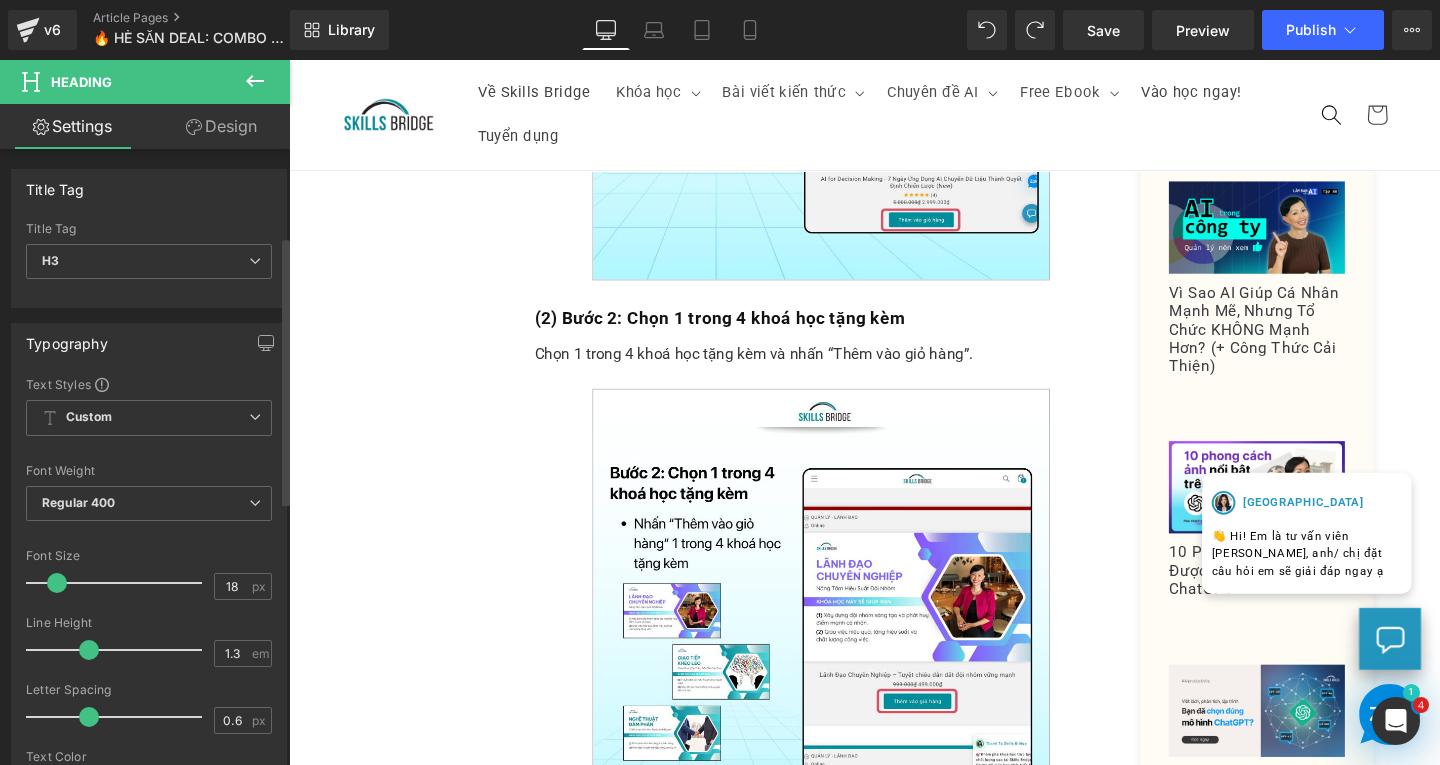 scroll, scrollTop: 300, scrollLeft: 0, axis: vertical 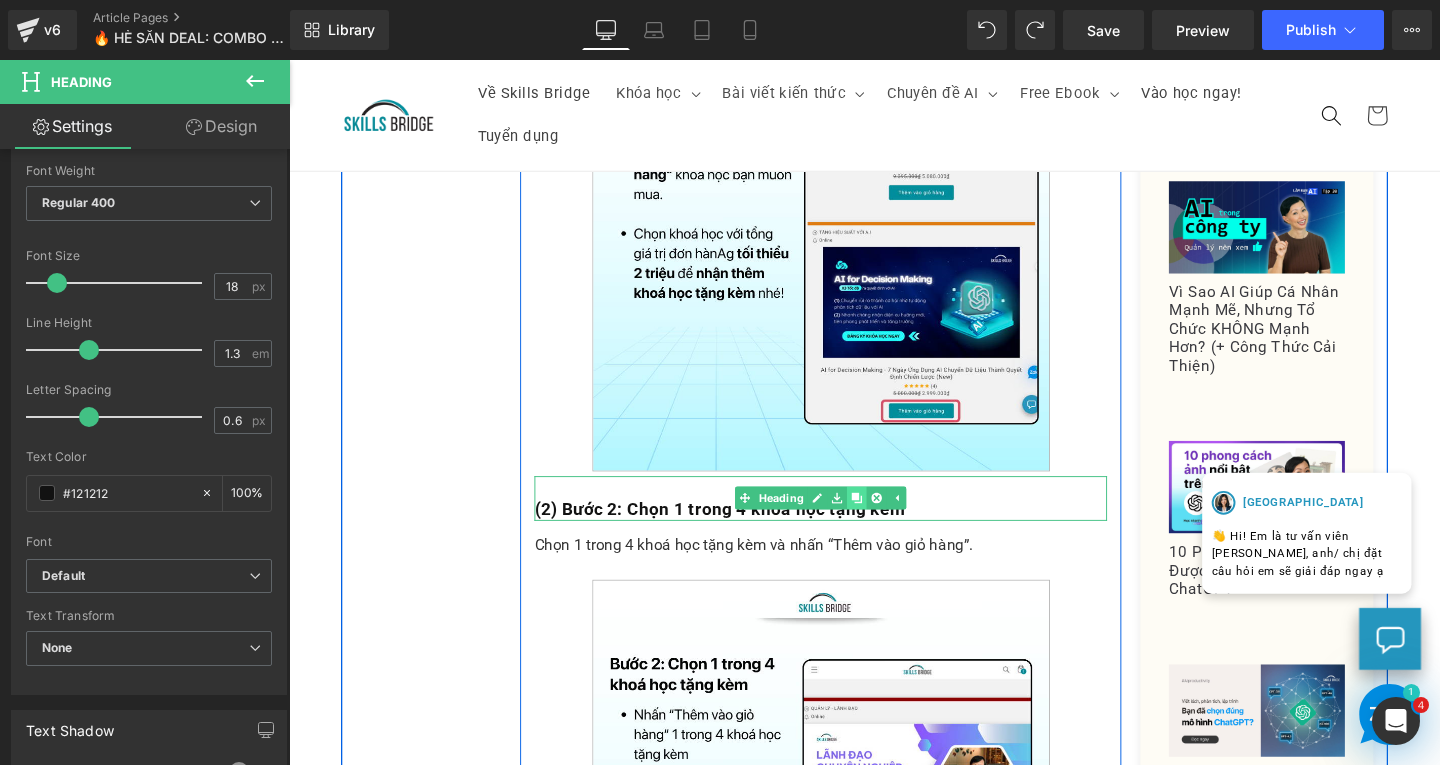 click 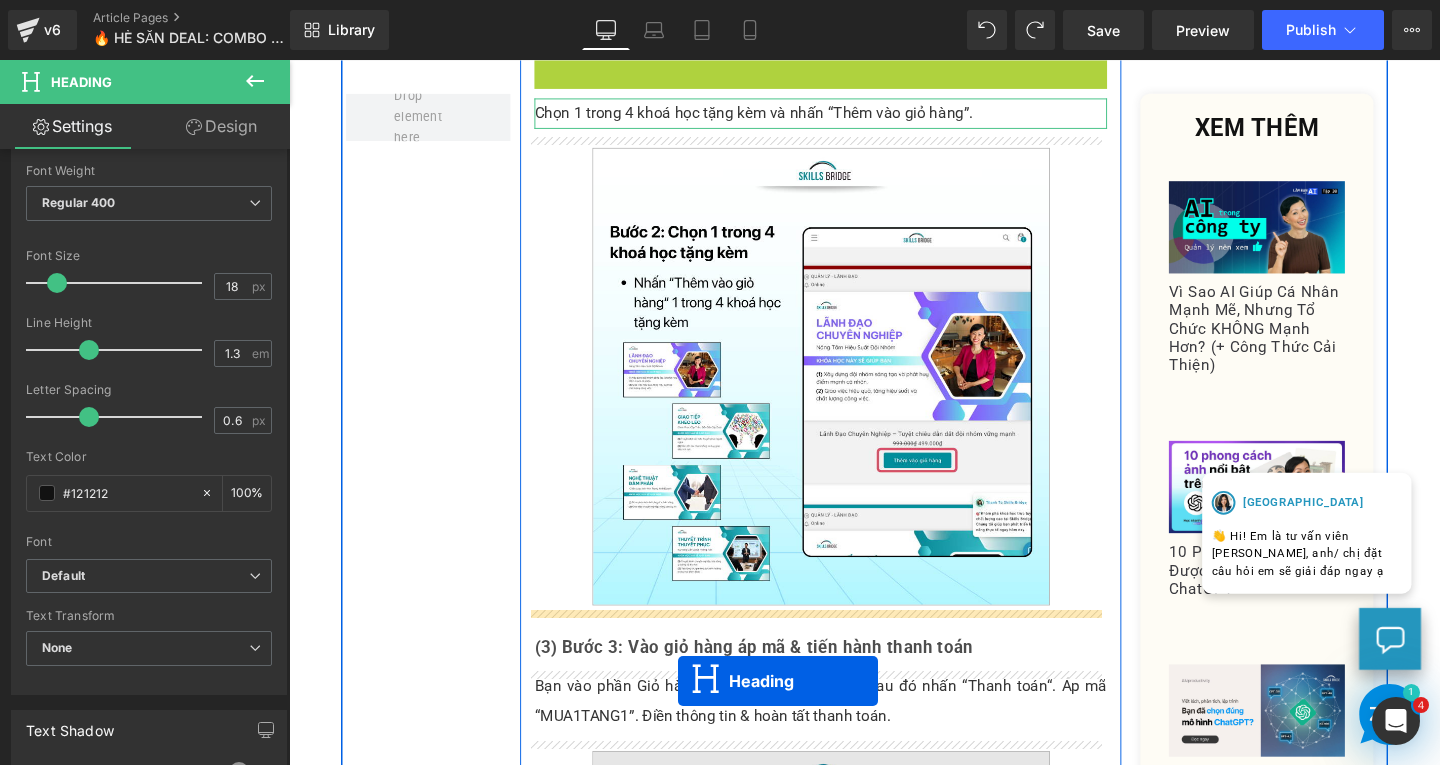 scroll, scrollTop: 2264, scrollLeft: 0, axis: vertical 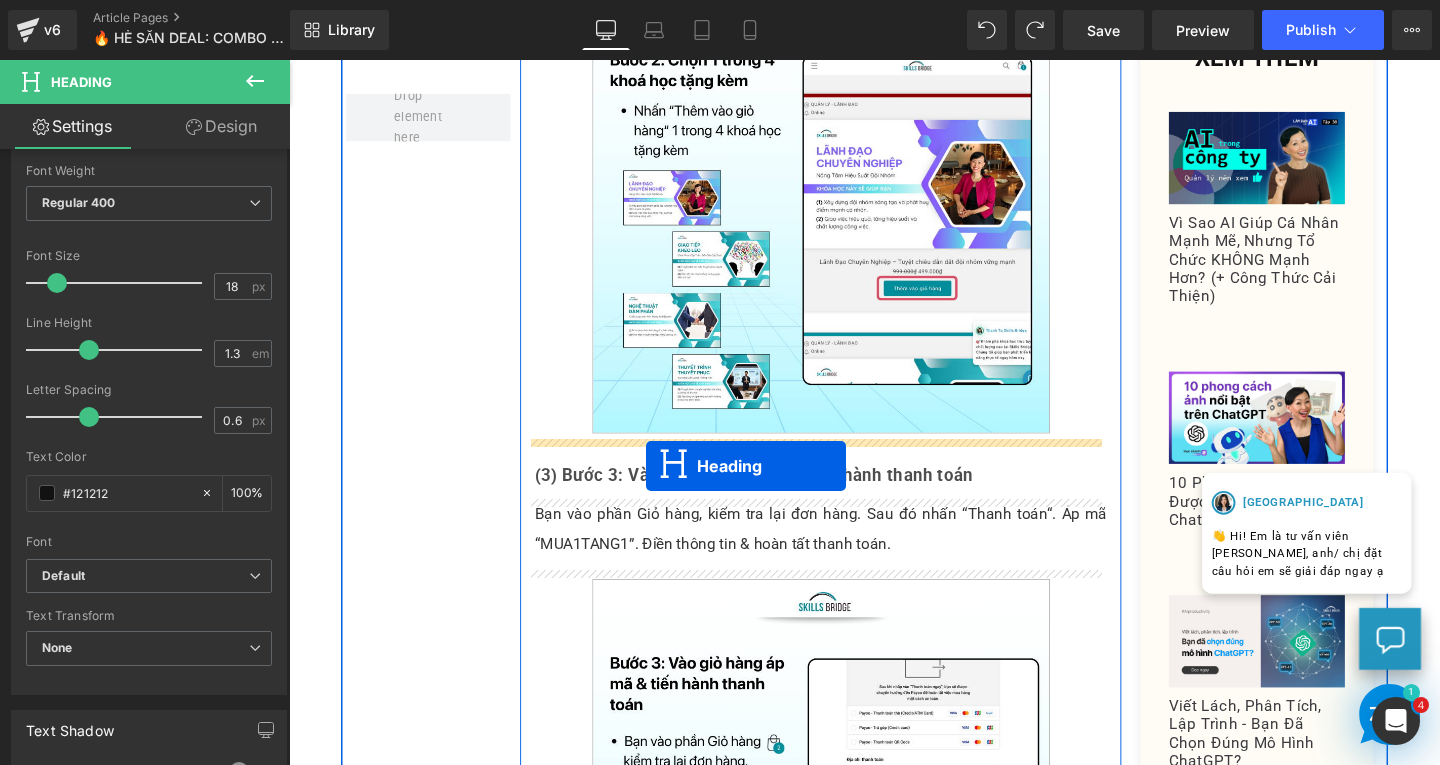 drag, startPoint x: 792, startPoint y: 160, endPoint x: 664, endPoint y: 485, distance: 349.29788 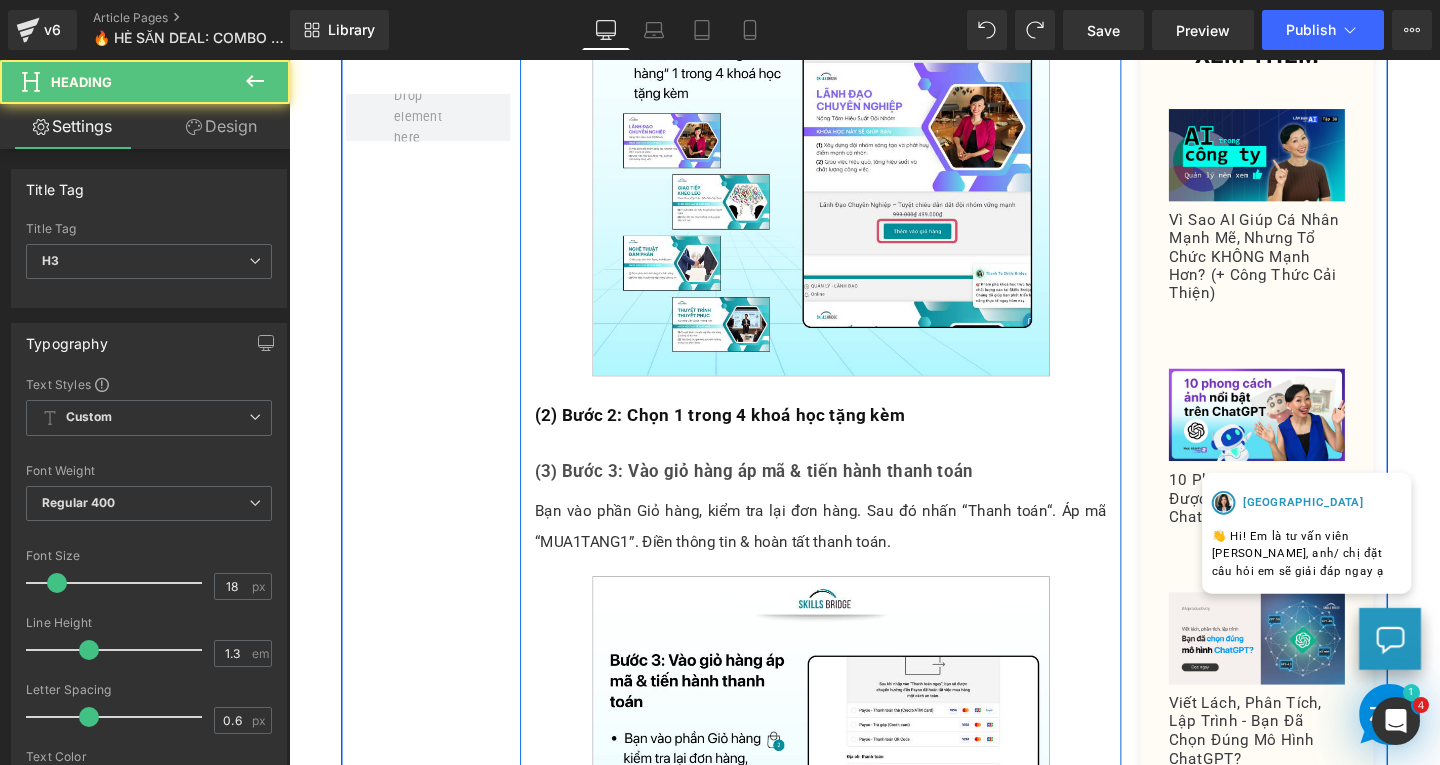 scroll, scrollTop: 2204, scrollLeft: 0, axis: vertical 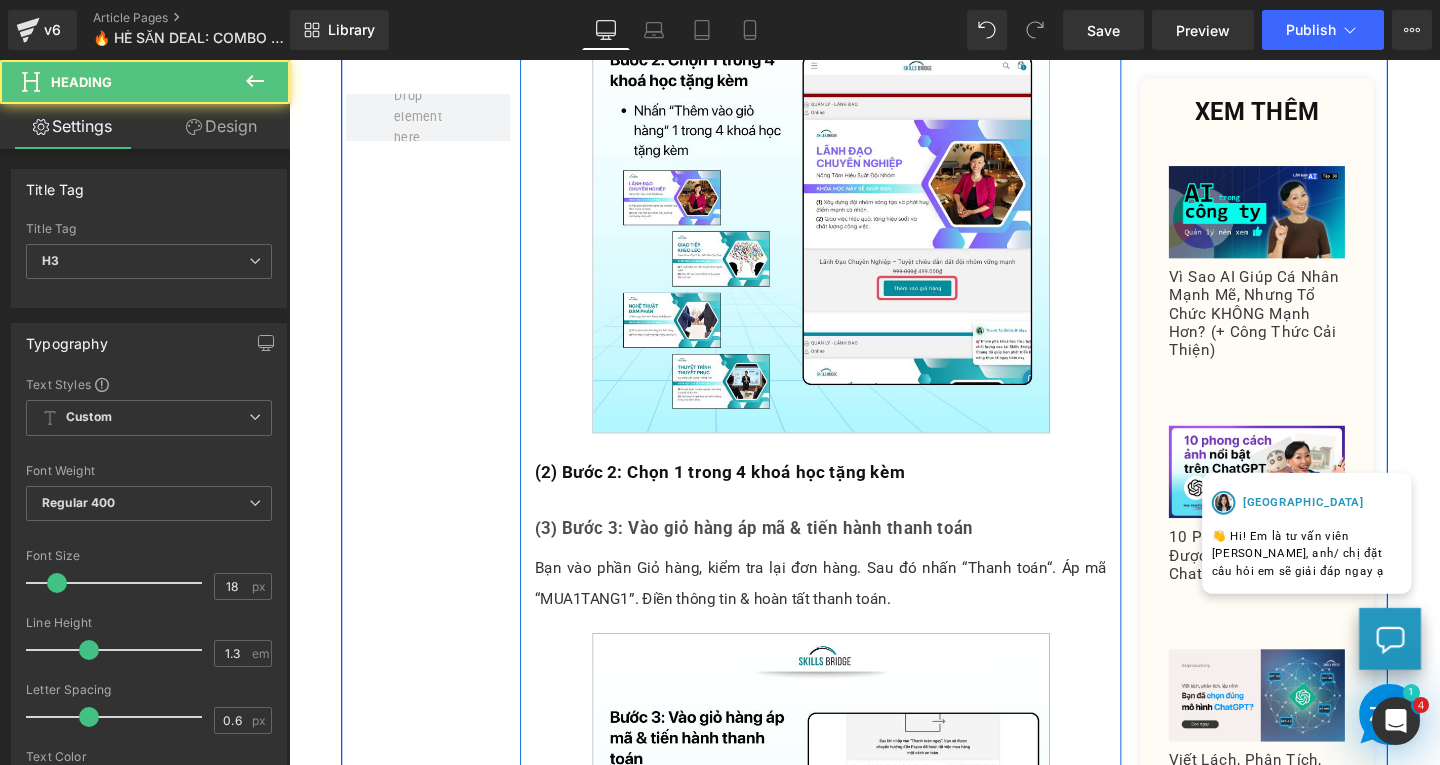 click on "(3) Bước 3: Vào giỏ hàng áp mã & tiến hành thanh toán" at bounding box center [777, 553] 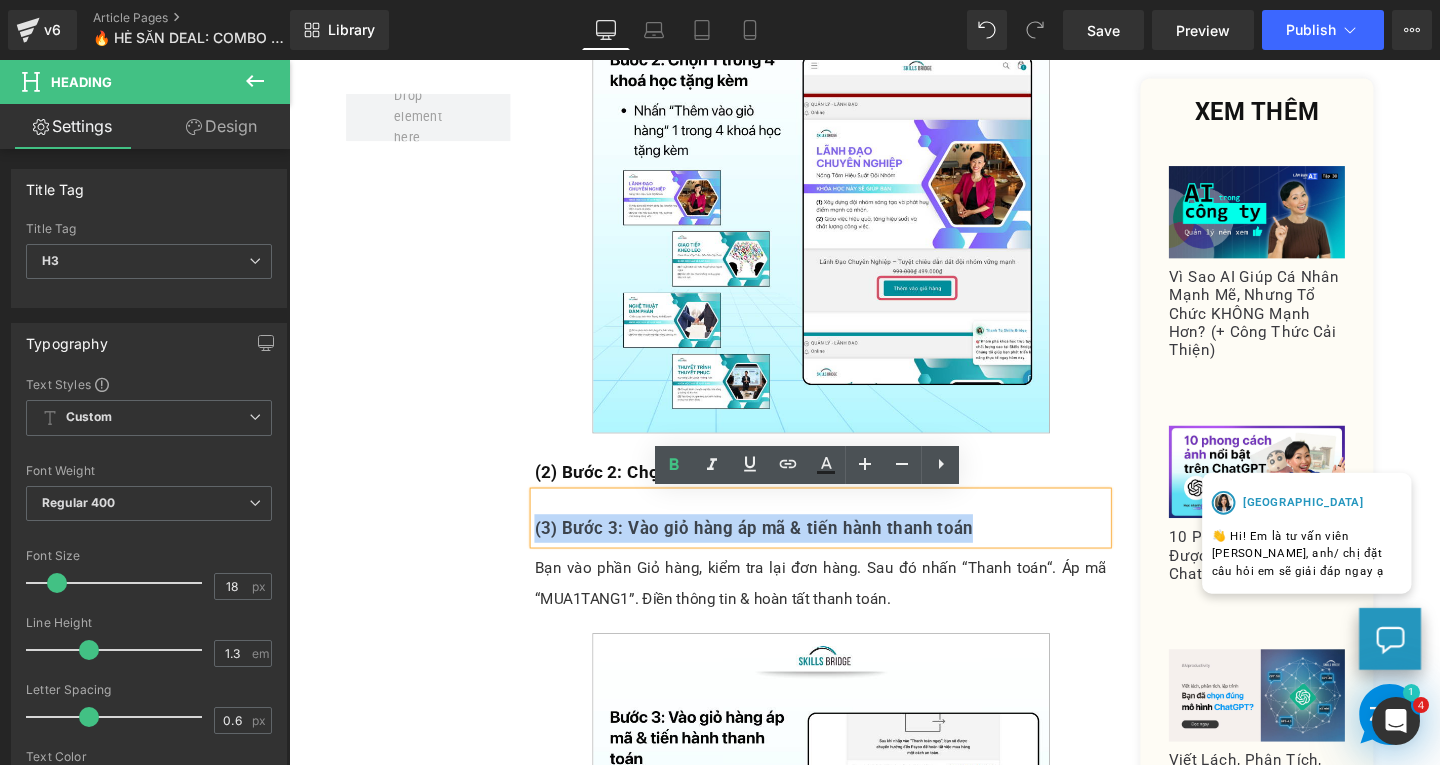 drag, startPoint x: 542, startPoint y: 553, endPoint x: 1013, endPoint y: 551, distance: 471.00424 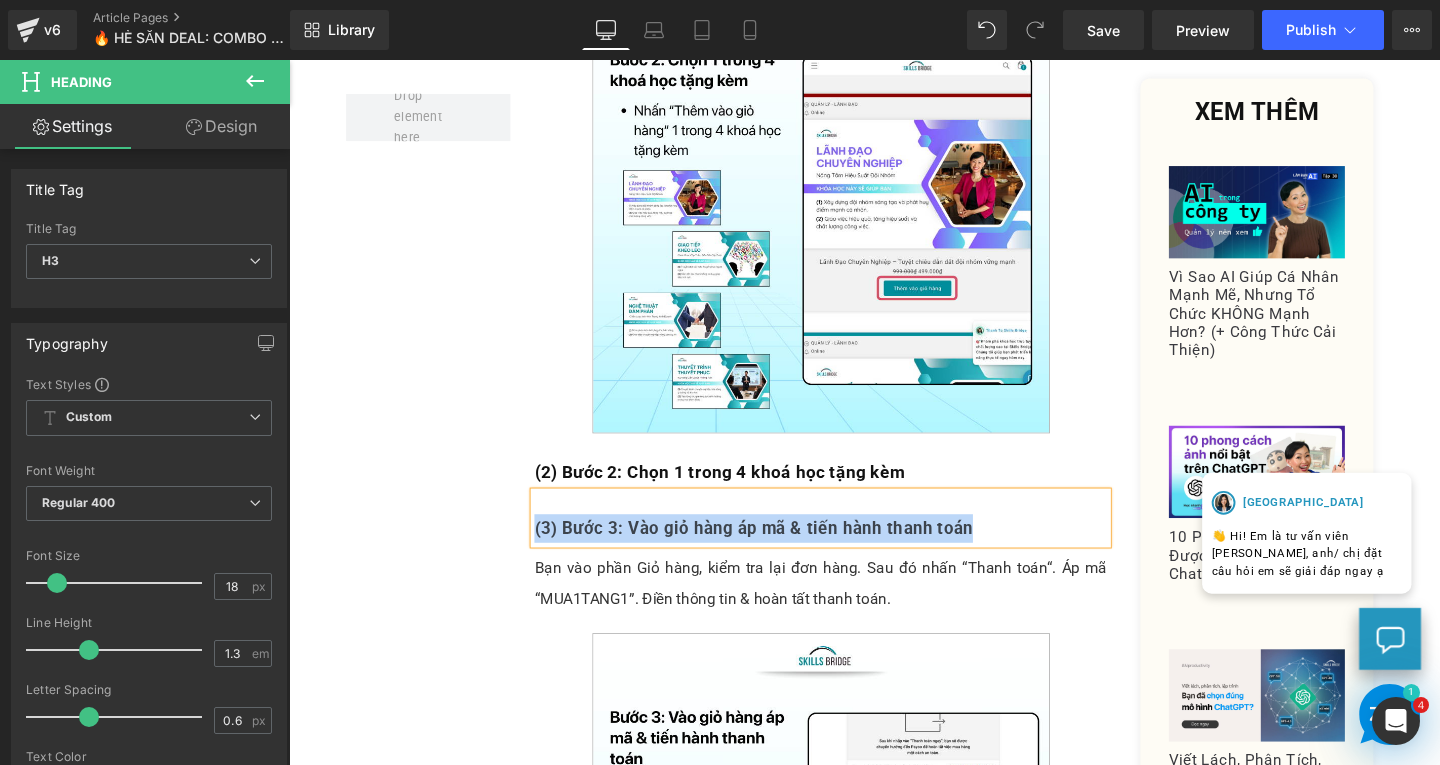 click on "(2) Bước 2: Chọn 1 trong 4 khoá học tặng kèm" at bounding box center (742, 493) 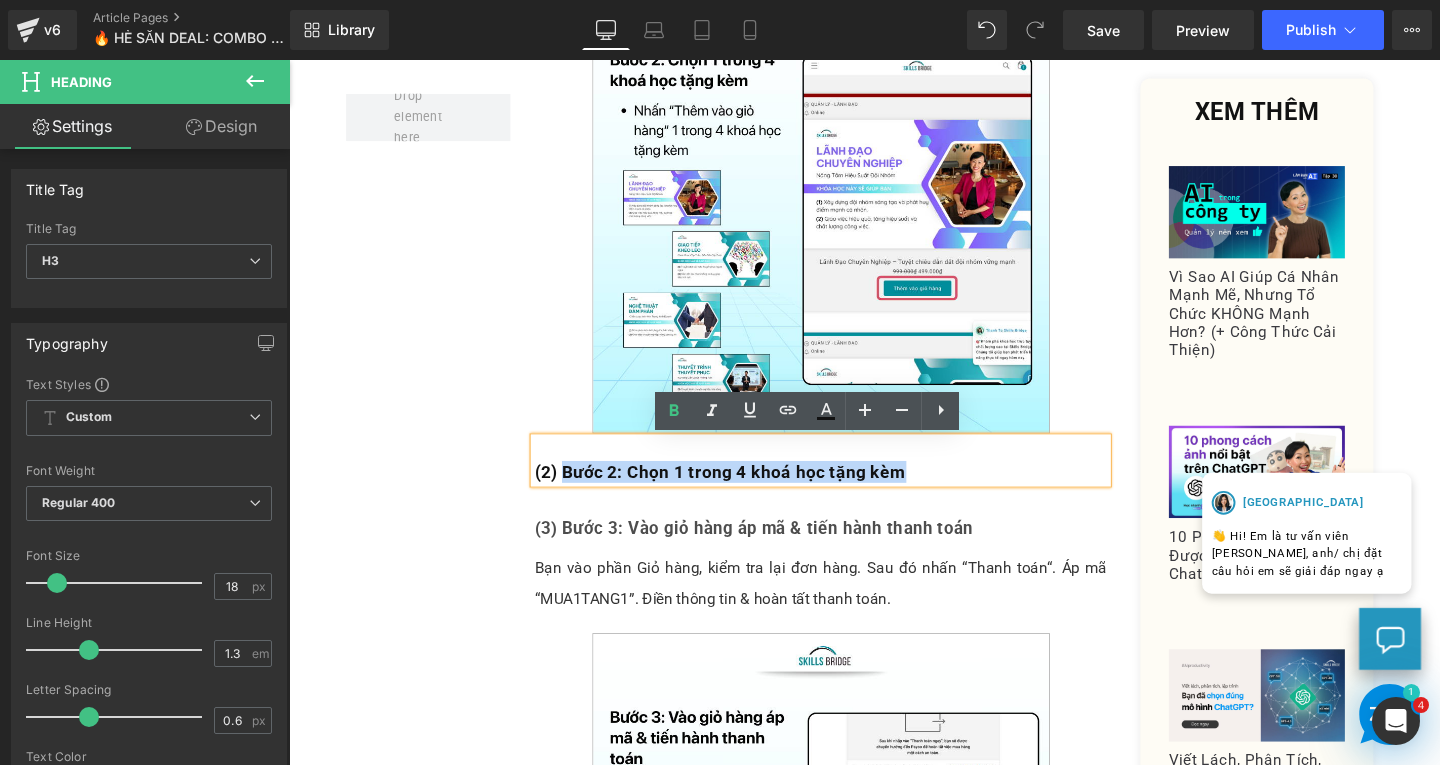 drag, startPoint x: 571, startPoint y: 492, endPoint x: 935, endPoint y: 494, distance: 364.0055 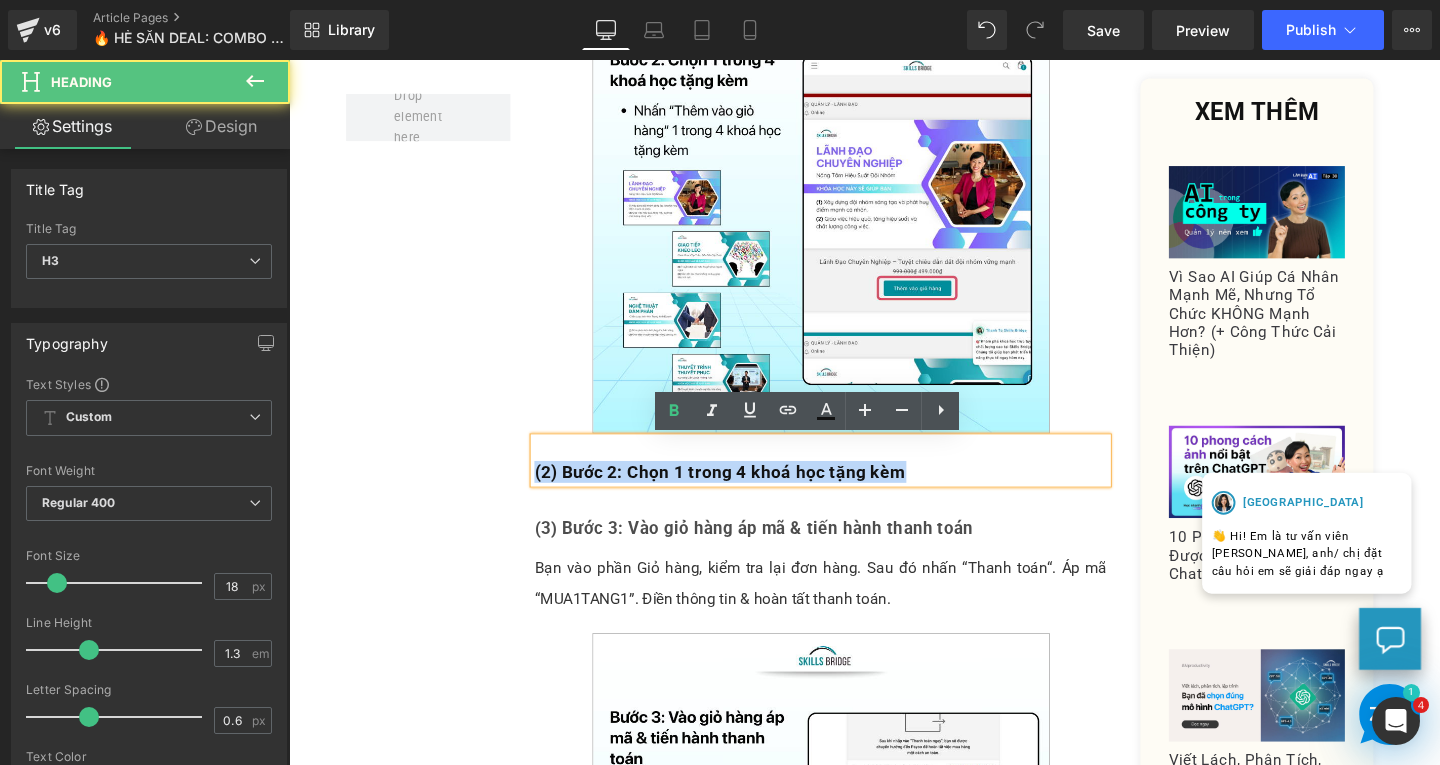 drag, startPoint x: 542, startPoint y: 492, endPoint x: 932, endPoint y: 489, distance: 390.01154 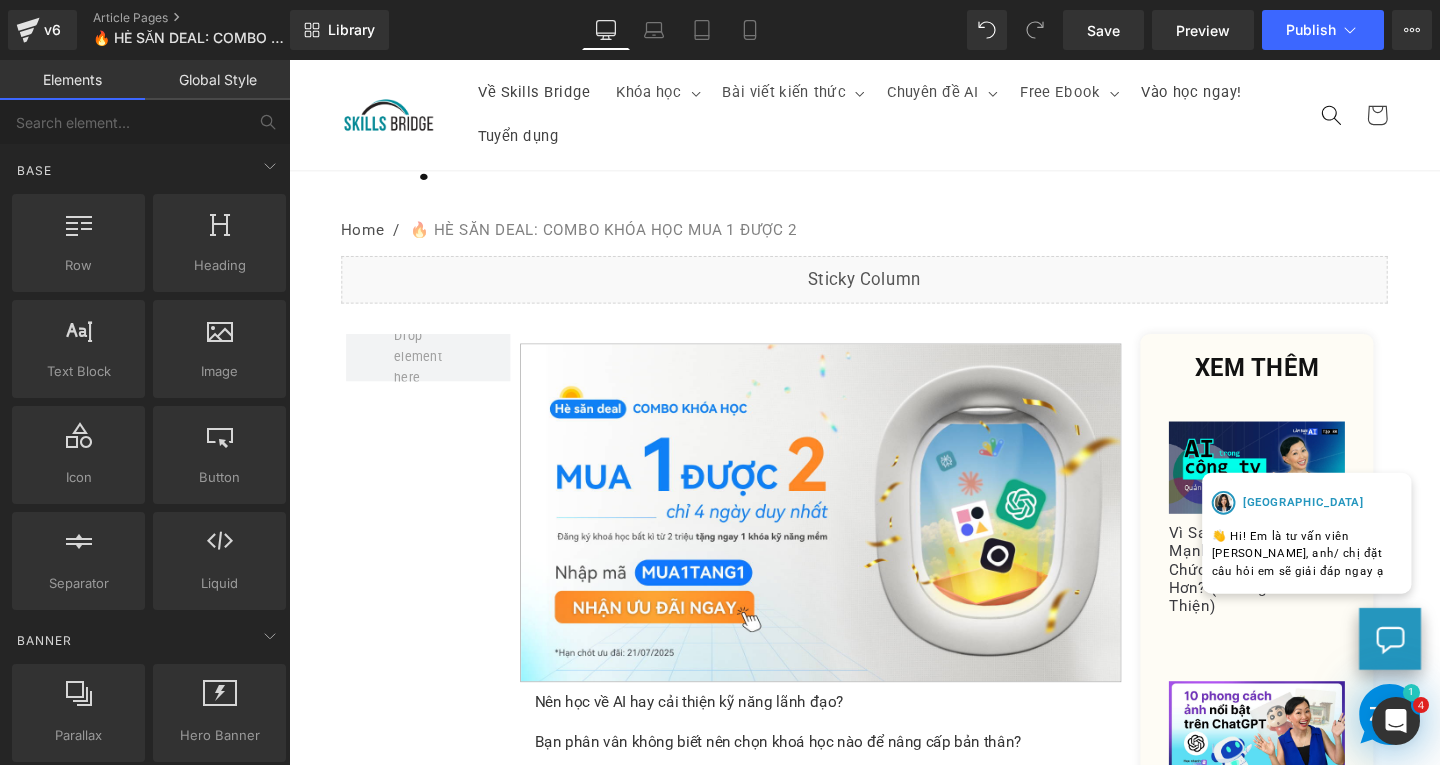 scroll, scrollTop: 0, scrollLeft: 0, axis: both 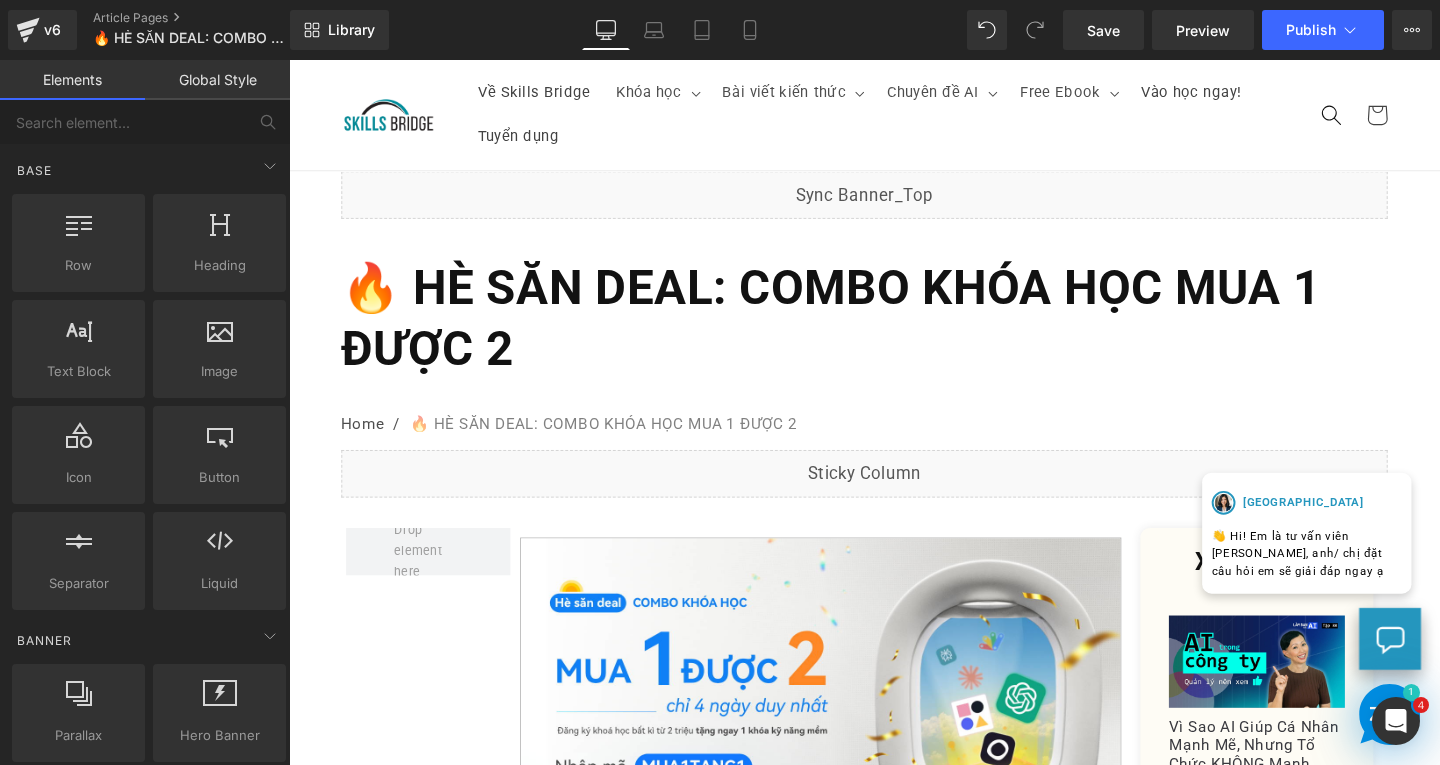 click on "🔥 HÈ SĂN DEAL: COMBO KHÓA HỌC MUA 1 ĐƯỢC 2" at bounding box center [859, 331] 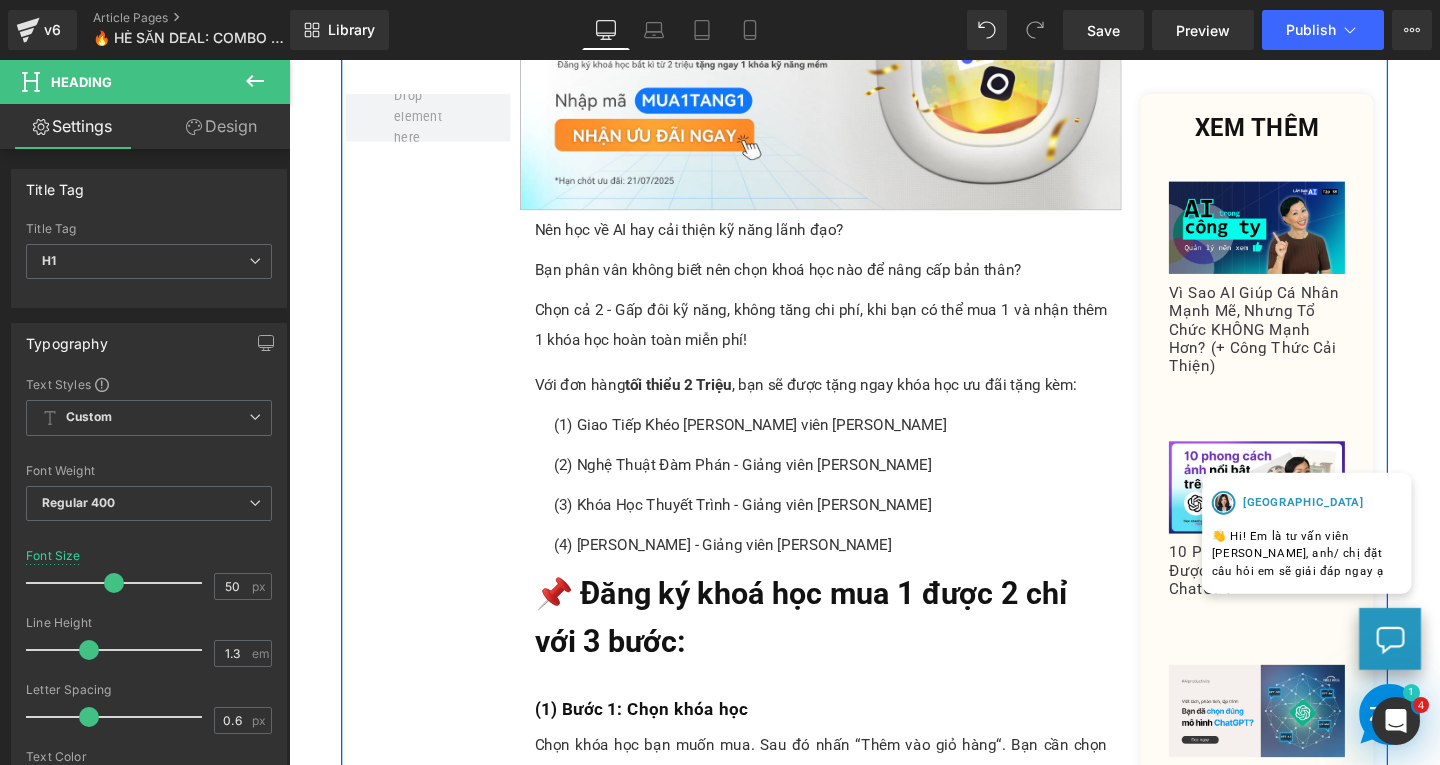 scroll, scrollTop: 1000, scrollLeft: 0, axis: vertical 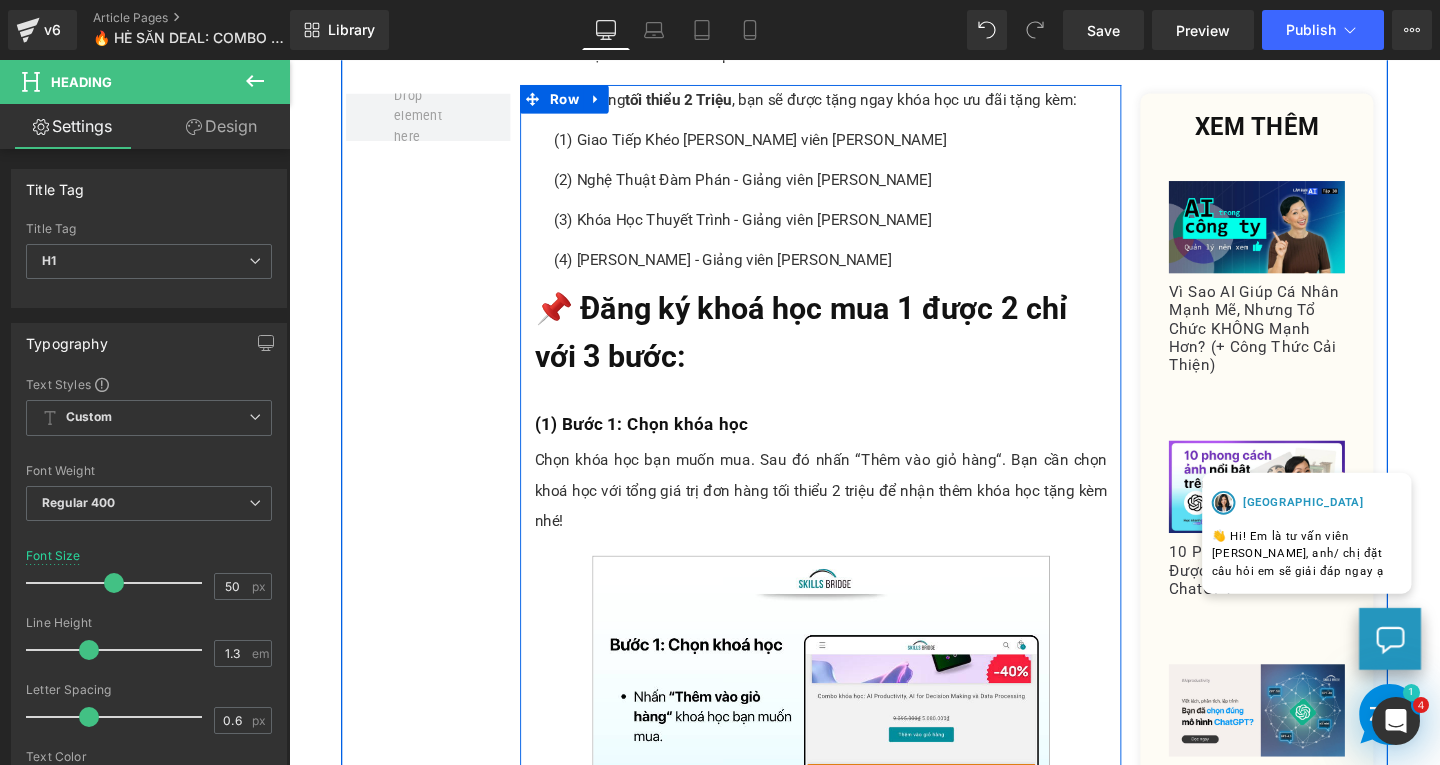 click on "📌 Đăng ký khoá học mua 1 được 2 chỉ với 3 bước:" at bounding box center (827, 346) 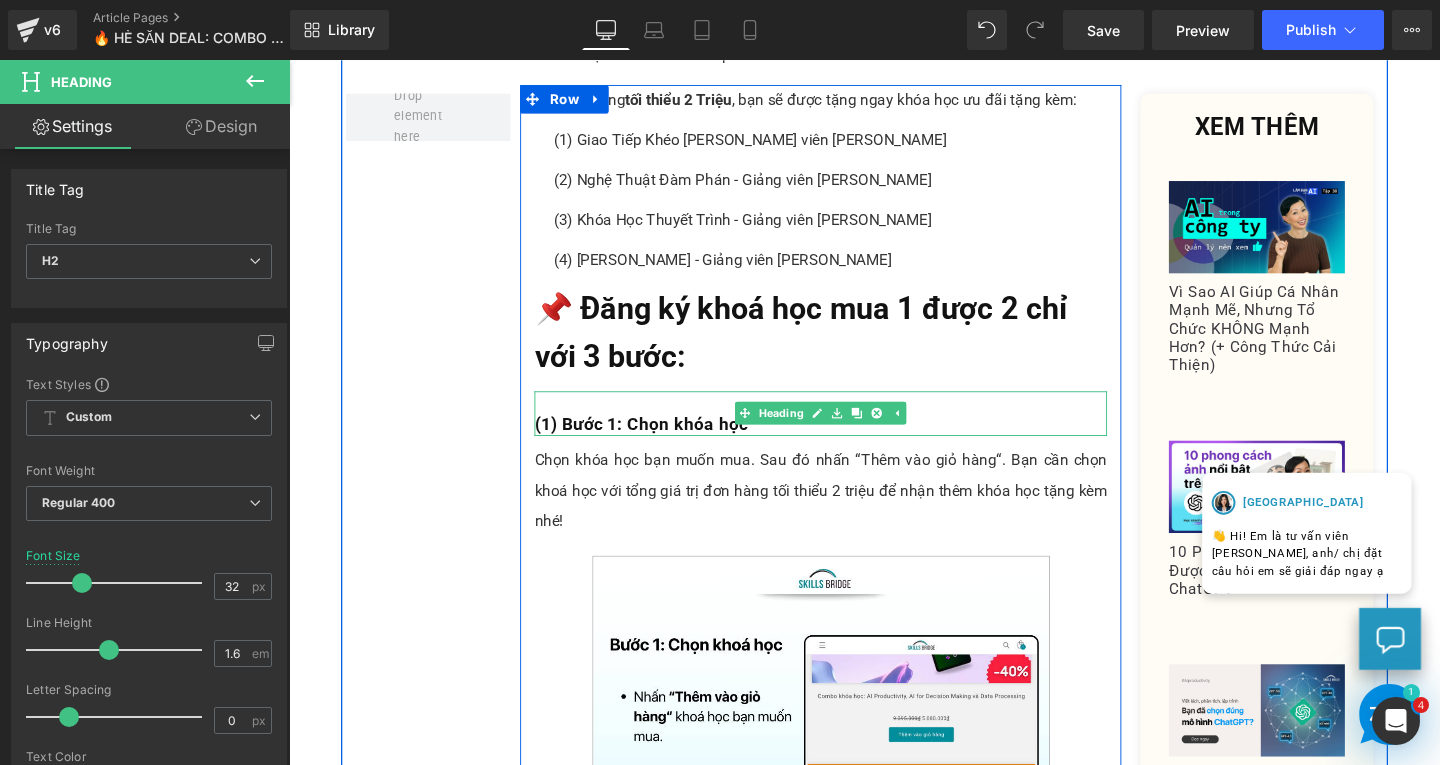 click on "(1) Bước 1: Chọn khóa học" at bounding box center (659, 442) 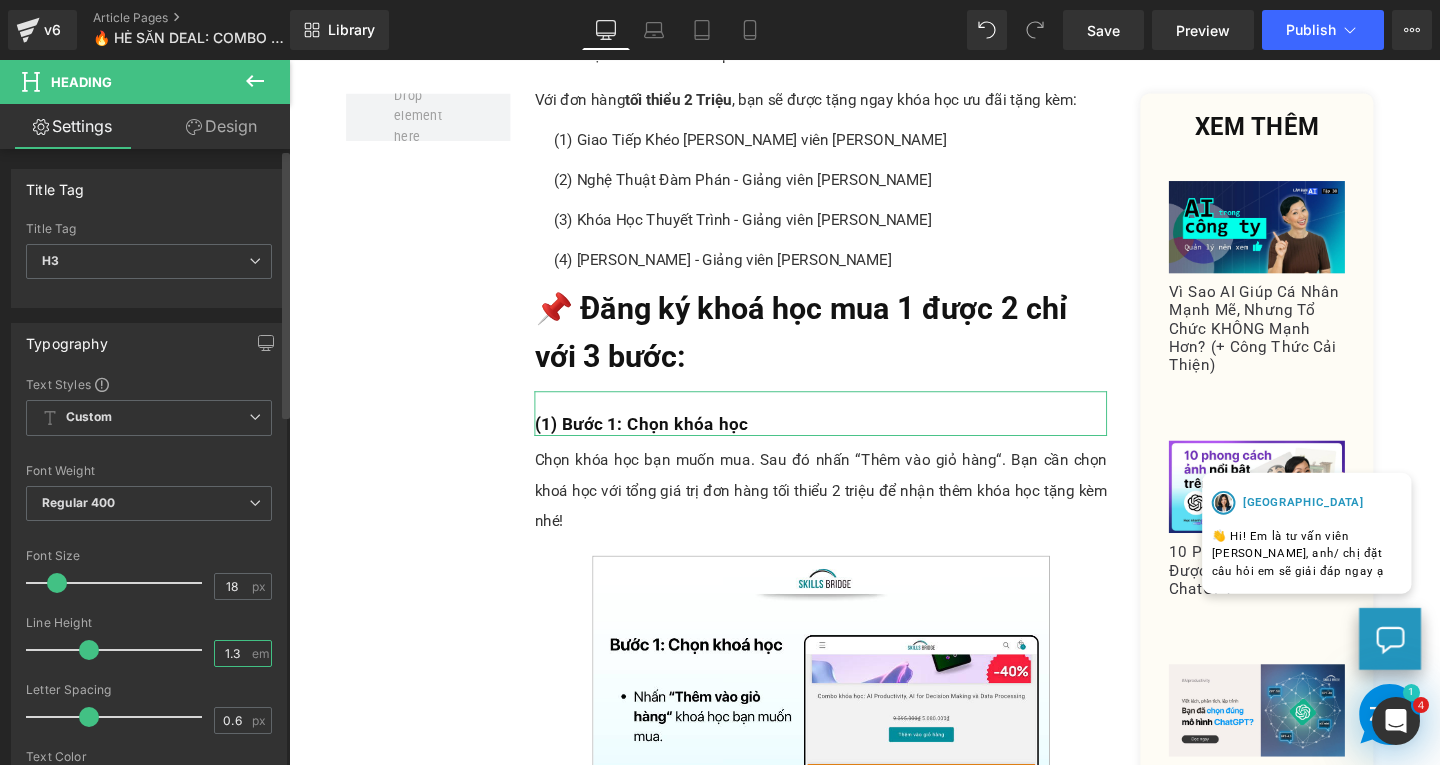 click on "1.3" at bounding box center (232, 653) 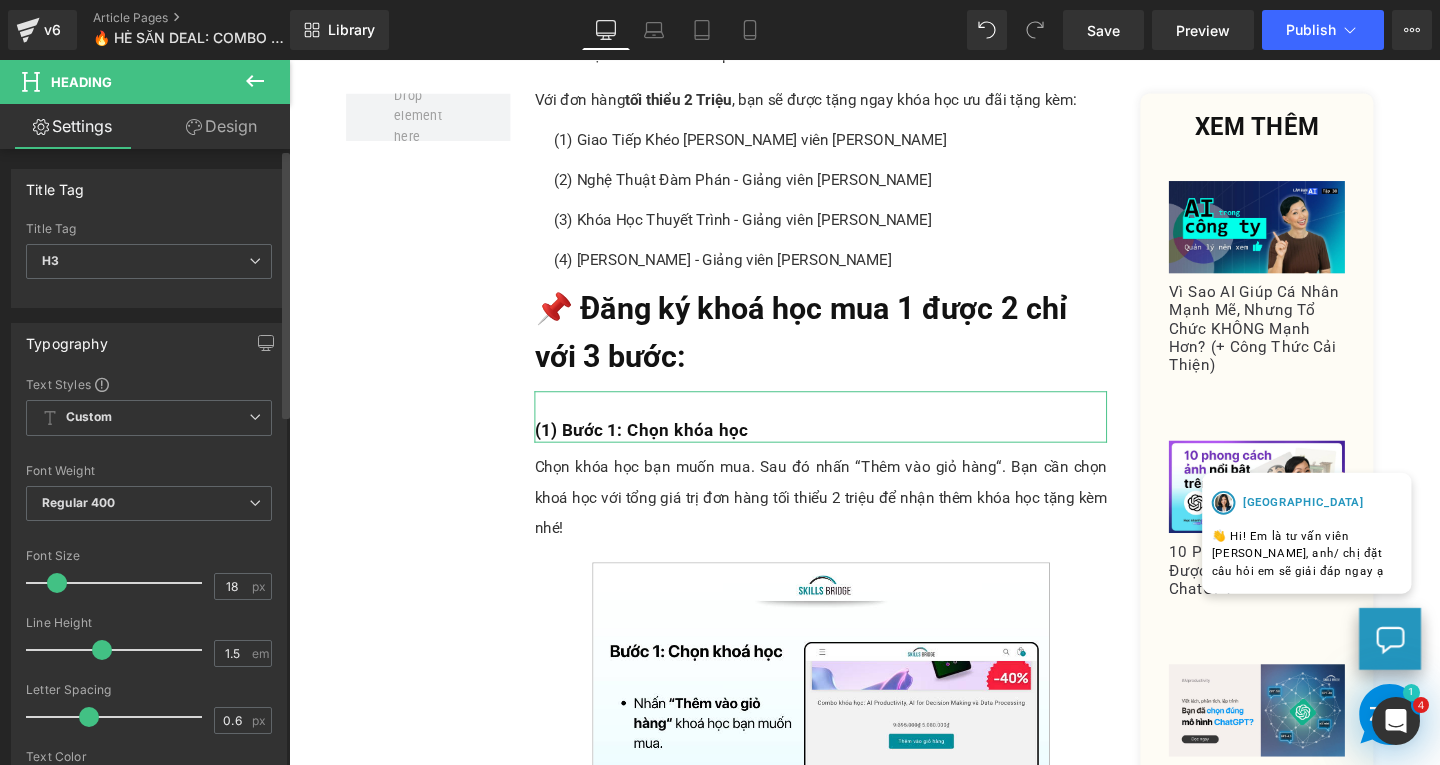 type on "1.6" 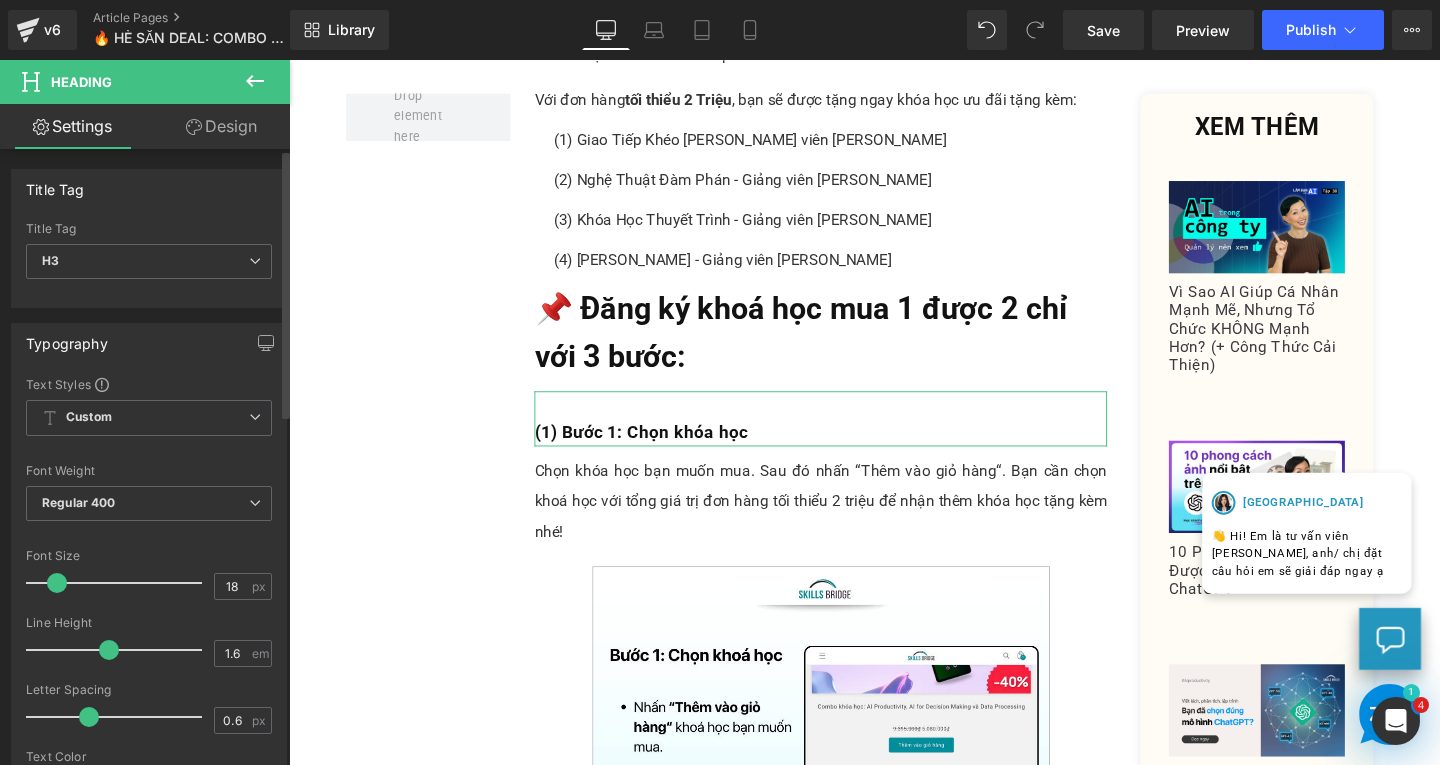 drag, startPoint x: 65, startPoint y: 652, endPoint x: 101, endPoint y: 664, distance: 37.94733 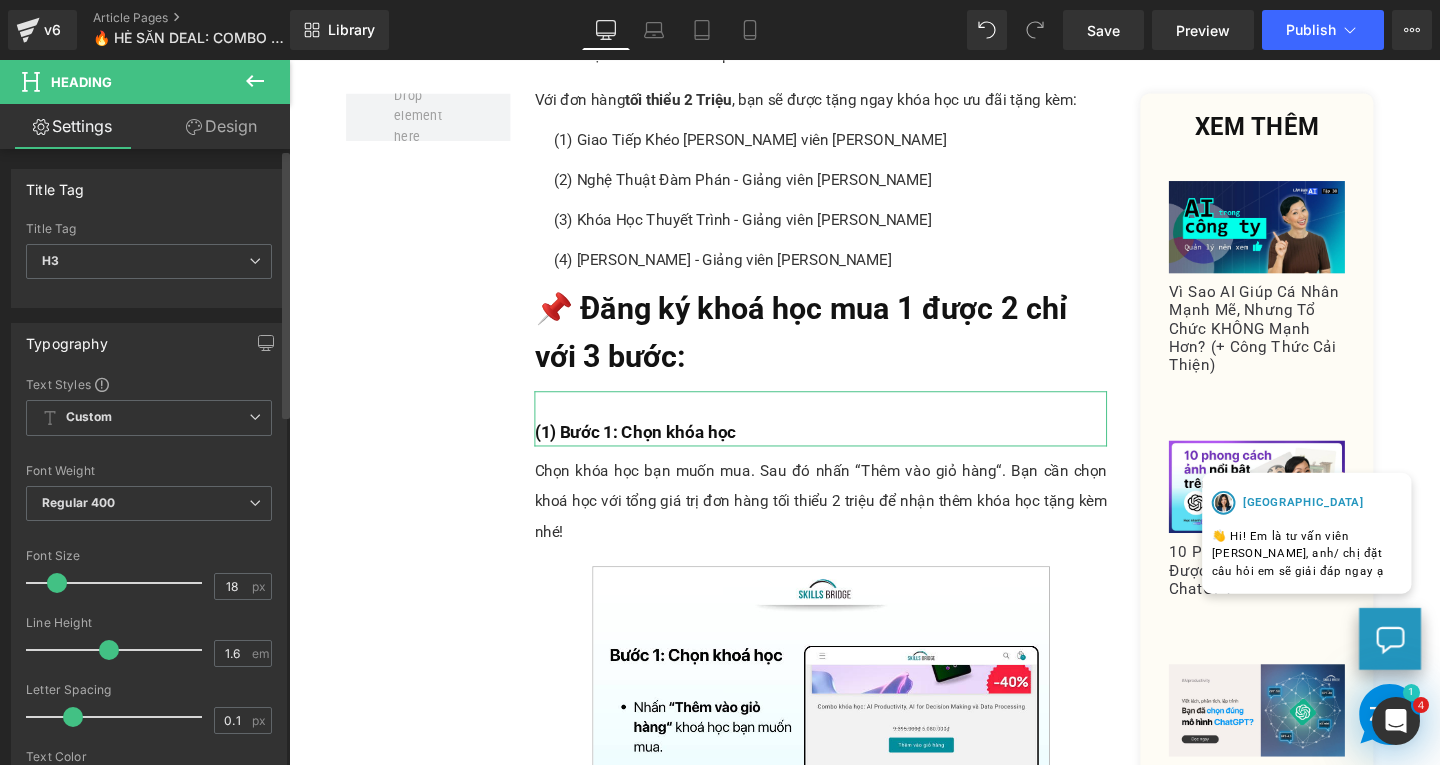 type on "0" 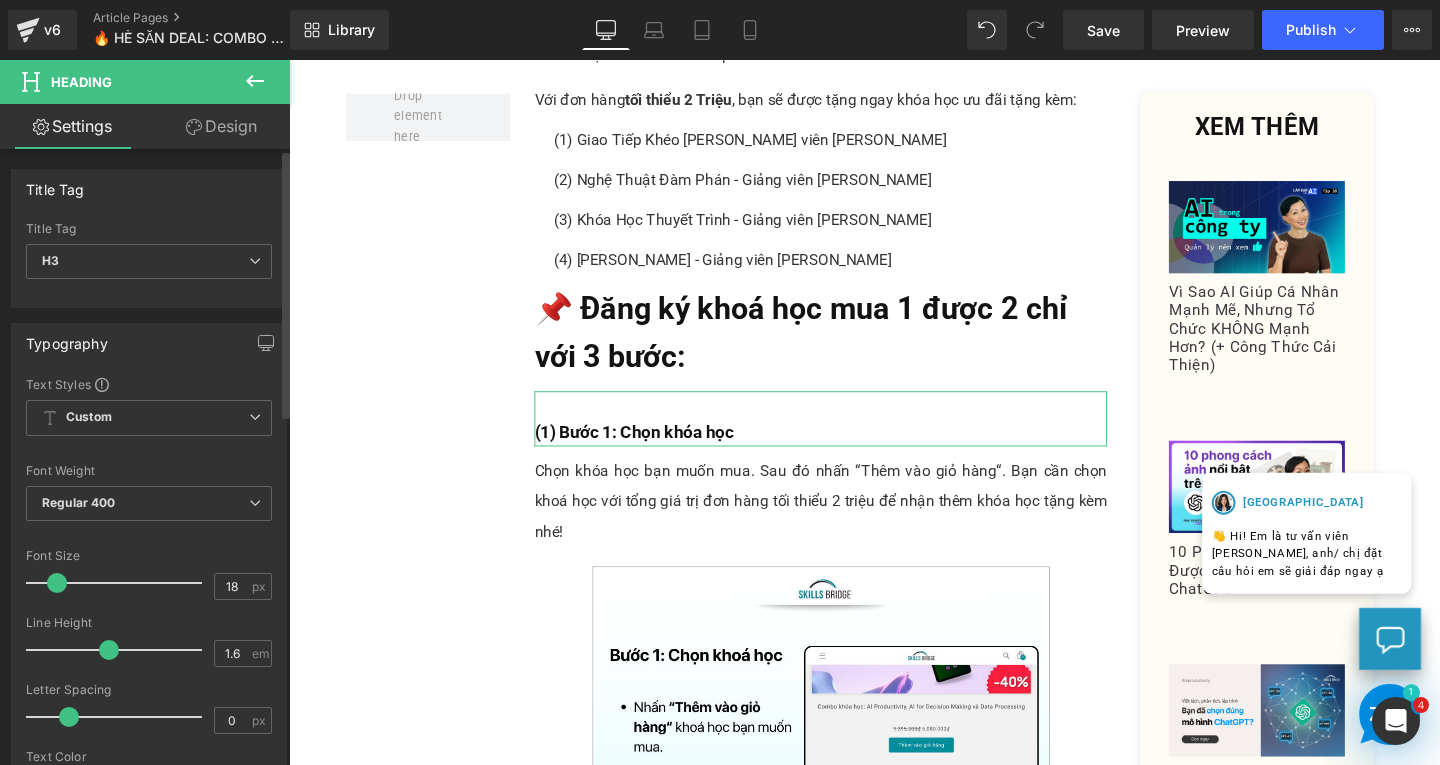 drag, startPoint x: 89, startPoint y: 719, endPoint x: 71, endPoint y: 720, distance: 18.027756 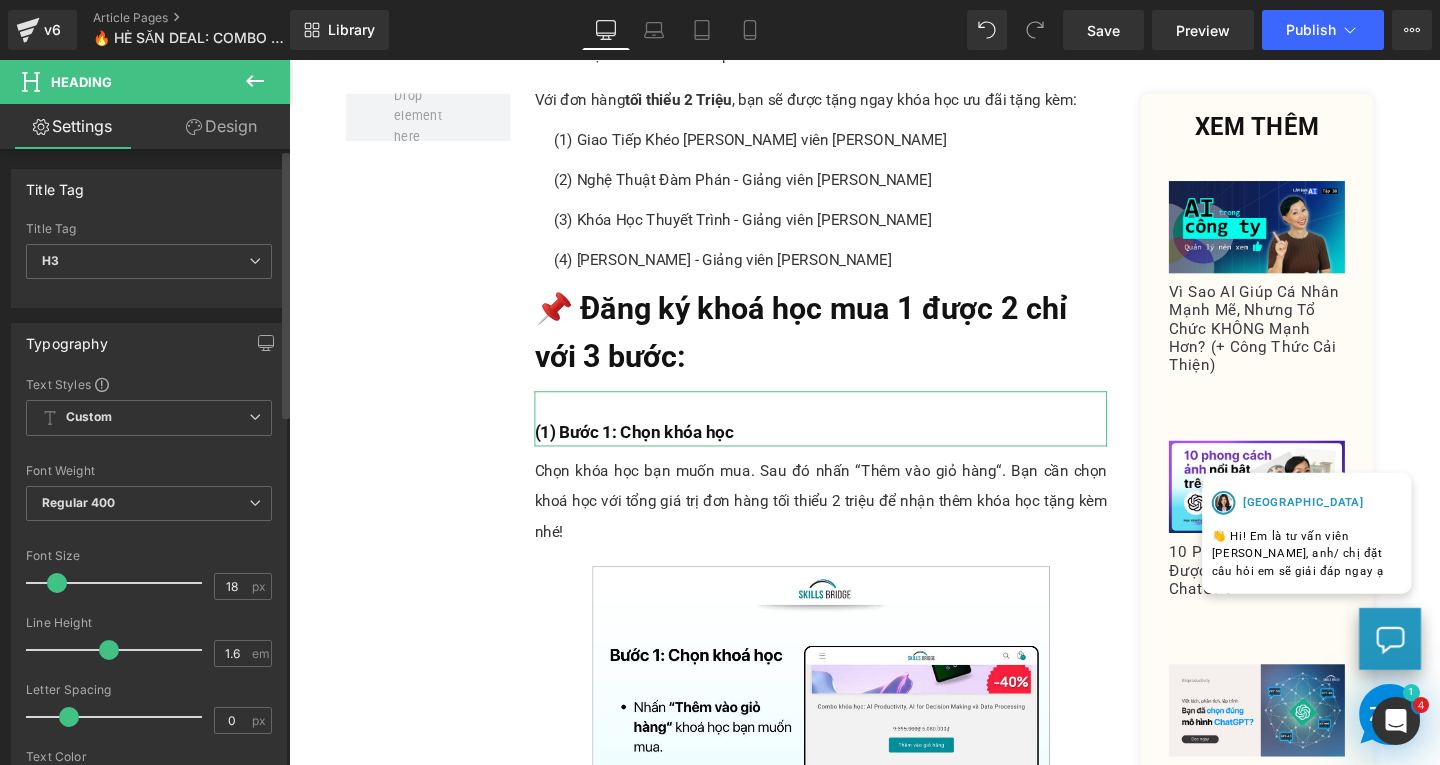 click at bounding box center [69, 717] 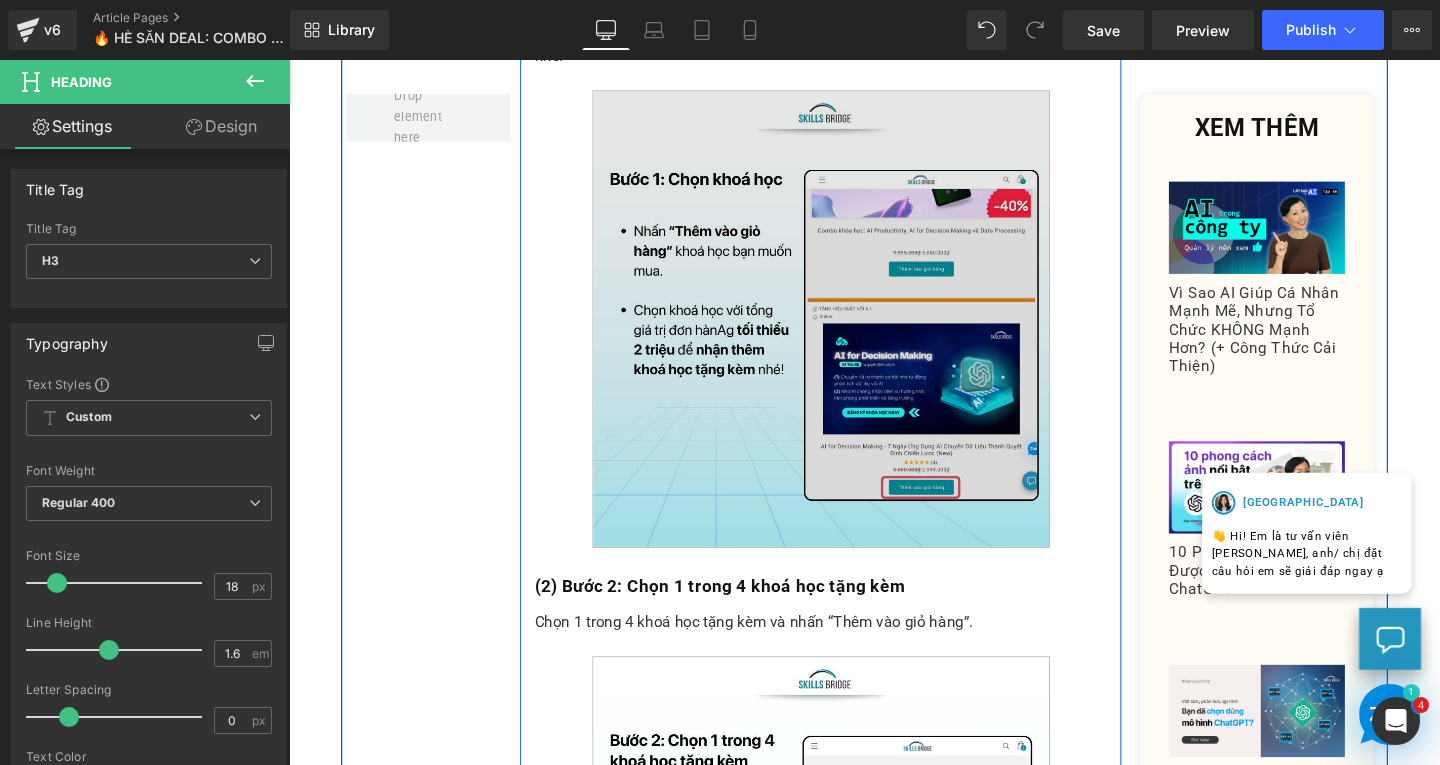 scroll, scrollTop: 1700, scrollLeft: 0, axis: vertical 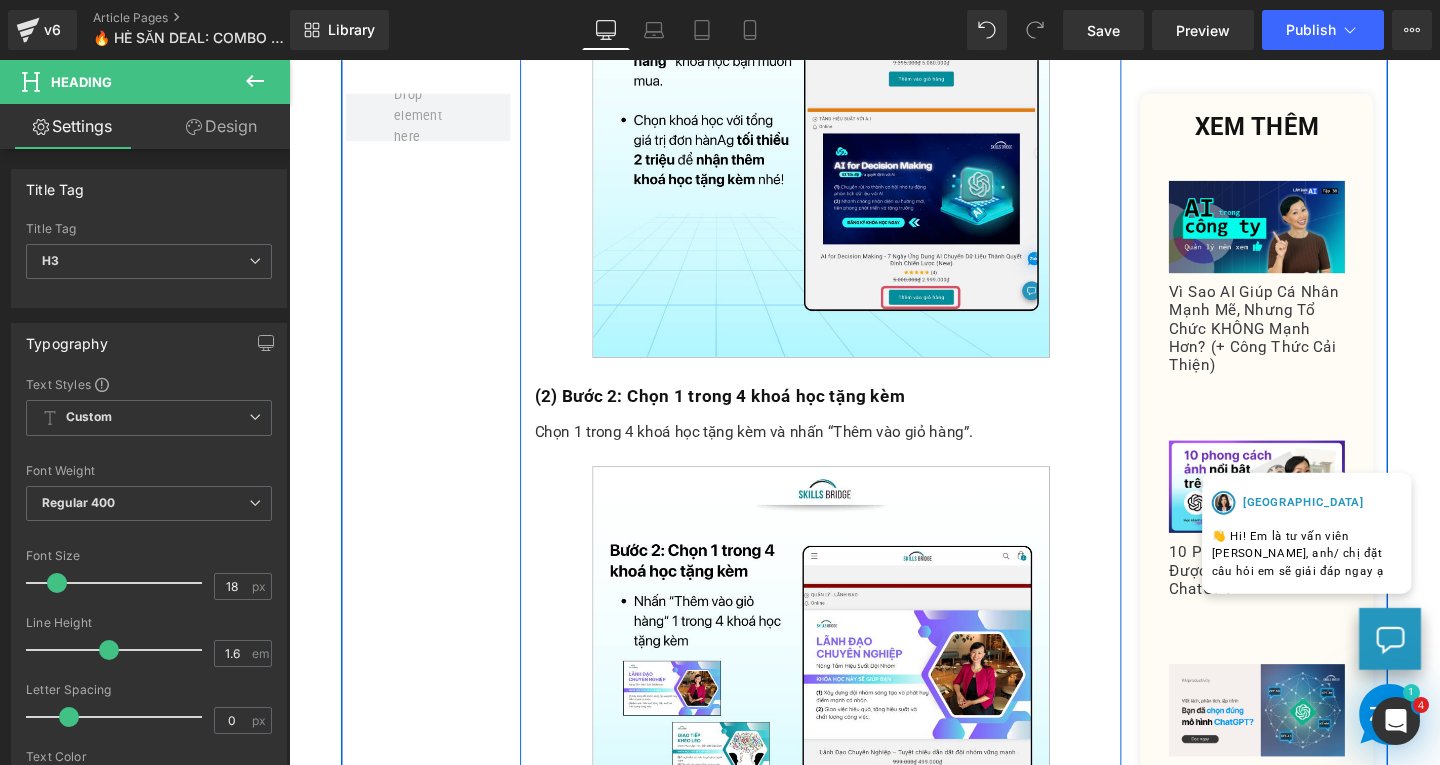click on "(2) Bước 2: Chọn 1 trong 4 khoá học tặng kèm" at bounding box center [742, 412] 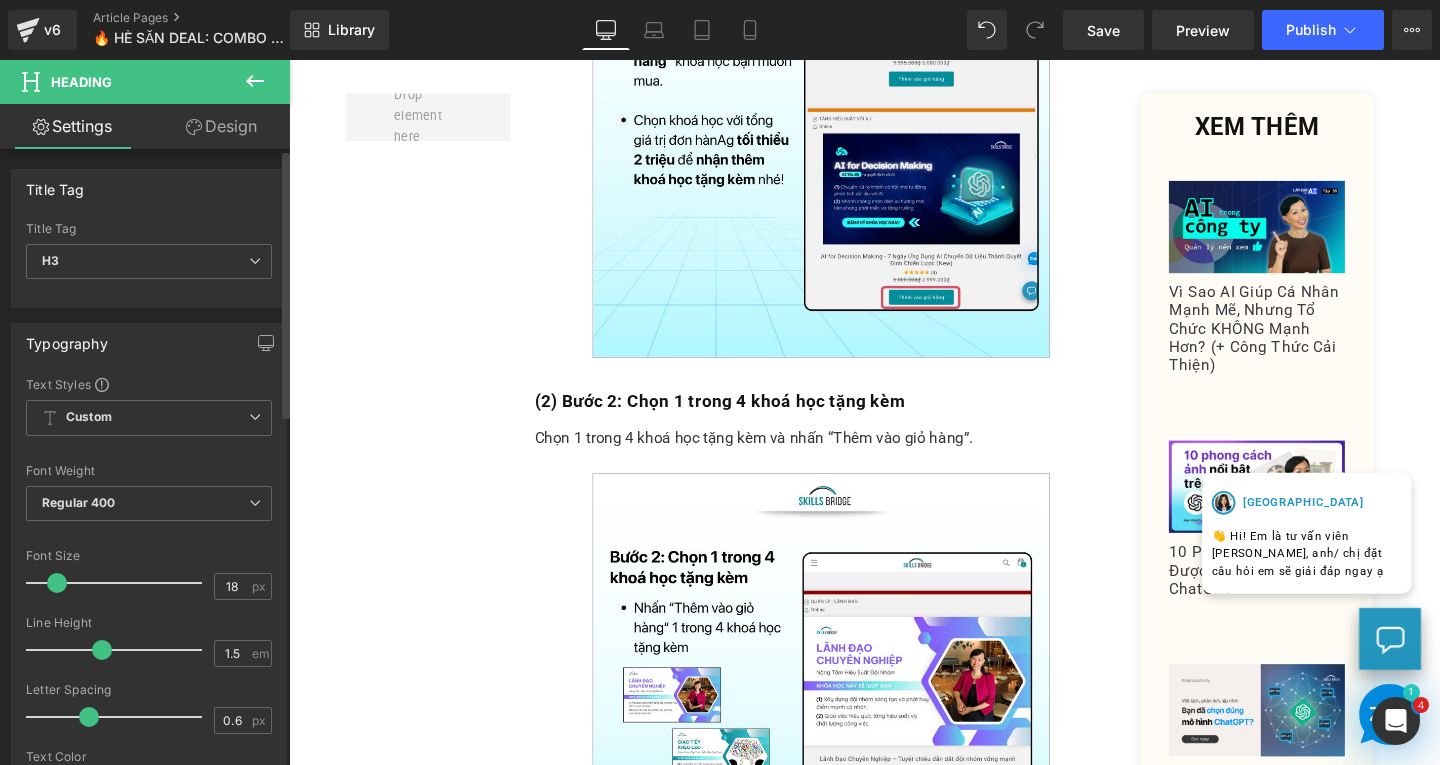 type on "1.6" 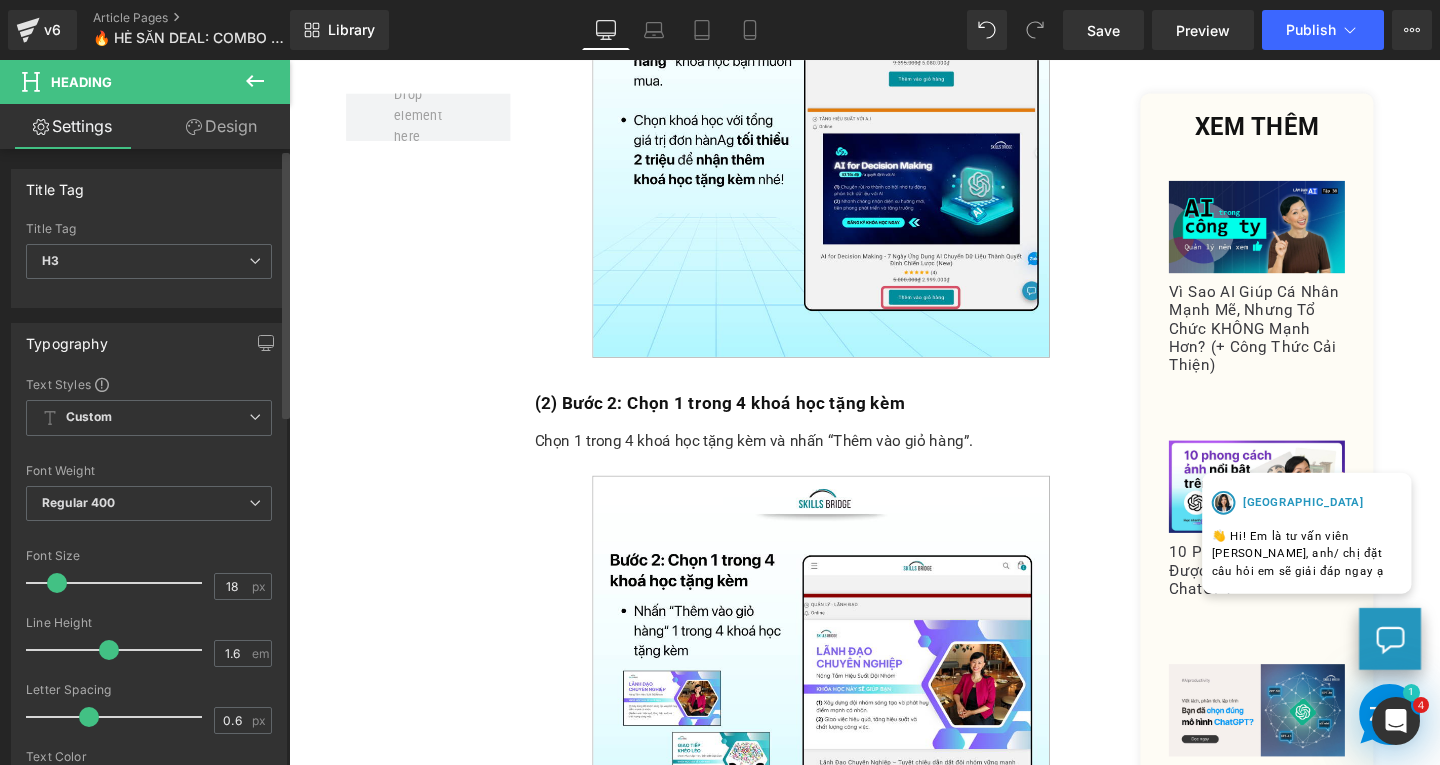 drag, startPoint x: 84, startPoint y: 650, endPoint x: 102, endPoint y: 651, distance: 18.027756 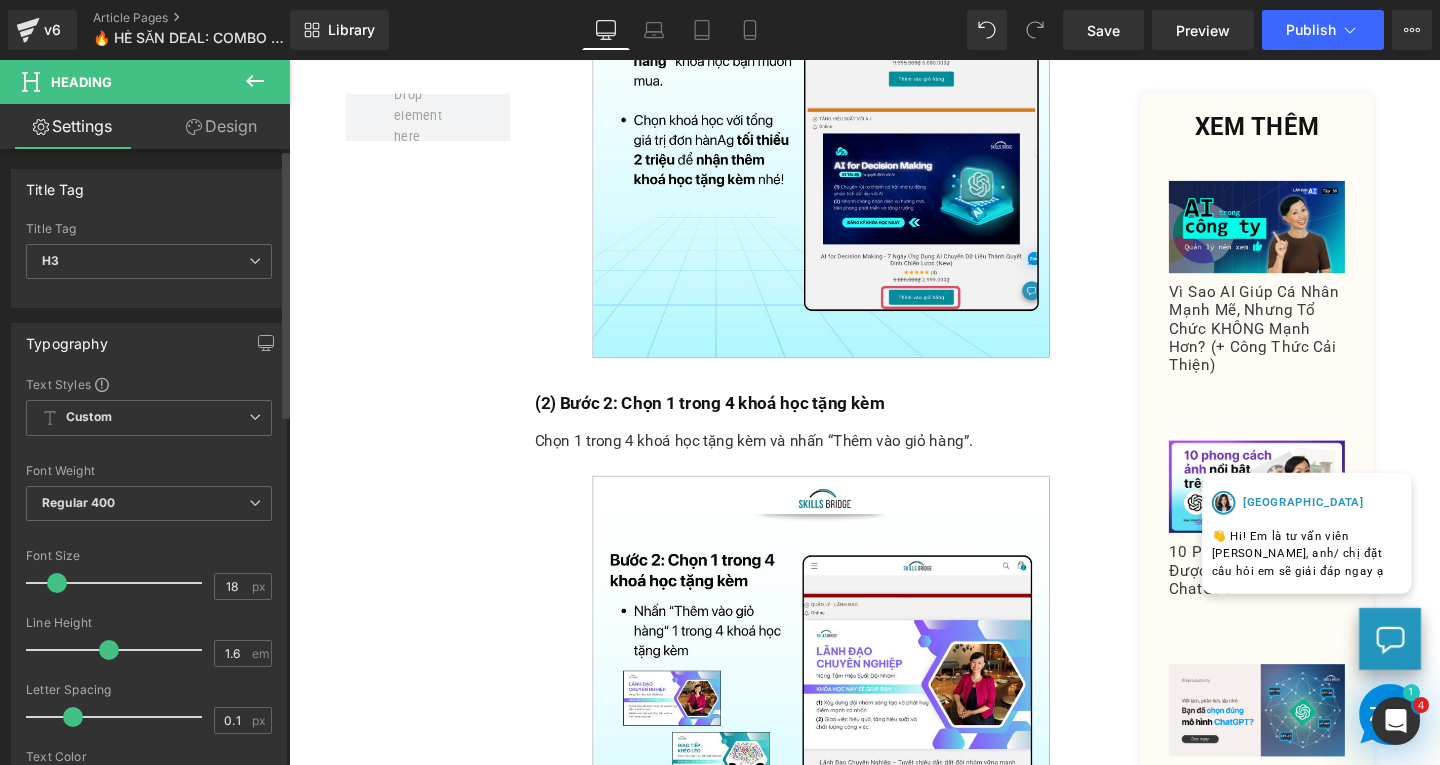 type on "0" 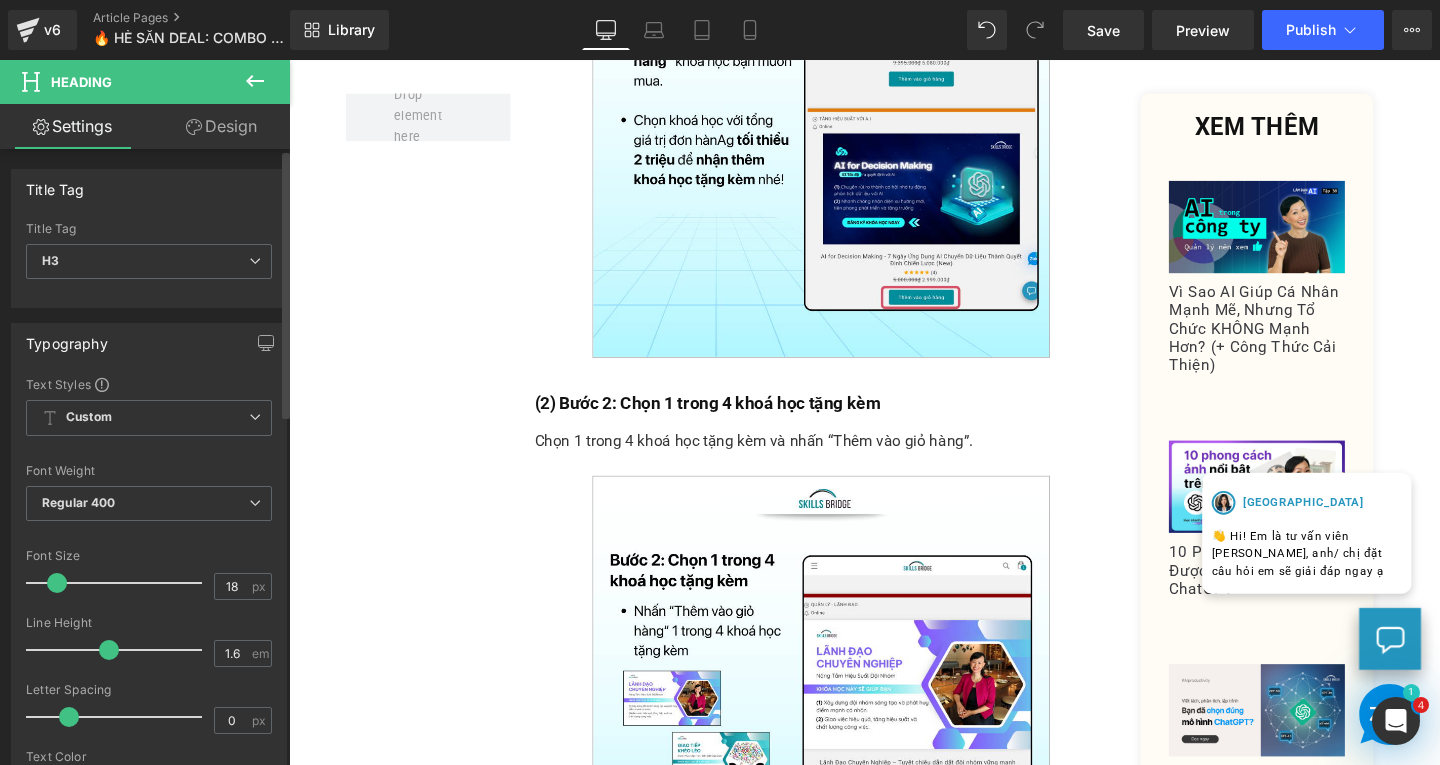 drag, startPoint x: 84, startPoint y: 715, endPoint x: 64, endPoint y: 716, distance: 20.024984 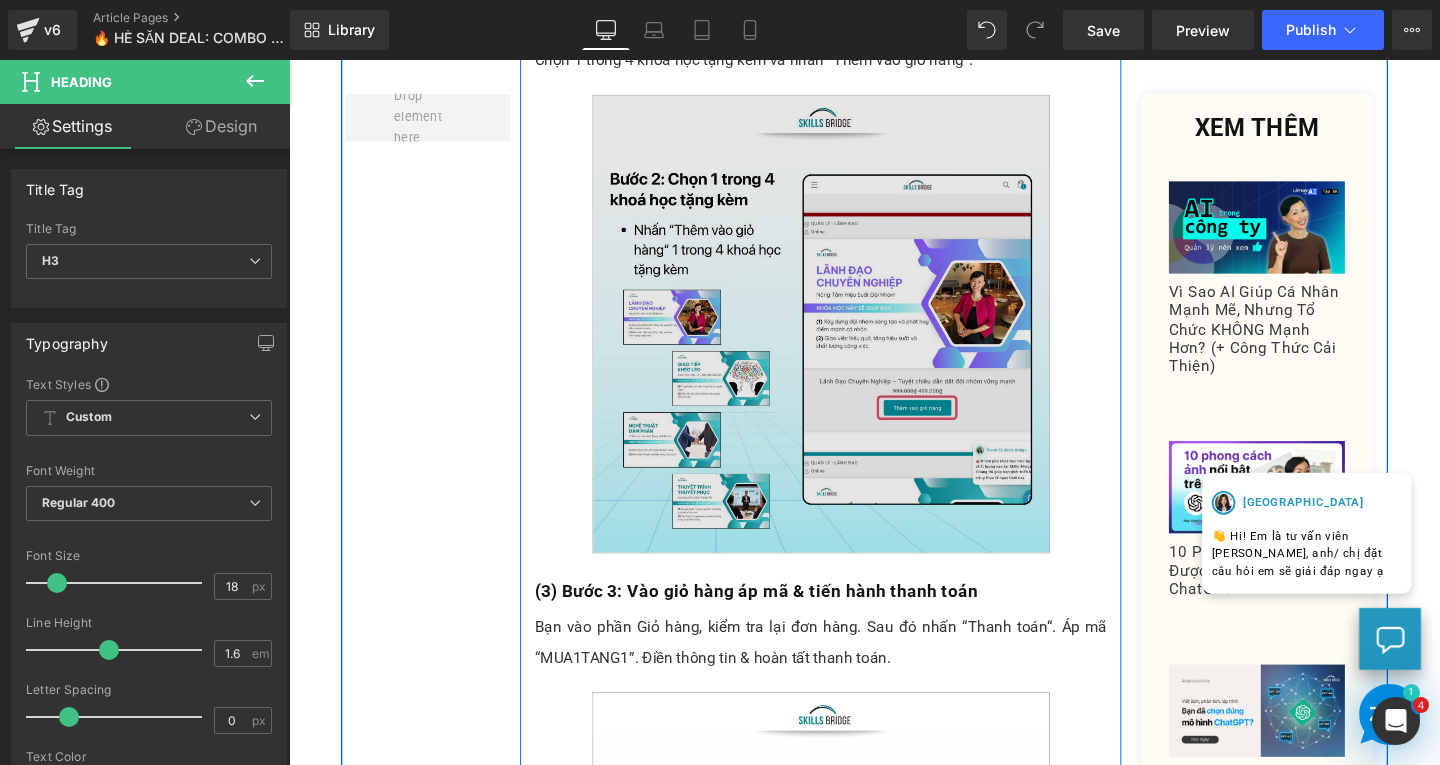 scroll, scrollTop: 2200, scrollLeft: 0, axis: vertical 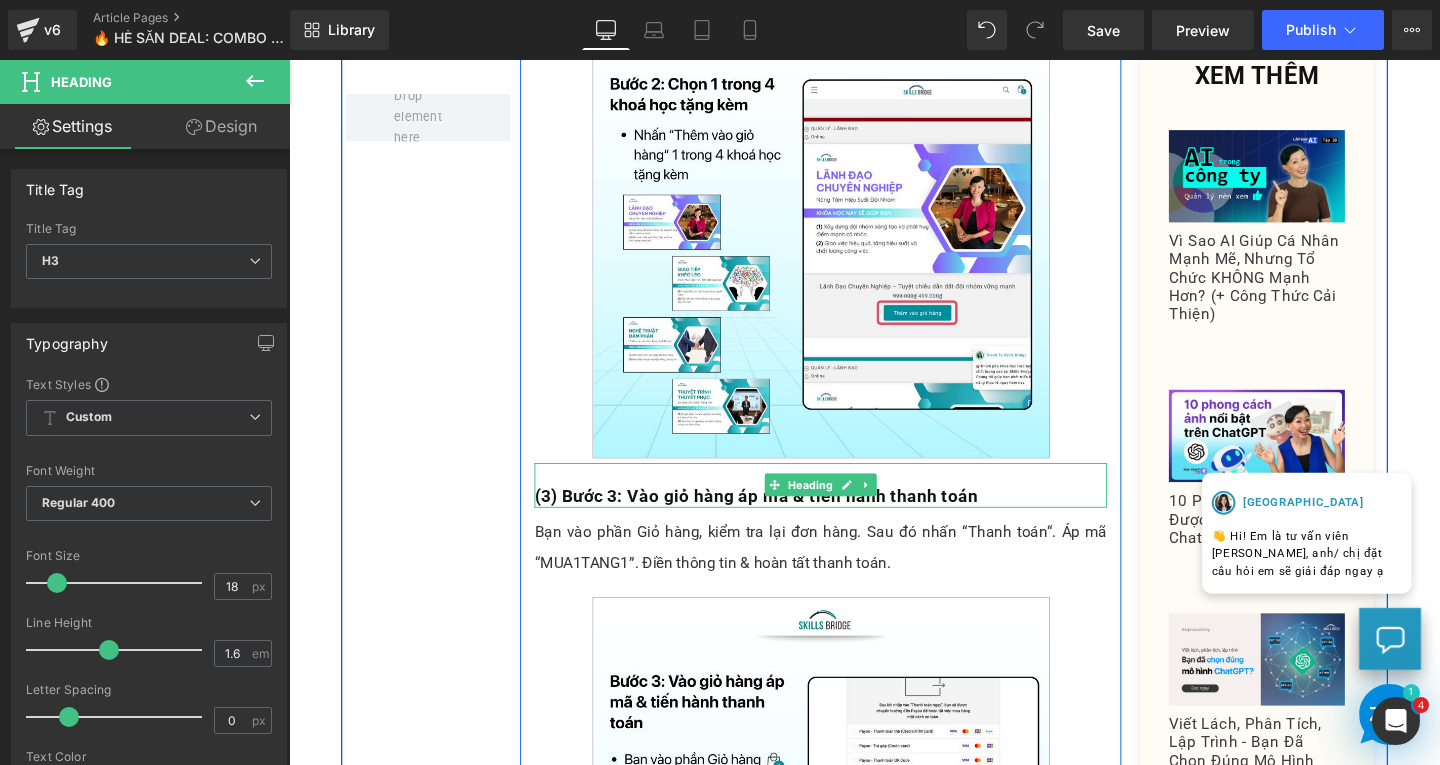 click on "(3) Bước 3: Vào giỏ hàng áp mã & tiến hành thanh toán" at bounding box center [780, 518] 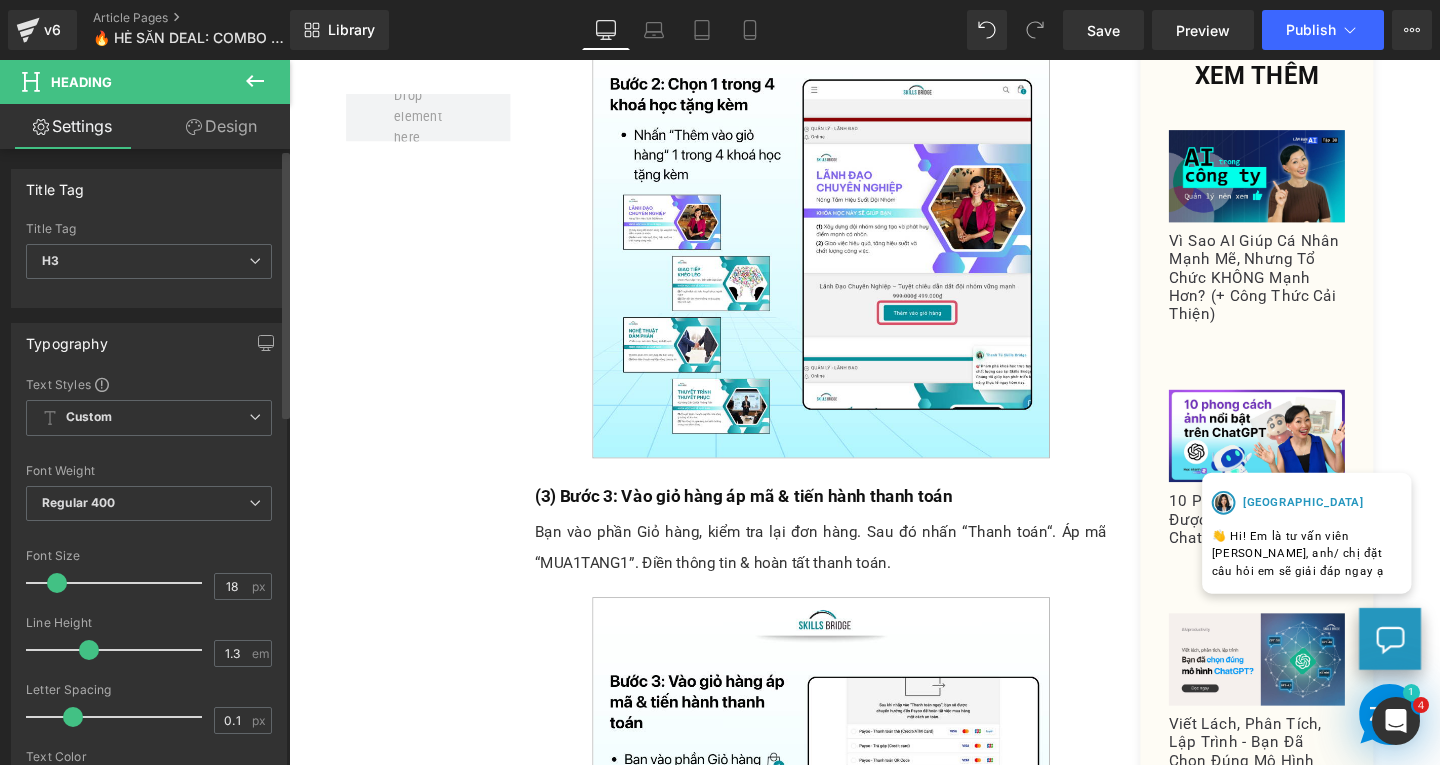 type on "0" 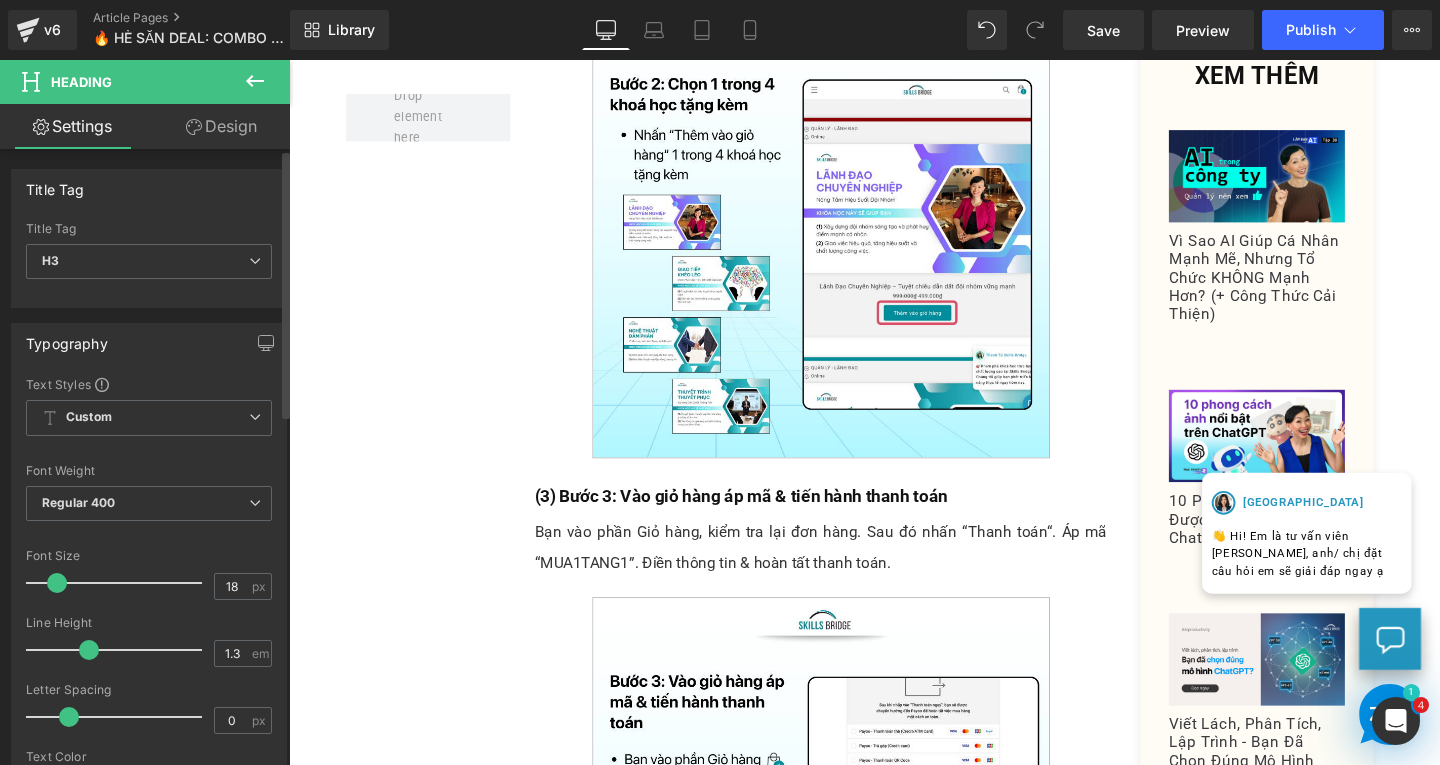 drag, startPoint x: 85, startPoint y: 725, endPoint x: 66, endPoint y: 723, distance: 19.104973 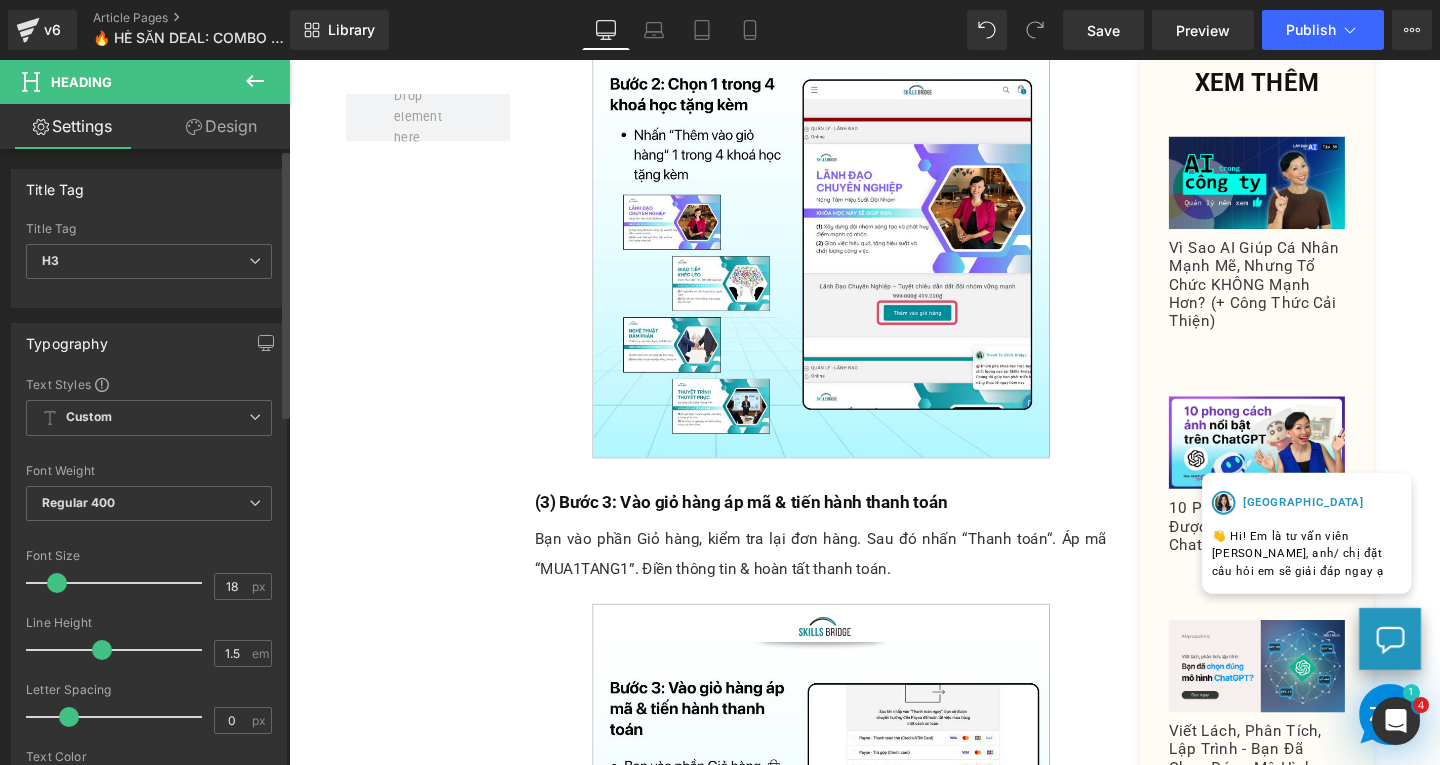 type on "1.6" 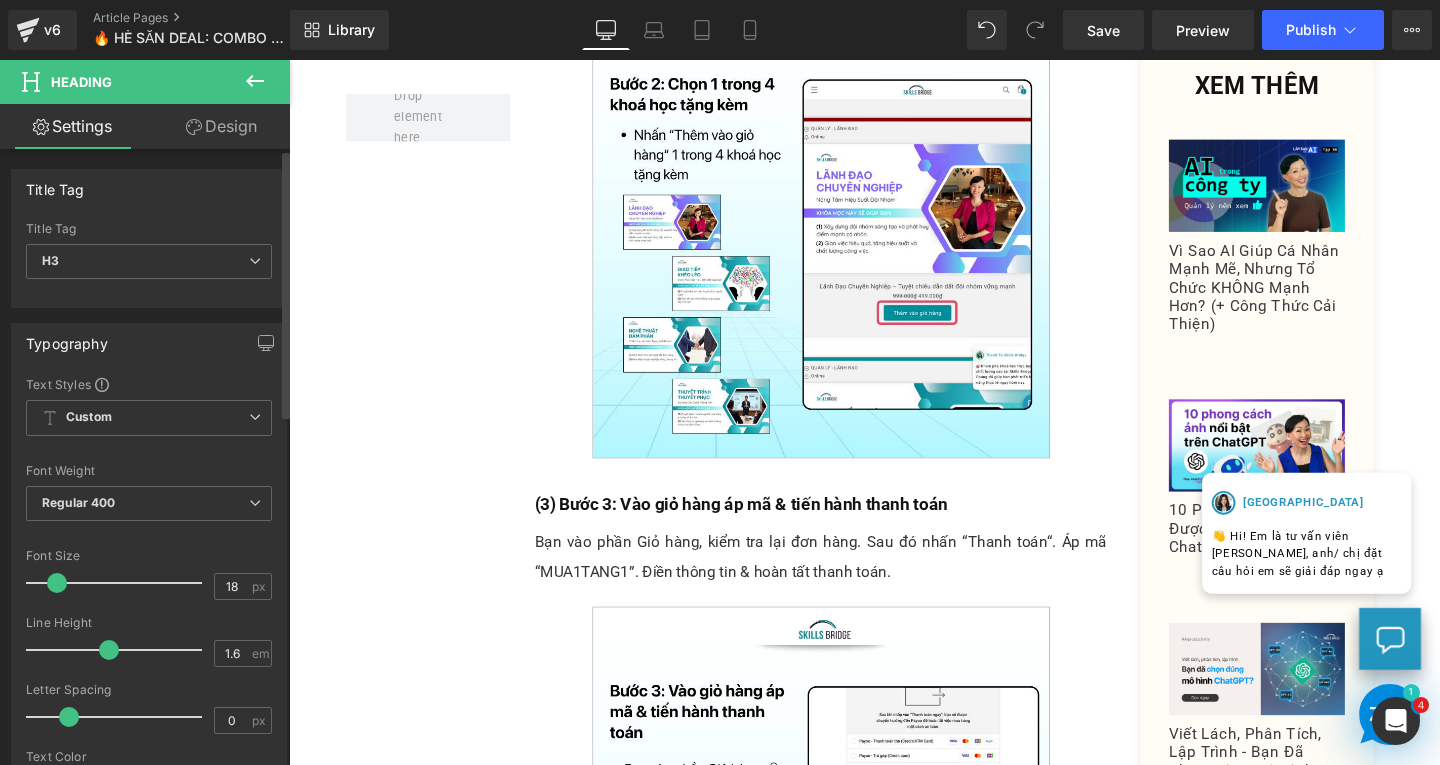 drag, startPoint x: 89, startPoint y: 650, endPoint x: 108, endPoint y: 655, distance: 19.646883 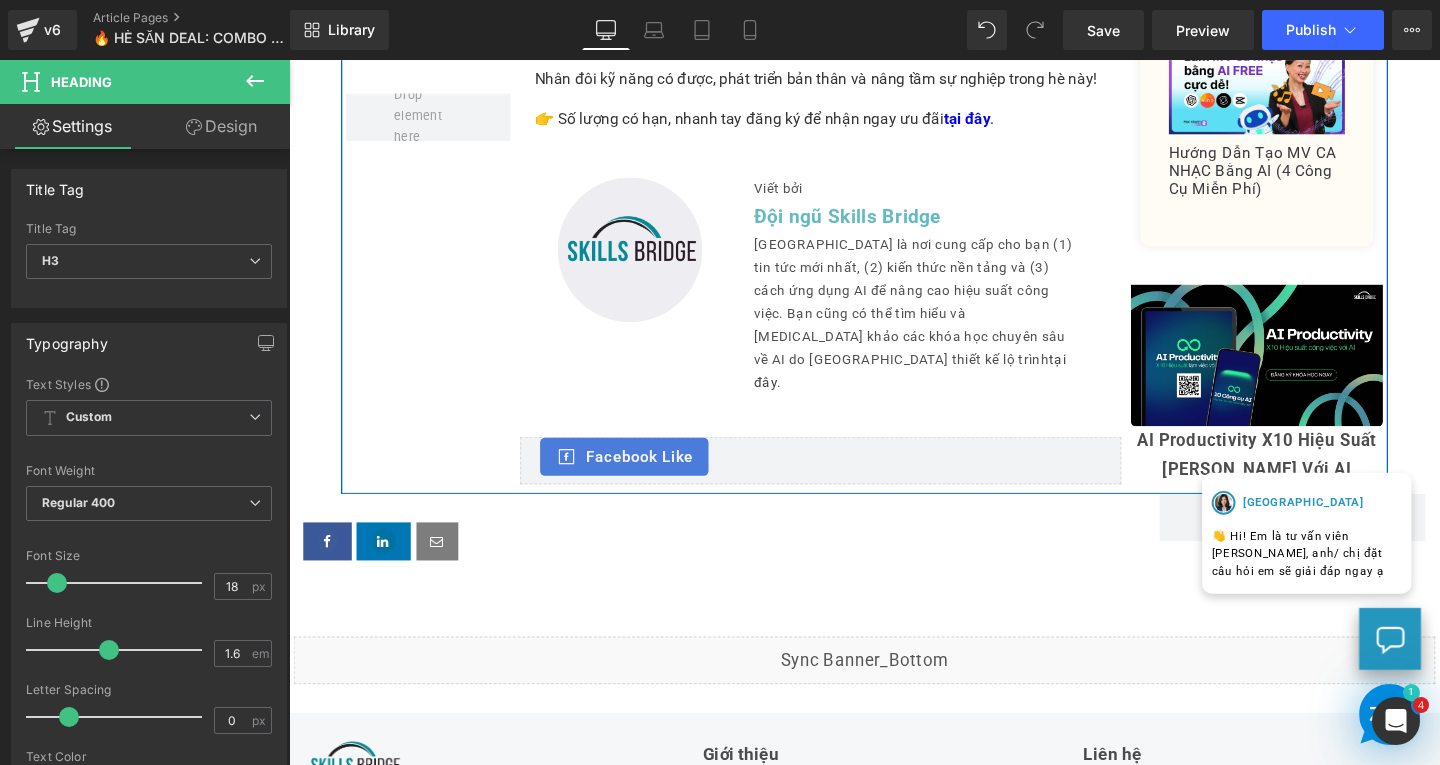 scroll, scrollTop: 3000, scrollLeft: 0, axis: vertical 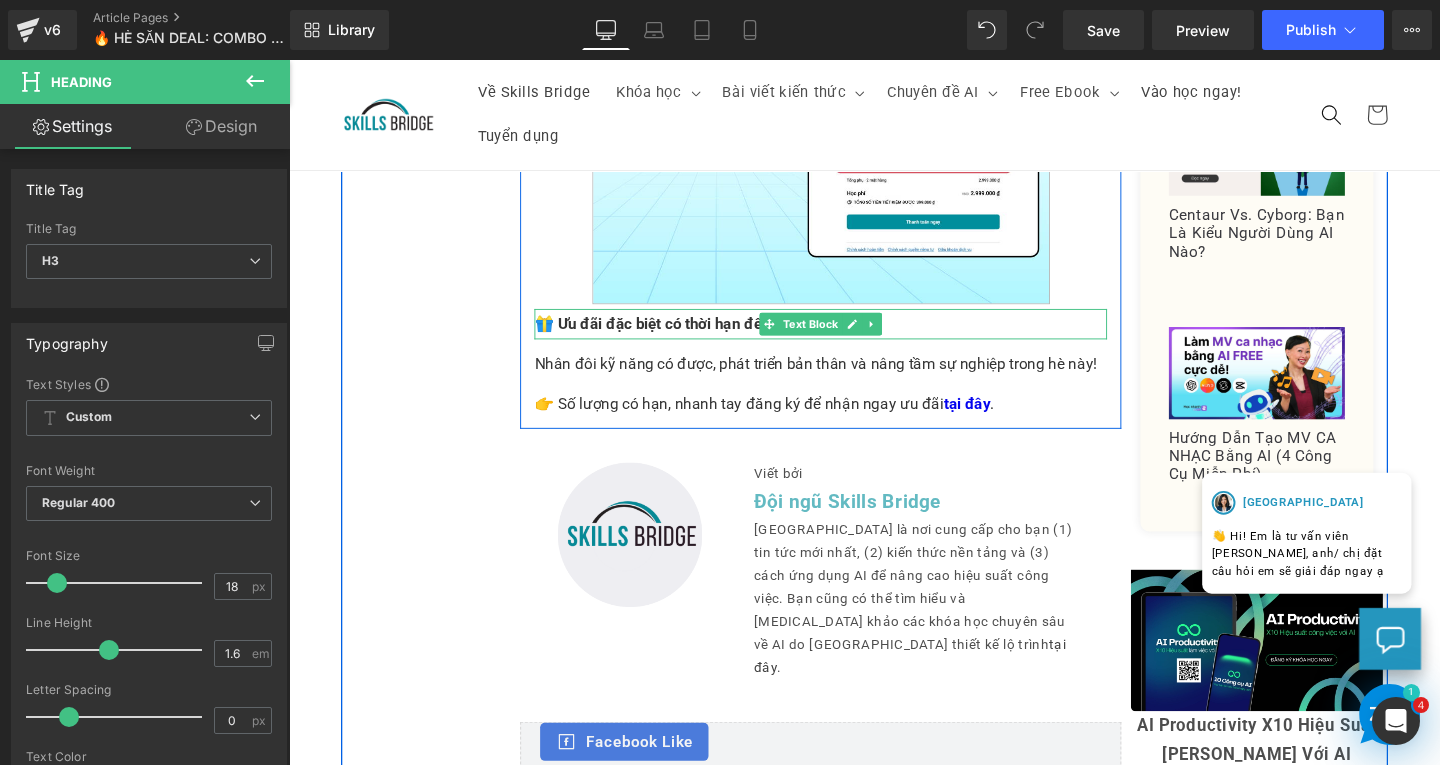 drag, startPoint x: 546, startPoint y: 337, endPoint x: 547, endPoint y: 364, distance: 27.018513 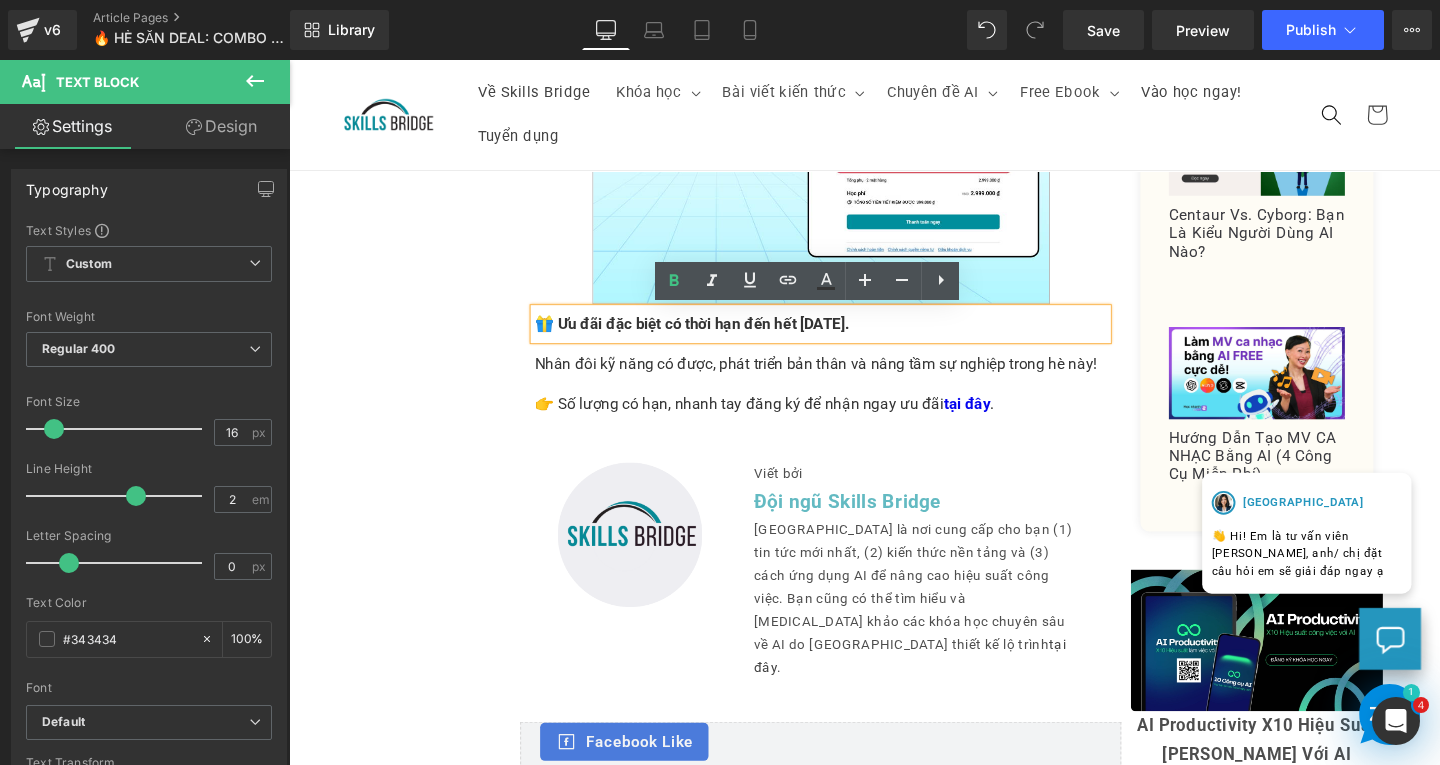 click on "🎁 Ưu đãi đặc biệt có thời hạn đến hết [DATE]." at bounding box center [712, 337] 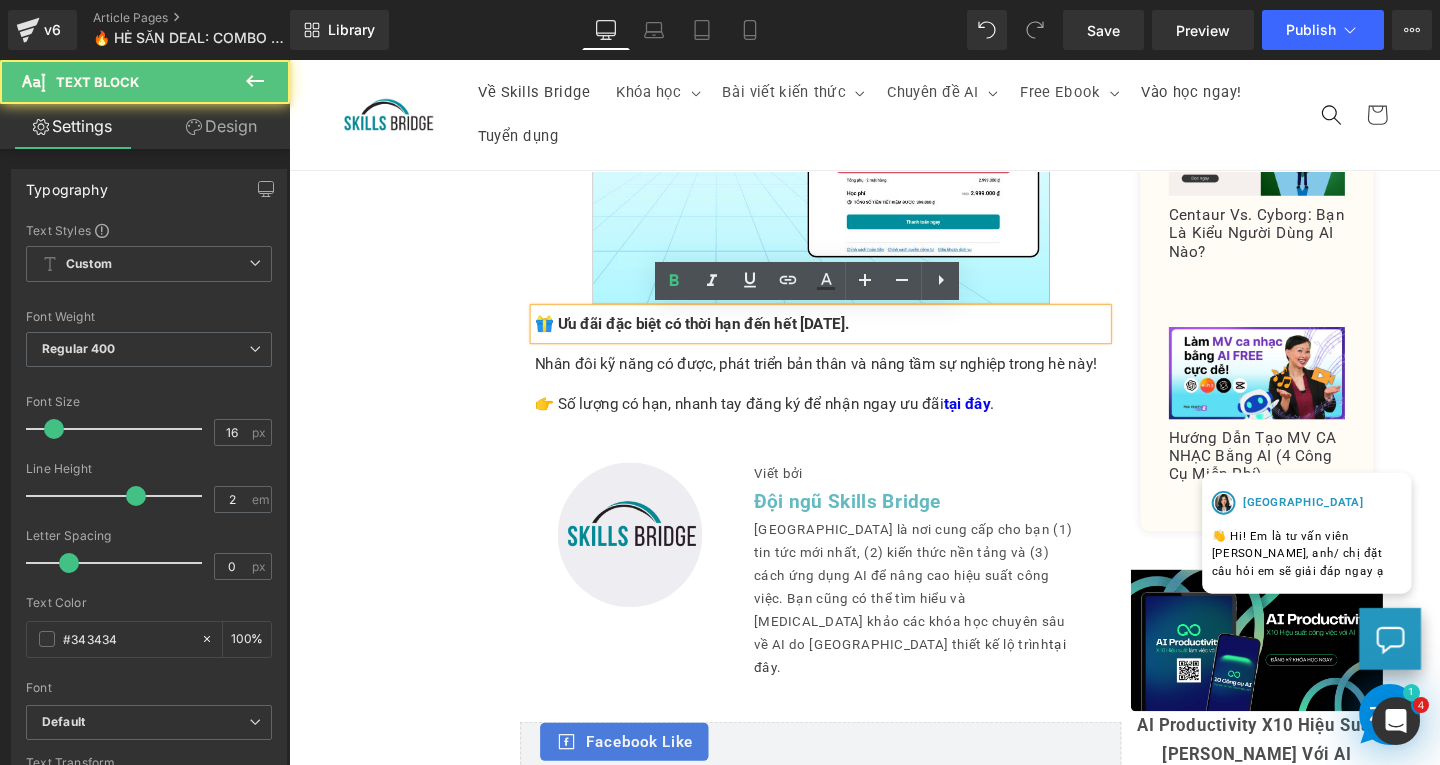 type 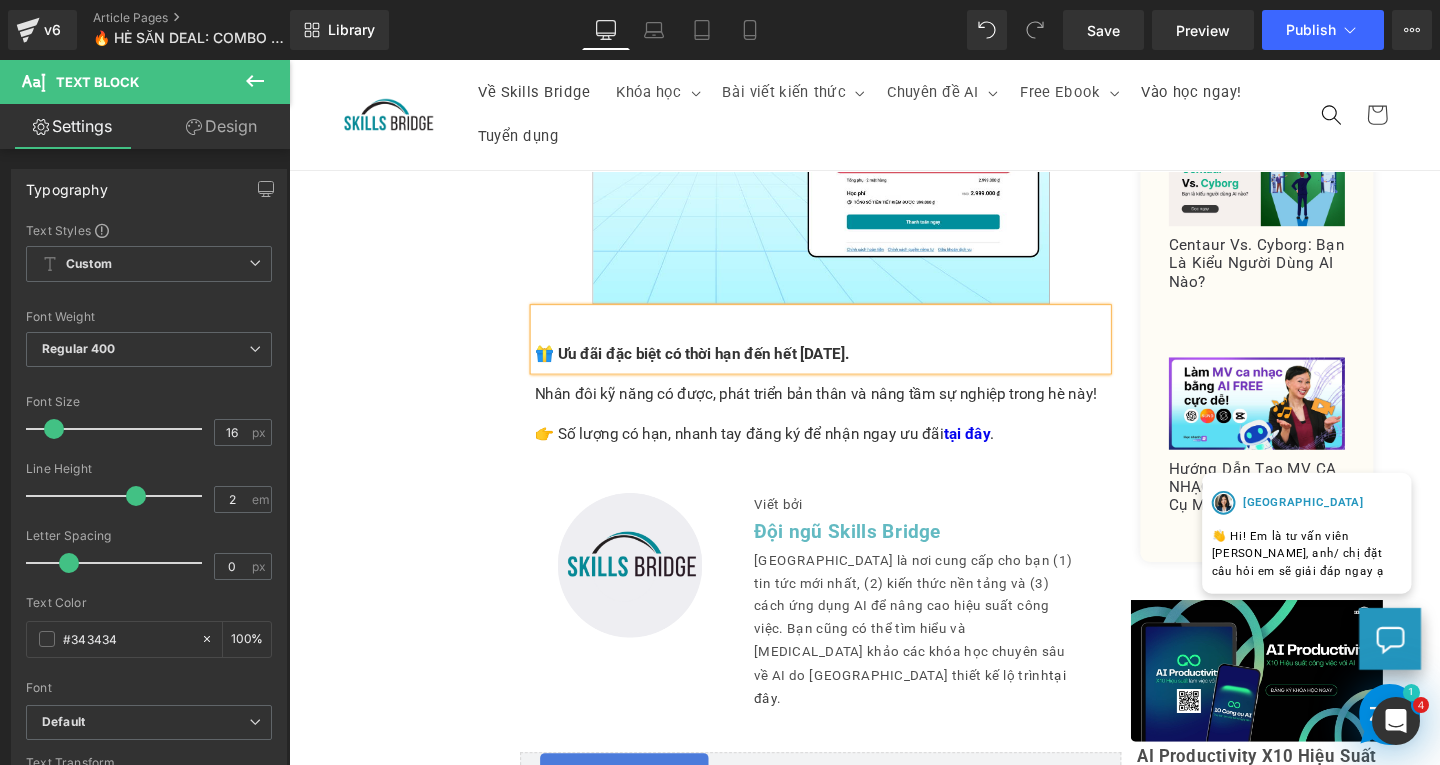 click on "Image         Nên học về AI hay cải thiện kỹ năng lãnh đạo? Text Block         Bạn phân vân không biết nên chọn khoá học nào để nâng cấp bản thân? Text Block         Chọn cả 2 - Gấp đôi kỹ năng, không tăng chi phí, khi bạn có thể mua 1 và nhận thêm 1 khóa học hoàn toàn miễn phí! Text Block         Row         Với đơn hàng  tối thiểu 2 Triệu , bạn sẽ được tặng ngay khóa học ưu đãi tặng kèm: Text Block         (1) Giao Tiếp Khéo [PERSON_NAME] viên Thái Vân Linh  Text Block         (2) Nghệ Thuật Đàm Phán - Giảng viên Thái Vân Linh Text Block         (3) Khóa Học Thuyết Trình - Giảng viên Thái Vân Linh Text Block         (4) [PERSON_NAME] - Giảng viên Thái Vân Linh Text Block         📌 Đăng ký khoá học mua 1 được 2 chỉ với 3 bước: Heading         (1) Bước 1: Chọn khóa học Heading         Text Block         Image         Heading" at bounding box center [894, -821] 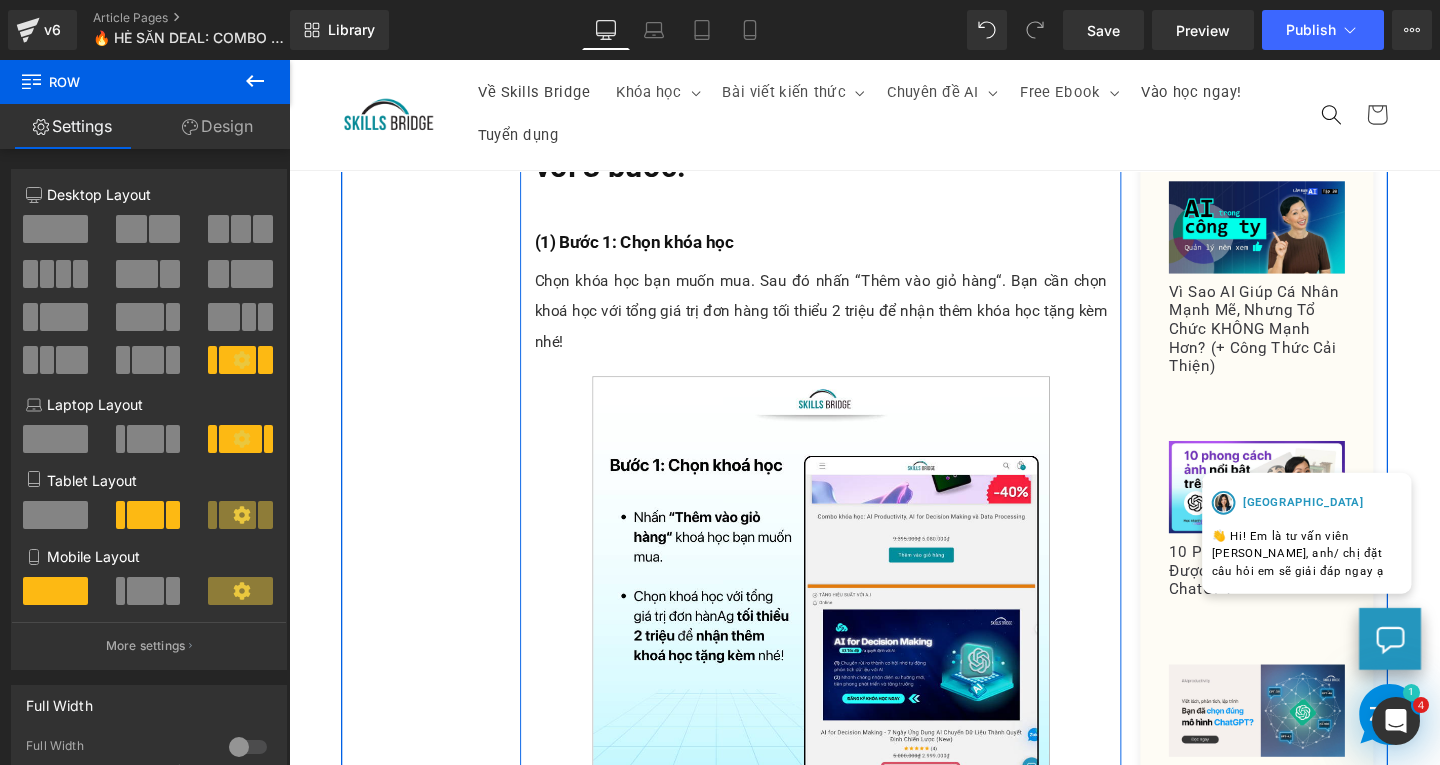 scroll, scrollTop: 1000, scrollLeft: 0, axis: vertical 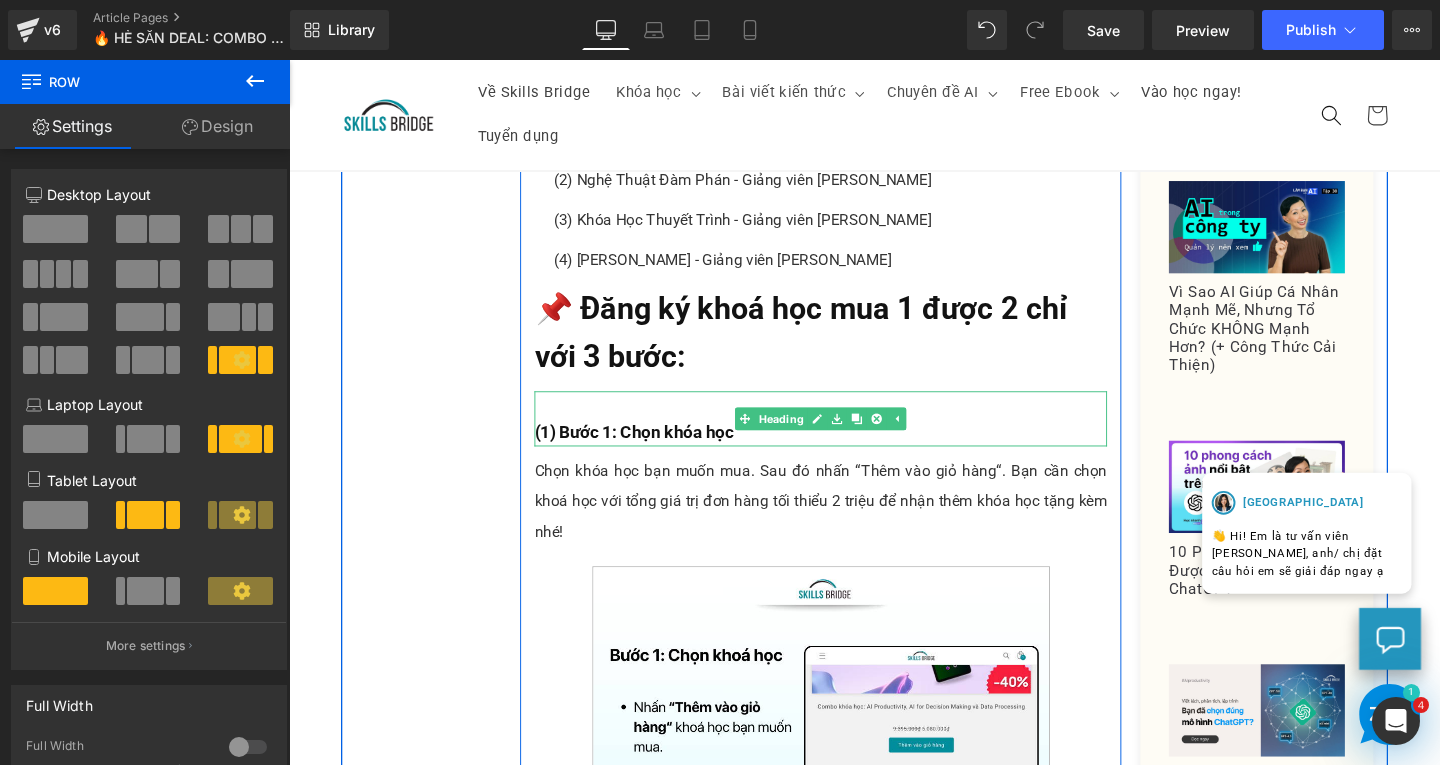 click at bounding box center (848, 422) 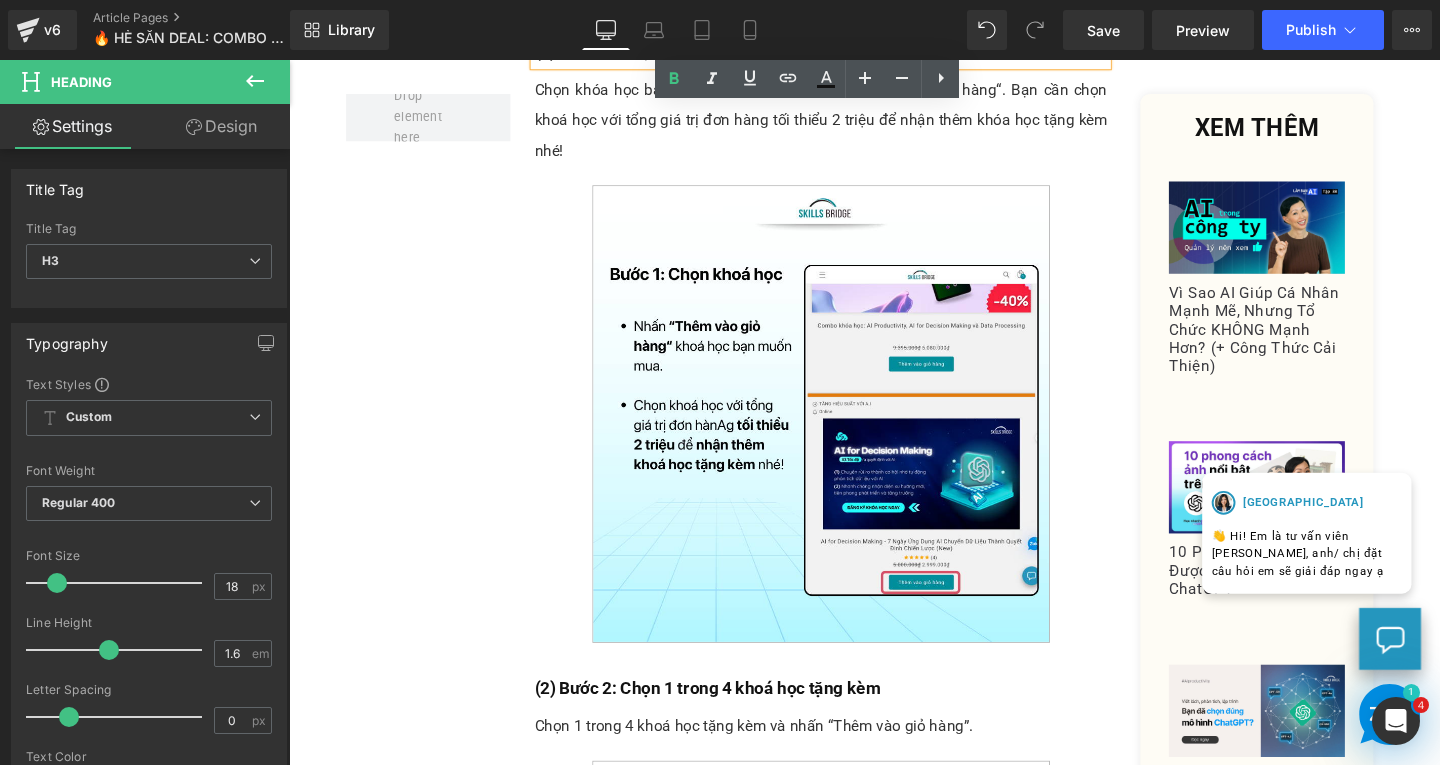 scroll, scrollTop: 1700, scrollLeft: 0, axis: vertical 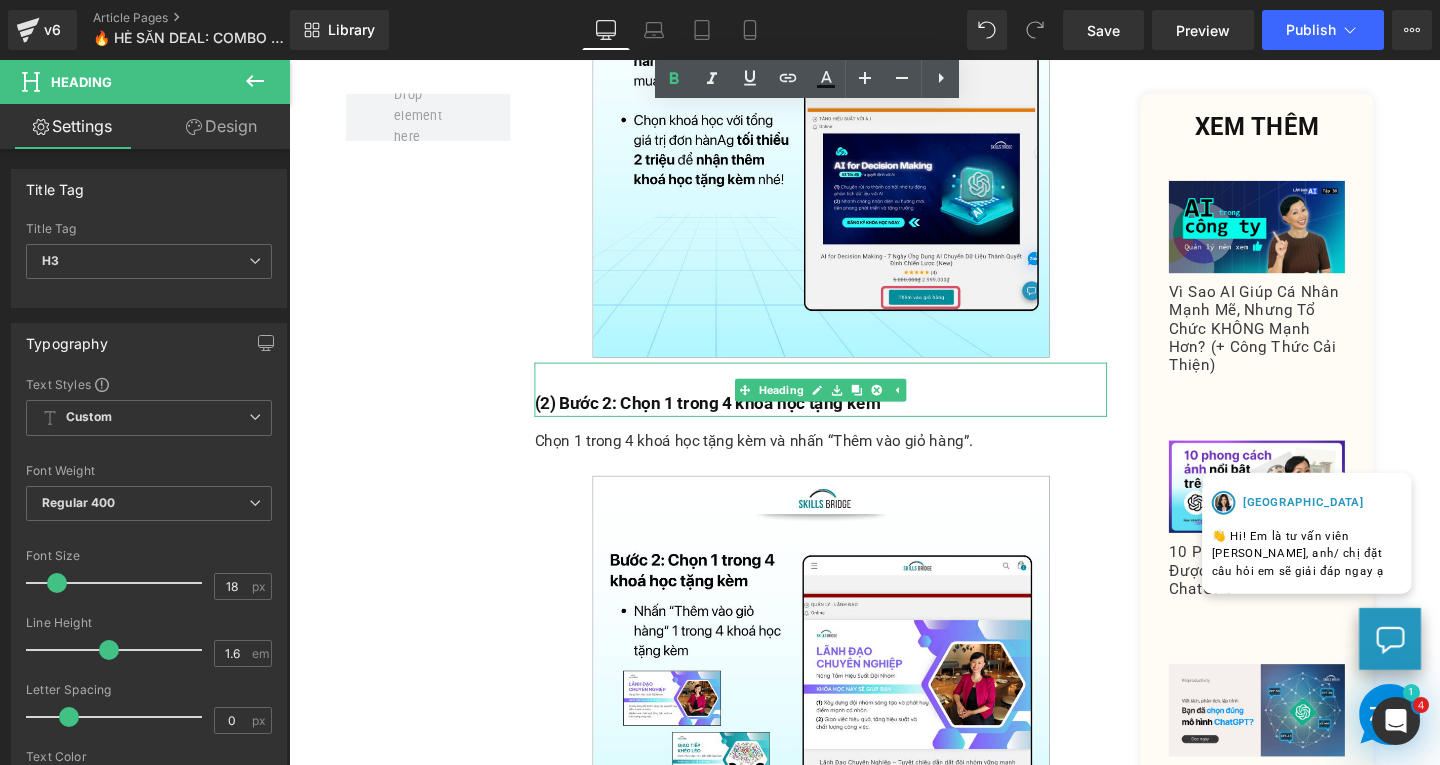 click at bounding box center (848, 392) 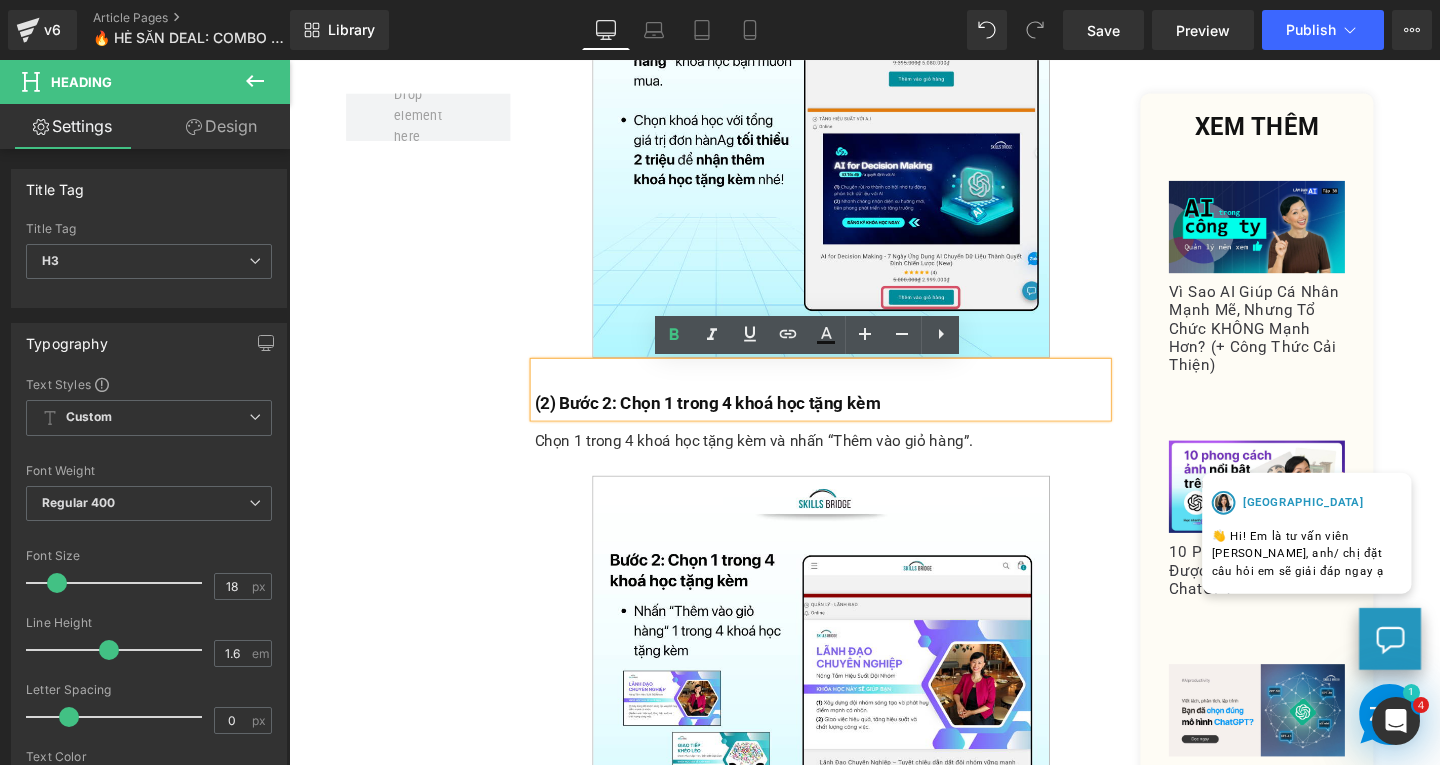 click on "Image         Nên học về AI hay cải thiện kỹ năng lãnh đạo? Text Block         Bạn phân vân không biết nên chọn khoá học nào để nâng cấp bản thân? Text Block         Chọn cả 2 - Gấp đôi kỹ năng, không tăng chi phí, khi bạn có thể mua 1 và nhận thêm 1 khóa học hoàn toàn miễn phí! Text Block         Row         Với đơn hàng  tối thiểu 2 Triệu , bạn sẽ được tặng ngay khóa học ưu đãi tặng kèm: Text Block         (1) Giao Tiếp Khéo [PERSON_NAME] viên Thái Vân Linh  Text Block         (2) Nghệ Thuật Đàm Phán - Giảng viên Thái Vân Linh Text Block         (3) Khóa Học Thuyết Trình - Giảng viên Thái Vân Linh Text Block         (4) [PERSON_NAME] - Giảng viên Thái Vân Linh Text Block         📌 Đăng ký khoá học mua 1 được 2 chỉ với 3 bước: Heading         (1) Bước 1: Chọn khóa học Heading         Text Block         Image         Heading" at bounding box center [894, 479] 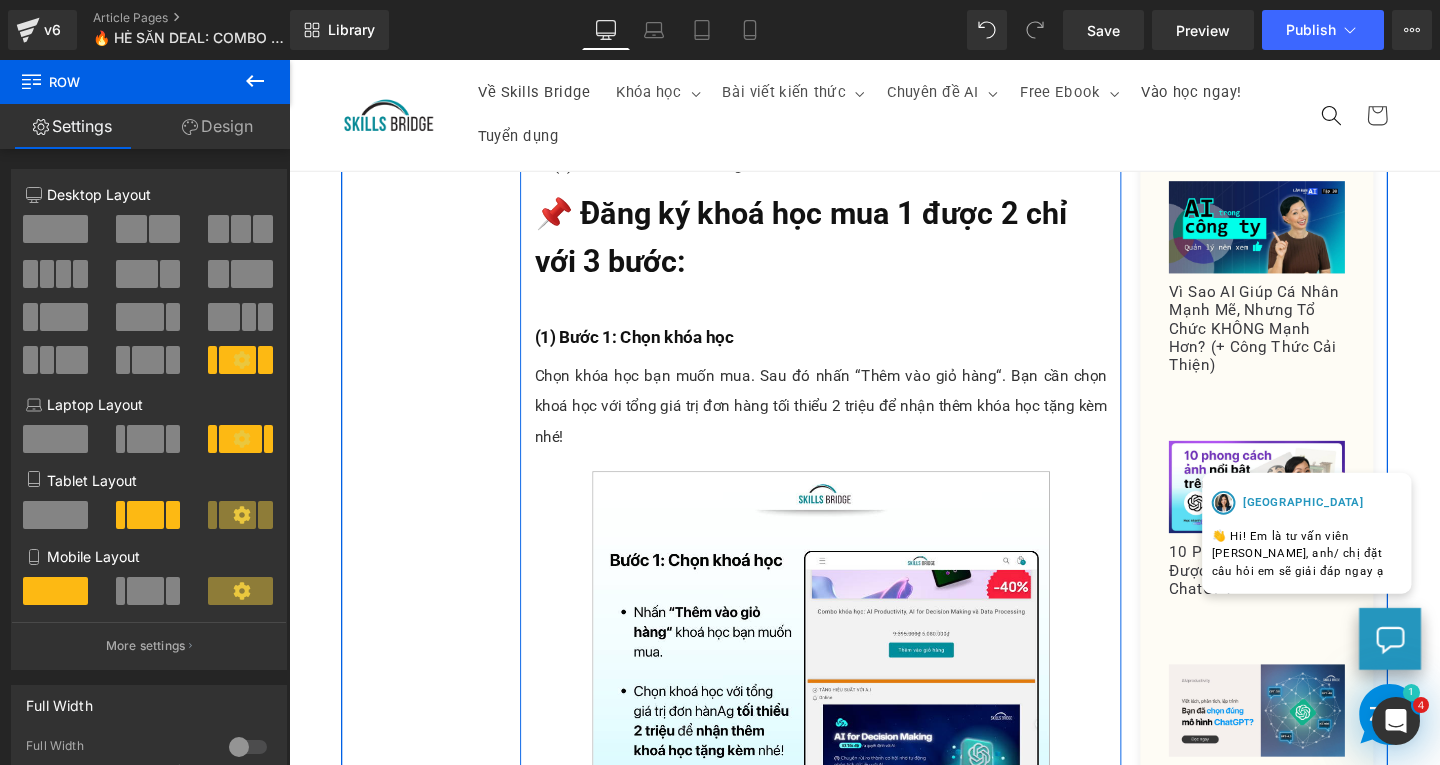 scroll, scrollTop: 1000, scrollLeft: 0, axis: vertical 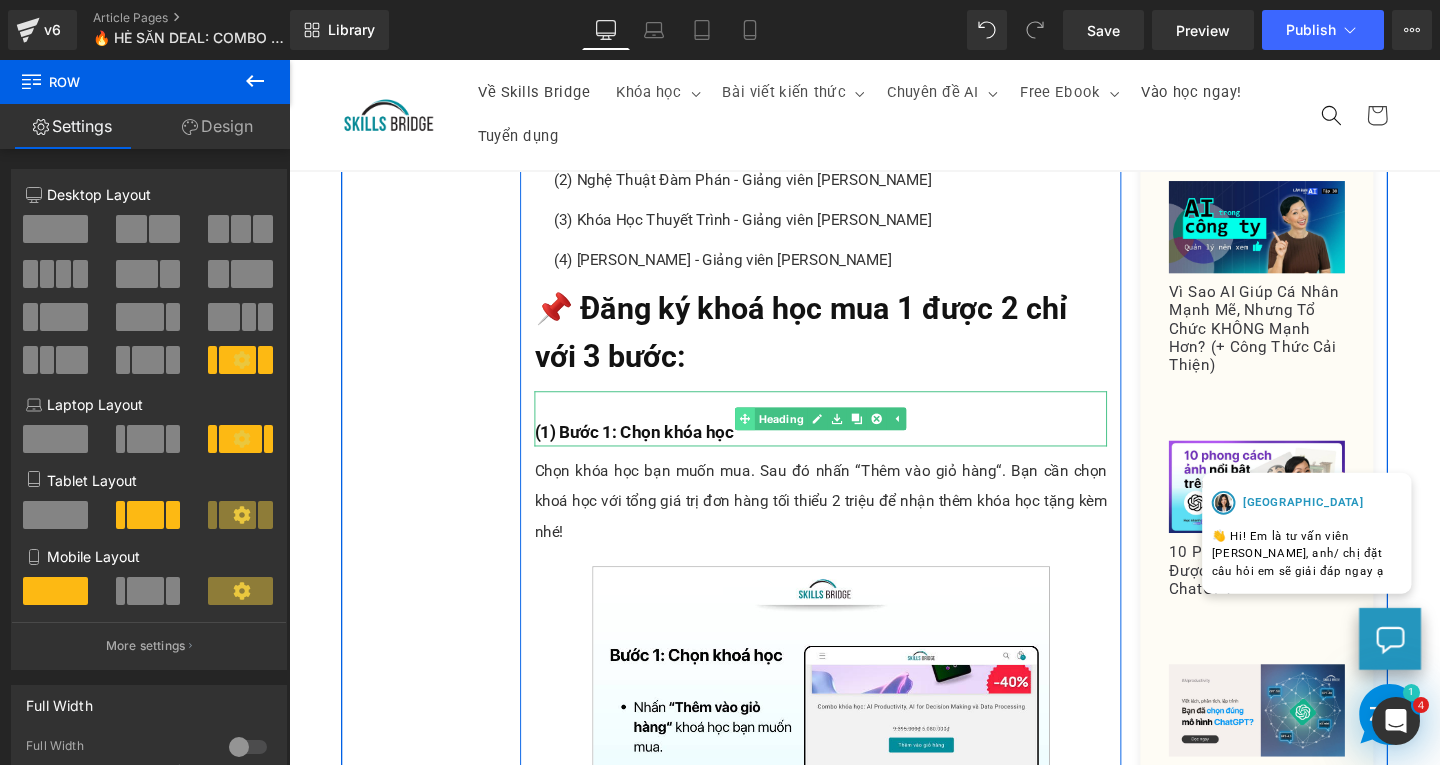click on "(1) Bước 1: Chọn khóa học Heading" at bounding box center [848, 437] 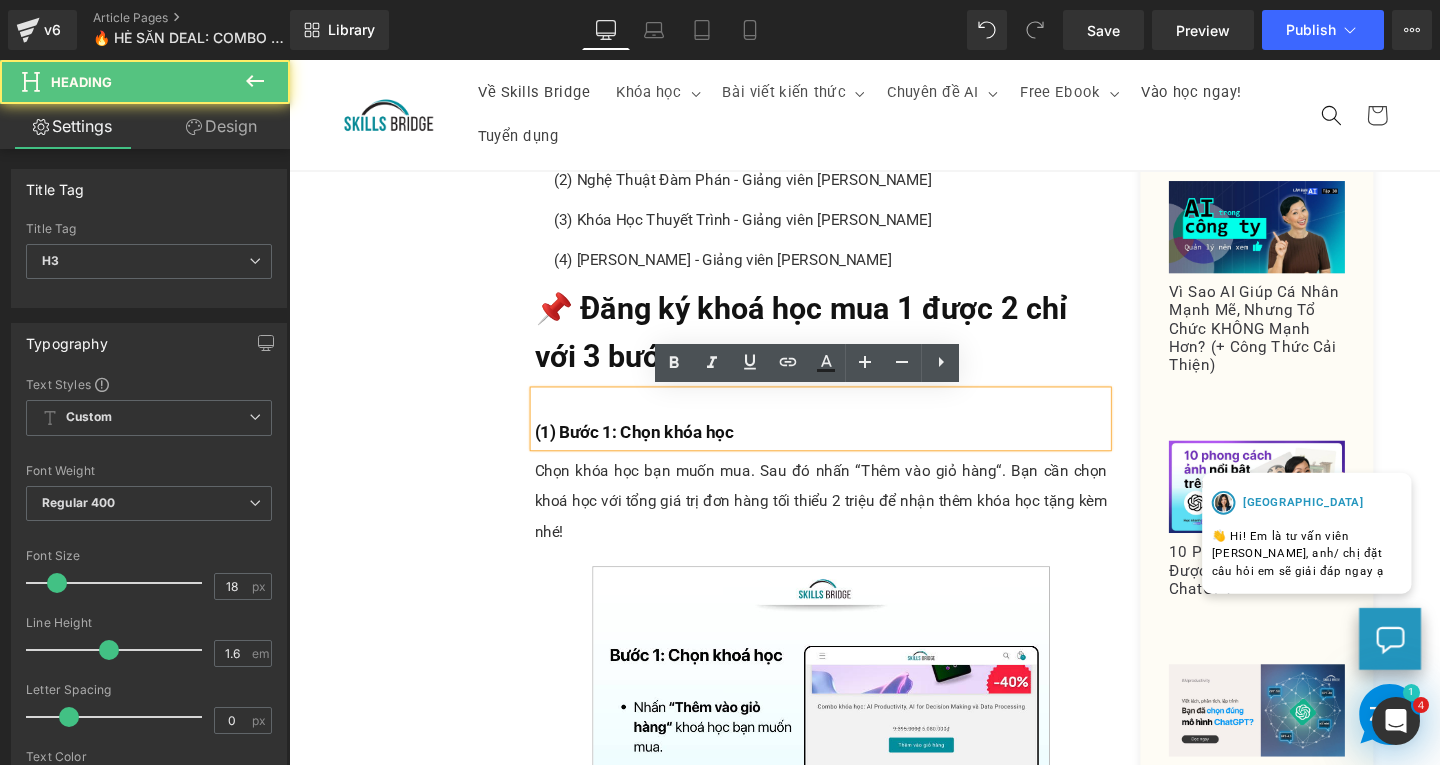 click on "(1) Bước 1: Chọn khóa học" at bounding box center [651, 450] 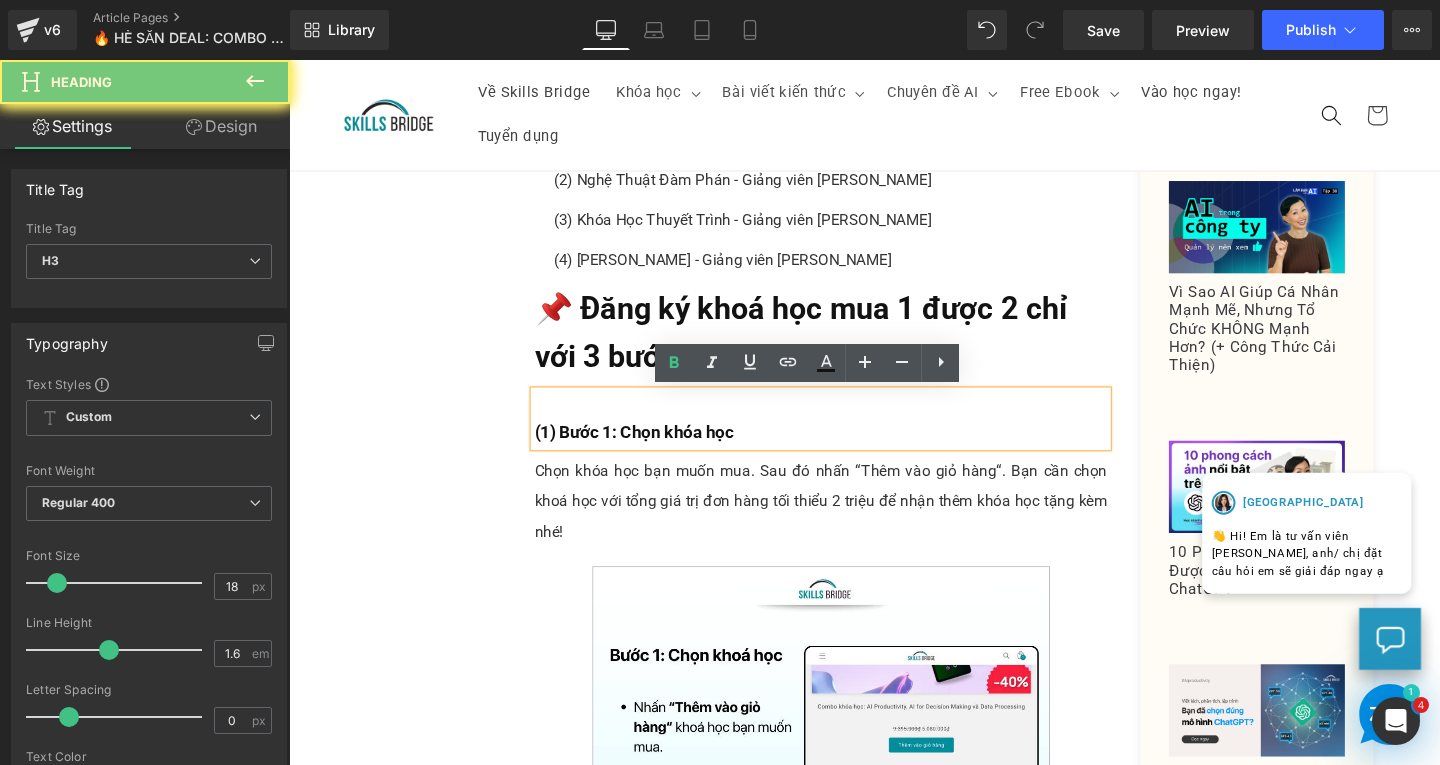 click on "(1) Bước 1: Chọn khóa học" at bounding box center [848, 451] 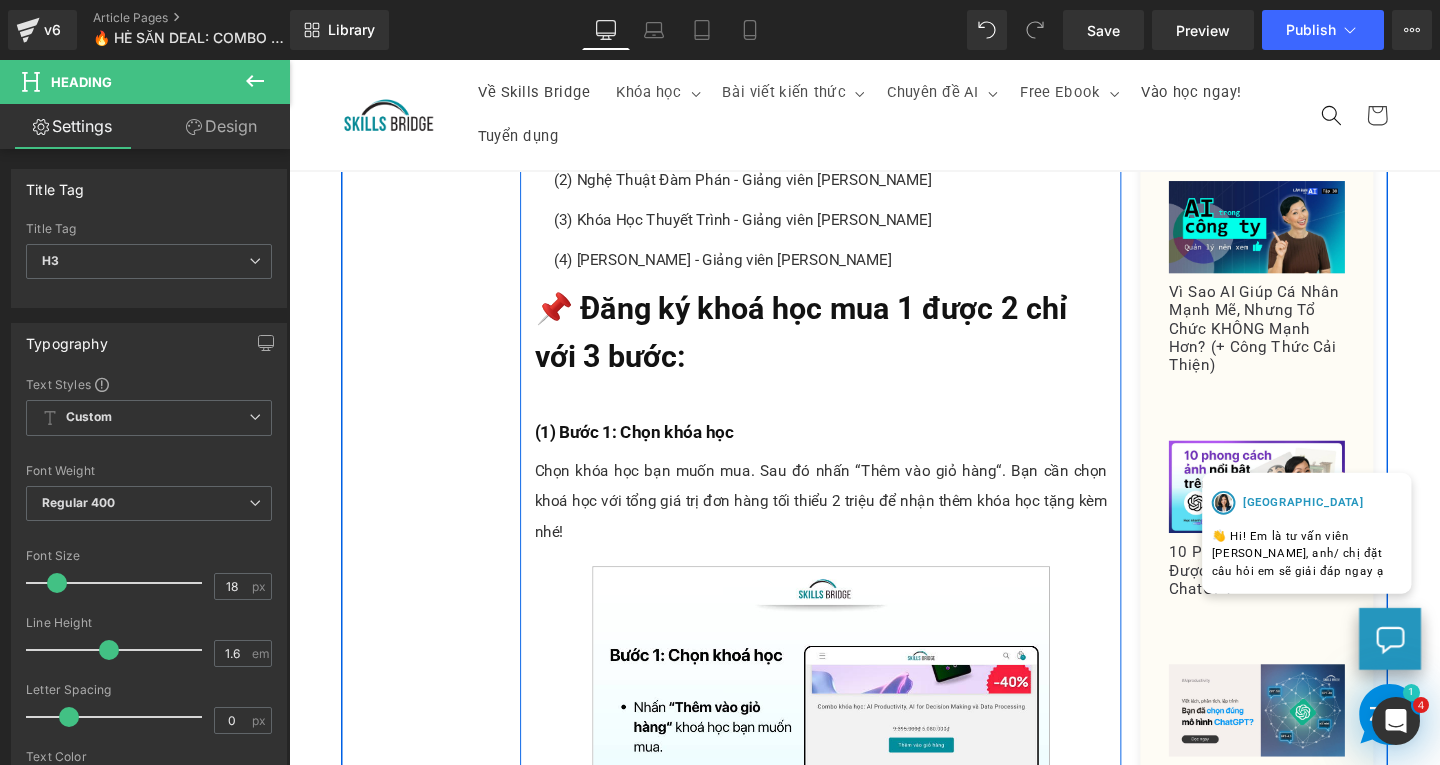click on "📌 Đăng ký khoá học mua 1 được 2 chỉ với 3 bước:" at bounding box center [848, 347] 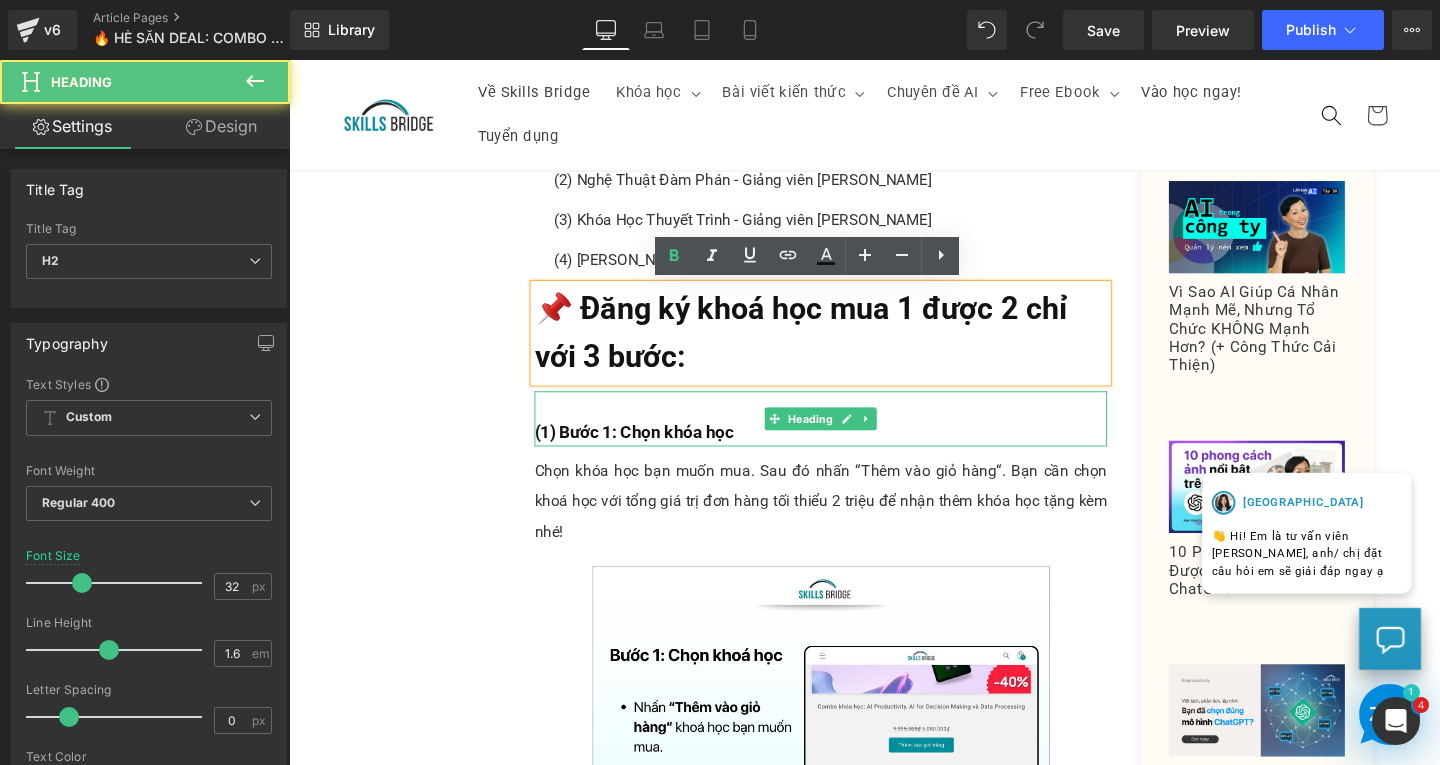 click on "(1) Bước 1: Chọn khóa học" at bounding box center [651, 450] 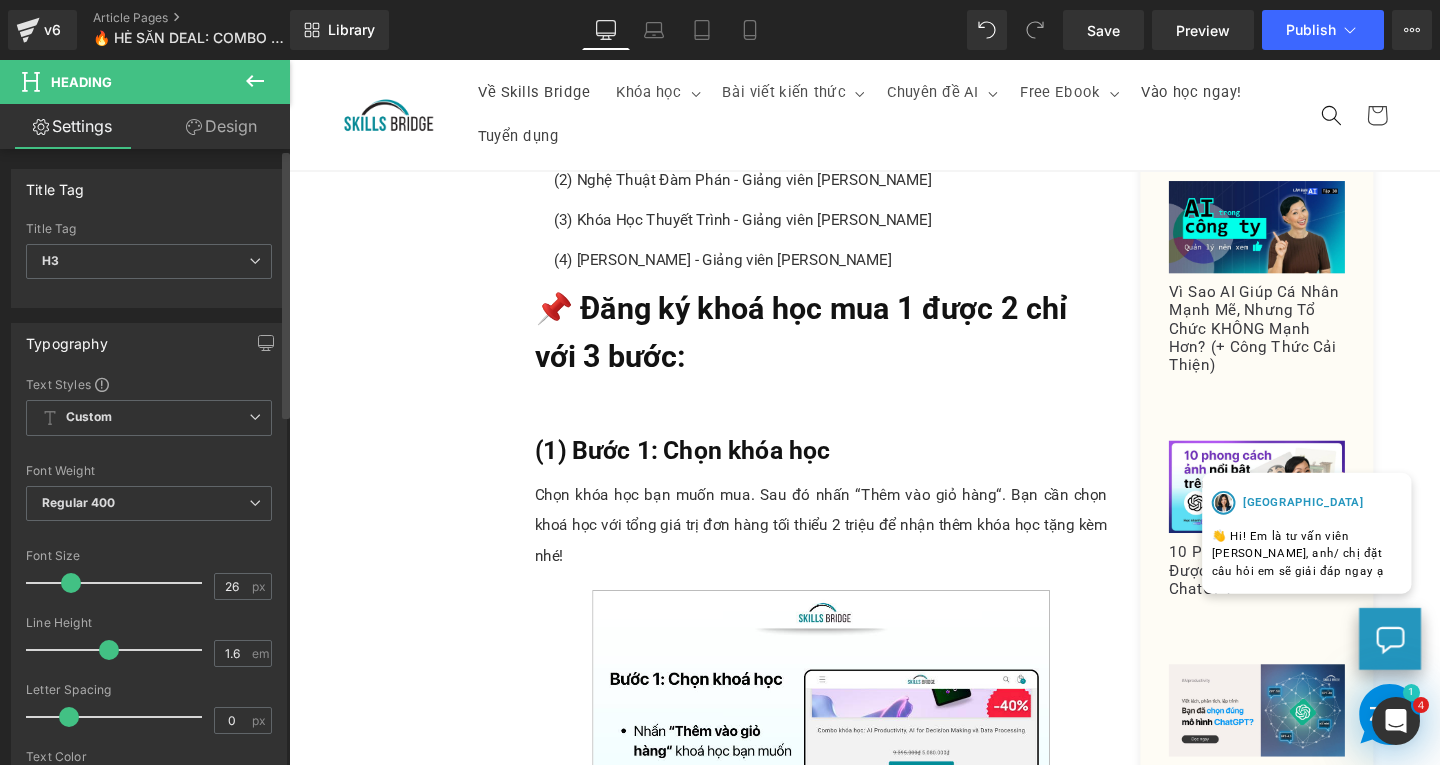 type on "25" 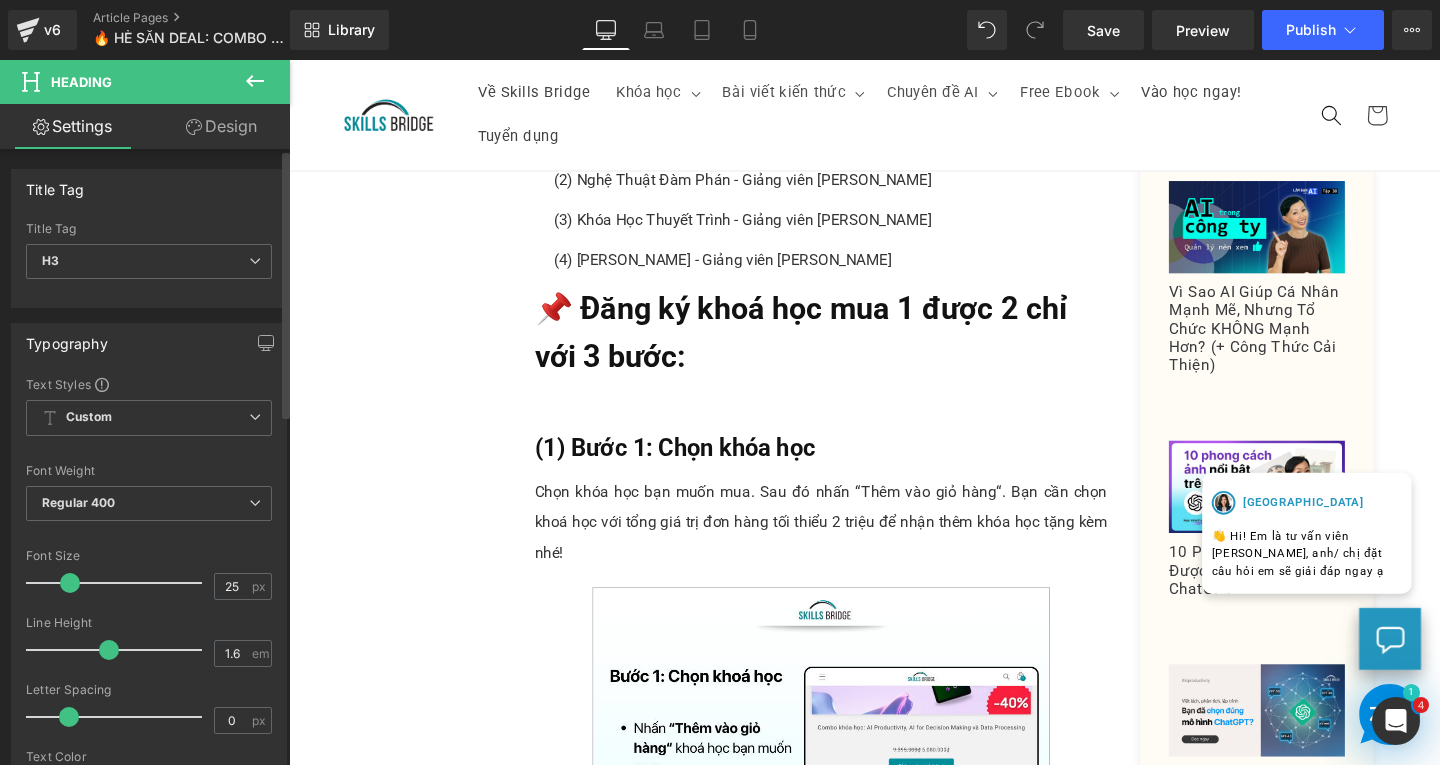 drag, startPoint x: 60, startPoint y: 584, endPoint x: 407, endPoint y: 445, distance: 373.80475 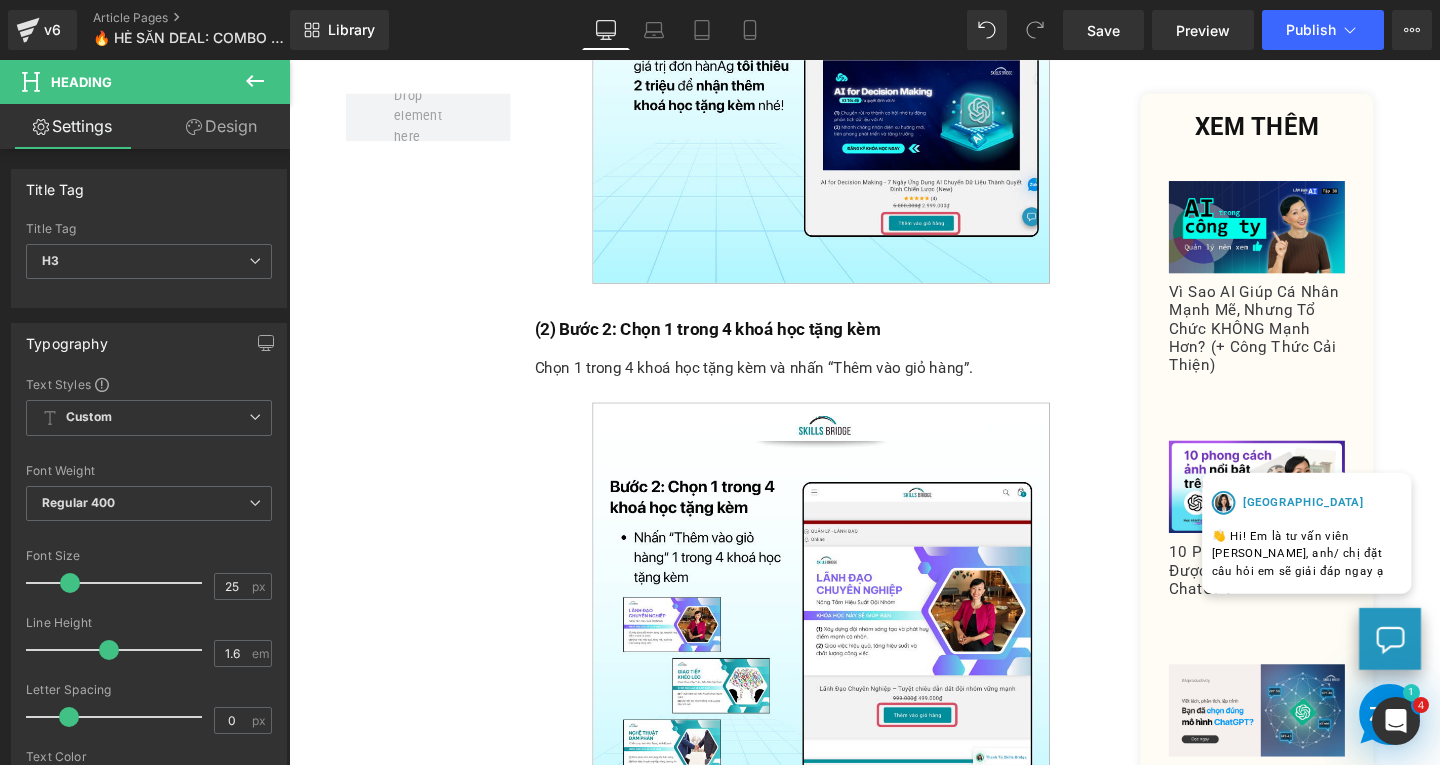 scroll, scrollTop: 1900, scrollLeft: 0, axis: vertical 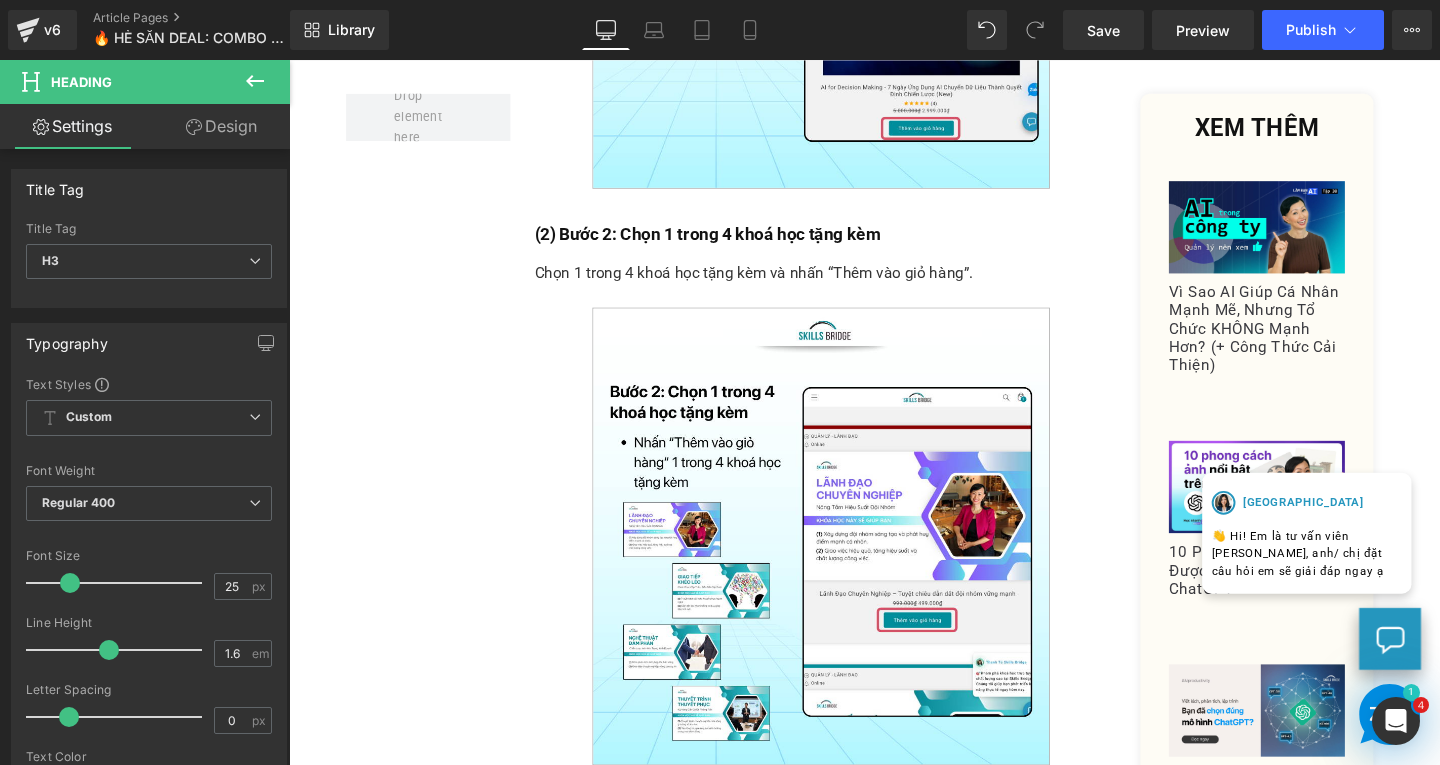 click on "(2) Bước 2: Chọn 1 trong 4 khoá học tặng kèm" at bounding box center (729, 242) 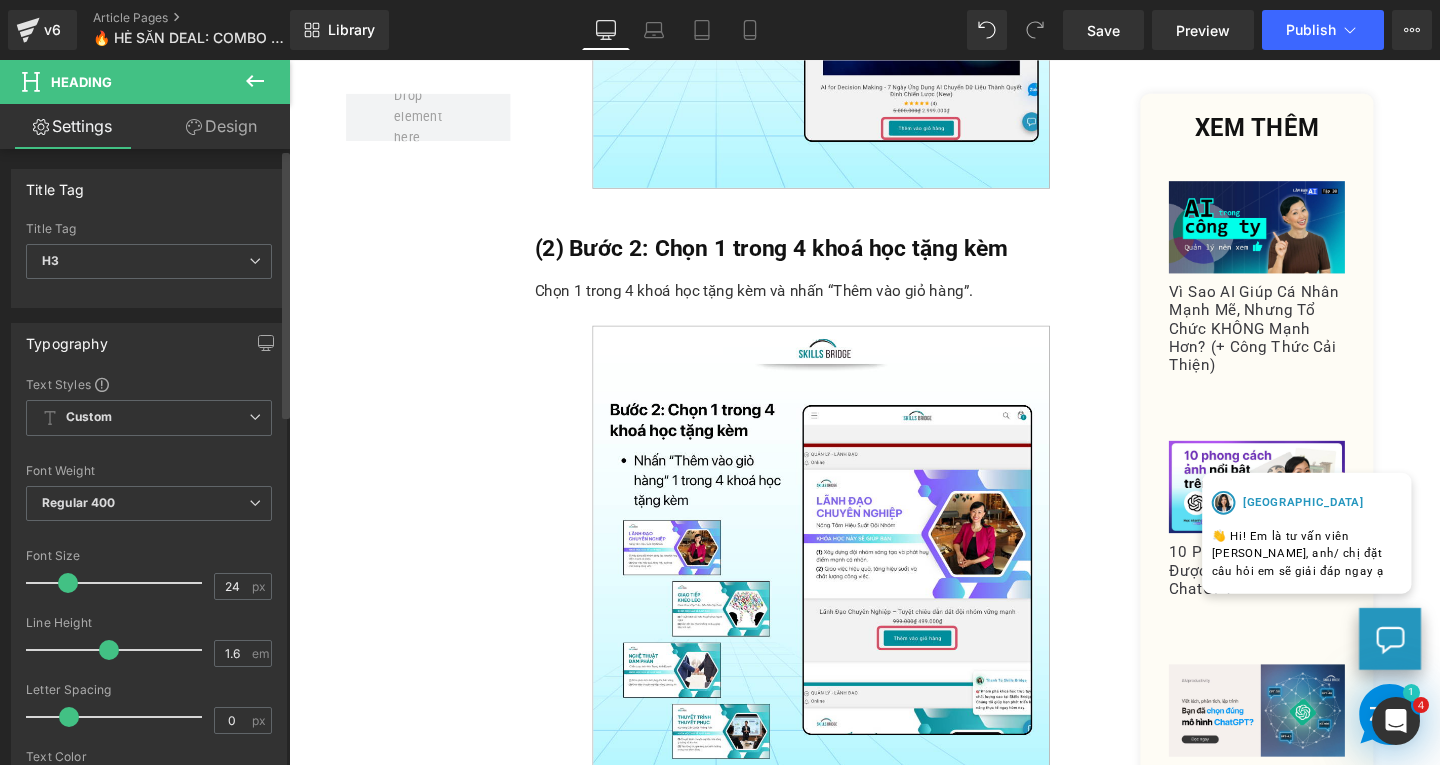 type on "25" 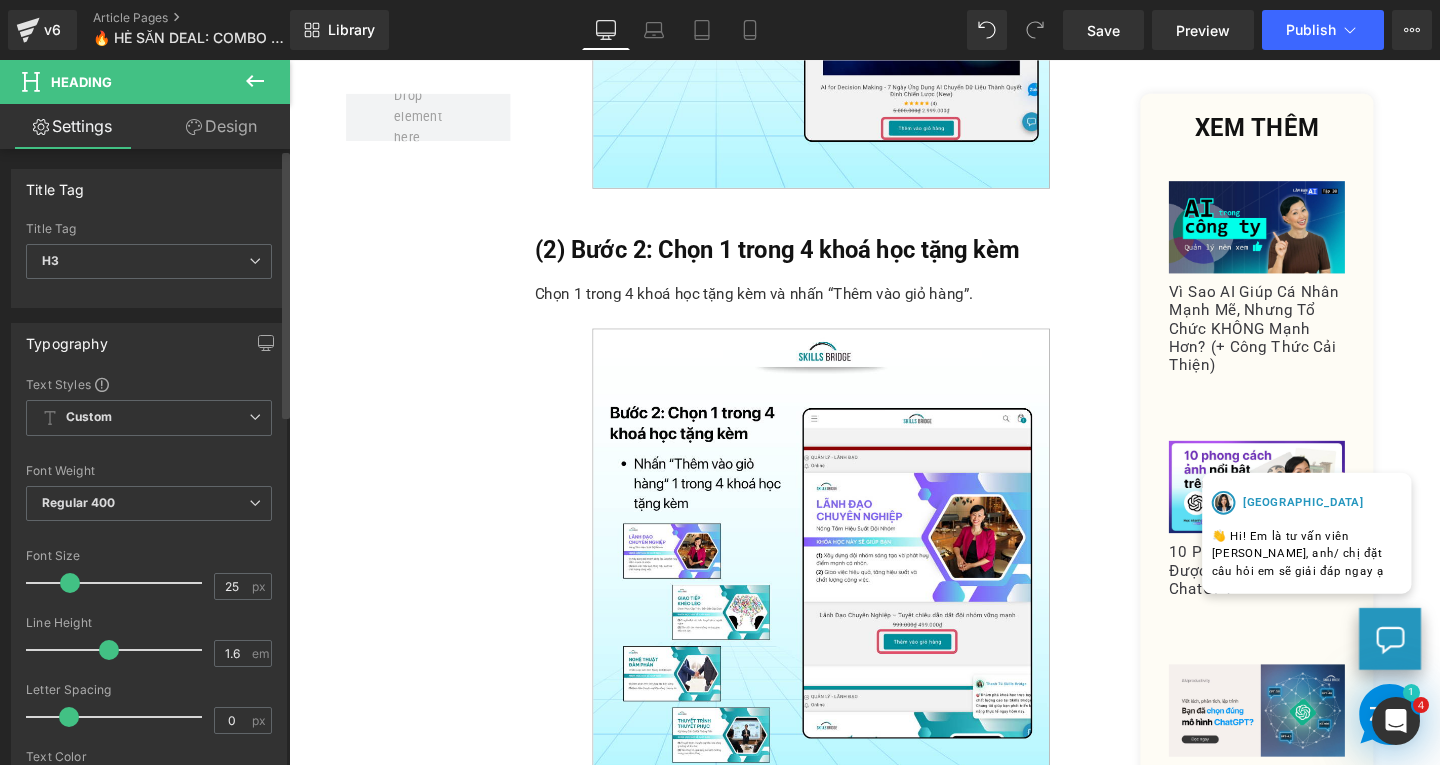 drag, startPoint x: 52, startPoint y: 587, endPoint x: 64, endPoint y: 588, distance: 12.0415945 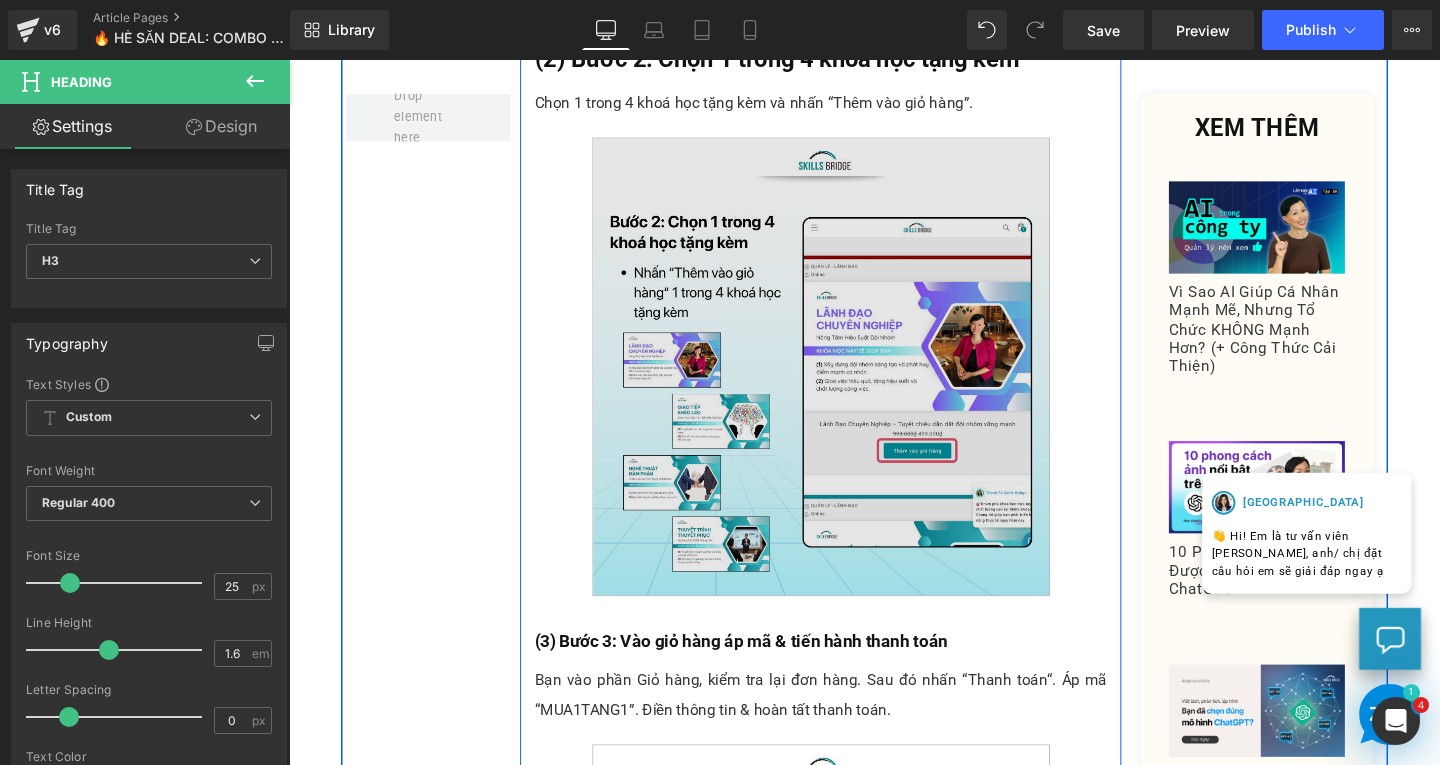 scroll, scrollTop: 2200, scrollLeft: 0, axis: vertical 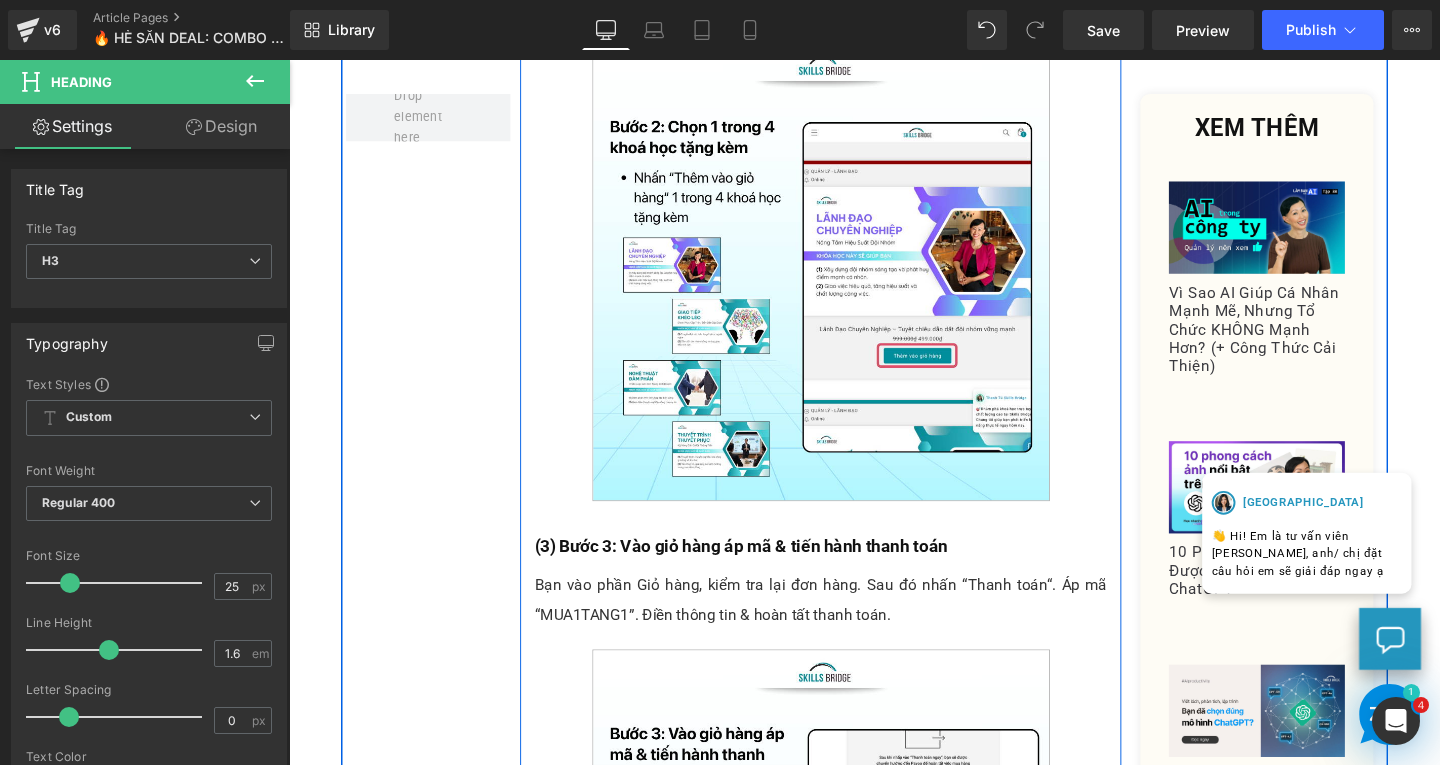 click on "(3) Bước 3: Vào giỏ hàng áp mã & tiến hành thanh toán" at bounding box center [764, 570] 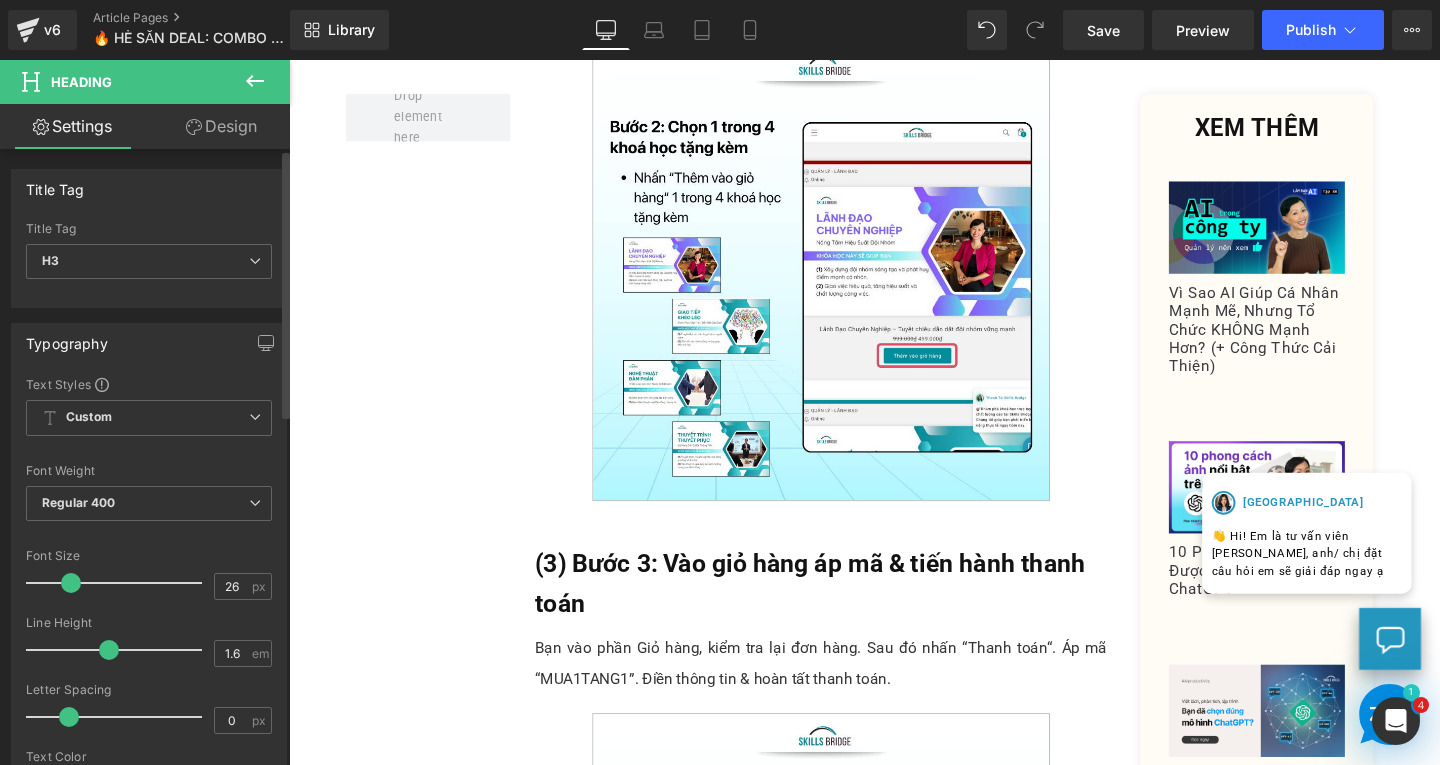 type on "25" 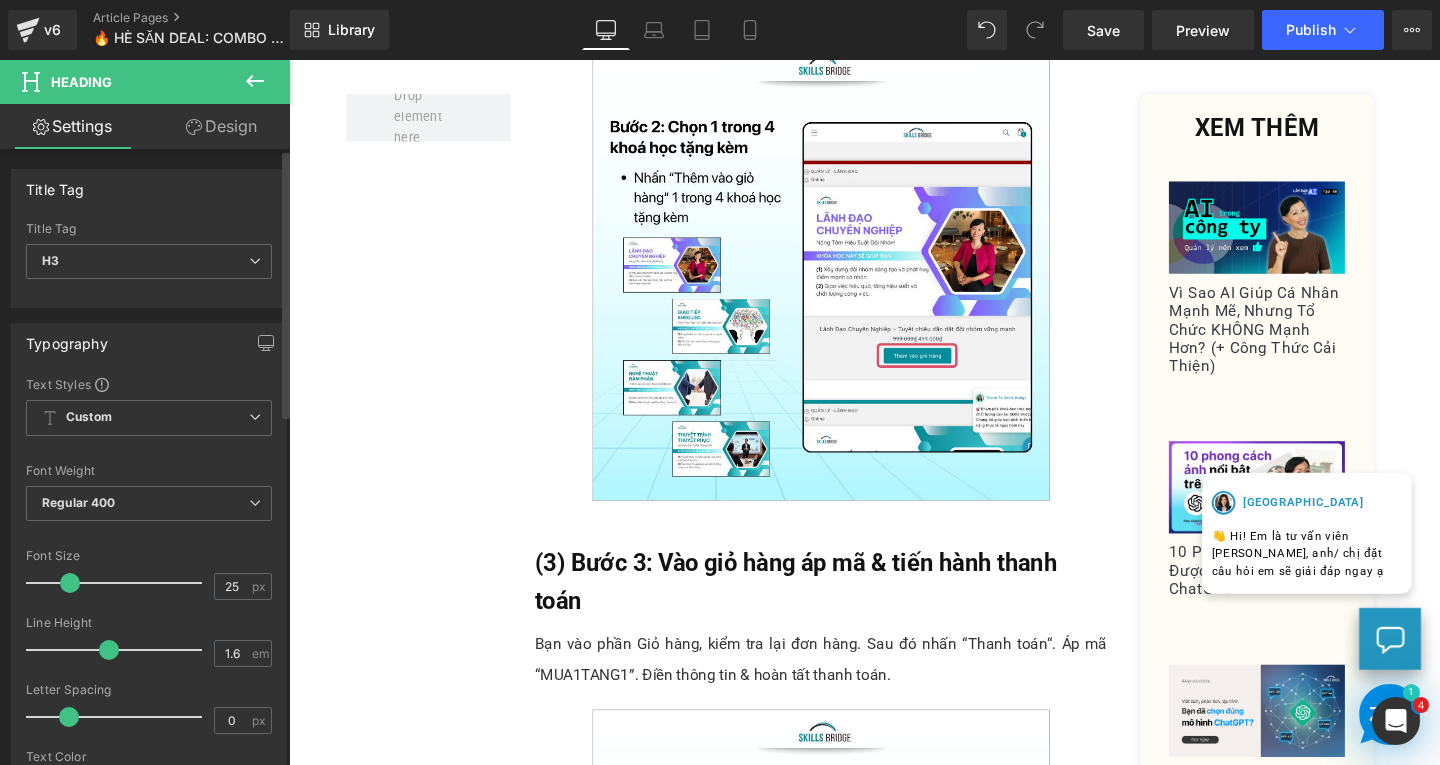 drag, startPoint x: 57, startPoint y: 578, endPoint x: 69, endPoint y: 582, distance: 12.649111 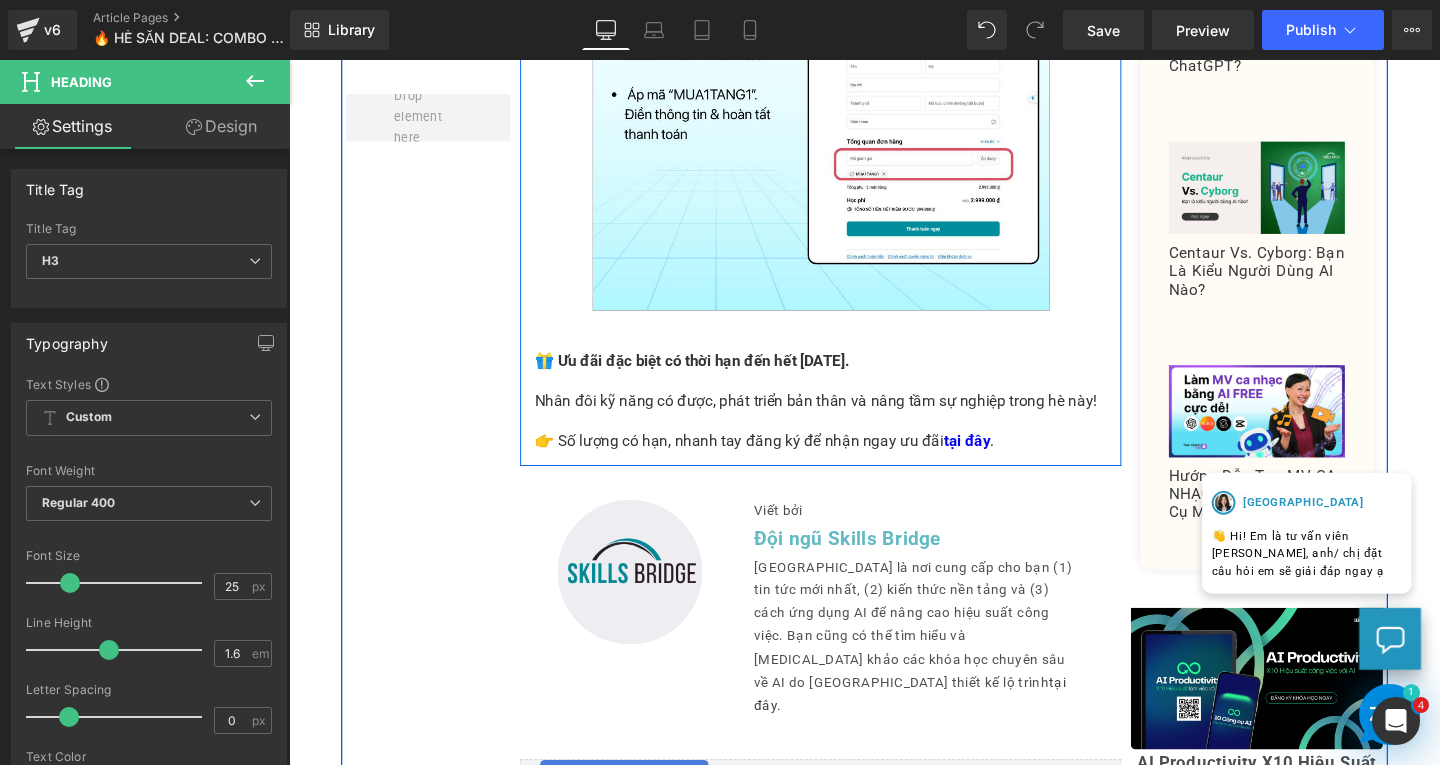scroll, scrollTop: 2700, scrollLeft: 0, axis: vertical 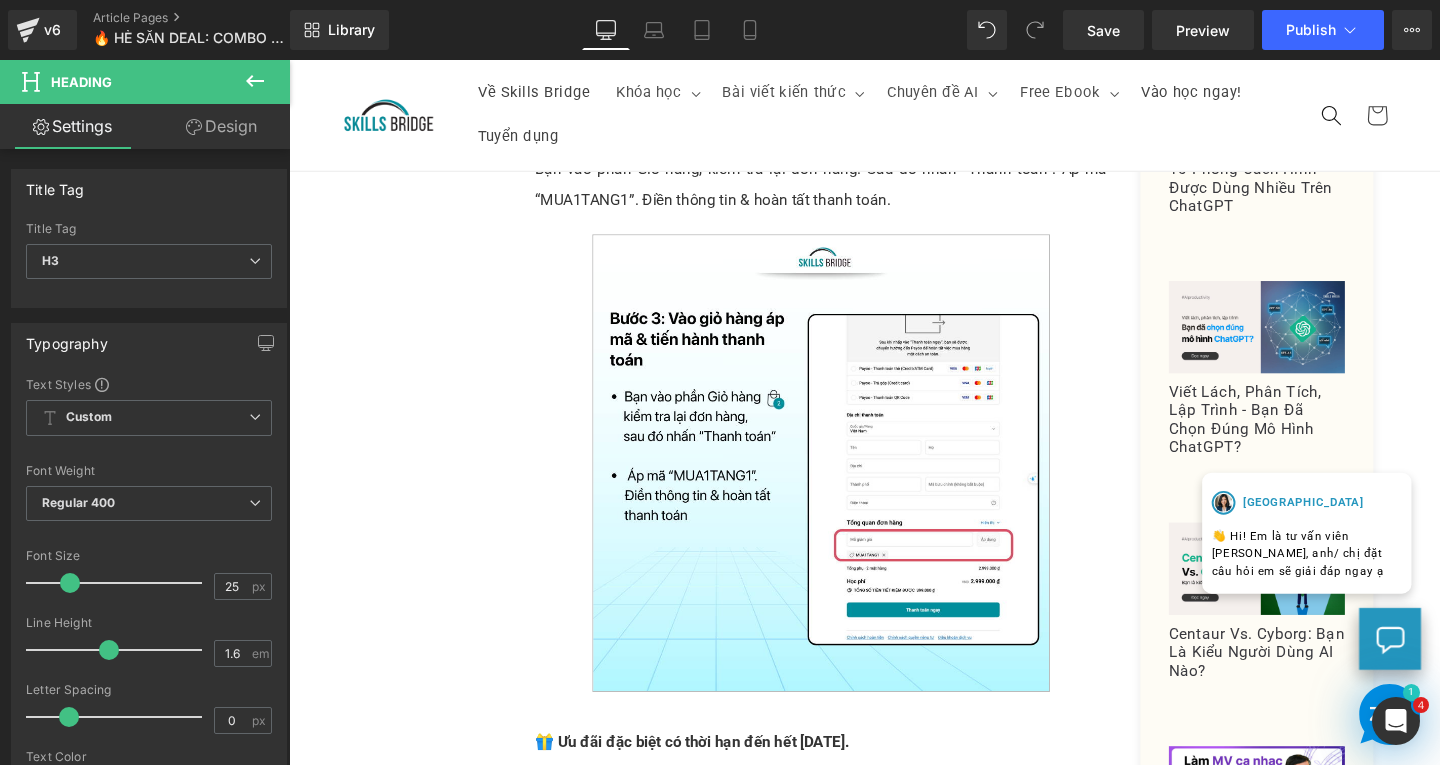 drag, startPoint x: 1728, startPoint y: 554, endPoint x: 1467, endPoint y: 280, distance: 378.4138 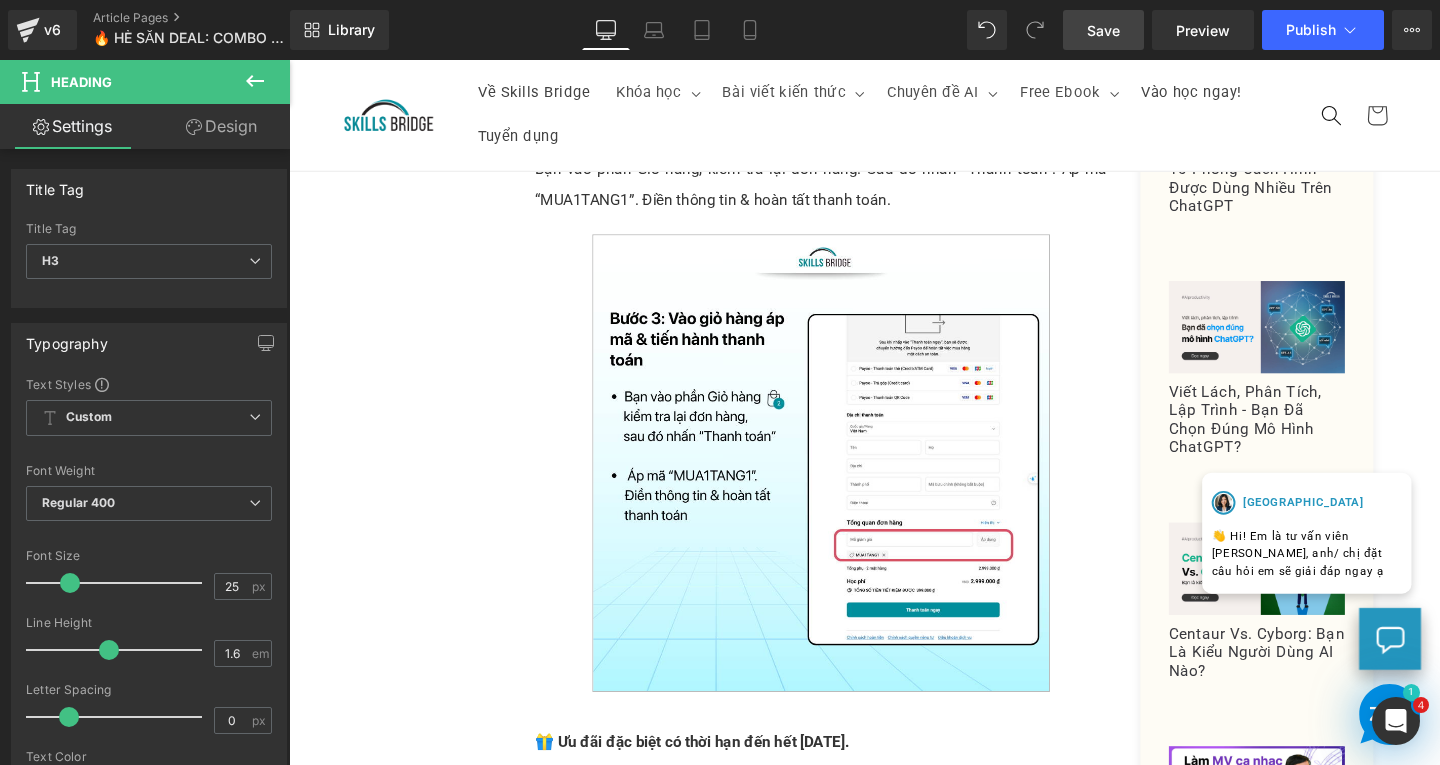 click on "Save" at bounding box center (1103, 30) 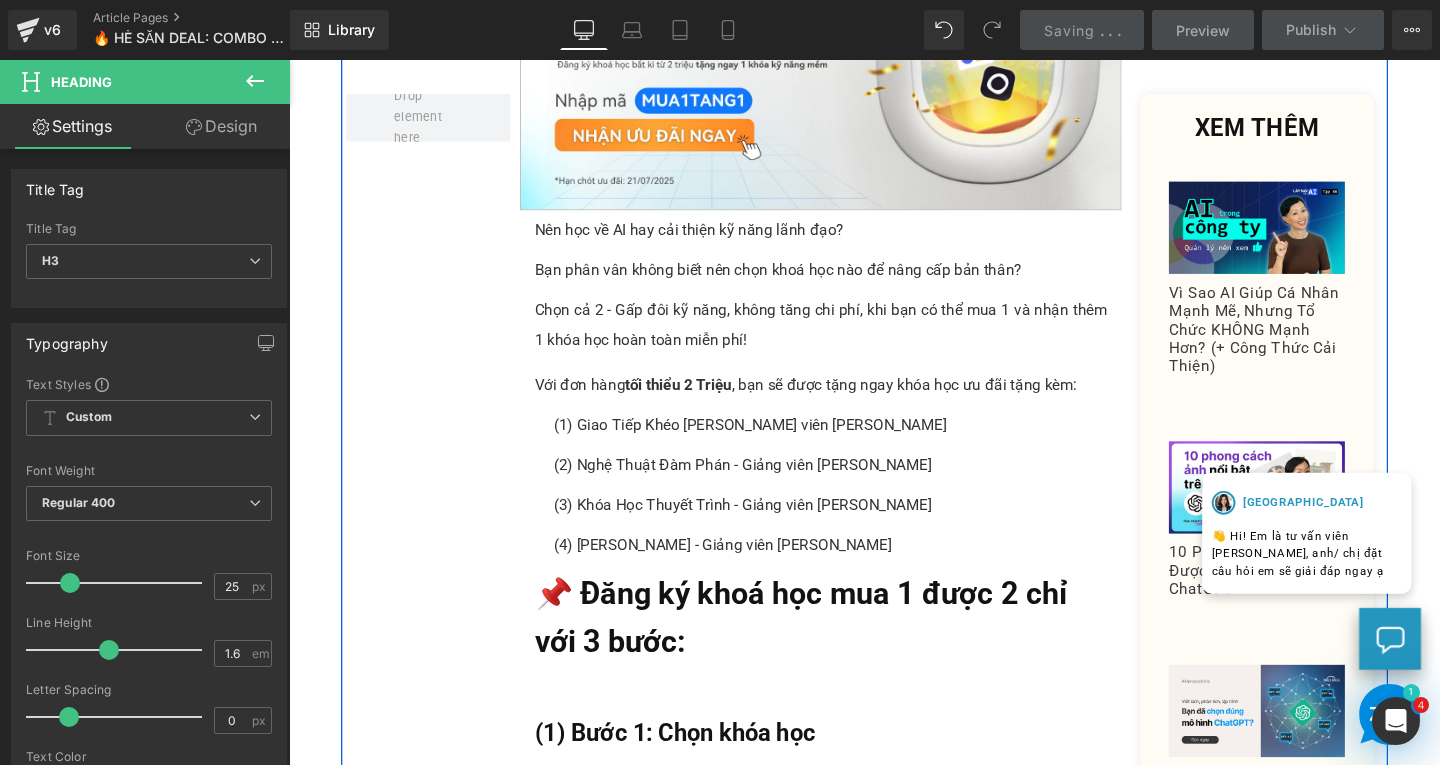scroll, scrollTop: 1100, scrollLeft: 0, axis: vertical 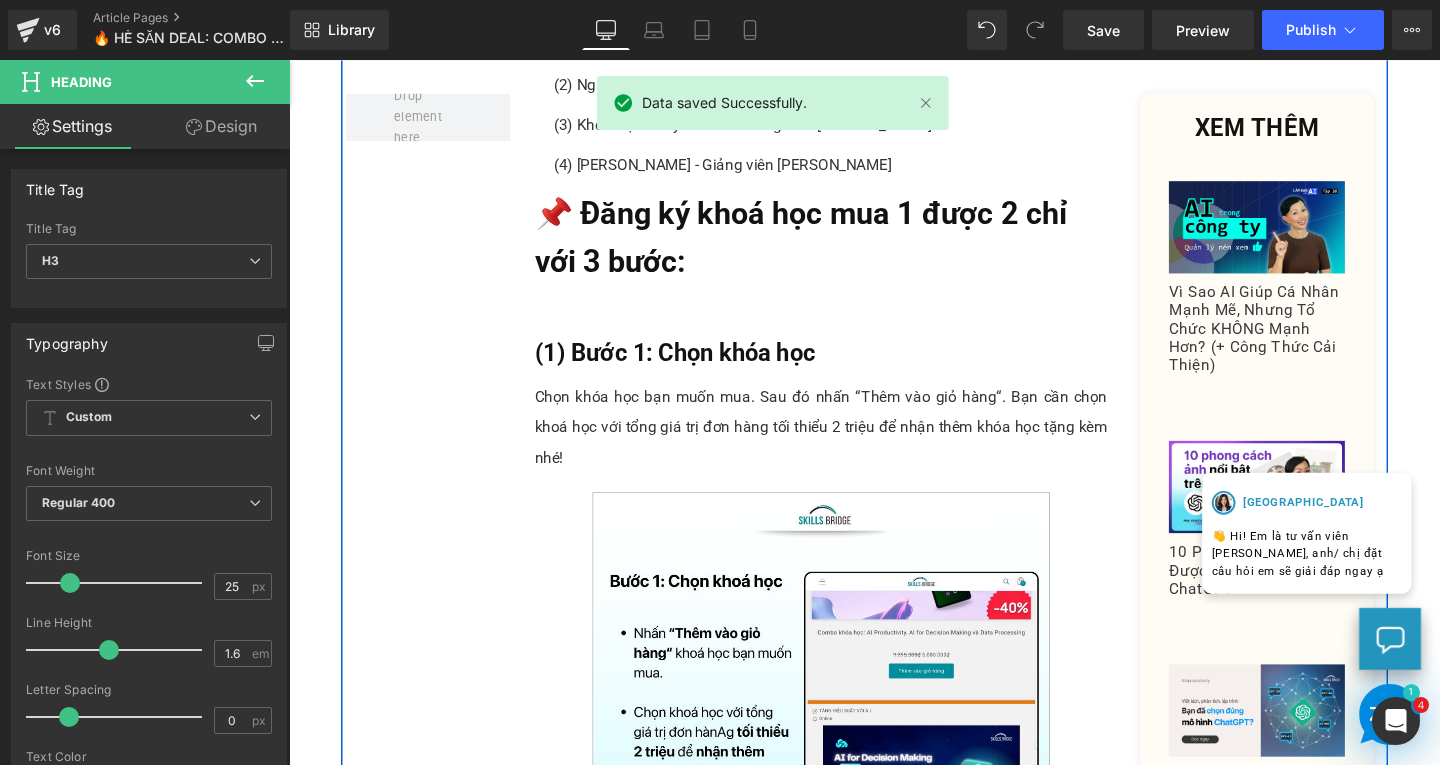 click on "📌 Đăng ký khoá học mua 1 được 2 chỉ với 3 bước:" at bounding box center (848, 247) 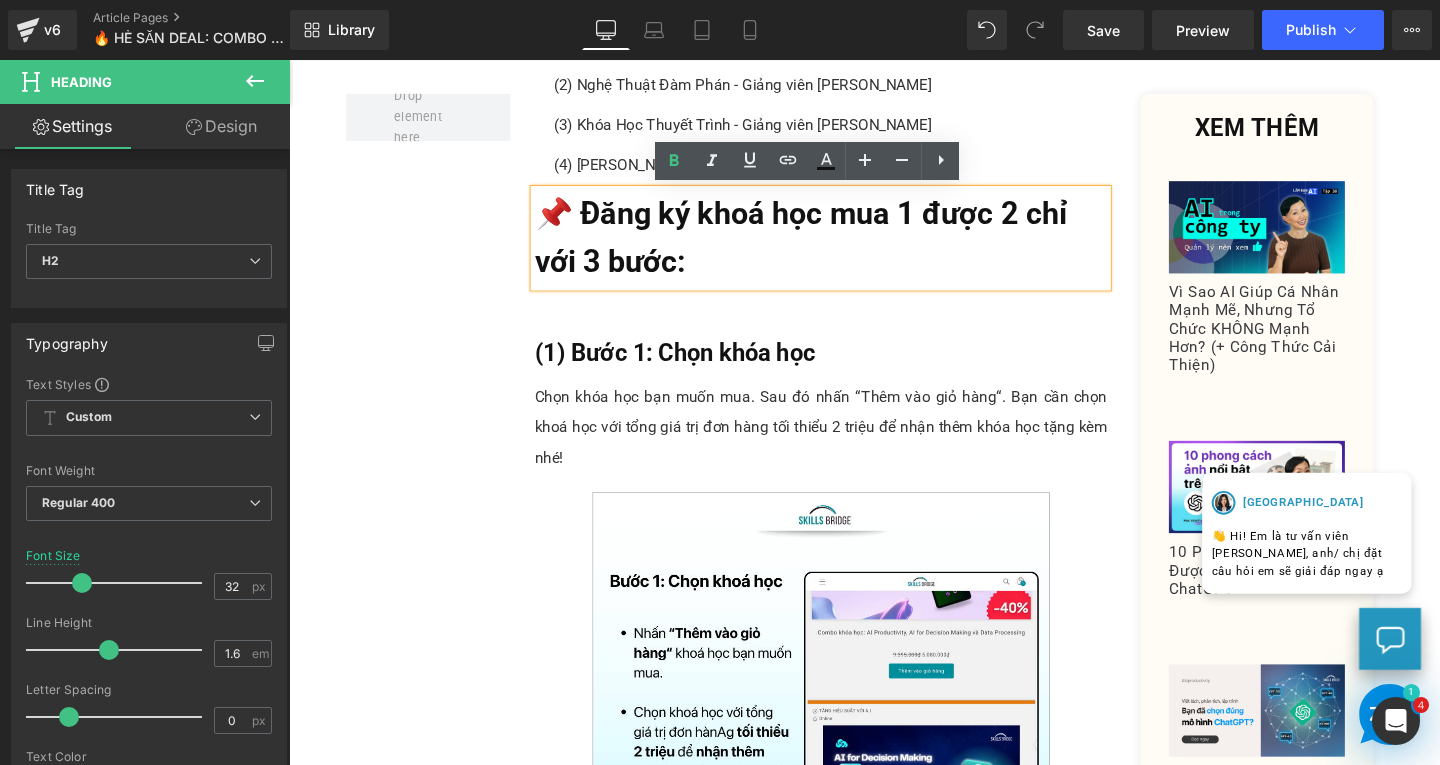 click on "Image         Nên học về AI hay cải thiện kỹ năng lãnh đạo? Text Block         Bạn phân vân không biết nên chọn khoá học nào để nâng cấp bản thân? Text Block         Chọn cả 2 - Gấp đôi kỹ năng, không tăng chi phí, khi bạn có thể mua 1 và nhận thêm 1 khóa học hoàn toàn miễn phí! Text Block         Row         Với đơn hàng  tối thiểu 2 Triệu , bạn sẽ được tặng ngay khóa học ưu đãi tặng kèm: Text Block         (1) Giao Tiếp Khéo [PERSON_NAME] viên Thái Vân Linh  Text Block         (2) Nghệ Thuật Đàm Phán - Giảng viên Thái Vân Linh Text Block         (3) Khóa Học Thuyết Trình - Giảng viên Thái Vân Linh Text Block         (4) [PERSON_NAME] - Giảng viên Thái Vân Linh Text Block         📌 Đăng ký khoá học mua 1 được 2 chỉ với 3 bước: Heading         (1) Bước 1: Chọn khóa học Heading         Text Block         Image         Heading" at bounding box center [894, 1133] 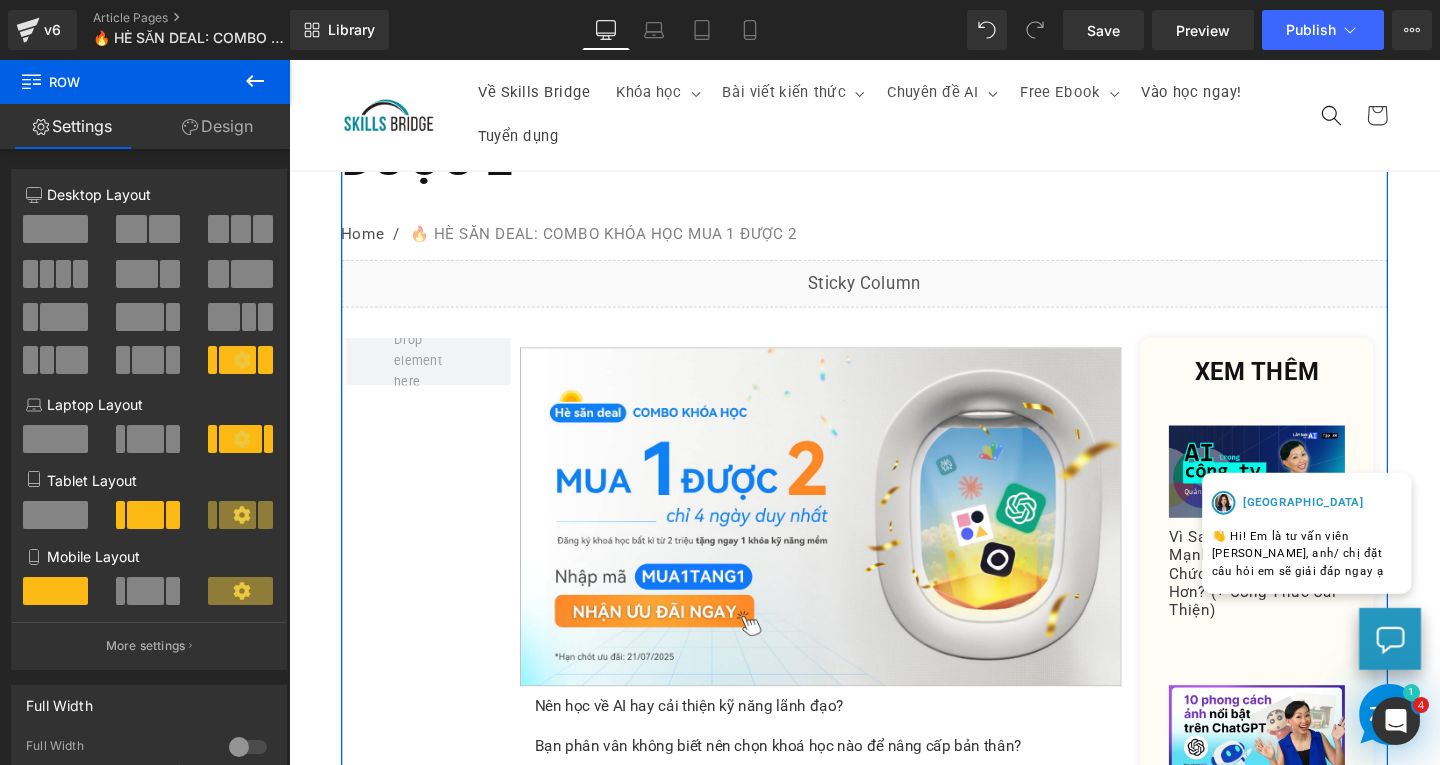 scroll, scrollTop: 0, scrollLeft: 0, axis: both 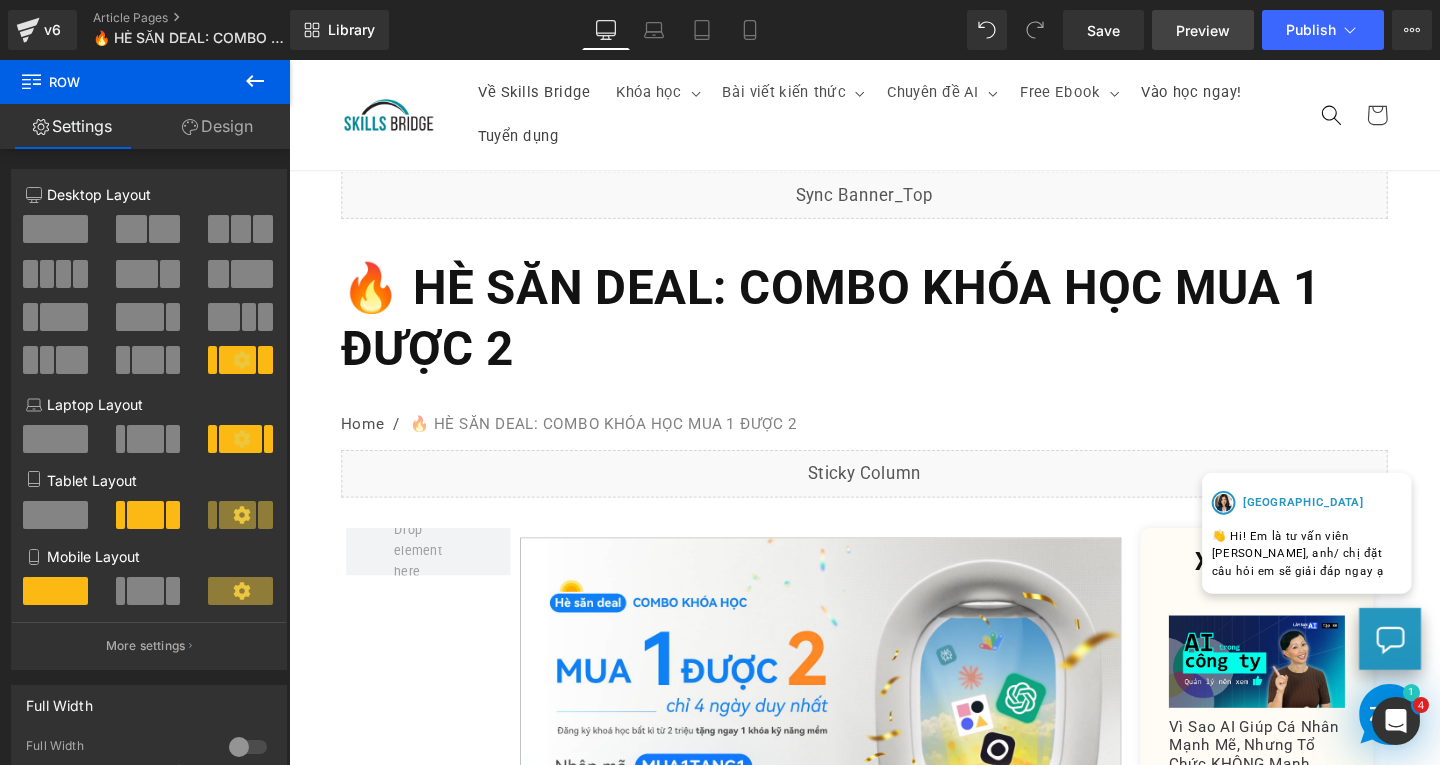 click on "Preview" at bounding box center (1203, 30) 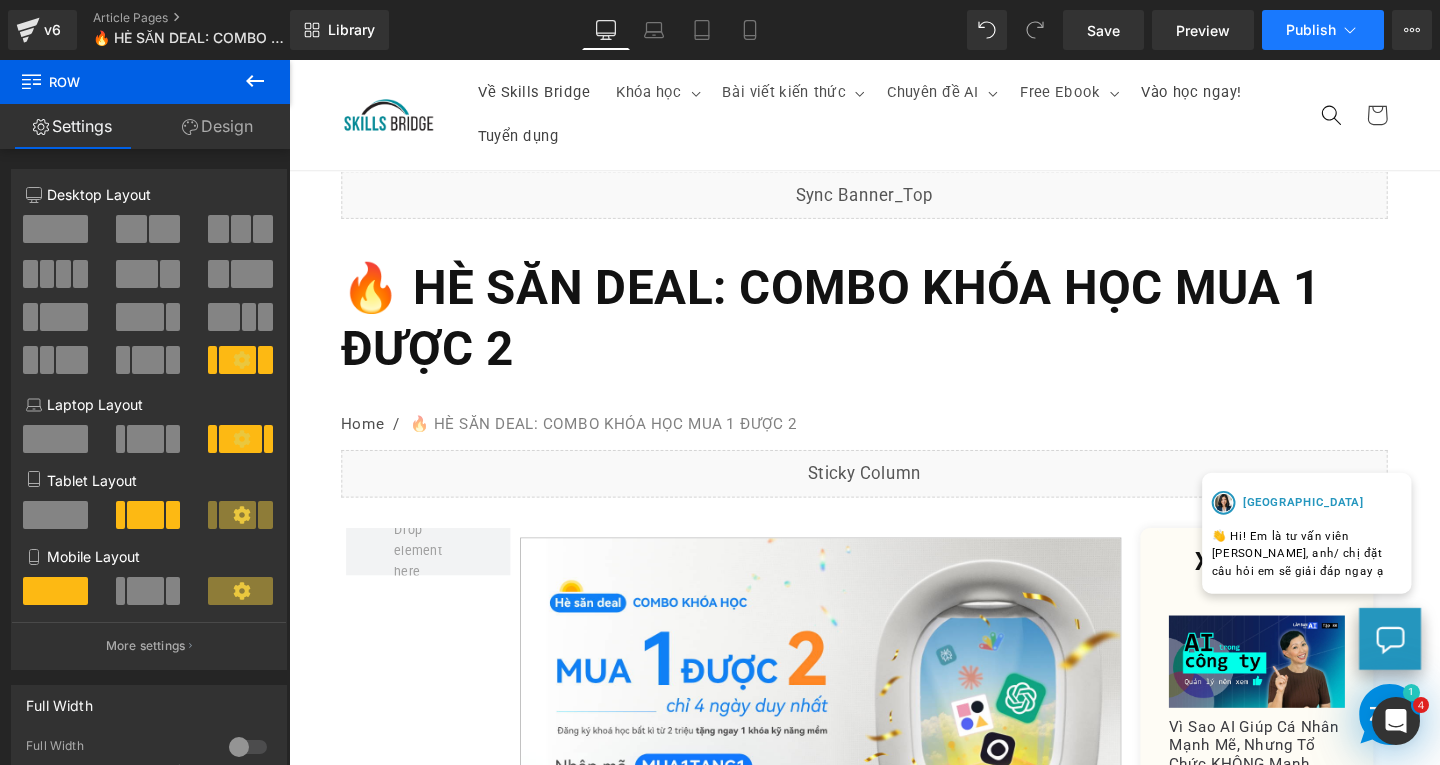 click on "Publish" at bounding box center [1311, 30] 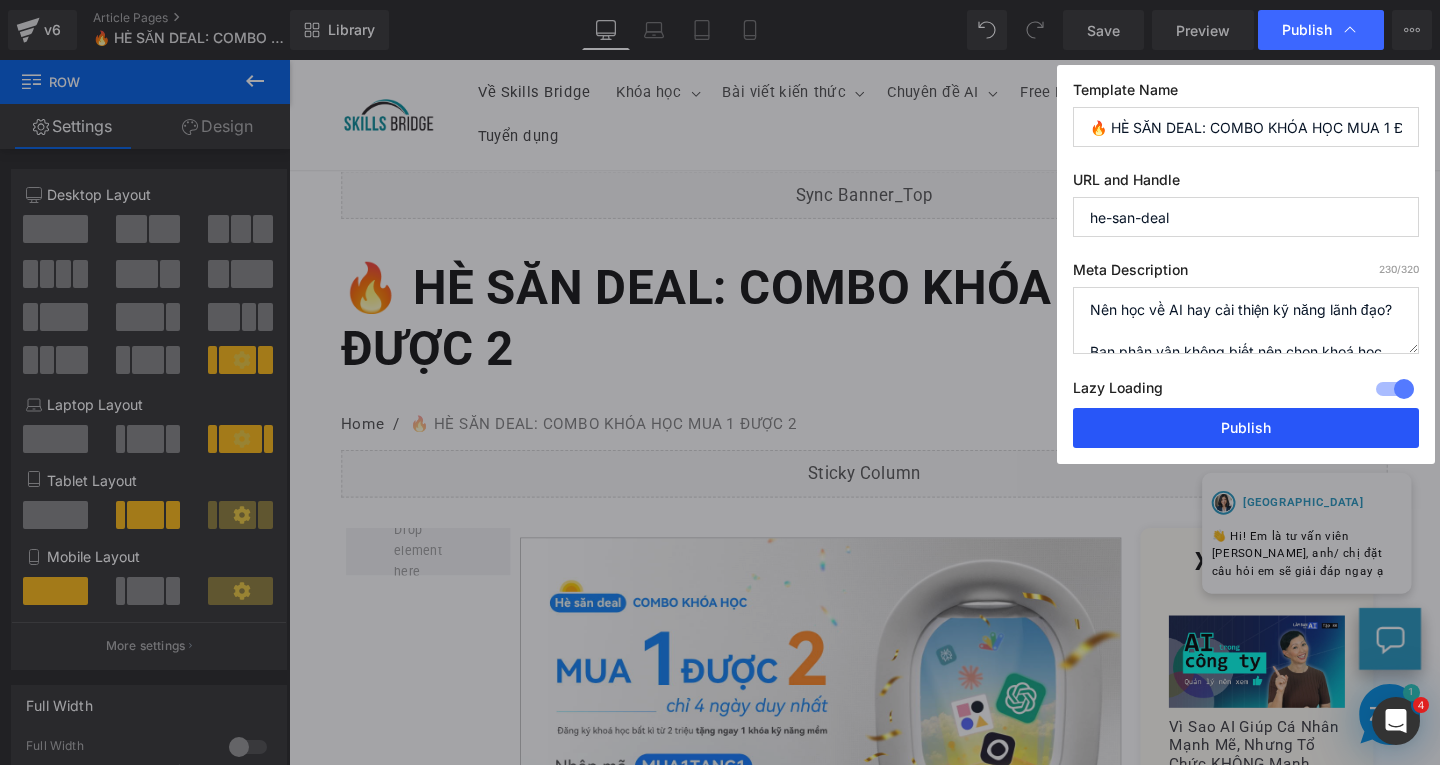 click on "Publish" at bounding box center (1246, 428) 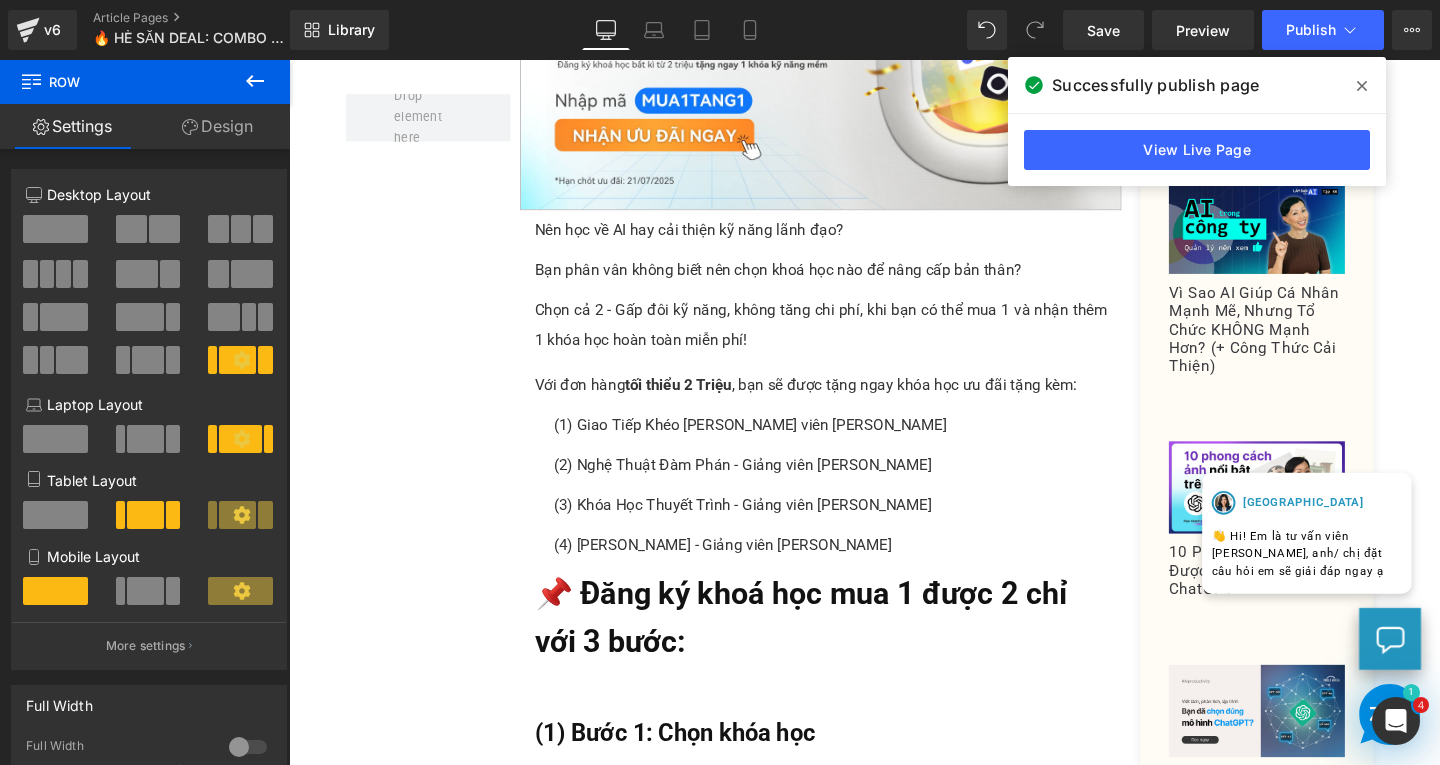 scroll, scrollTop: 1000, scrollLeft: 0, axis: vertical 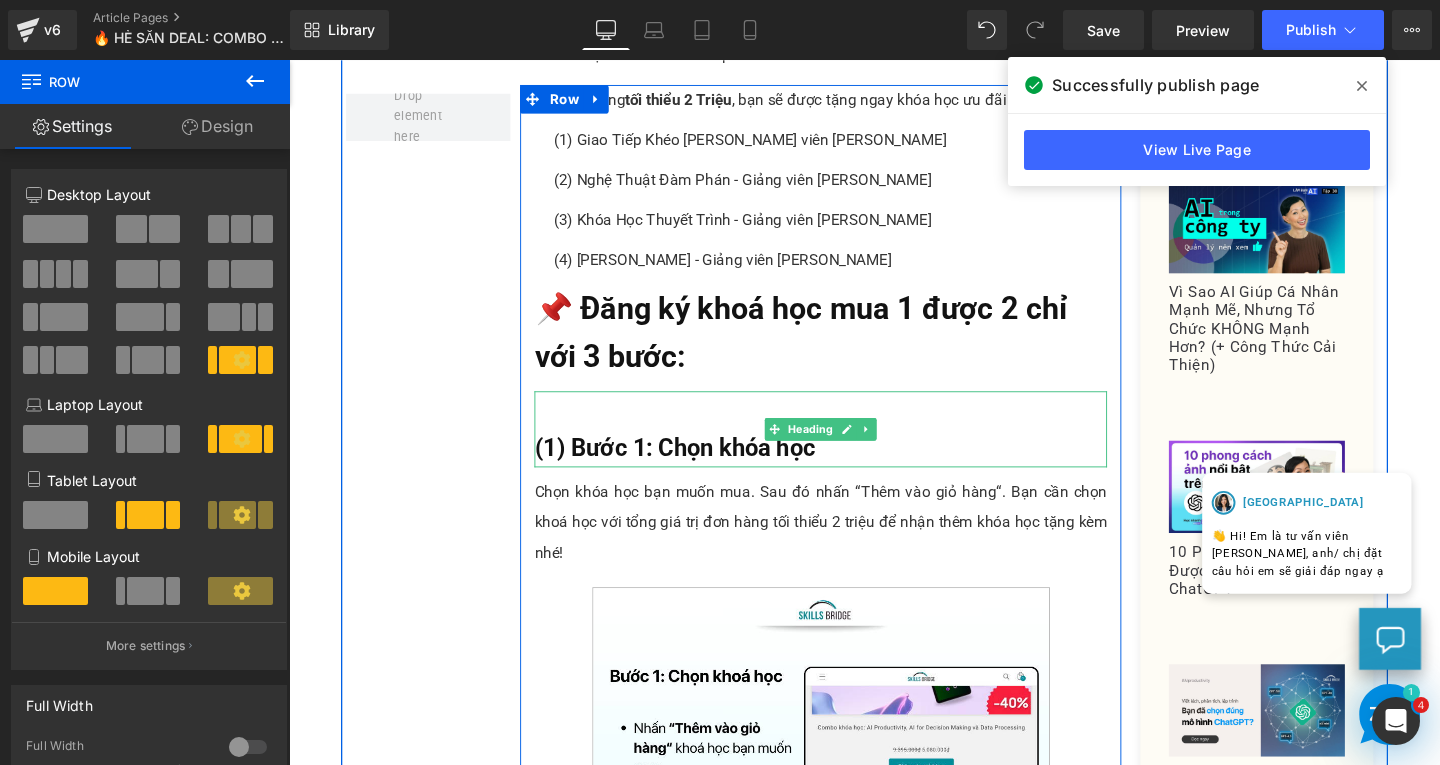 click at bounding box center (848, 428) 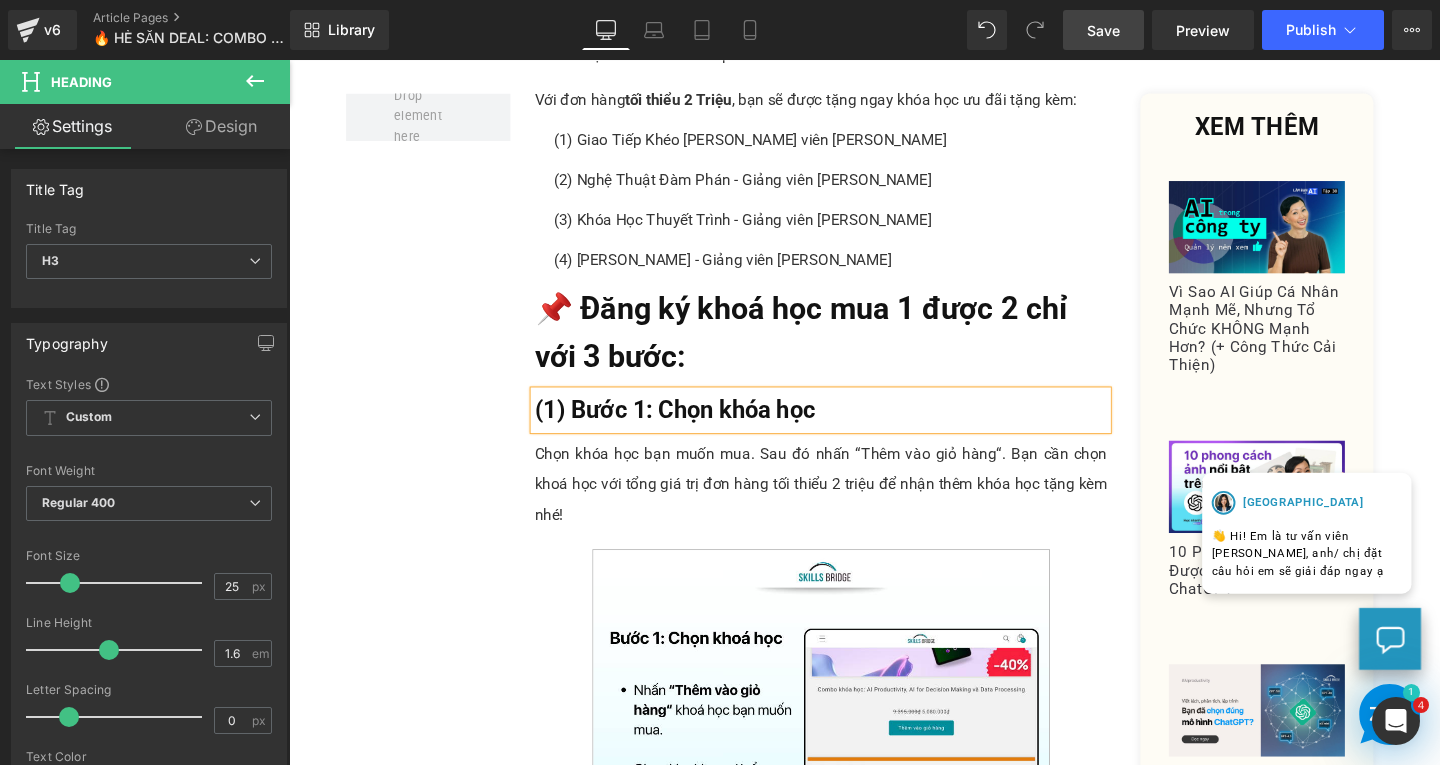 click on "Save" at bounding box center (1103, 30) 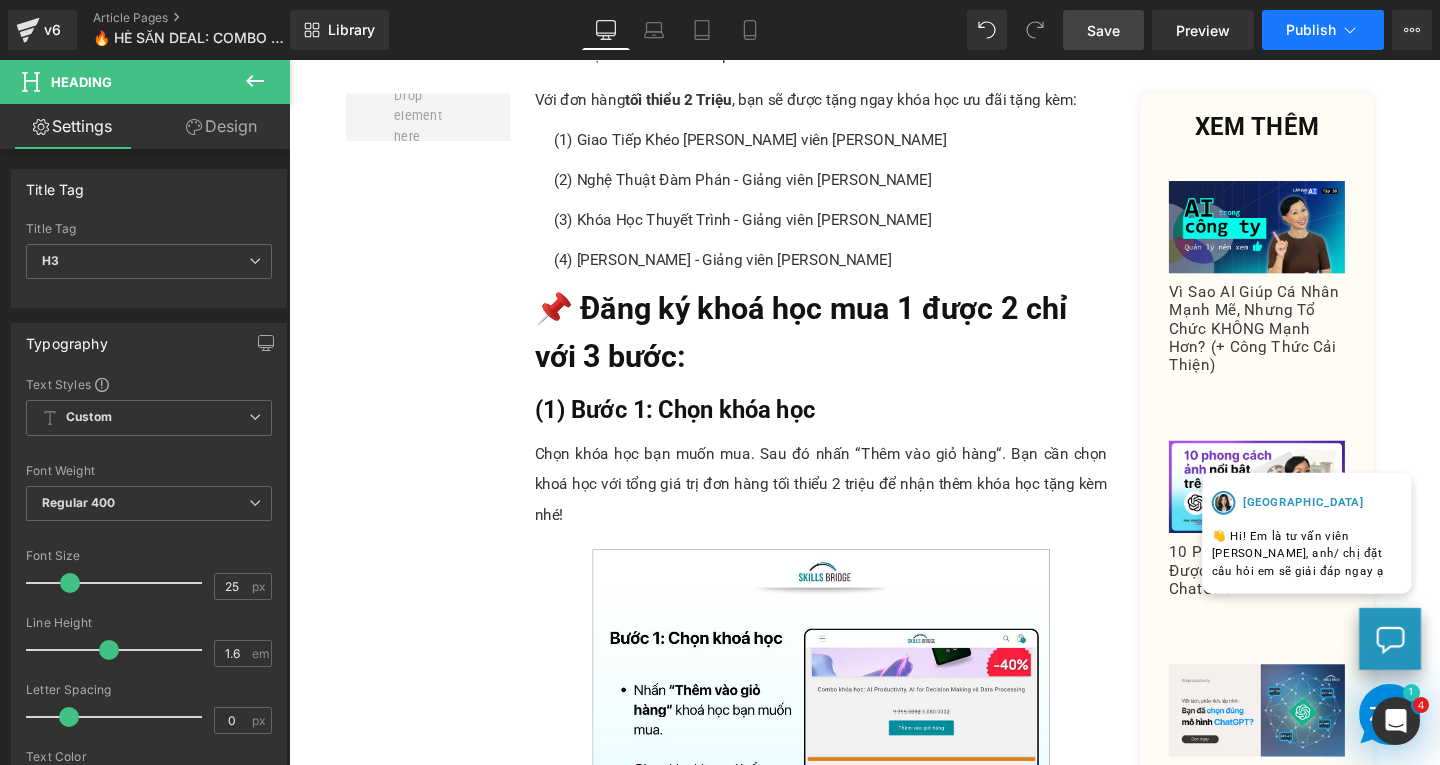click on "Publish" at bounding box center (1323, 30) 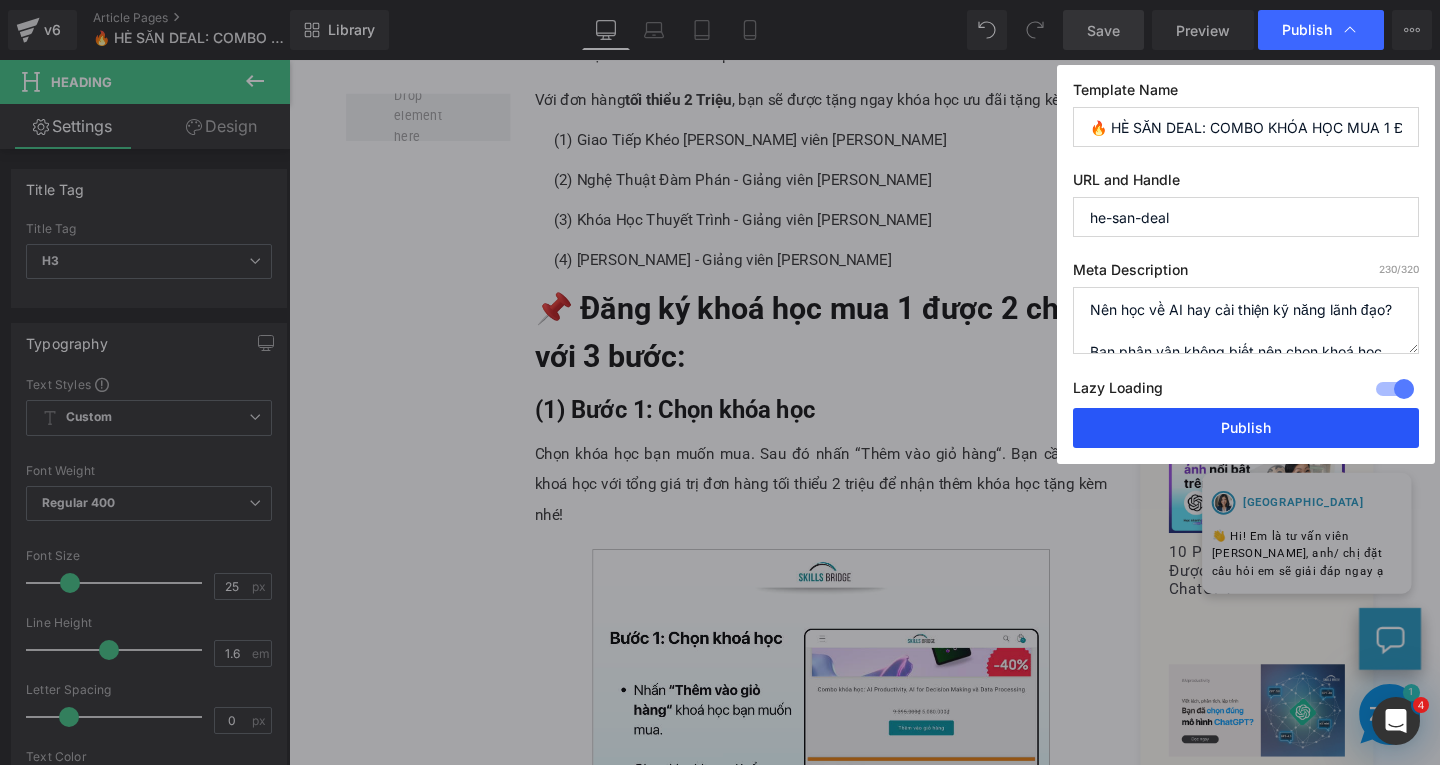 click on "Publish" at bounding box center [1246, 428] 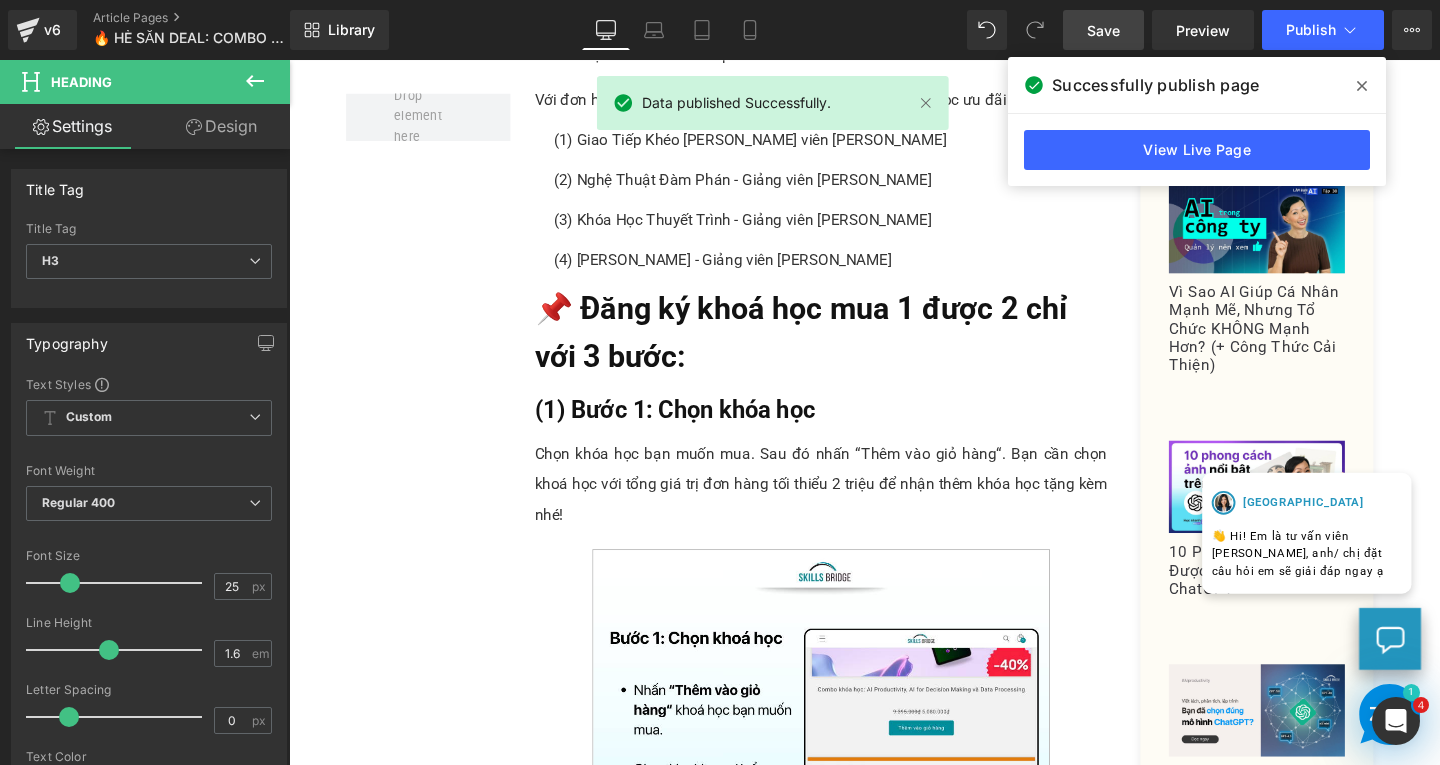 drag, startPoint x: 1356, startPoint y: 86, endPoint x: 1126, endPoint y: 22, distance: 238.73836 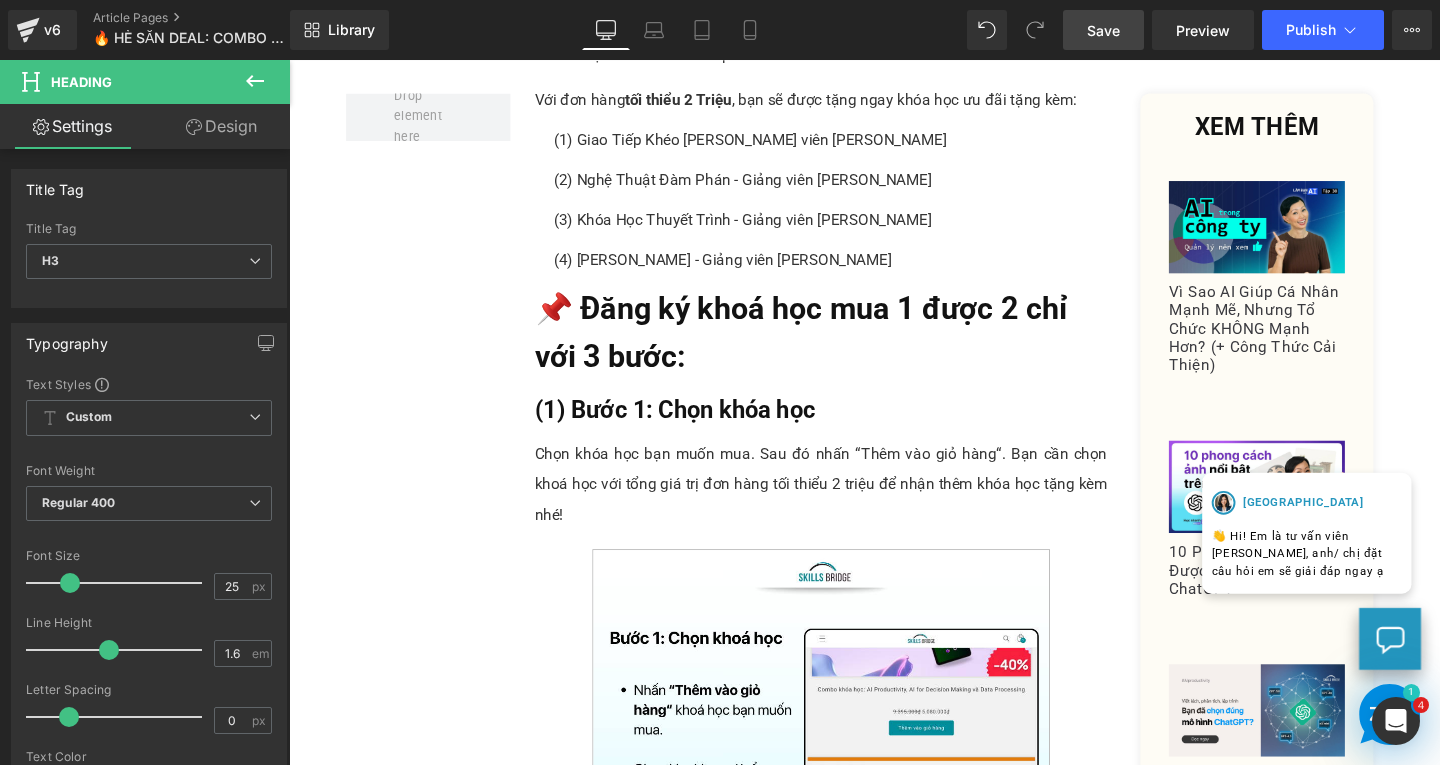 click on "Save" at bounding box center [1103, 30] 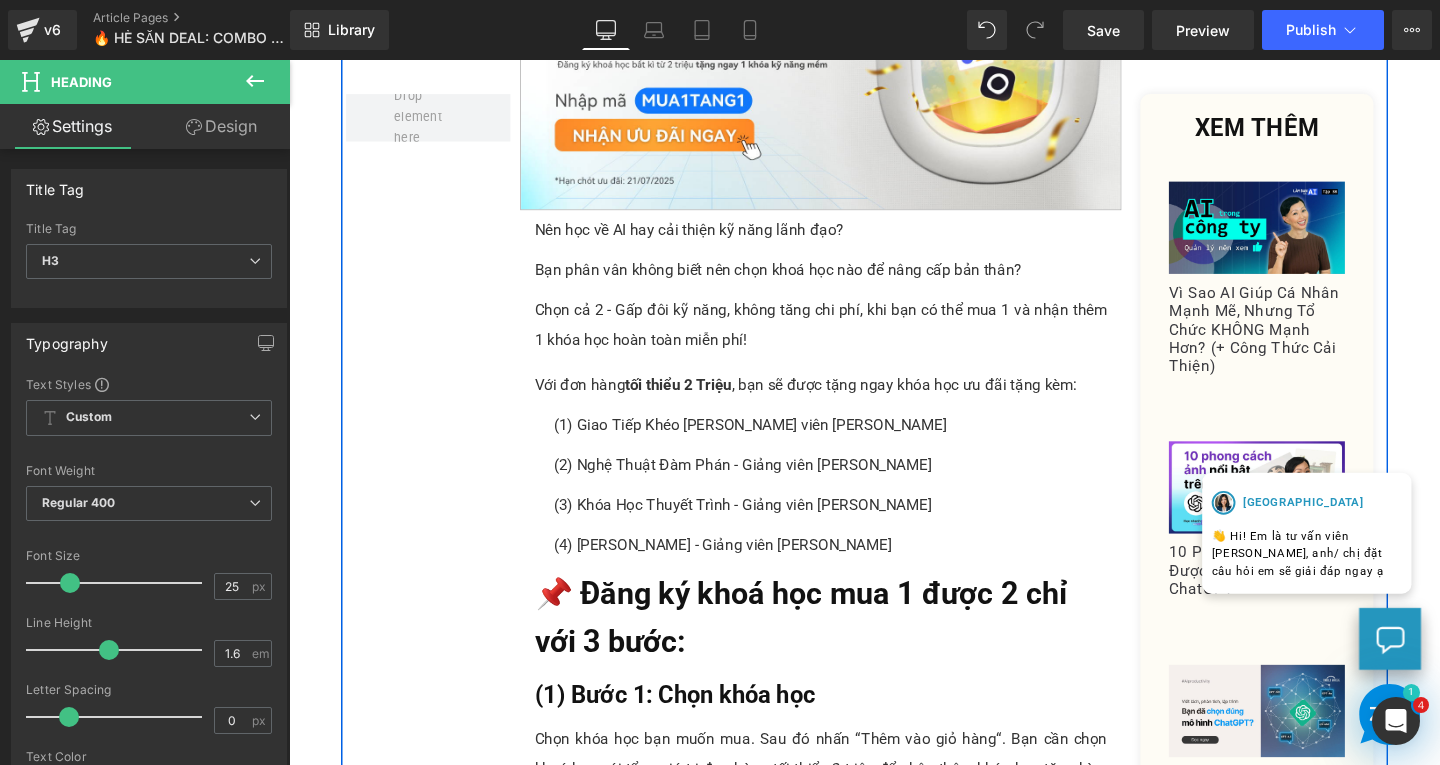 scroll, scrollTop: 1000, scrollLeft: 0, axis: vertical 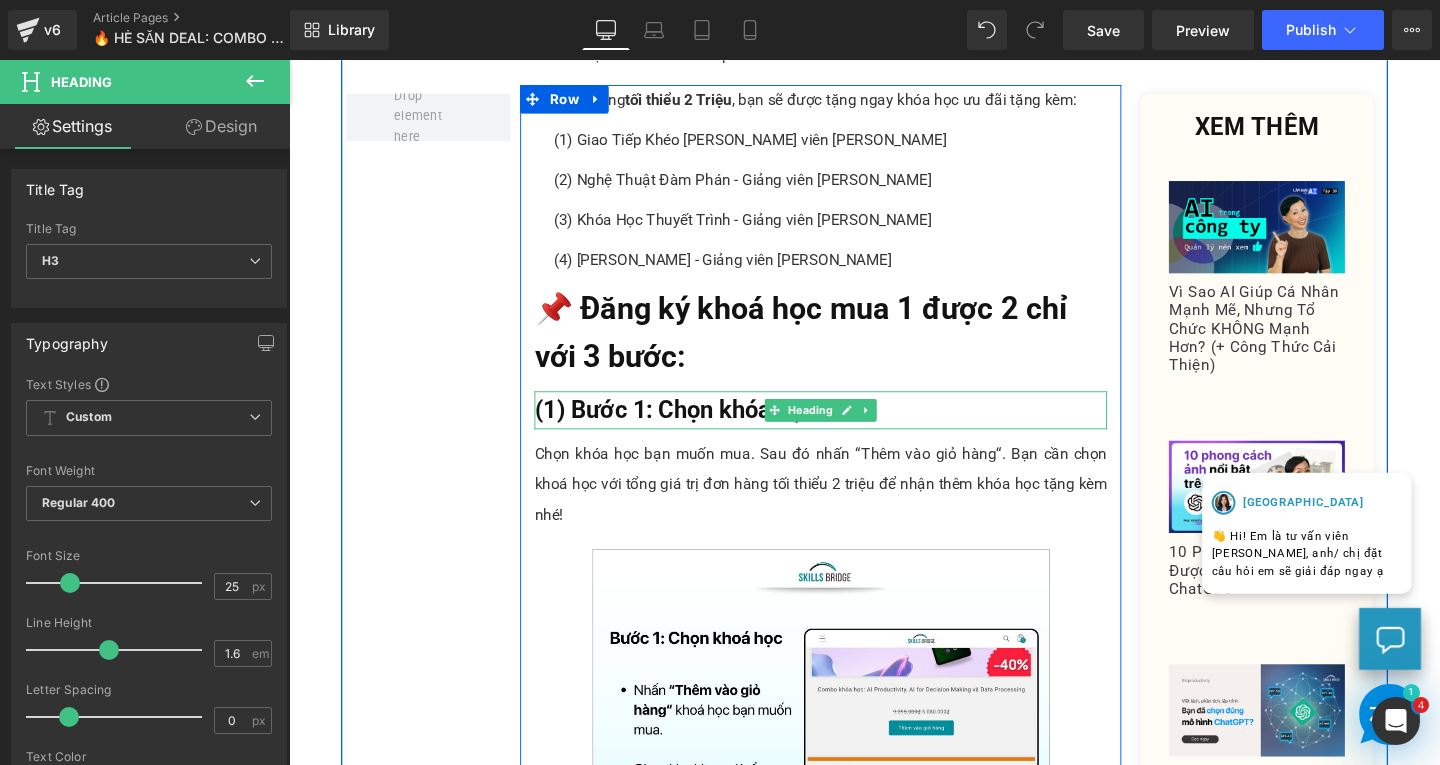 click on "(1) Bước 1: Chọn khóa học" at bounding box center (694, 427) 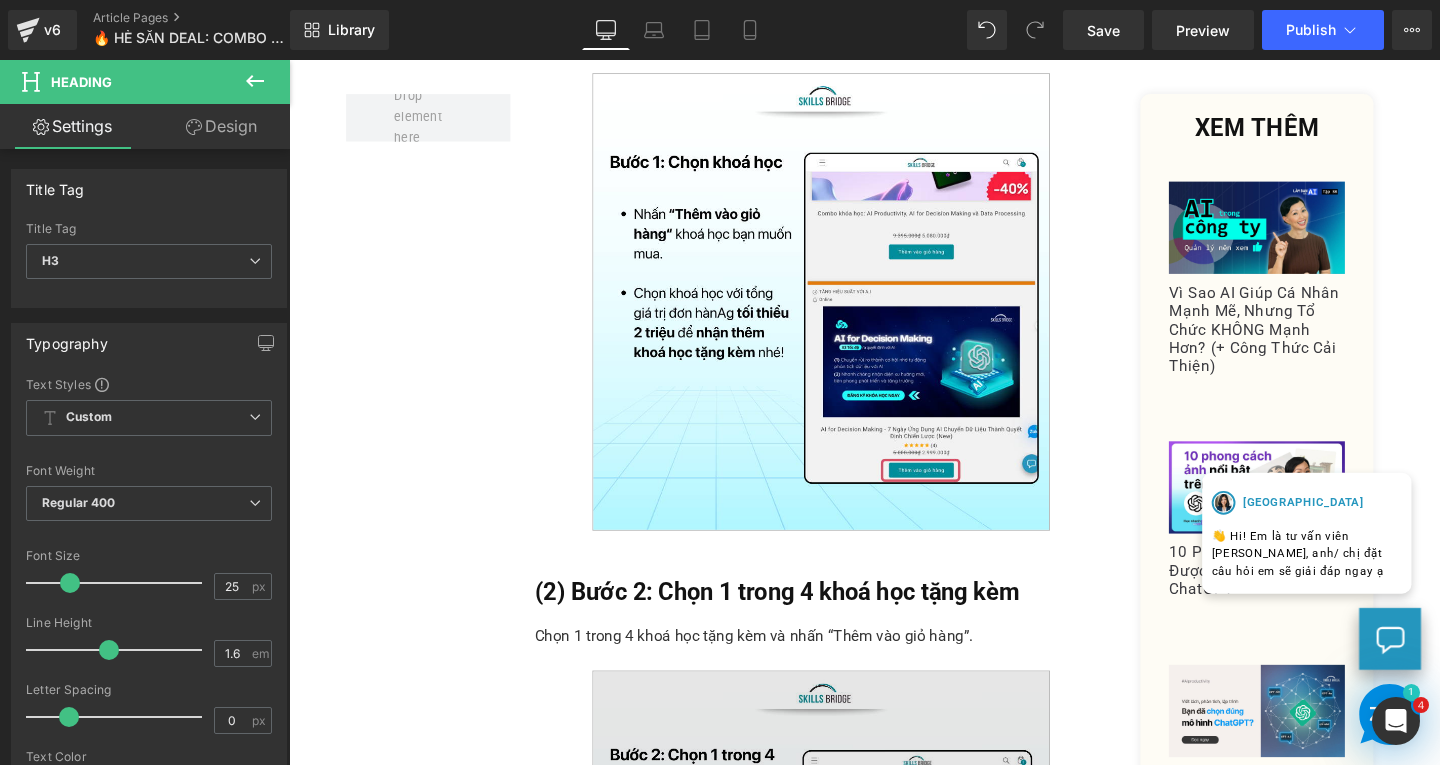 scroll, scrollTop: 1900, scrollLeft: 0, axis: vertical 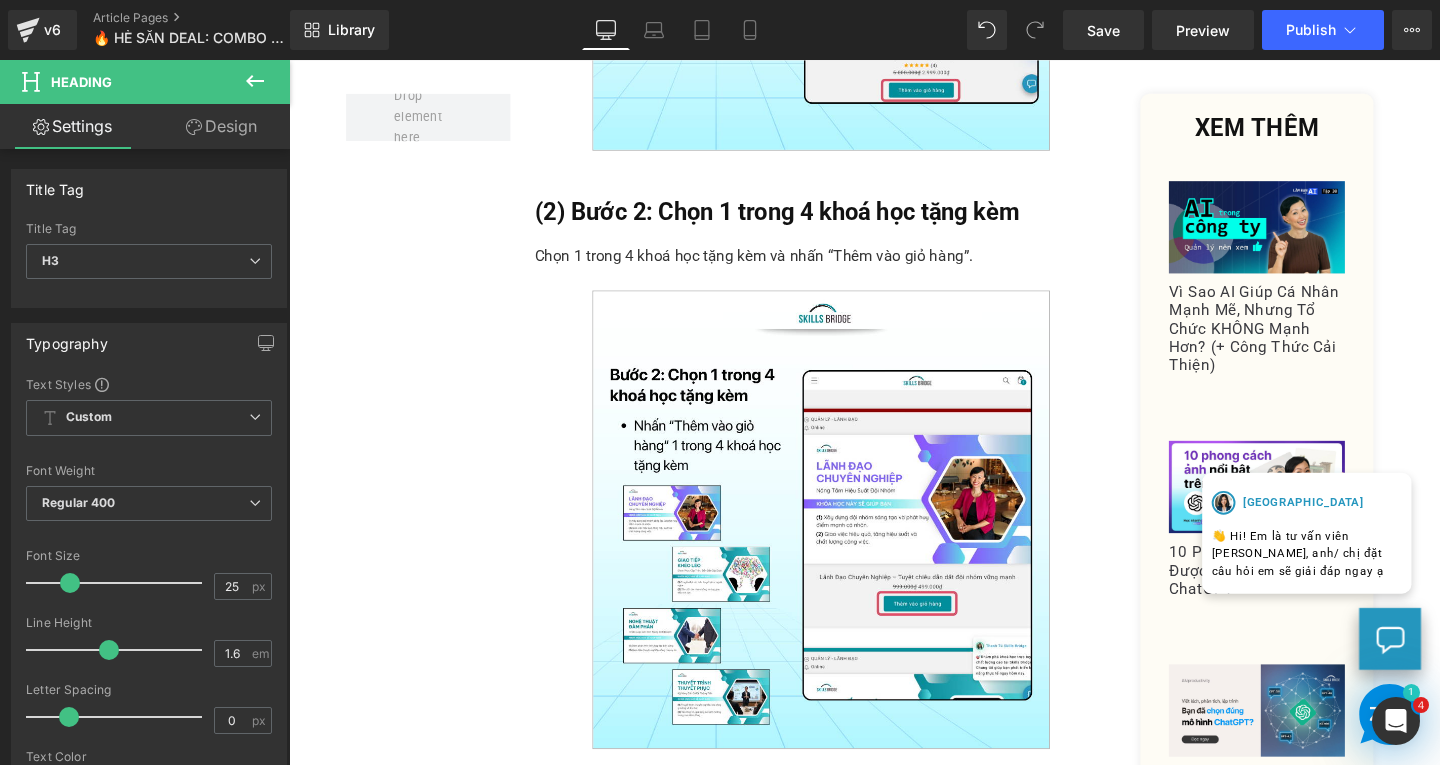 drag, startPoint x: 576, startPoint y: 220, endPoint x: 568, endPoint y: 240, distance: 21.540659 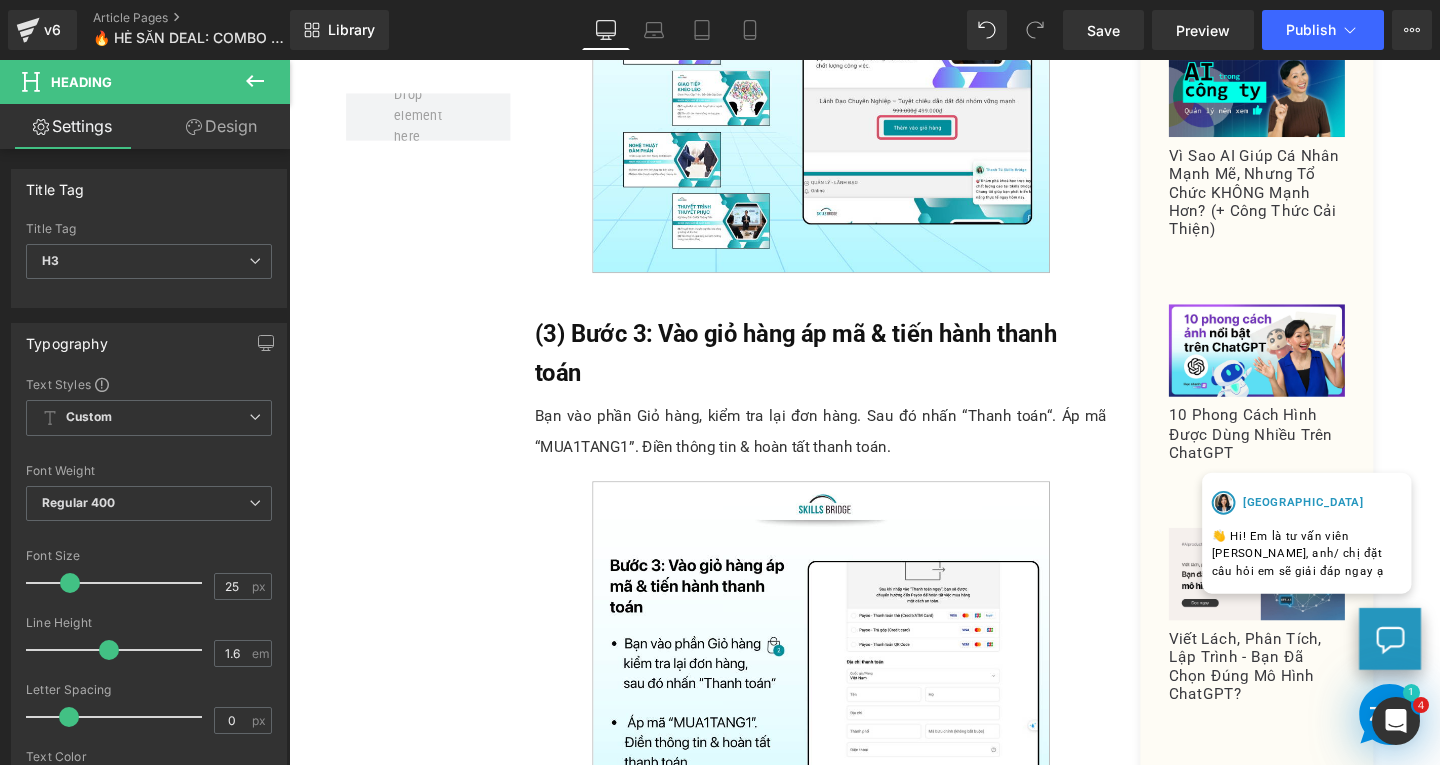 scroll, scrollTop: 2500, scrollLeft: 0, axis: vertical 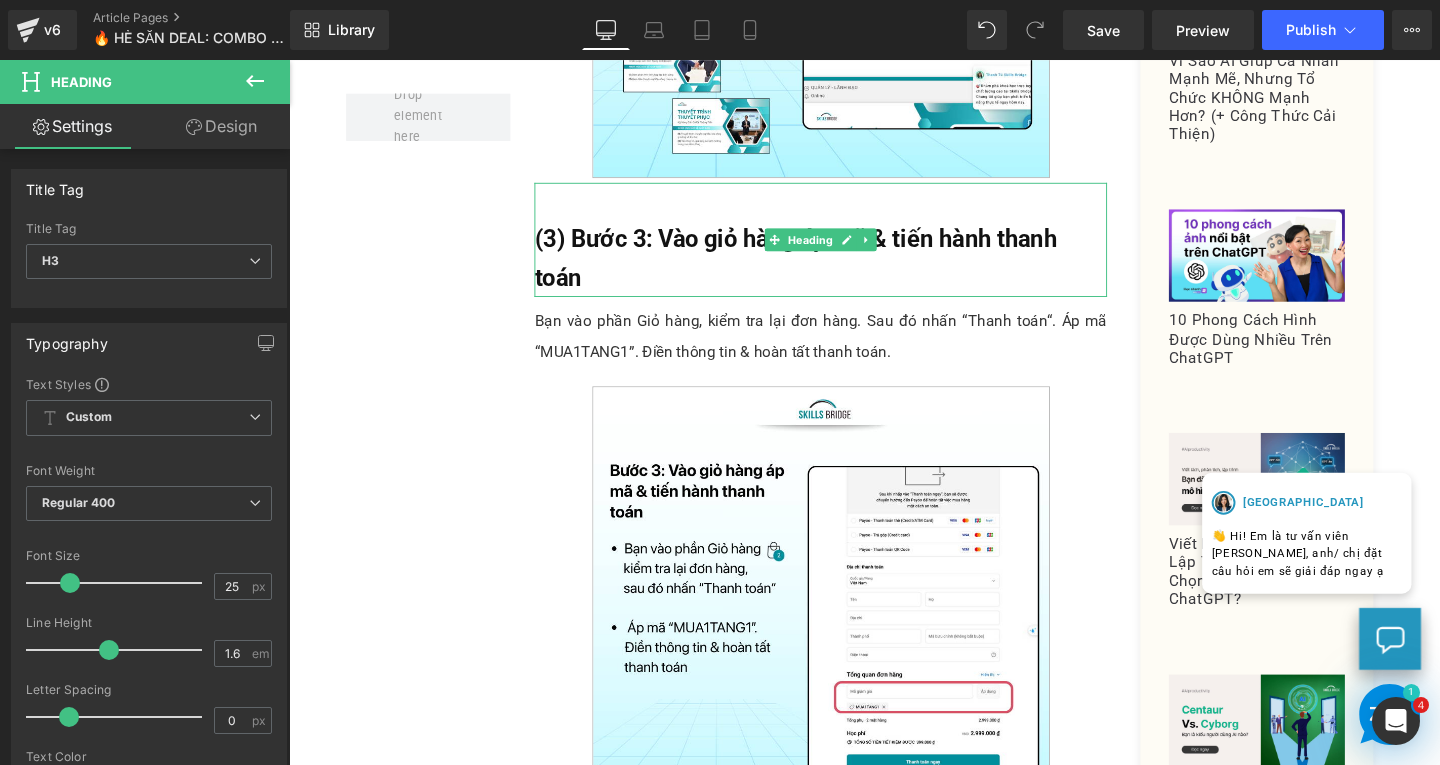 click on "(3) Bước 3: Vào giỏ hàng áp mã & tiến hành thanh toán" at bounding box center [821, 268] 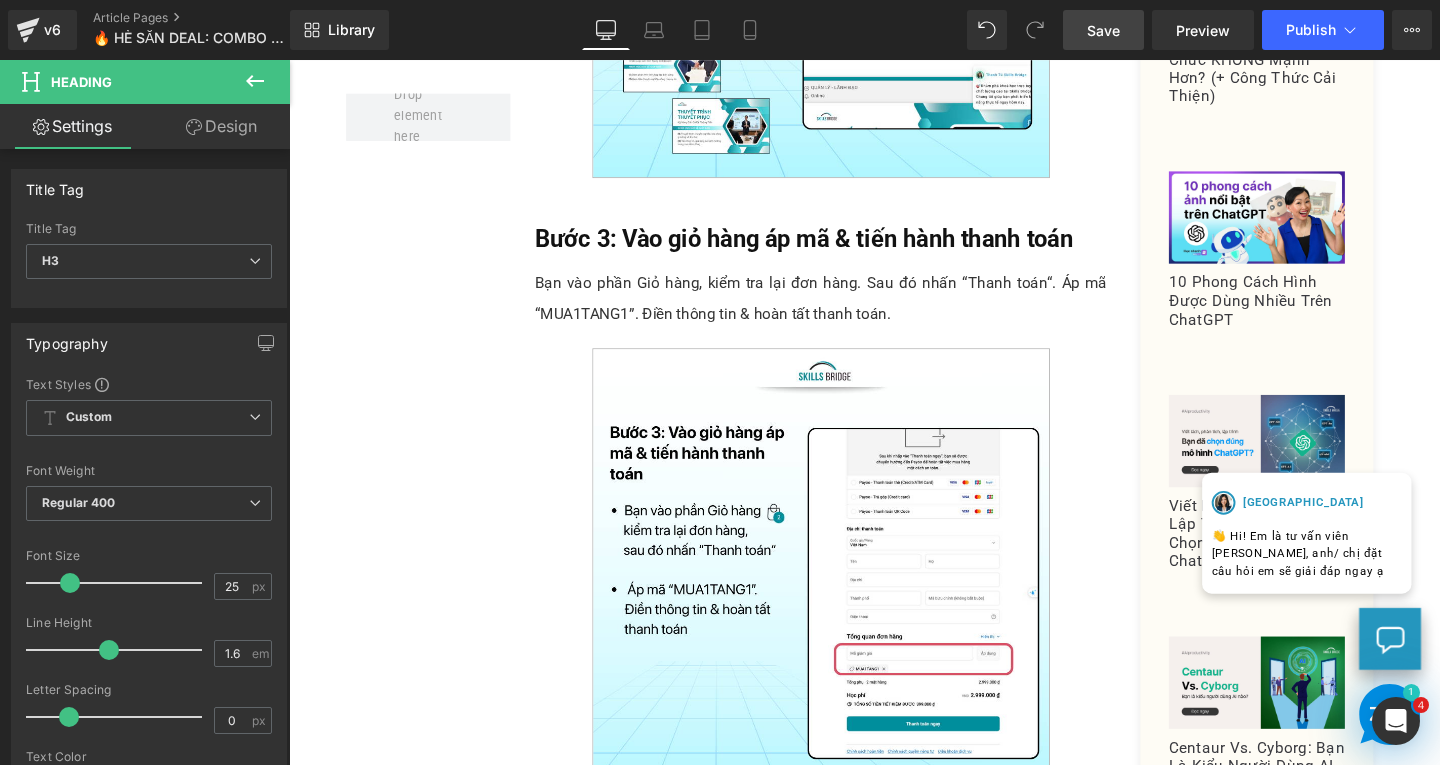 click on "Save" at bounding box center (1103, 30) 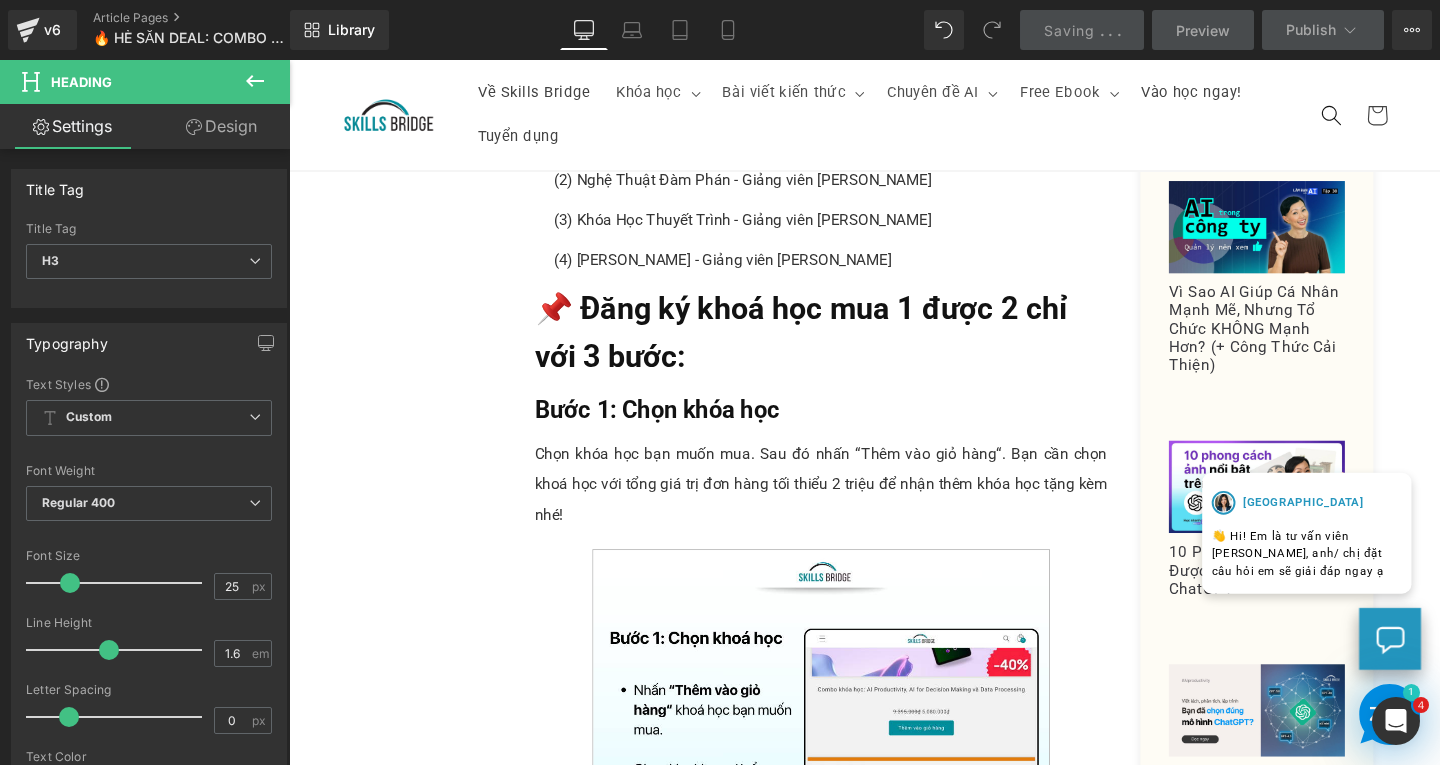 scroll, scrollTop: 800, scrollLeft: 0, axis: vertical 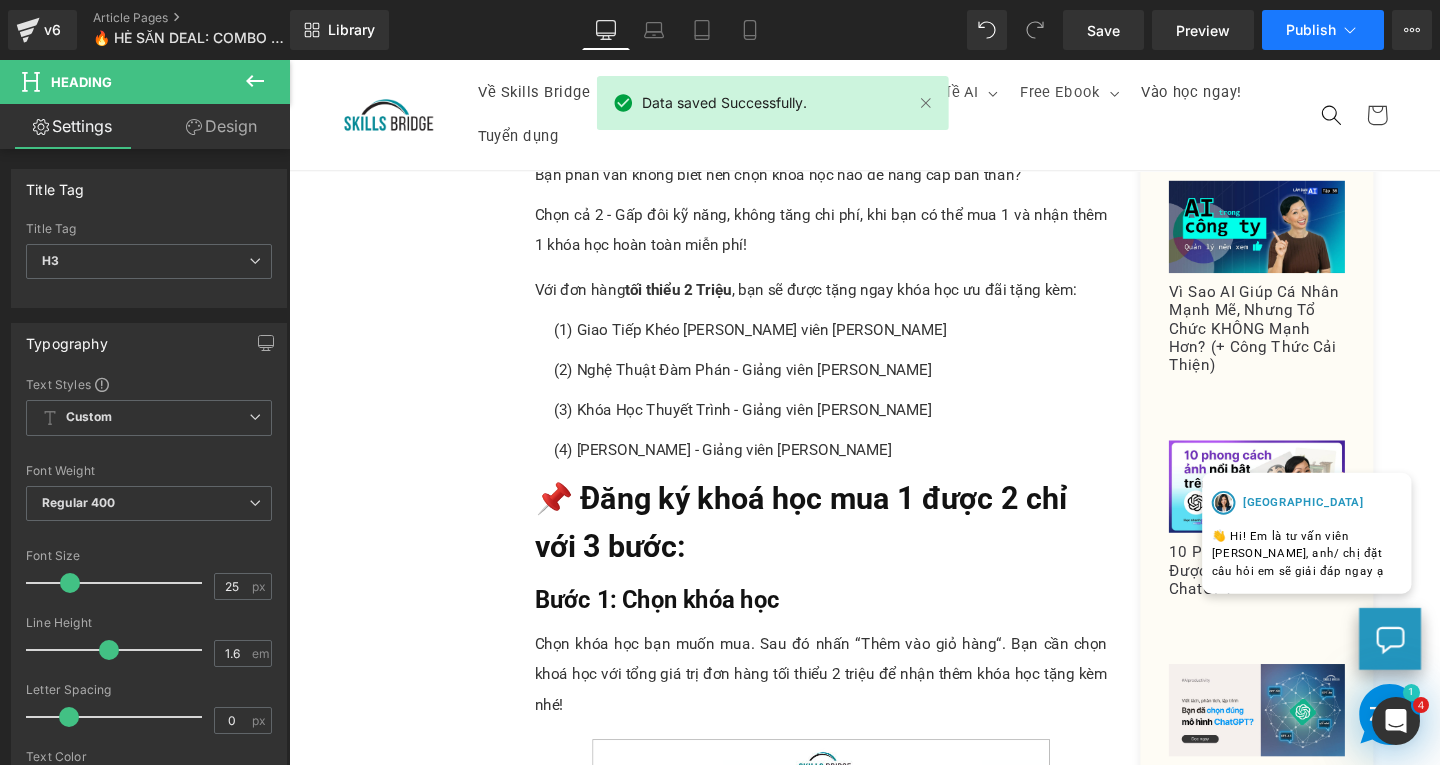click on "Publish" at bounding box center (1311, 30) 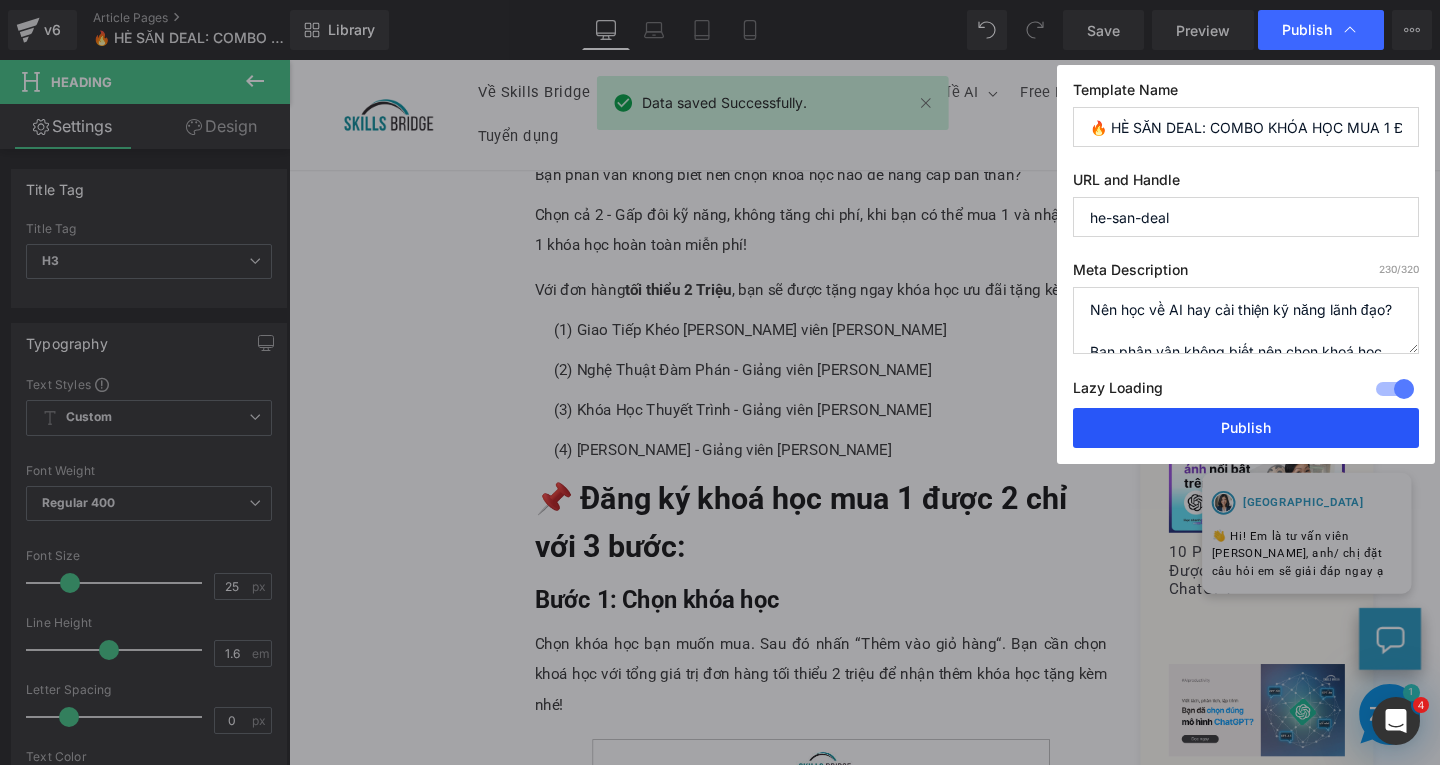 click on "Publish" at bounding box center [1246, 428] 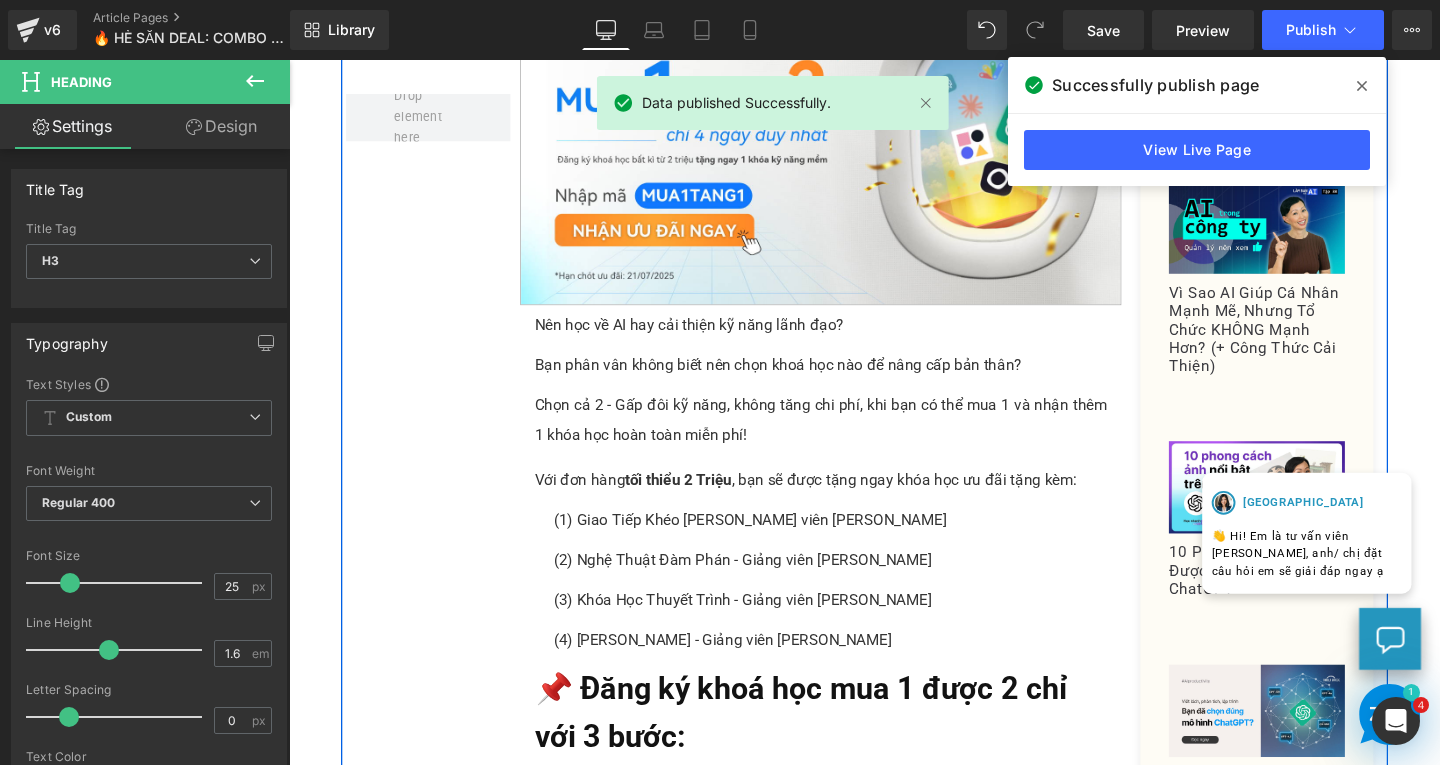 scroll, scrollTop: 800, scrollLeft: 0, axis: vertical 